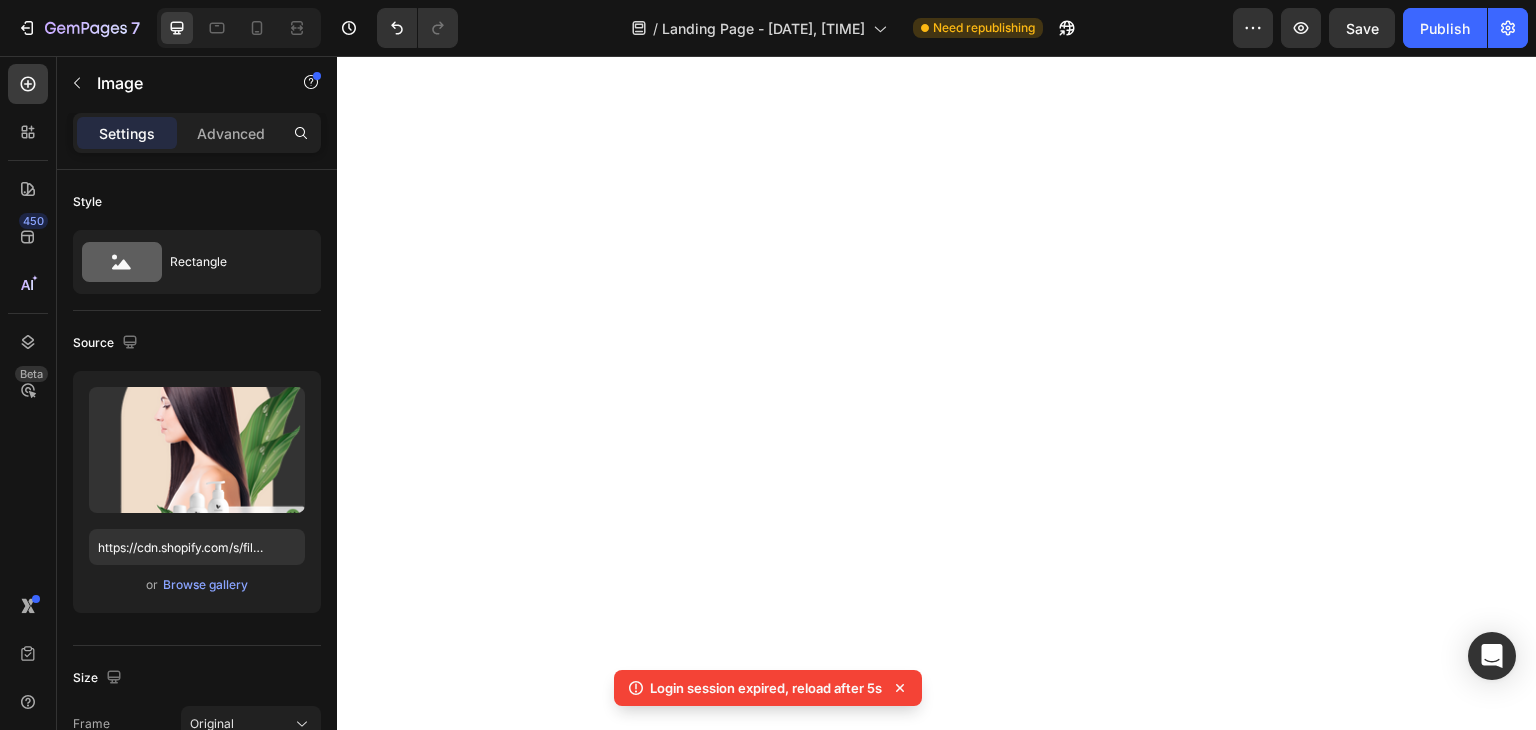 scroll, scrollTop: 0, scrollLeft: 0, axis: both 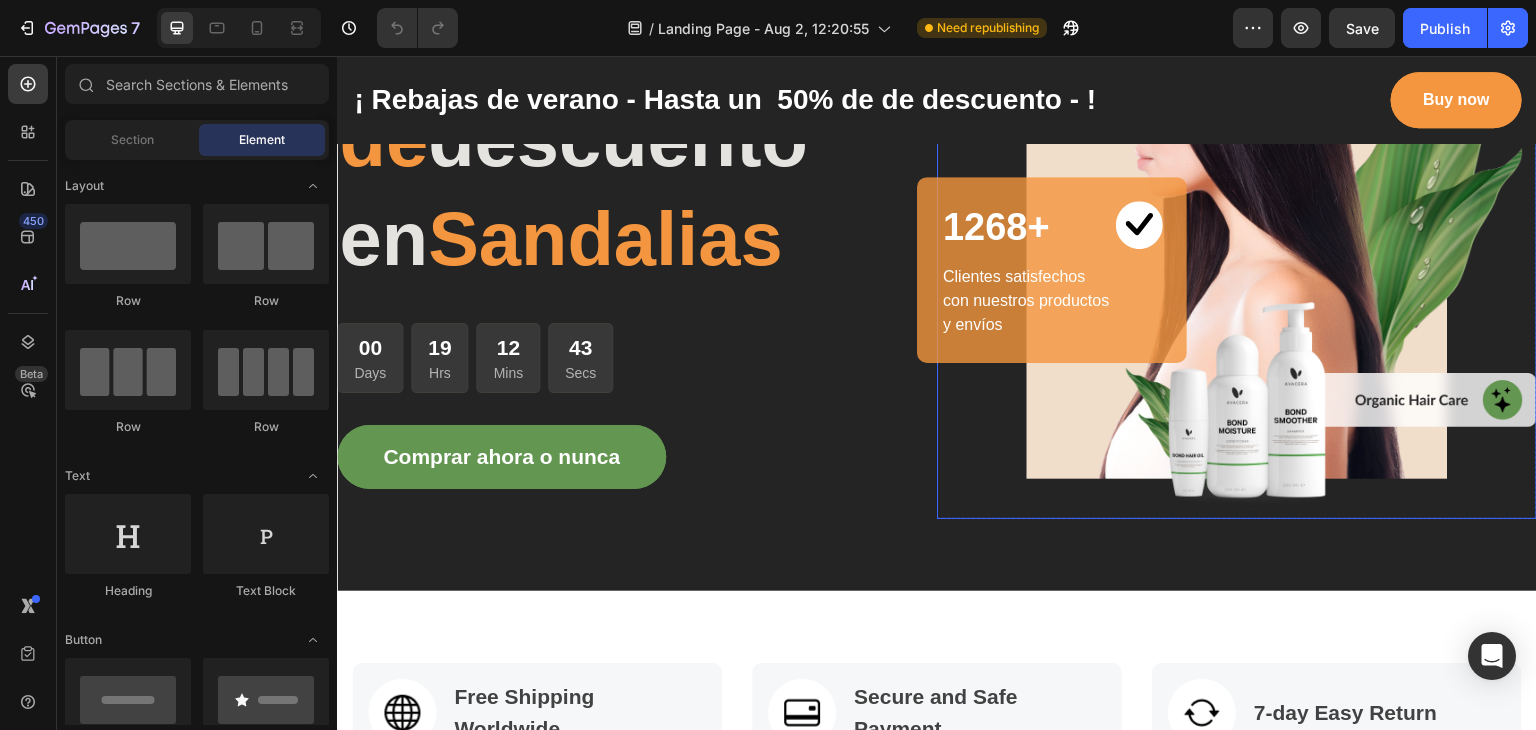 click at bounding box center (1237, 218) 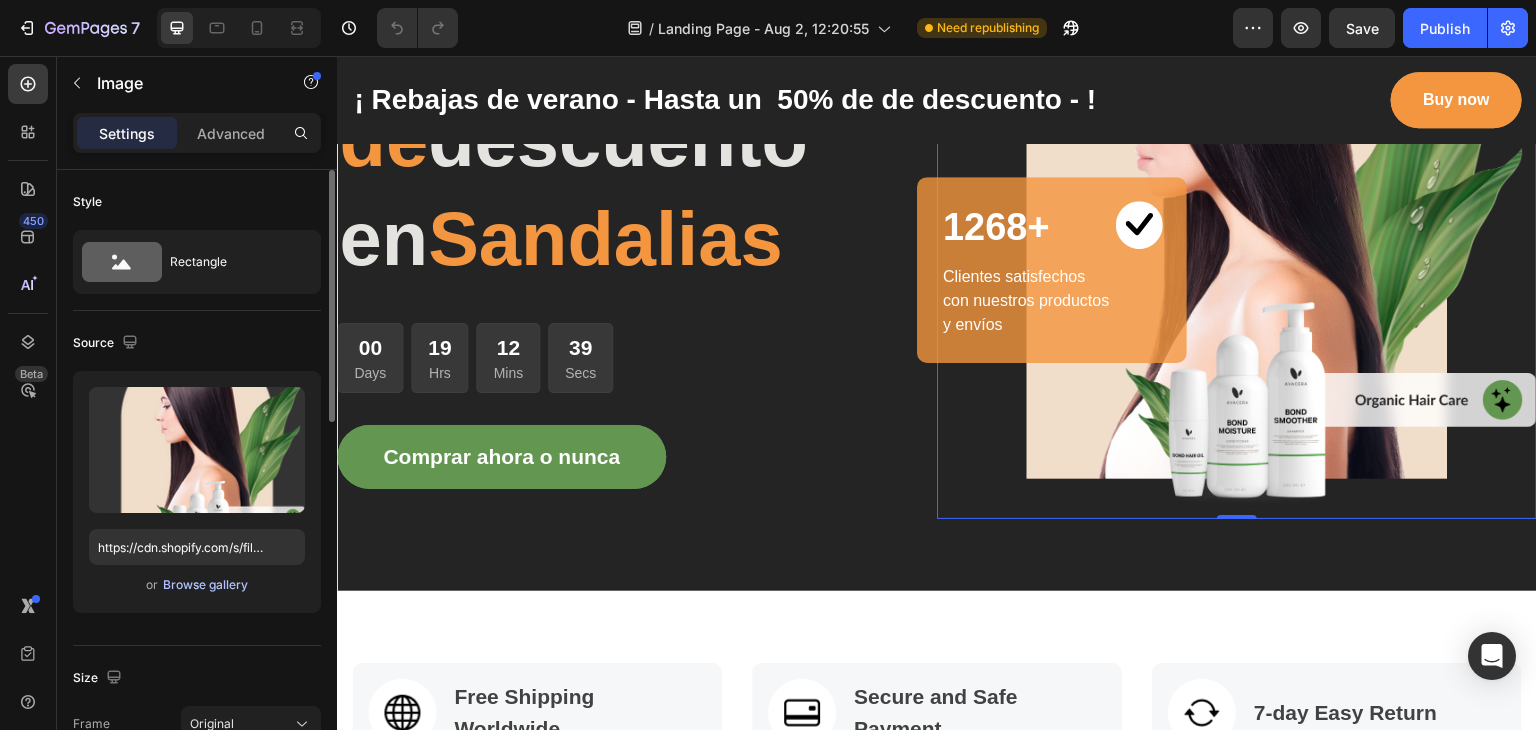 click on "Browse gallery" at bounding box center [205, 585] 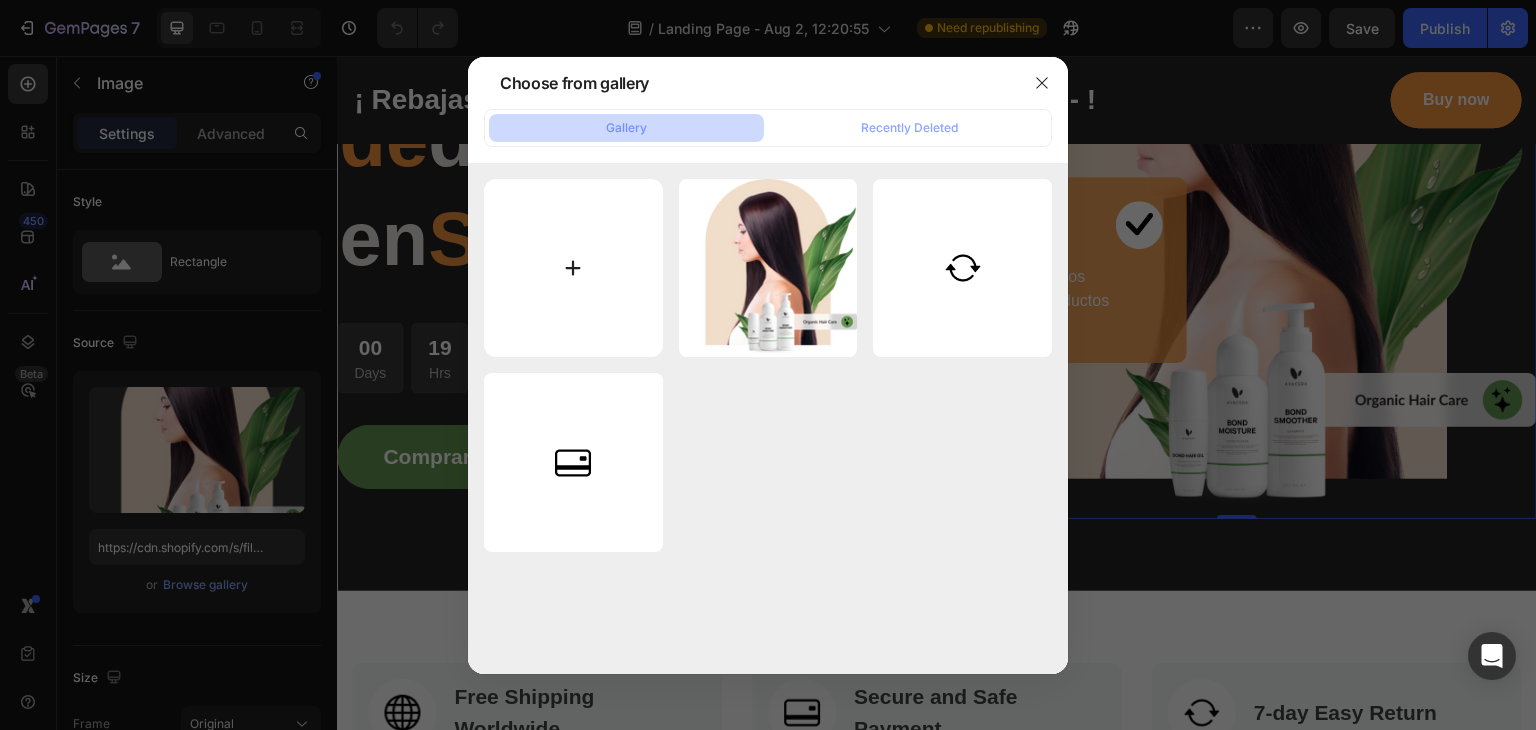 click at bounding box center (573, 268) 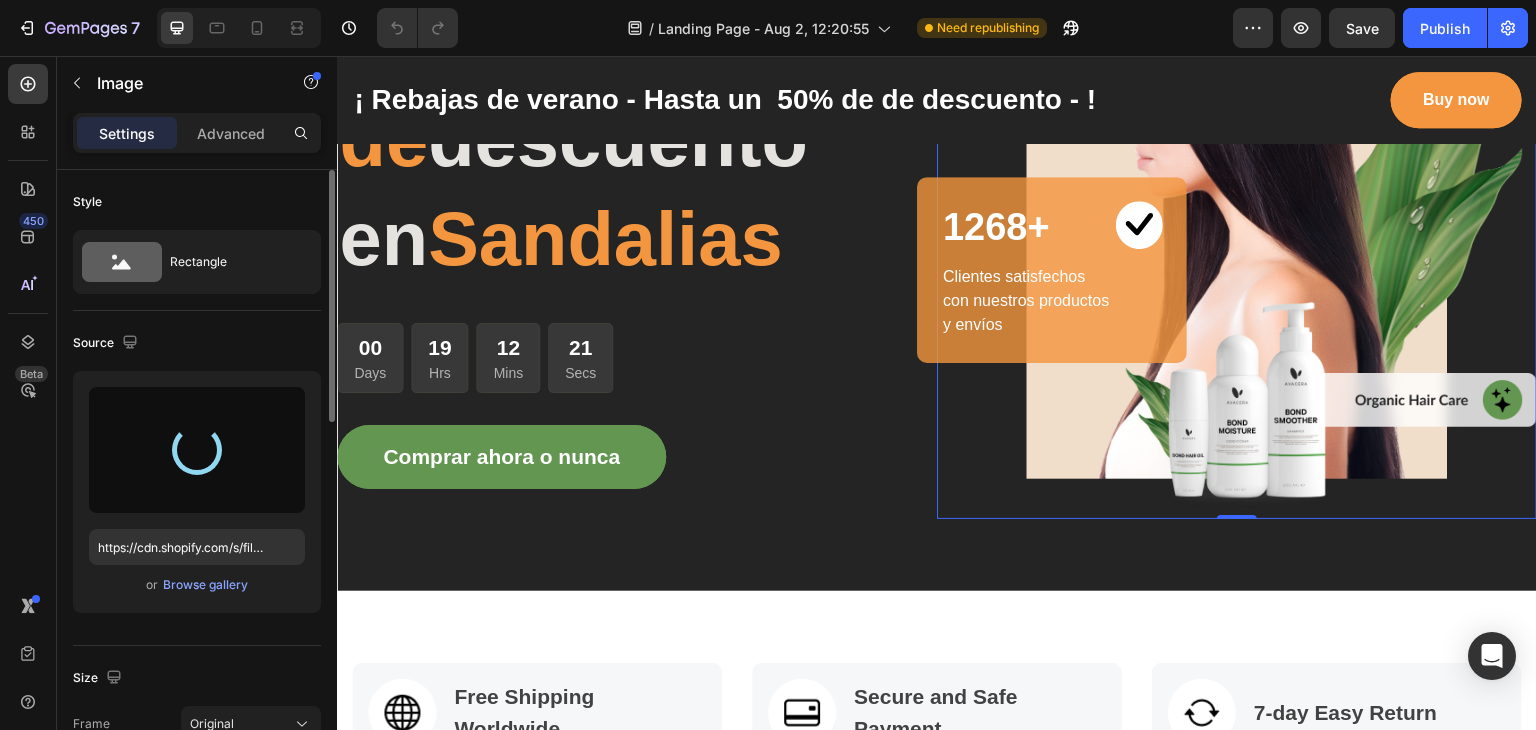 type on "https://cdn.shopify.com/s/files/1/0941/4682/2492/files/gempages_578142935518806716-b76a2689-bc79-4f8d-b19b-e674c3a7f638.jpg" 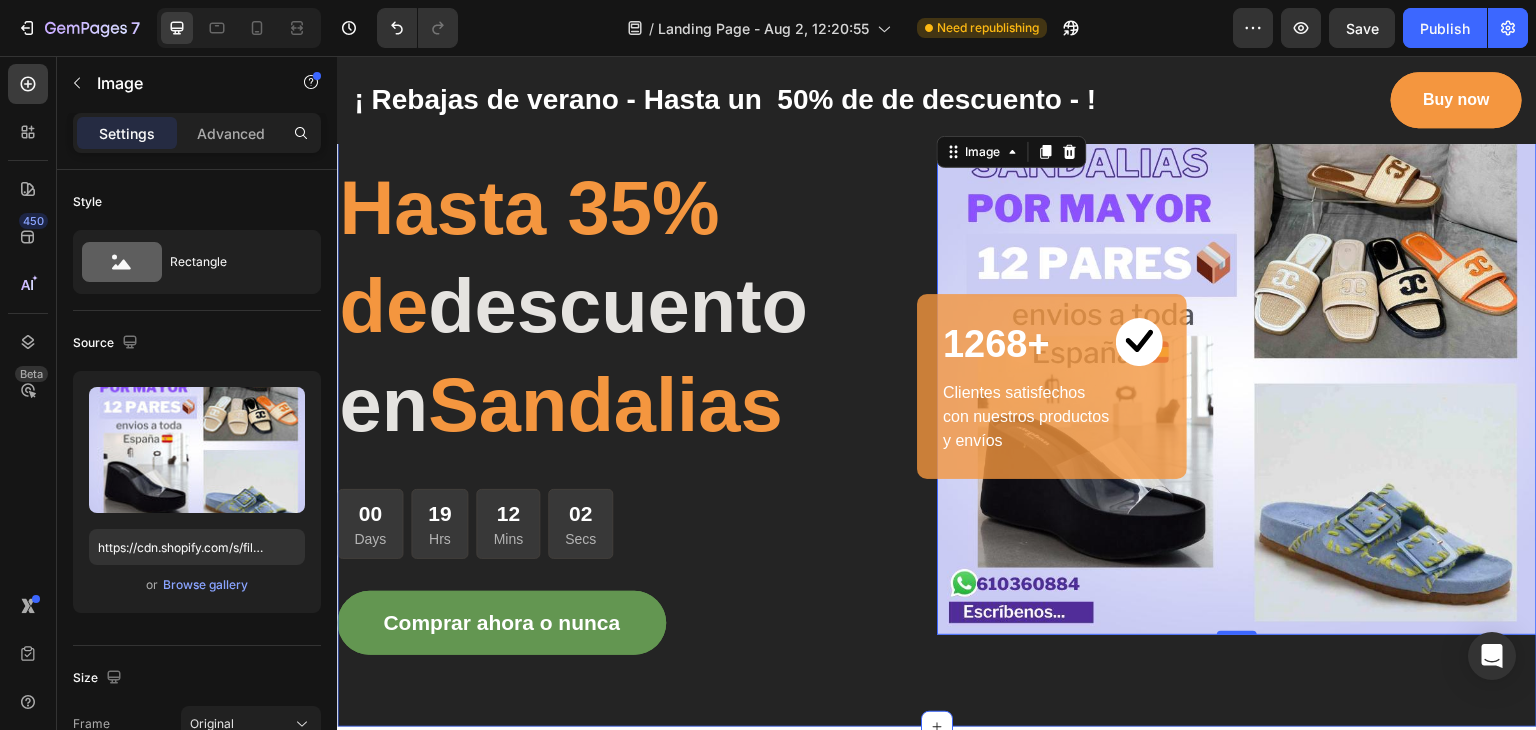 scroll, scrollTop: 0, scrollLeft: 0, axis: both 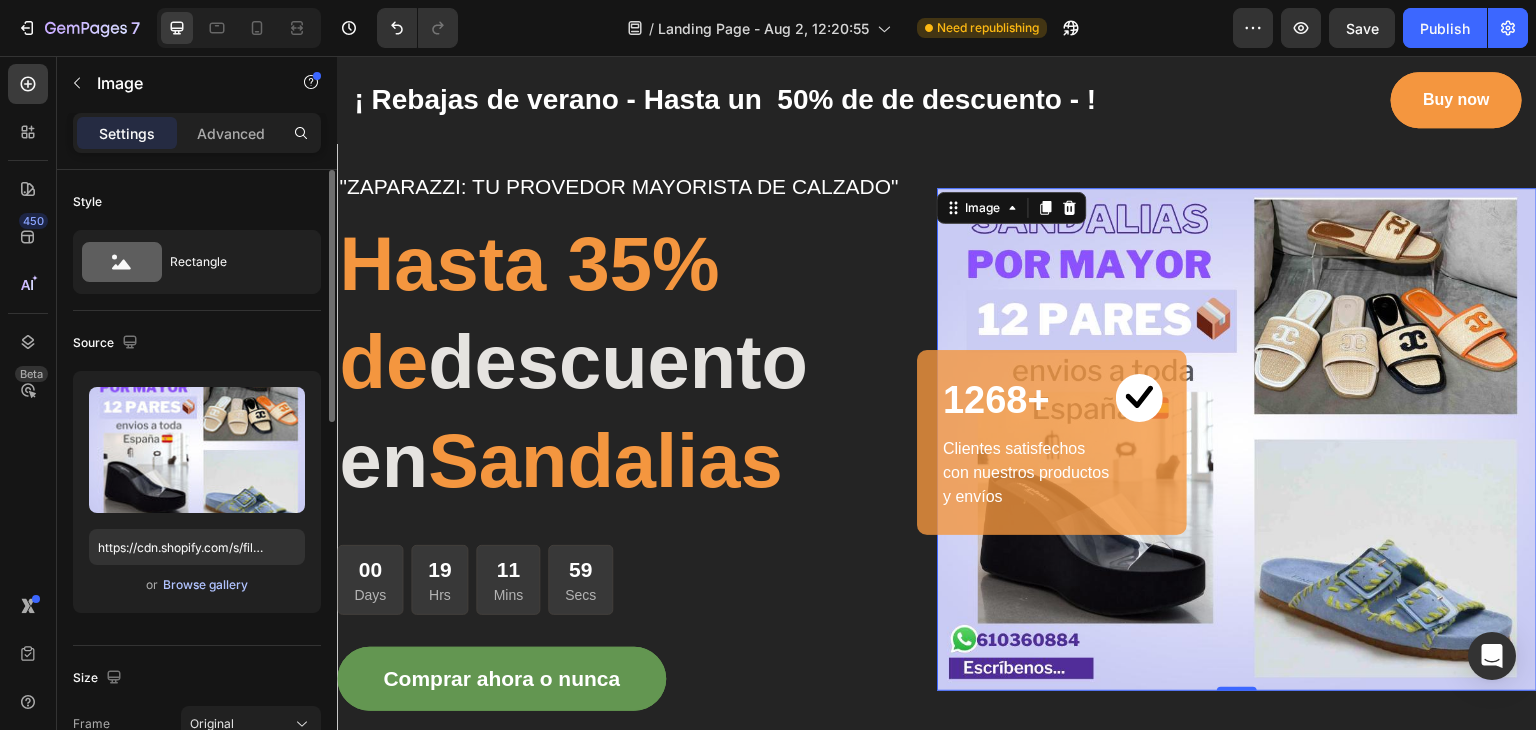 click on "Browse gallery" at bounding box center [205, 585] 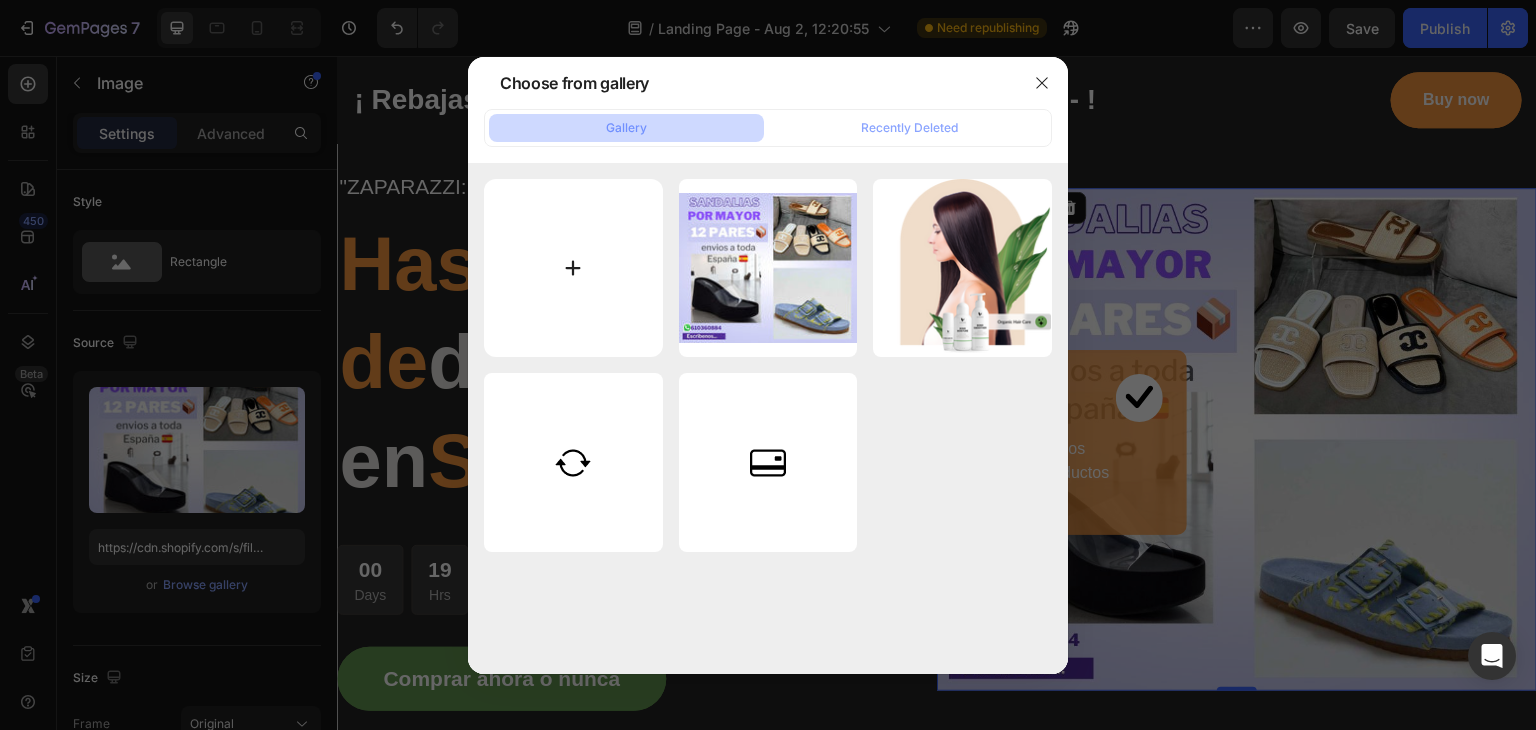 click at bounding box center (573, 268) 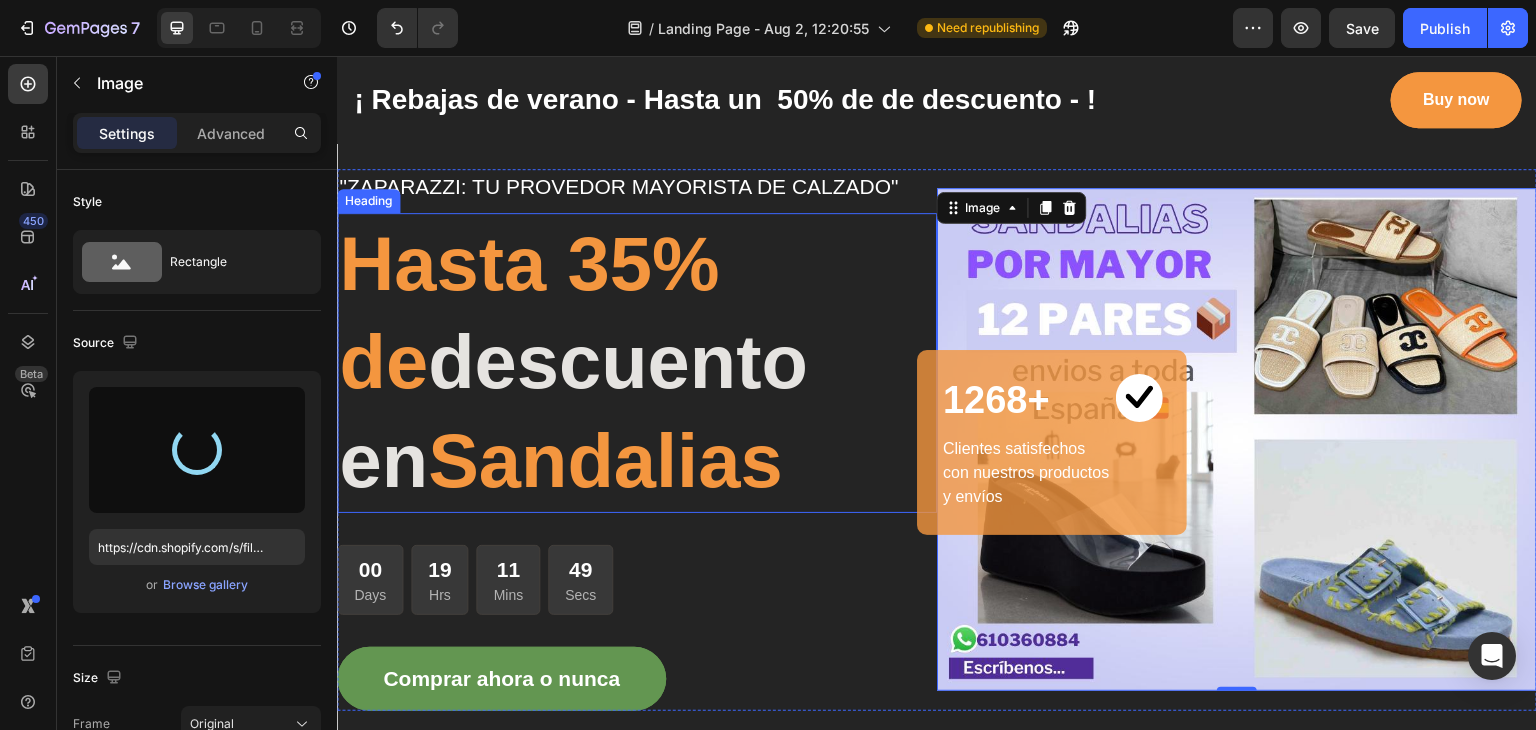 type on "https://cdn.shopify.com/s/files/1/0941/4682/2492/files/gempages_578142935518806716-8b7d21b7-9eb3-4501-be12-d2792737008a.jpg" 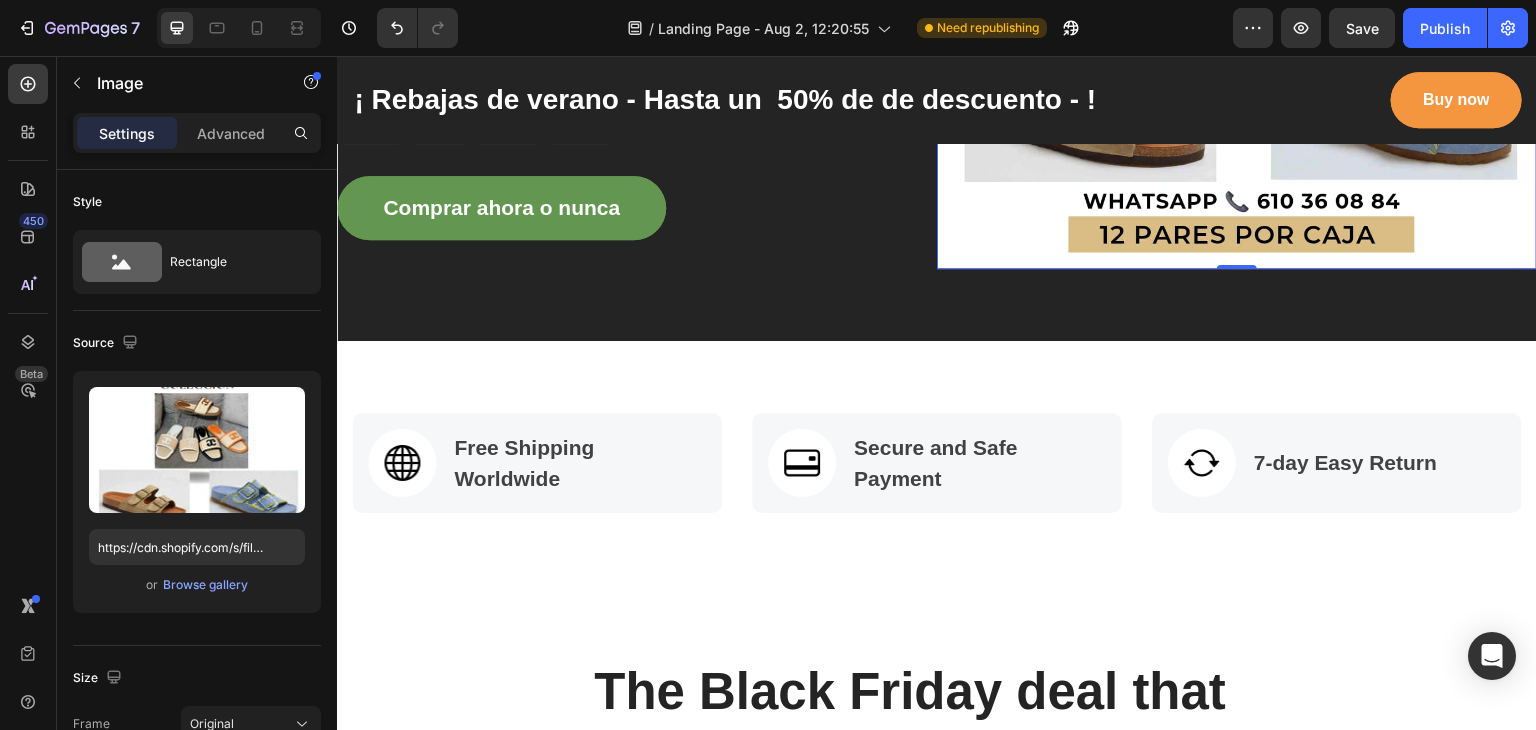 scroll, scrollTop: 532, scrollLeft: 0, axis: vertical 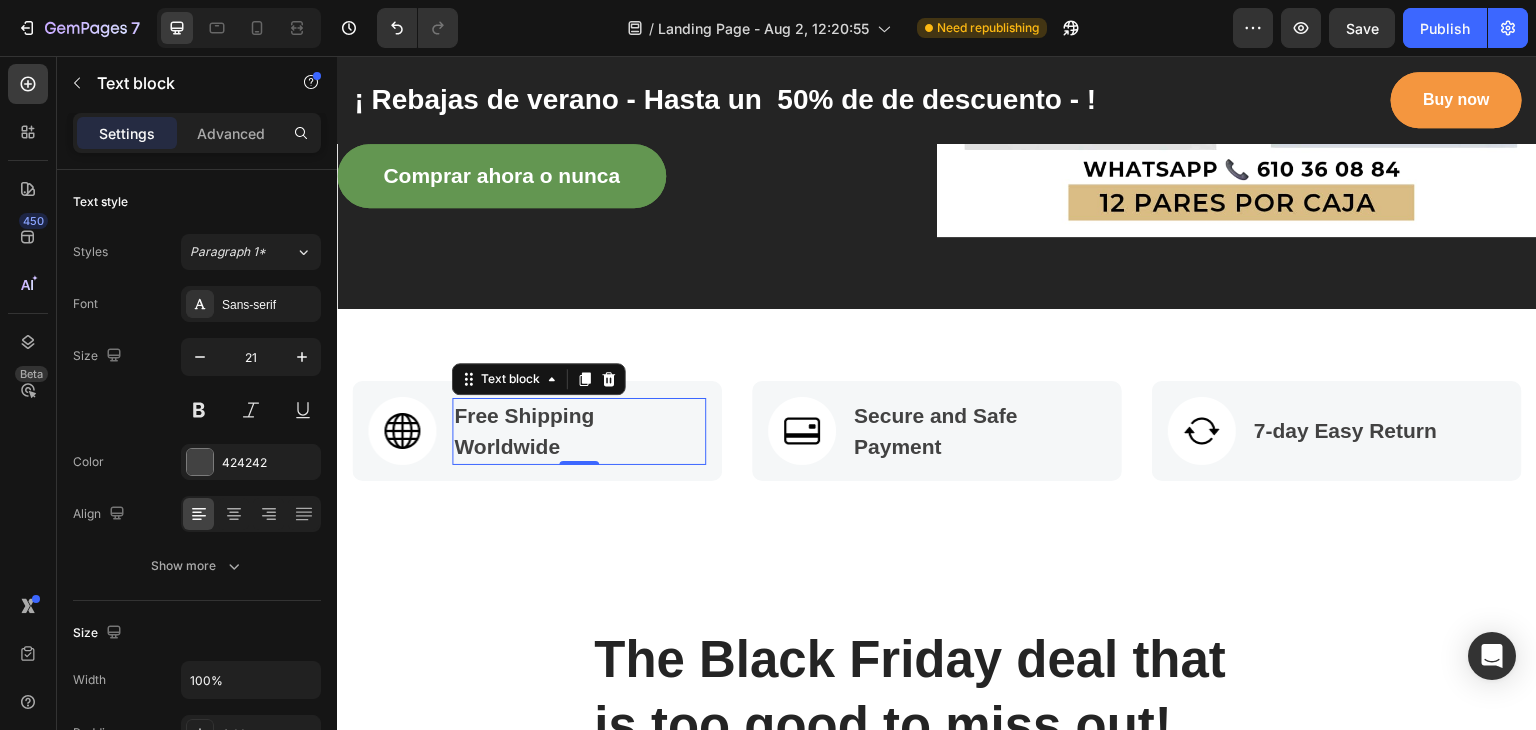 click on "Free Shipping Worldwide" at bounding box center (579, 431) 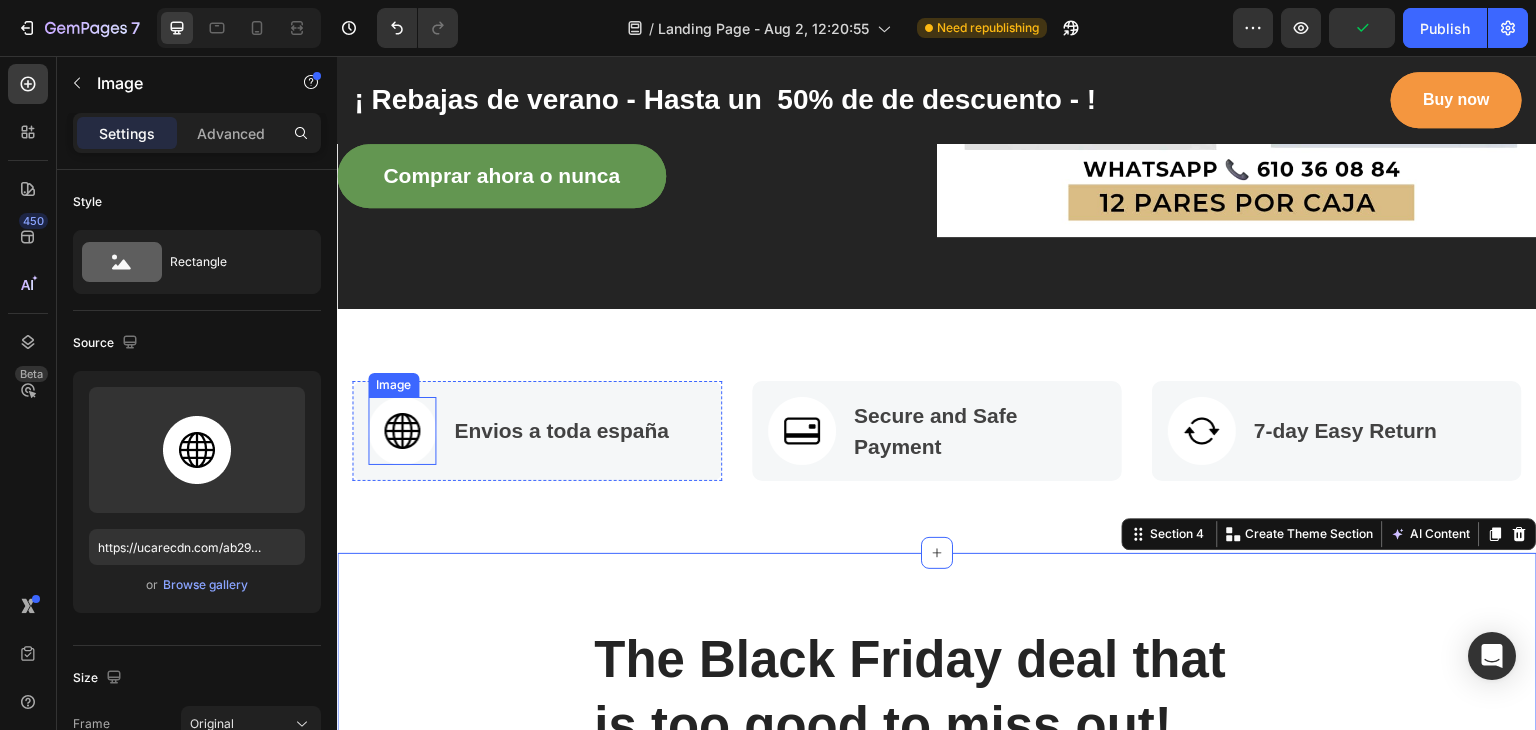 click at bounding box center (402, 431) 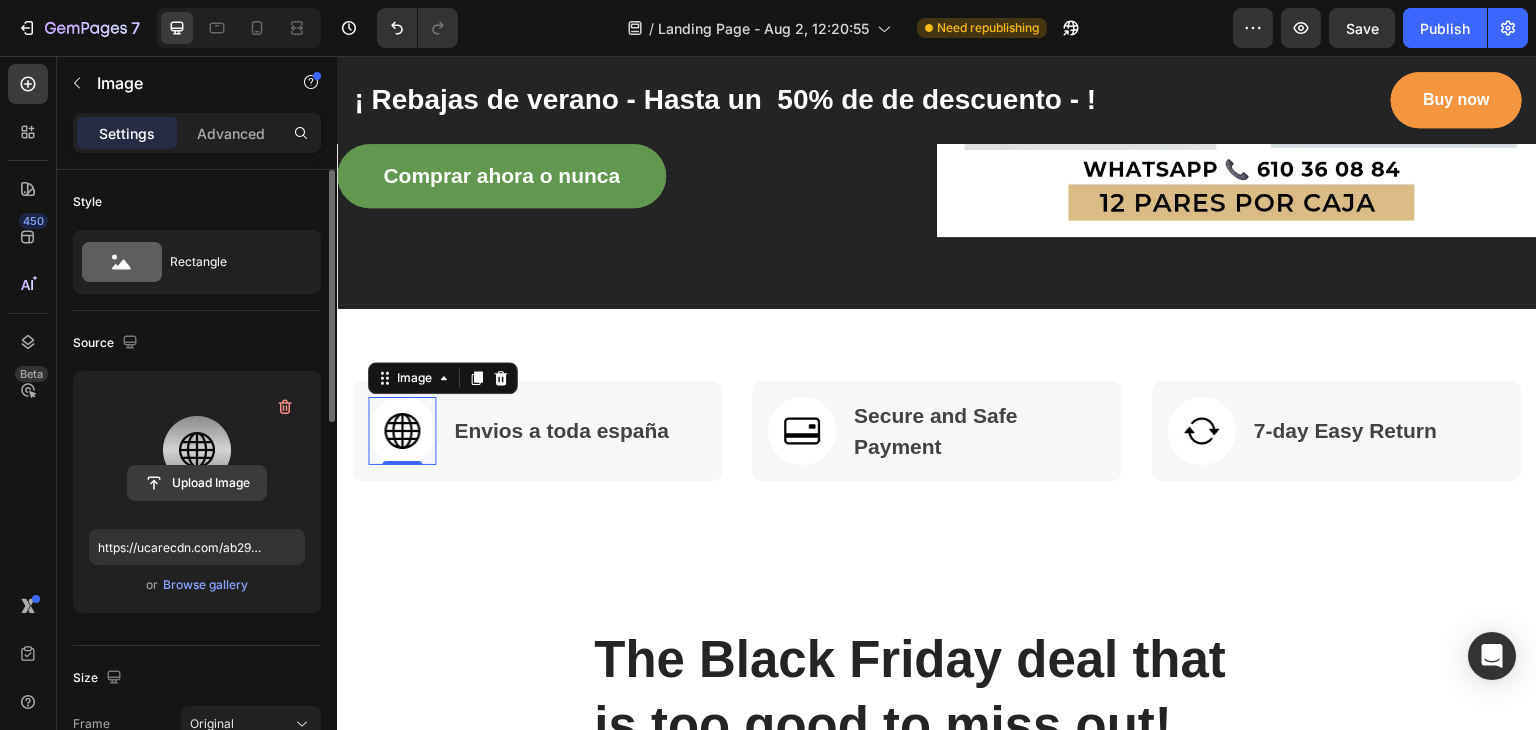 click 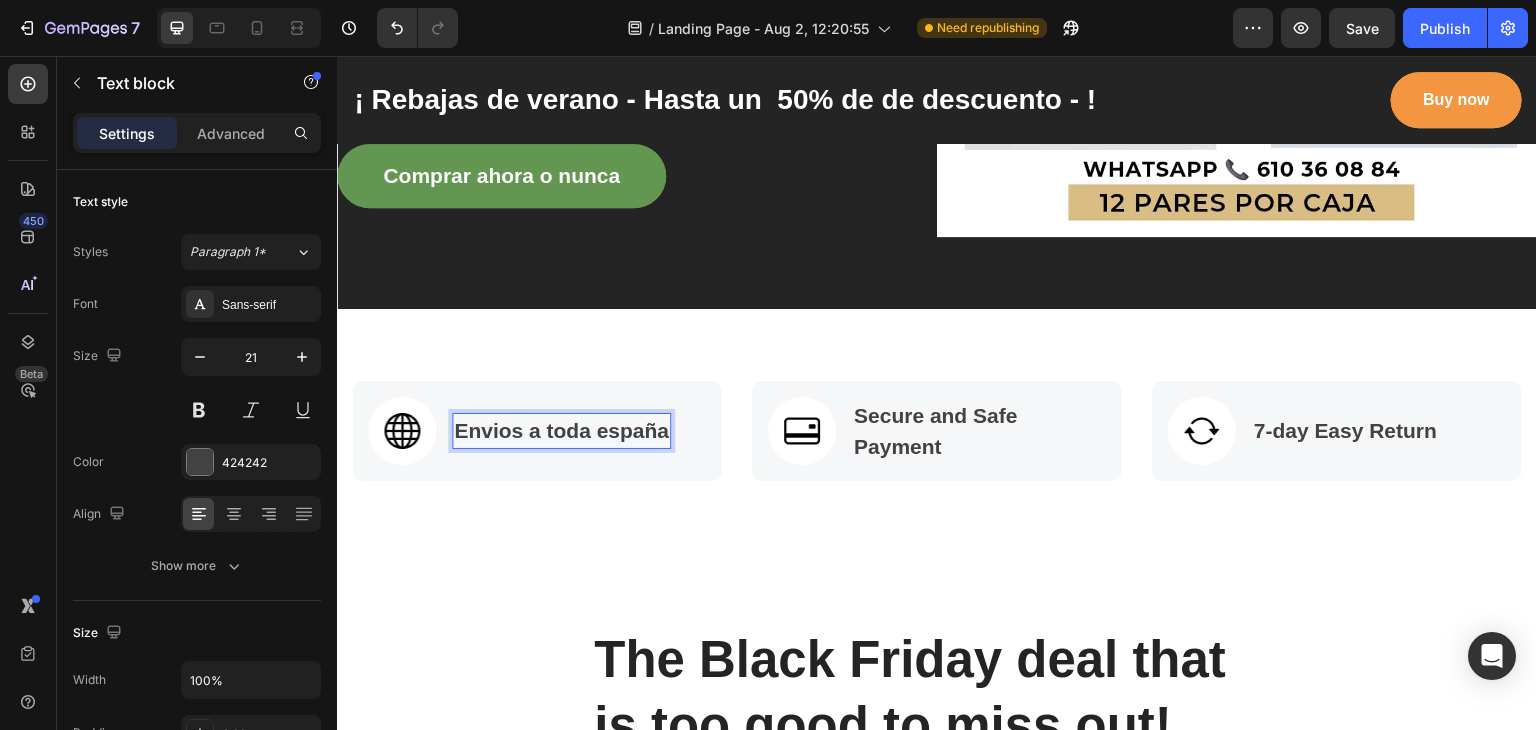 click on "Envios a toda españa" at bounding box center (561, 431) 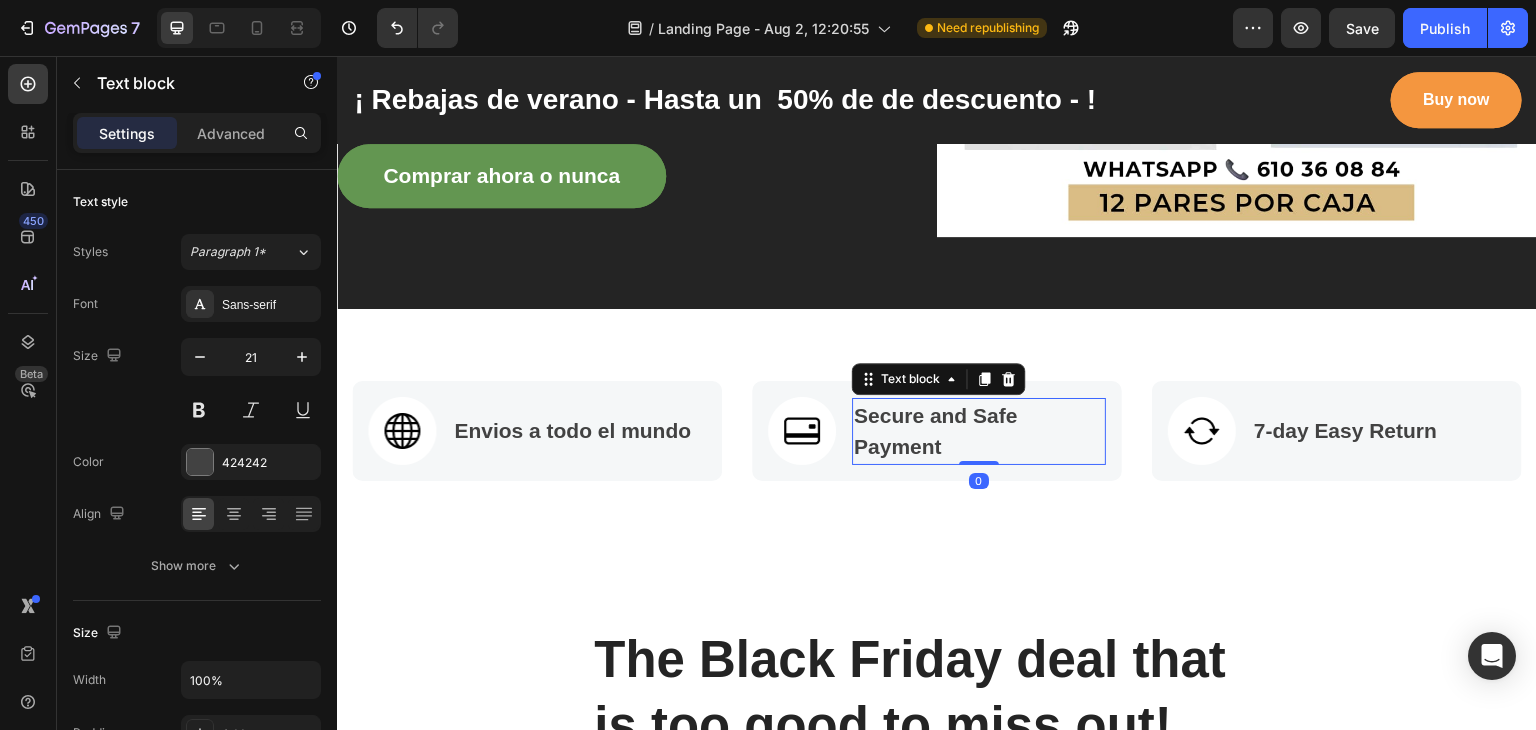click on "Secure and Safe Payment" at bounding box center (979, 431) 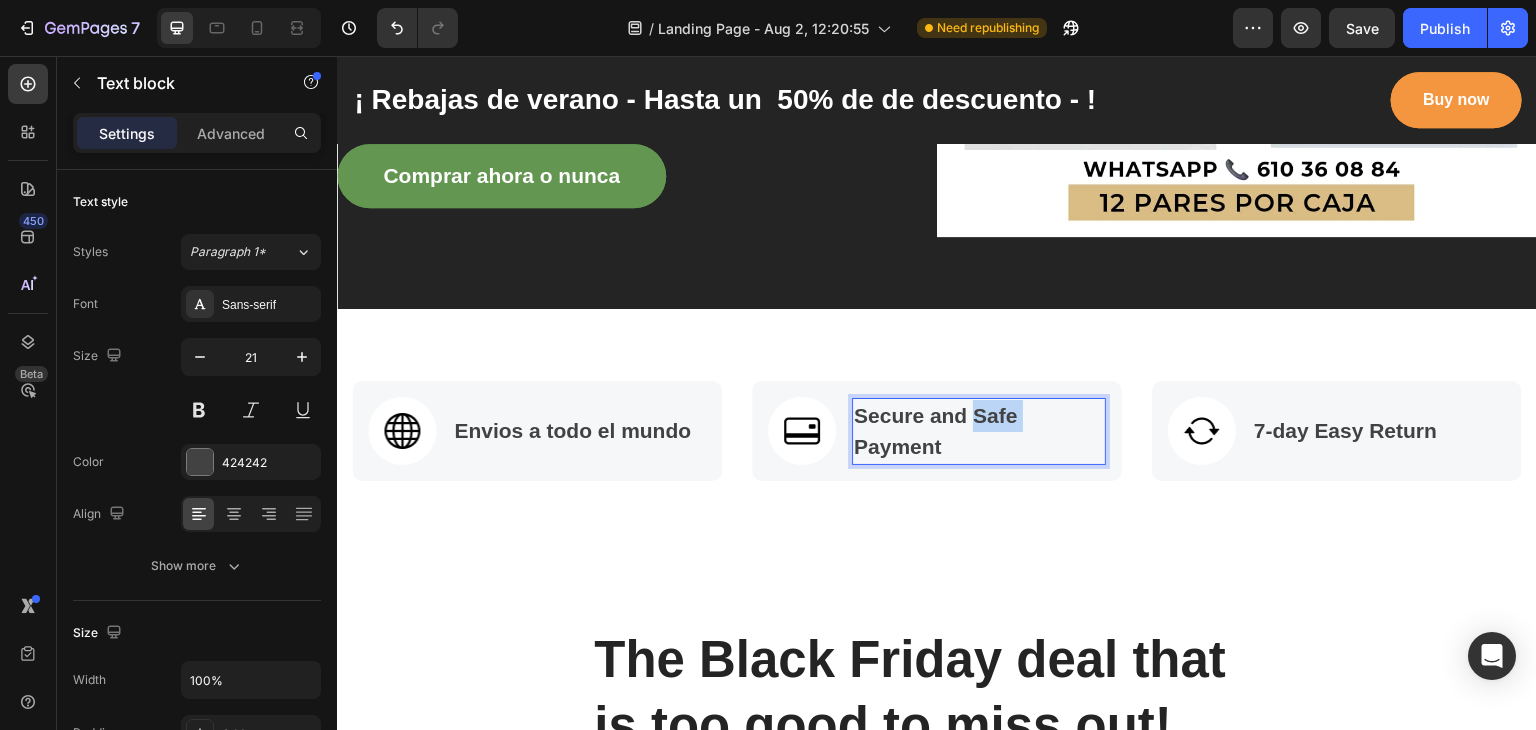 click on "Secure and Safe Payment" at bounding box center (979, 431) 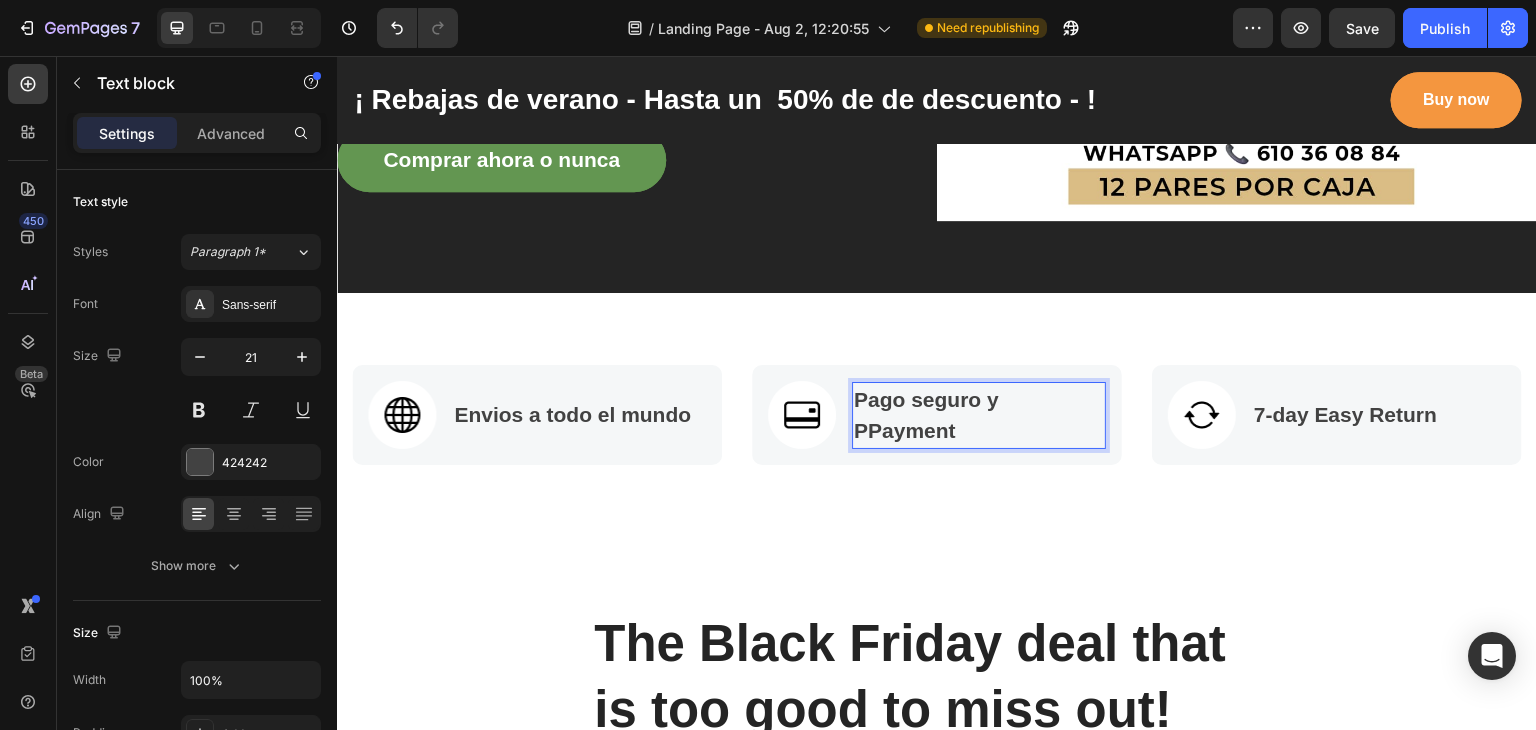 scroll, scrollTop: 532, scrollLeft: 0, axis: vertical 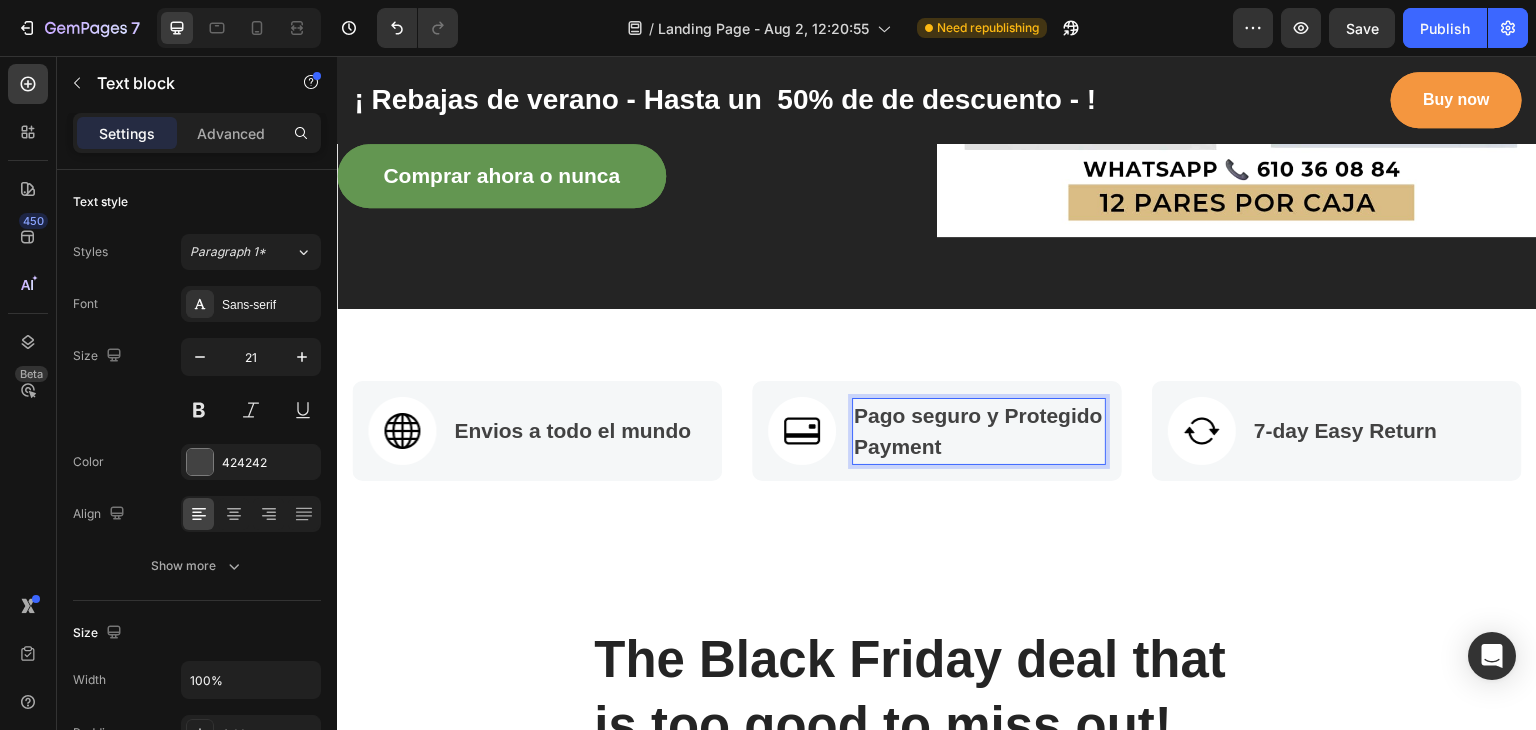 click on "Pago seguro y Protegido Payment" at bounding box center [979, 431] 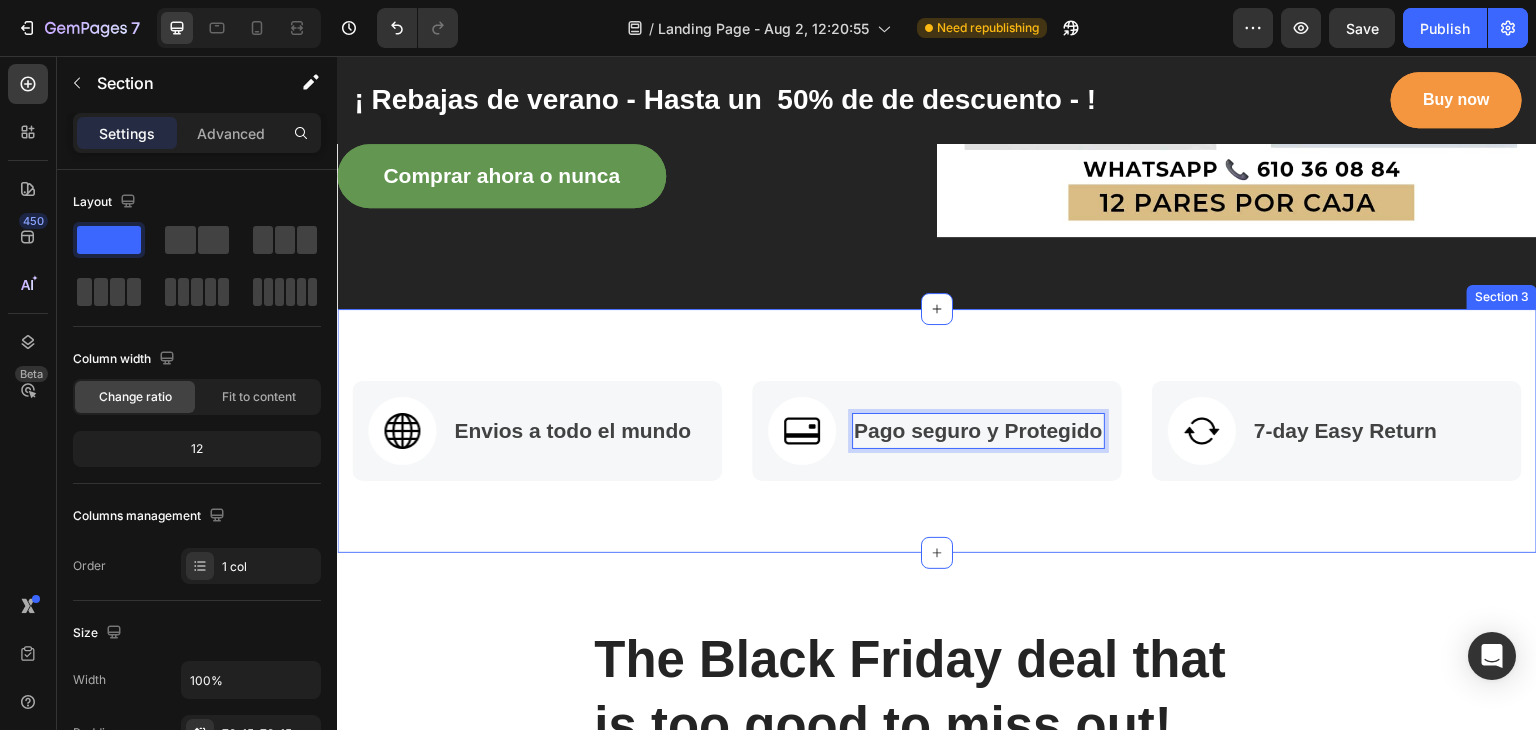 click on "Image Envios a todo el mundo Text block Row Image Pago seguro y Protegido Text block   0 Row Image 7-day Easy Return Text block Row Row Section 3" at bounding box center [937, 431] 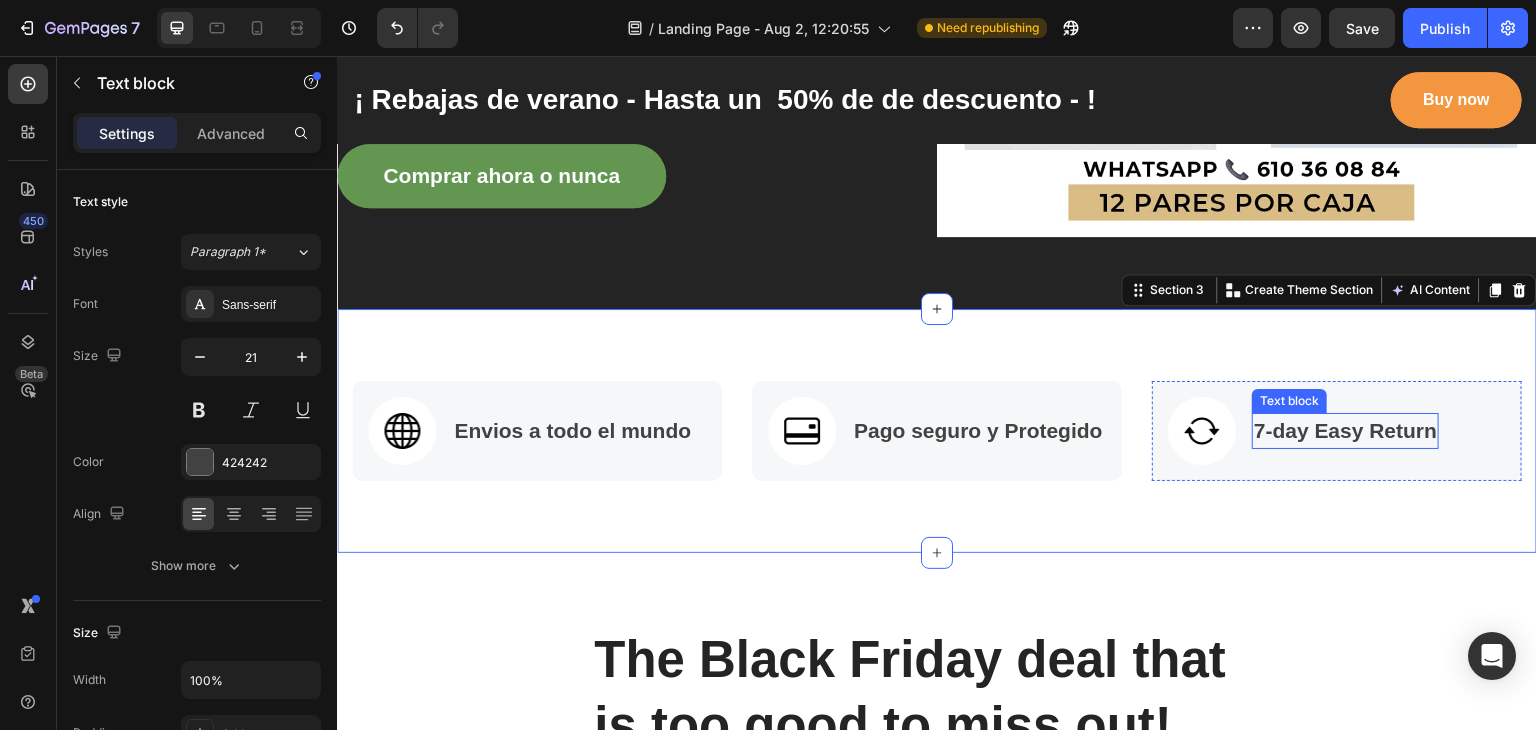 click on "7-day Easy Return" at bounding box center [1345, 431] 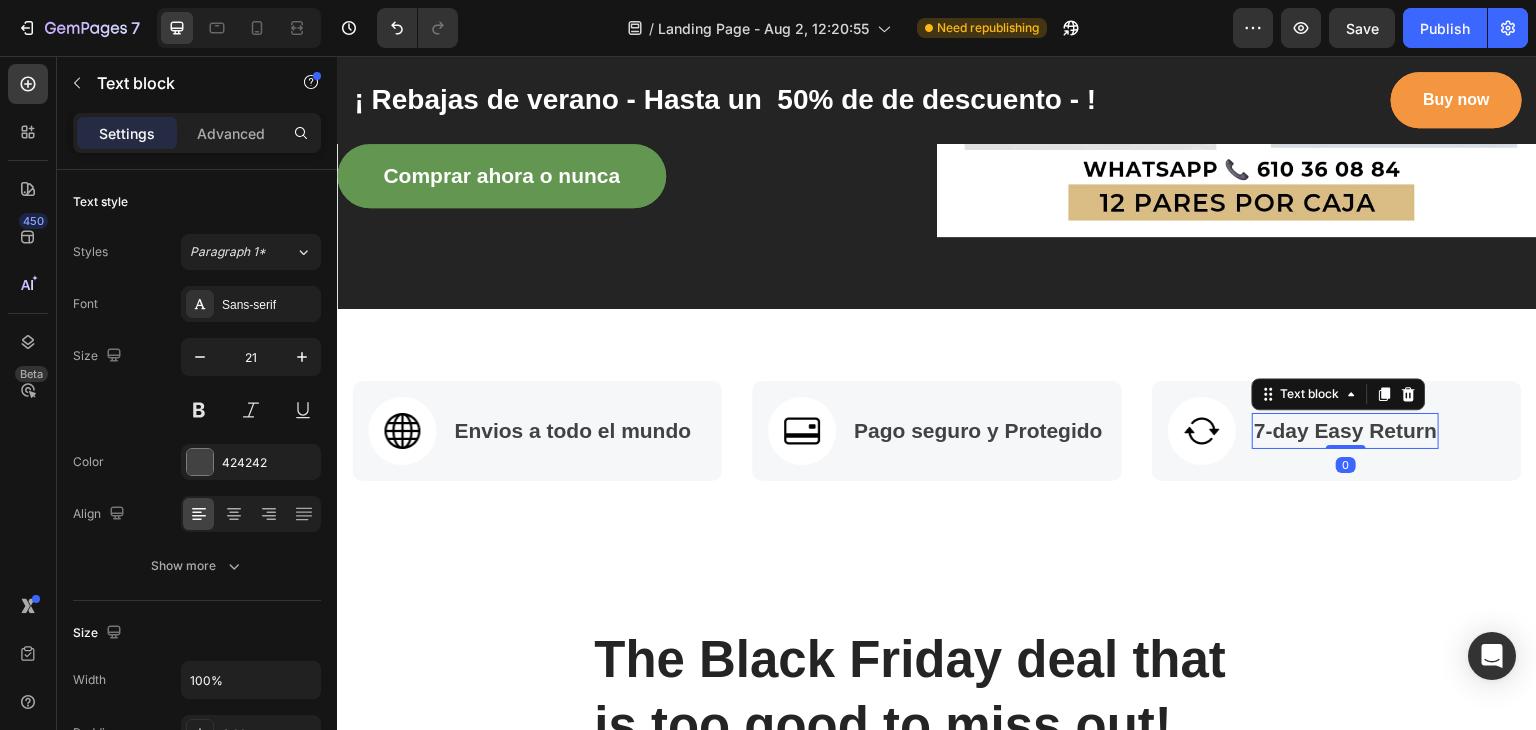 click on "7-day Easy Return" at bounding box center [1345, 431] 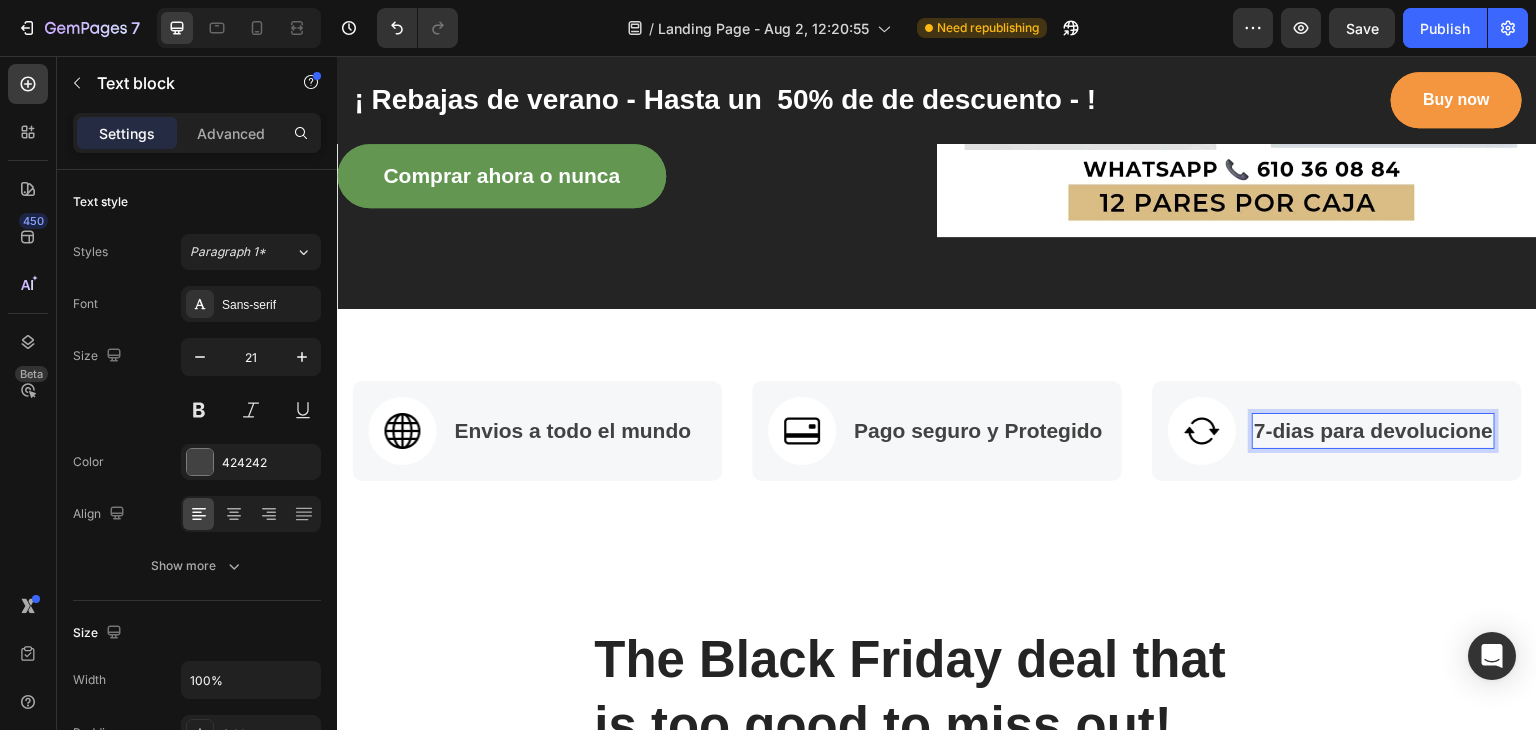 scroll, scrollTop: 516, scrollLeft: 0, axis: vertical 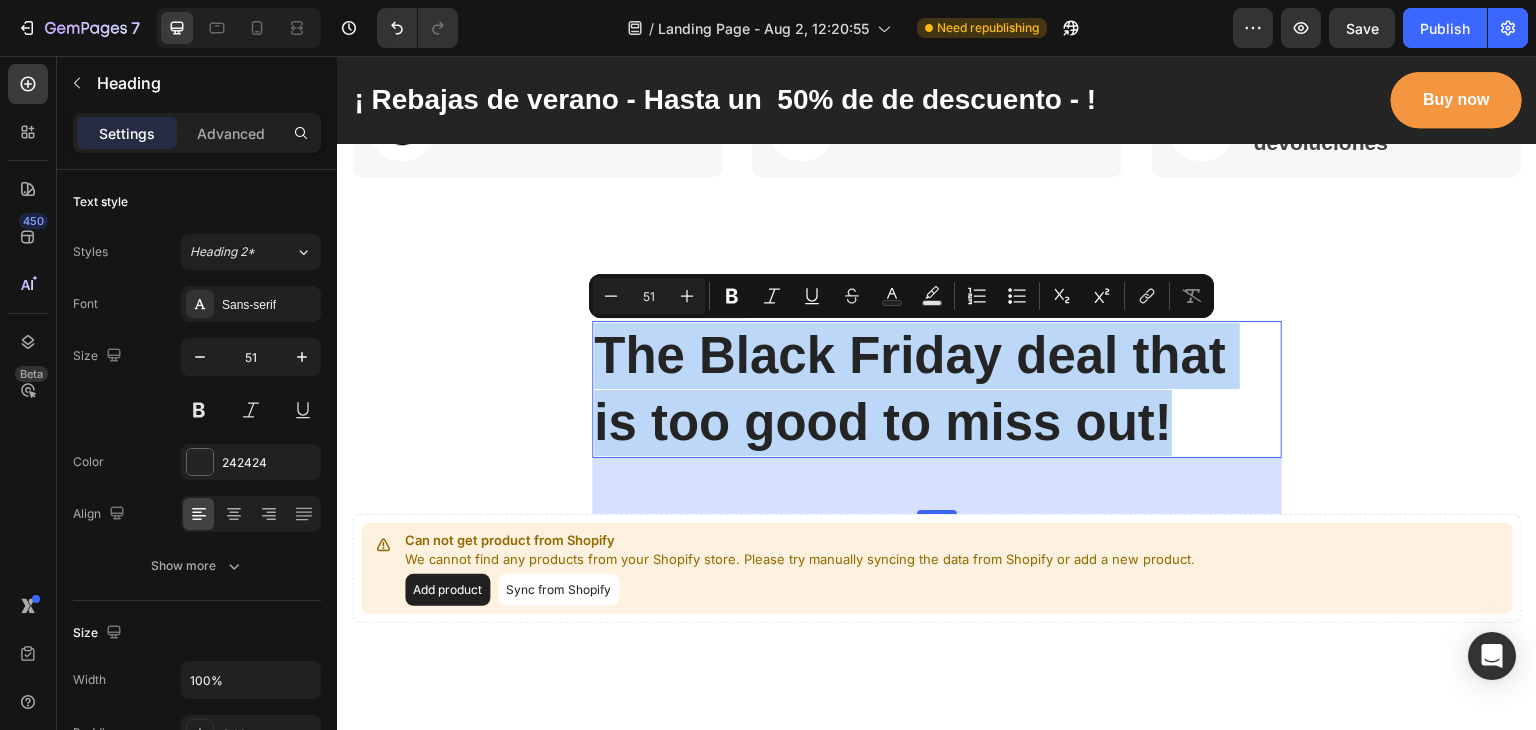 drag, startPoint x: 1165, startPoint y: 421, endPoint x: 590, endPoint y: 369, distance: 577.3465 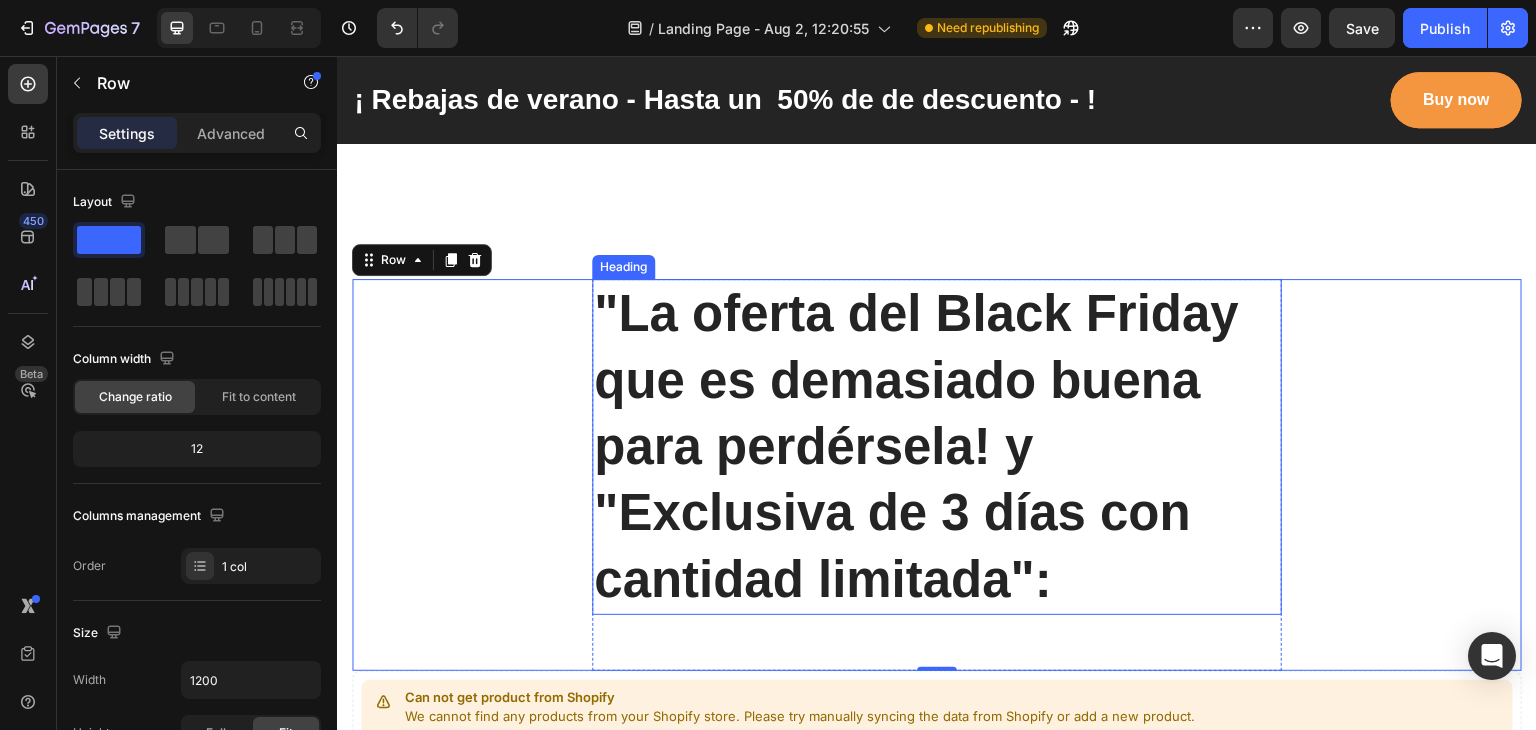scroll, scrollTop: 868, scrollLeft: 0, axis: vertical 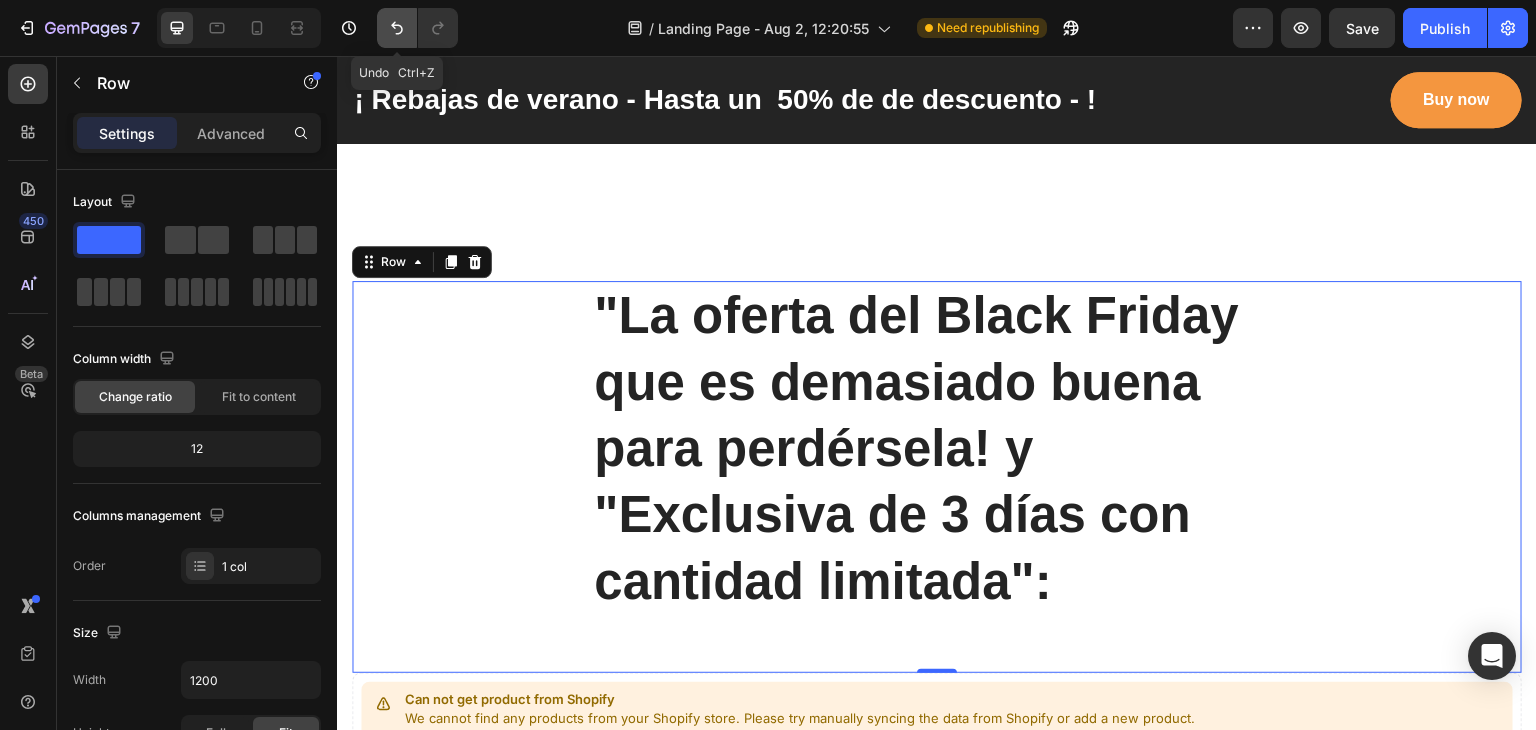 click 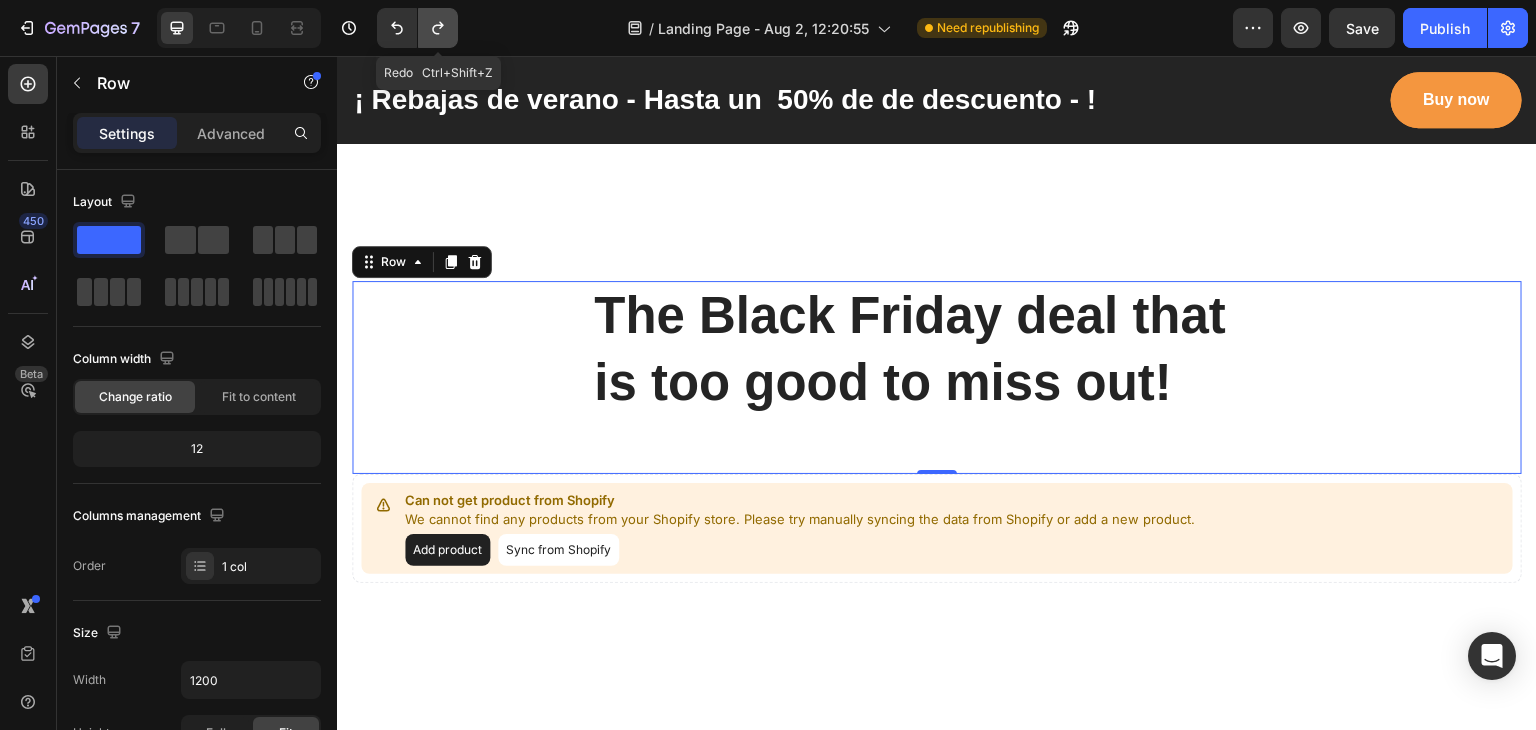 click 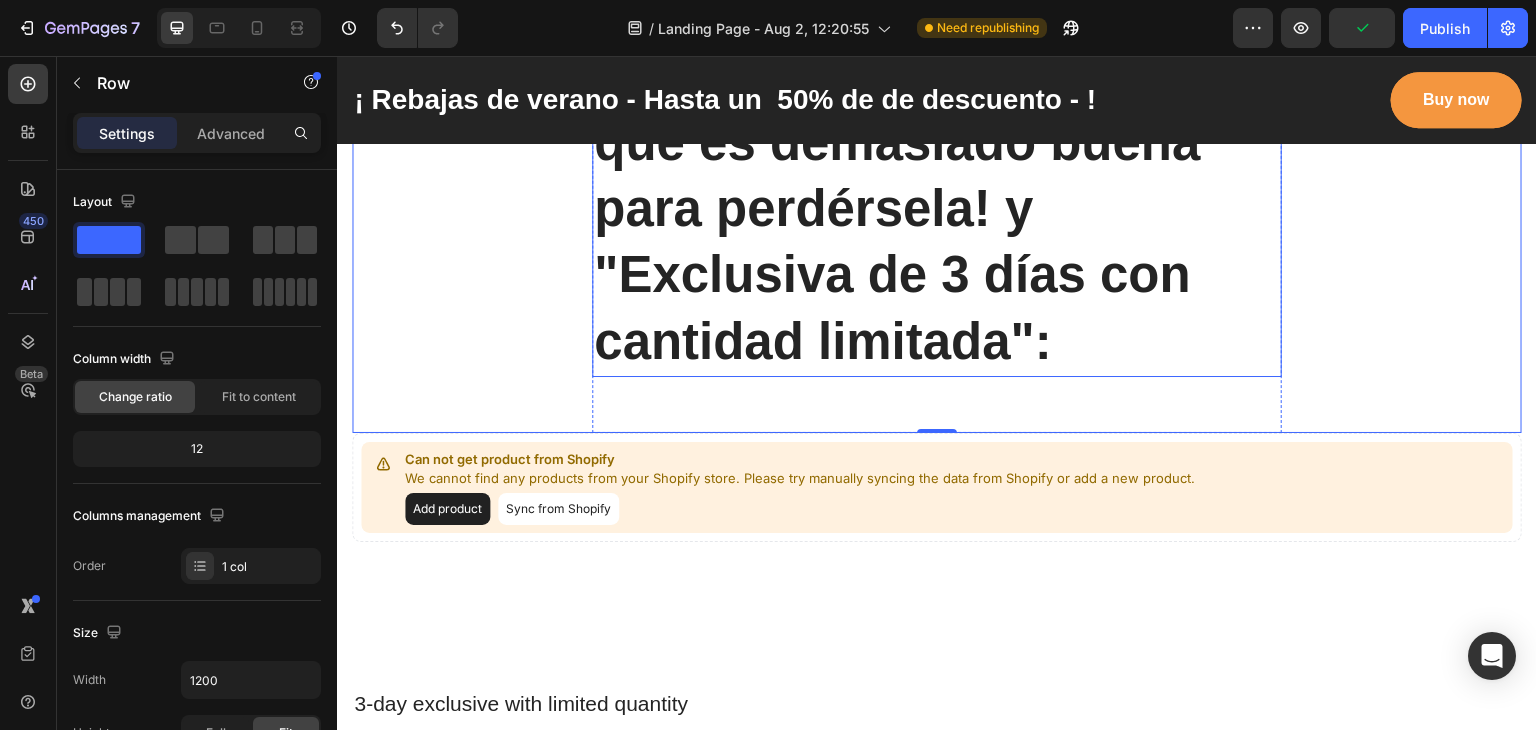 scroll, scrollTop: 1108, scrollLeft: 0, axis: vertical 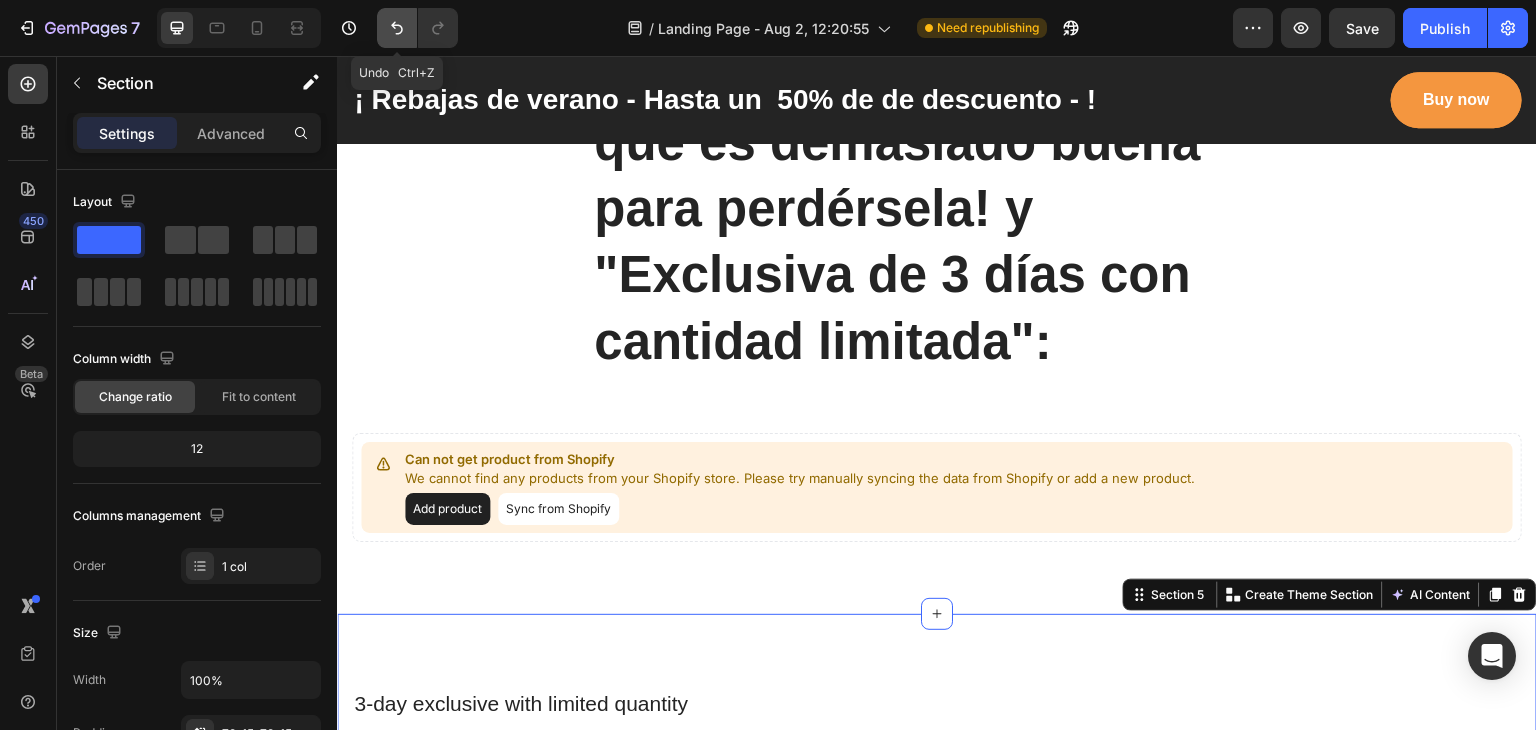 click 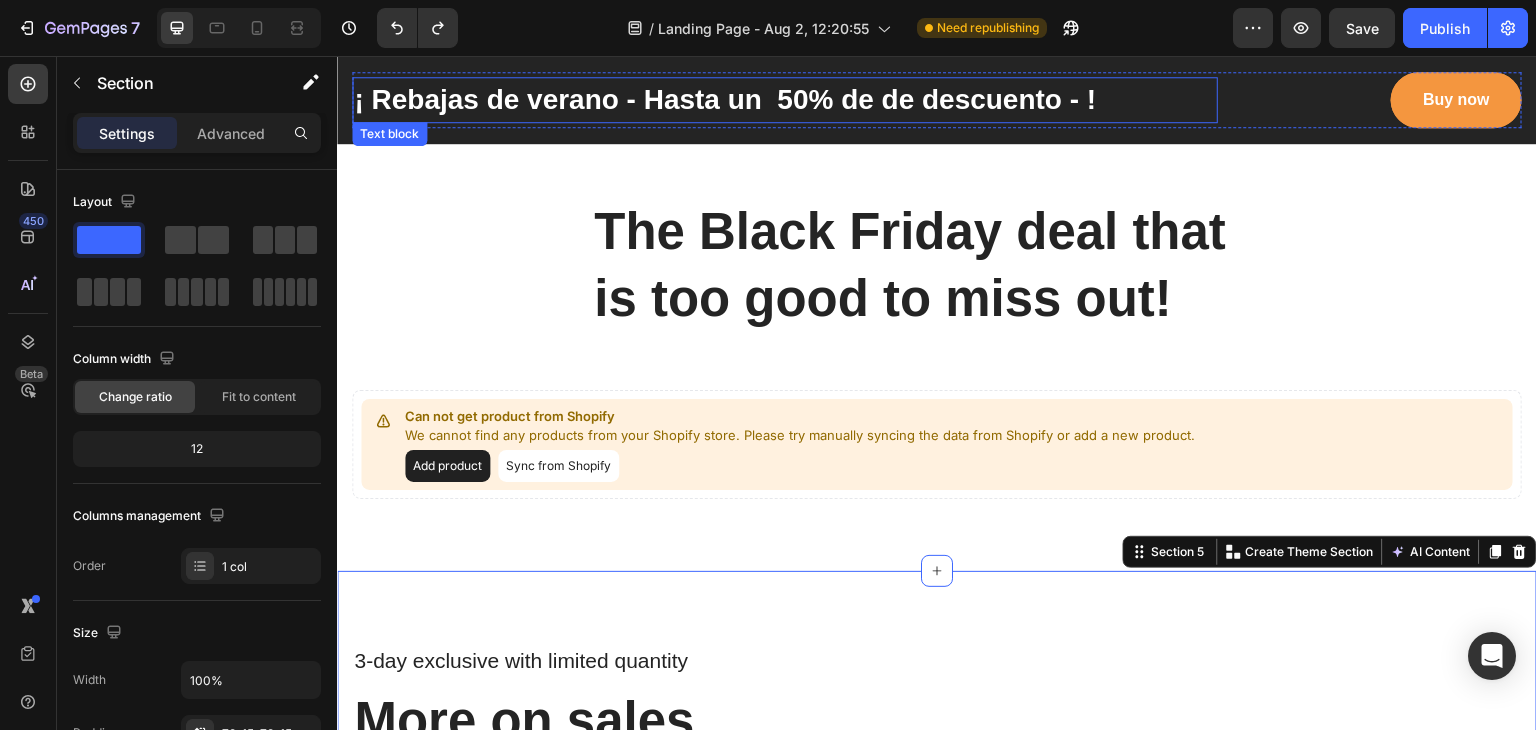 scroll, scrollTop: 878, scrollLeft: 0, axis: vertical 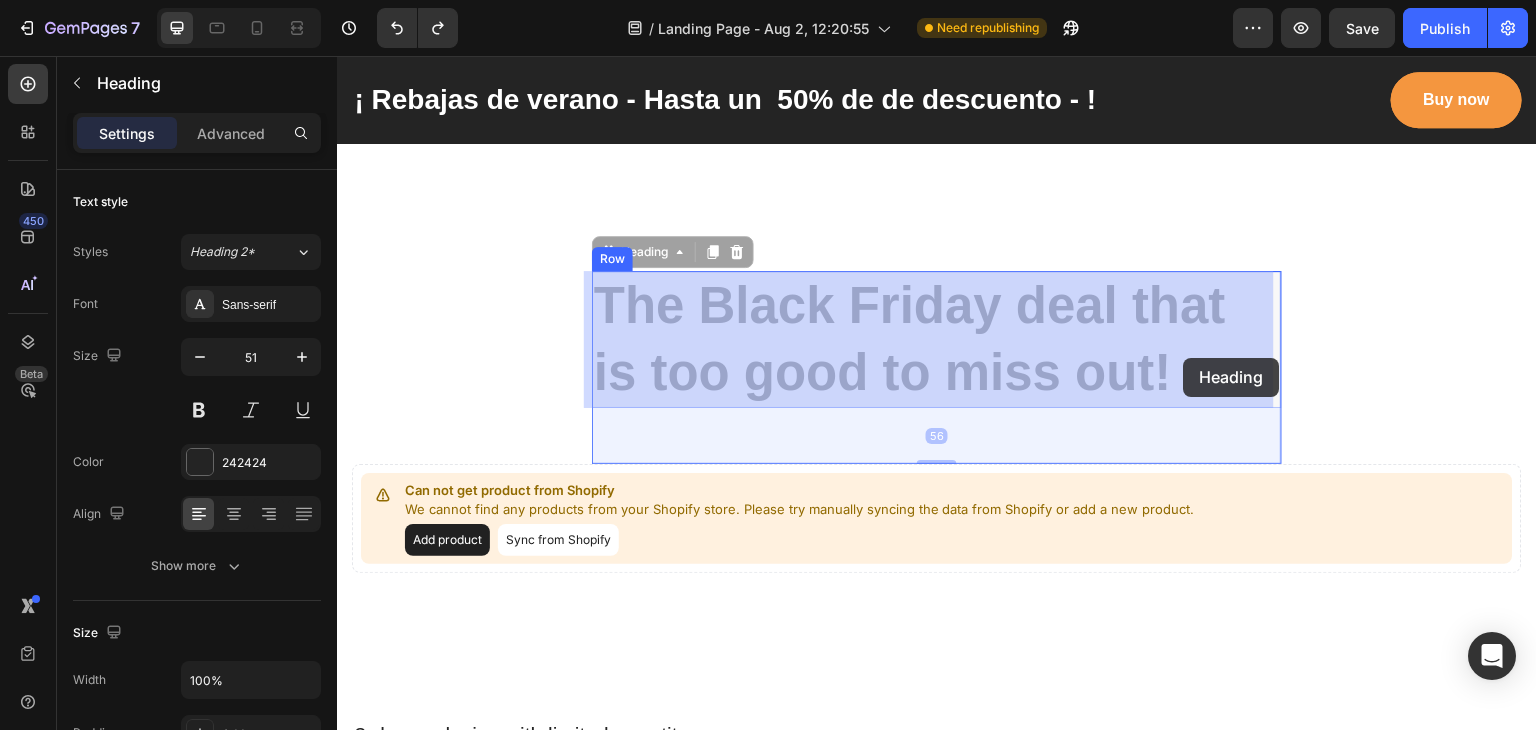 drag, startPoint x: 1052, startPoint y: 348, endPoint x: 1135, endPoint y: 369, distance: 85.61542 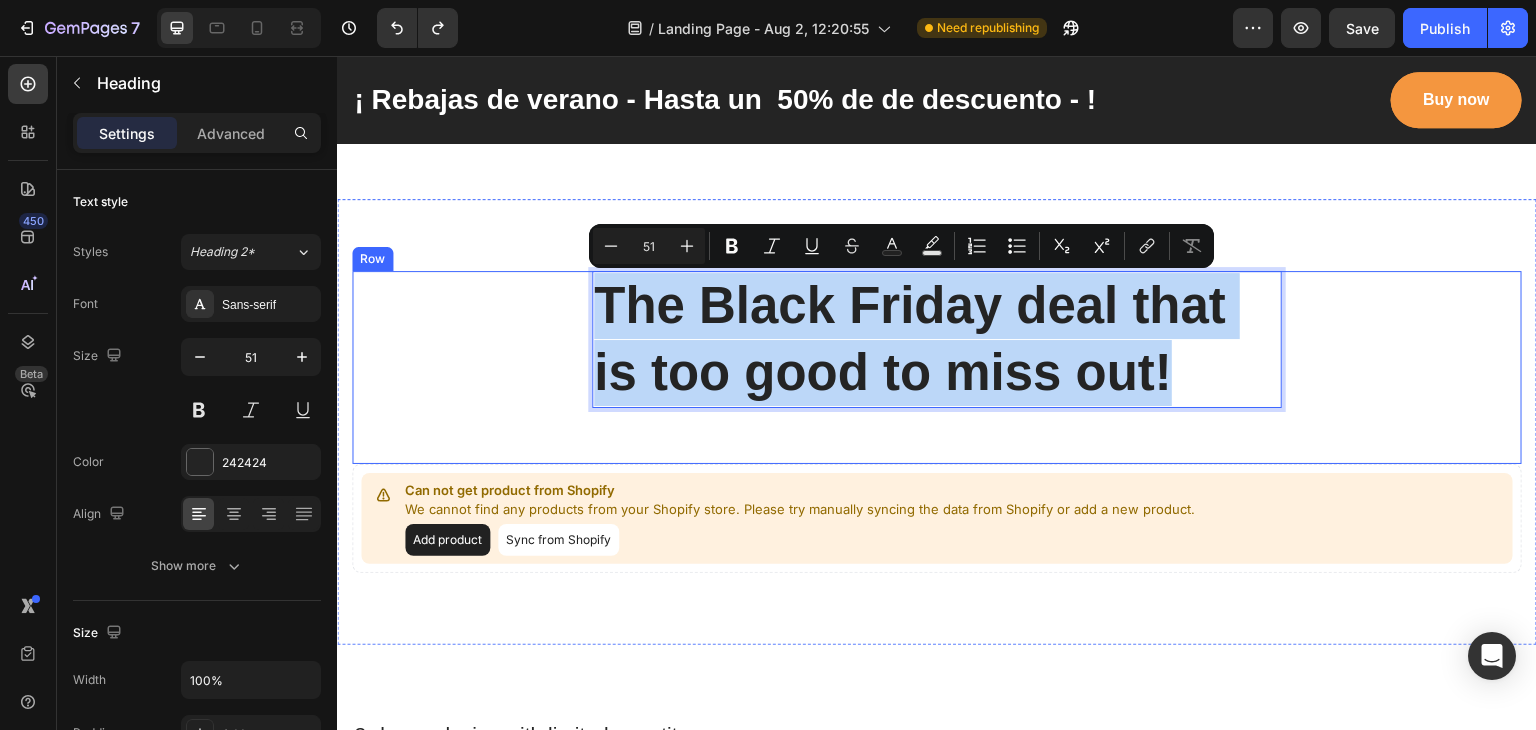 drag, startPoint x: 1164, startPoint y: 373, endPoint x: 534, endPoint y: 310, distance: 633.14215 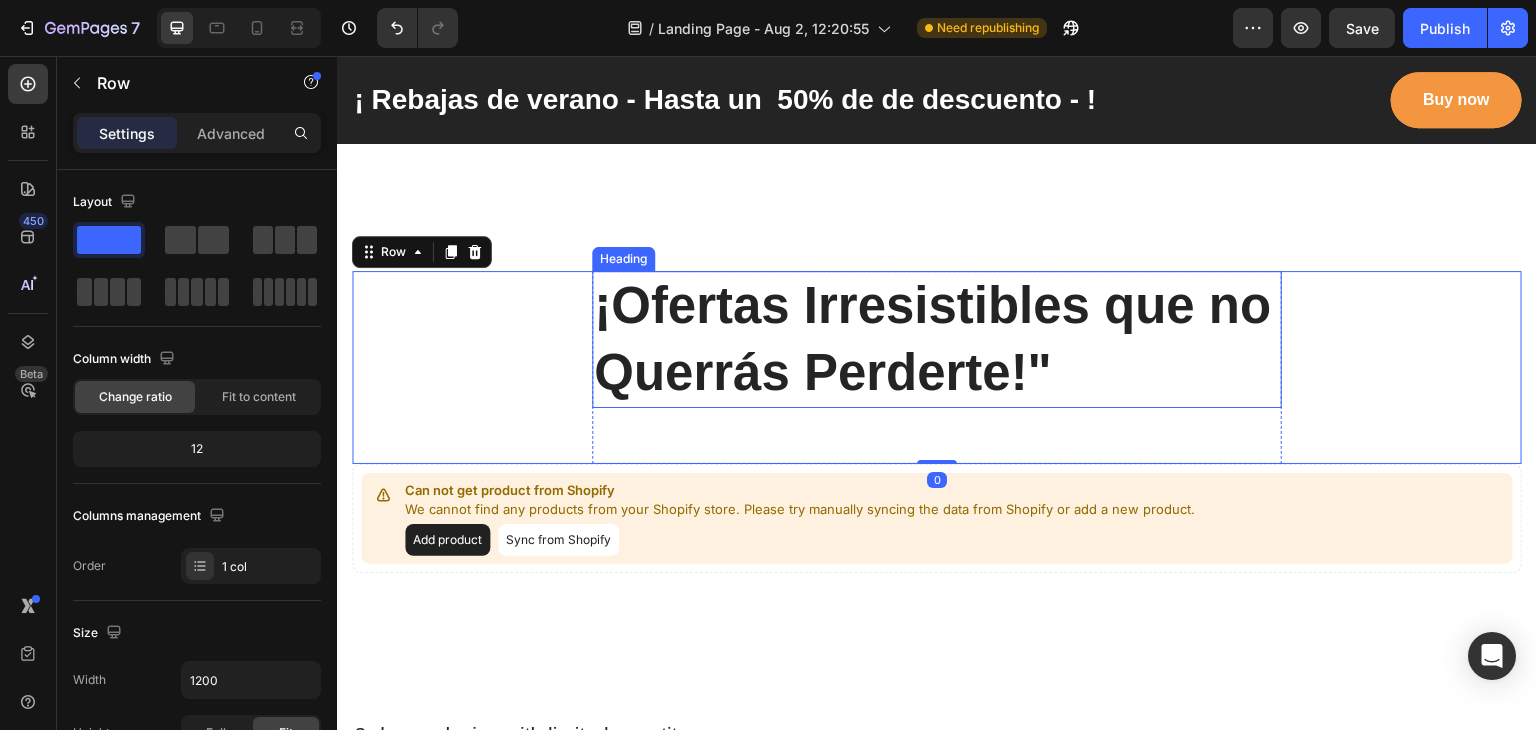 click on "¡Ofertas Irresistibles que no Querrás Perderte!"" at bounding box center (937, 339) 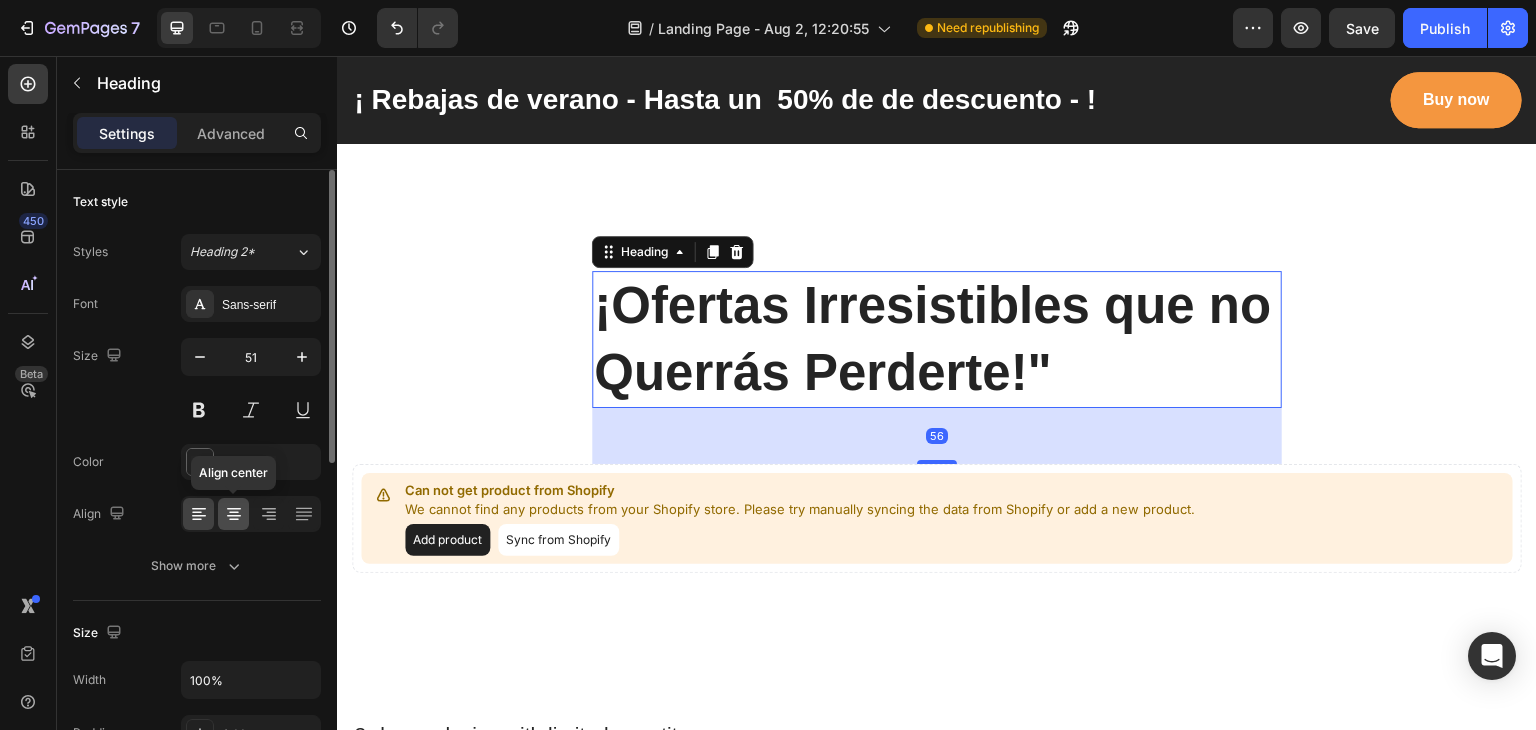 click 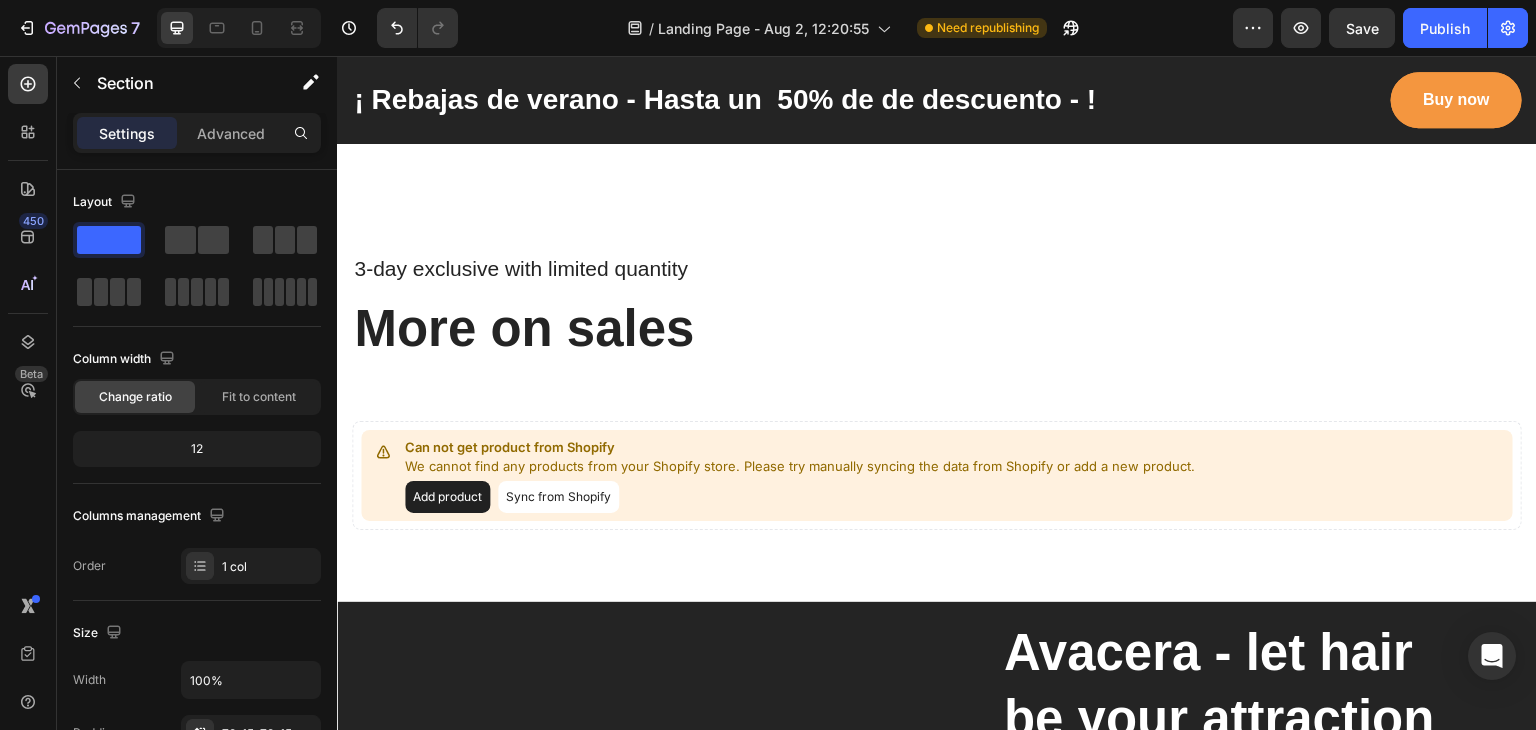 scroll, scrollTop: 1300, scrollLeft: 0, axis: vertical 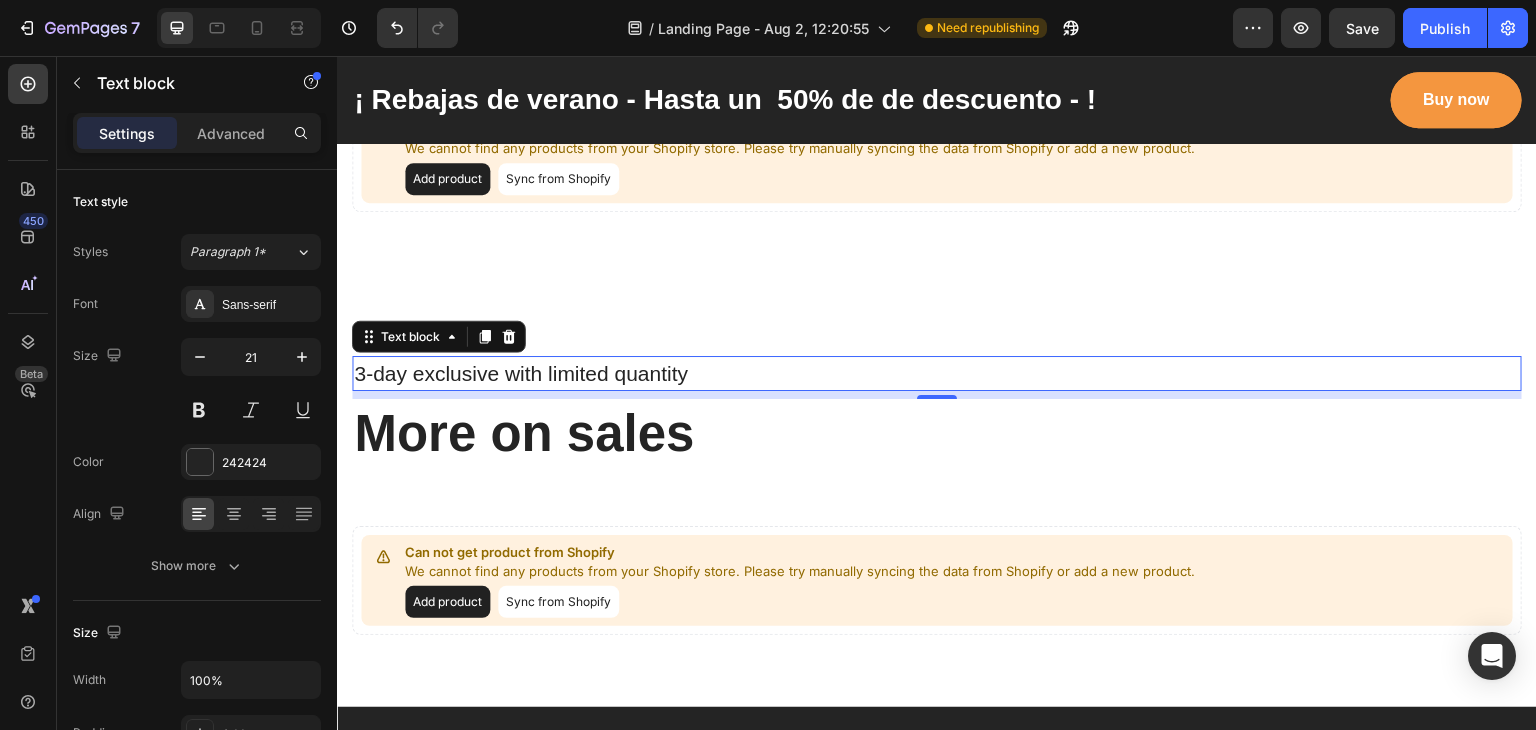 click on "3-day exclusive with limited quantity" at bounding box center [937, 374] 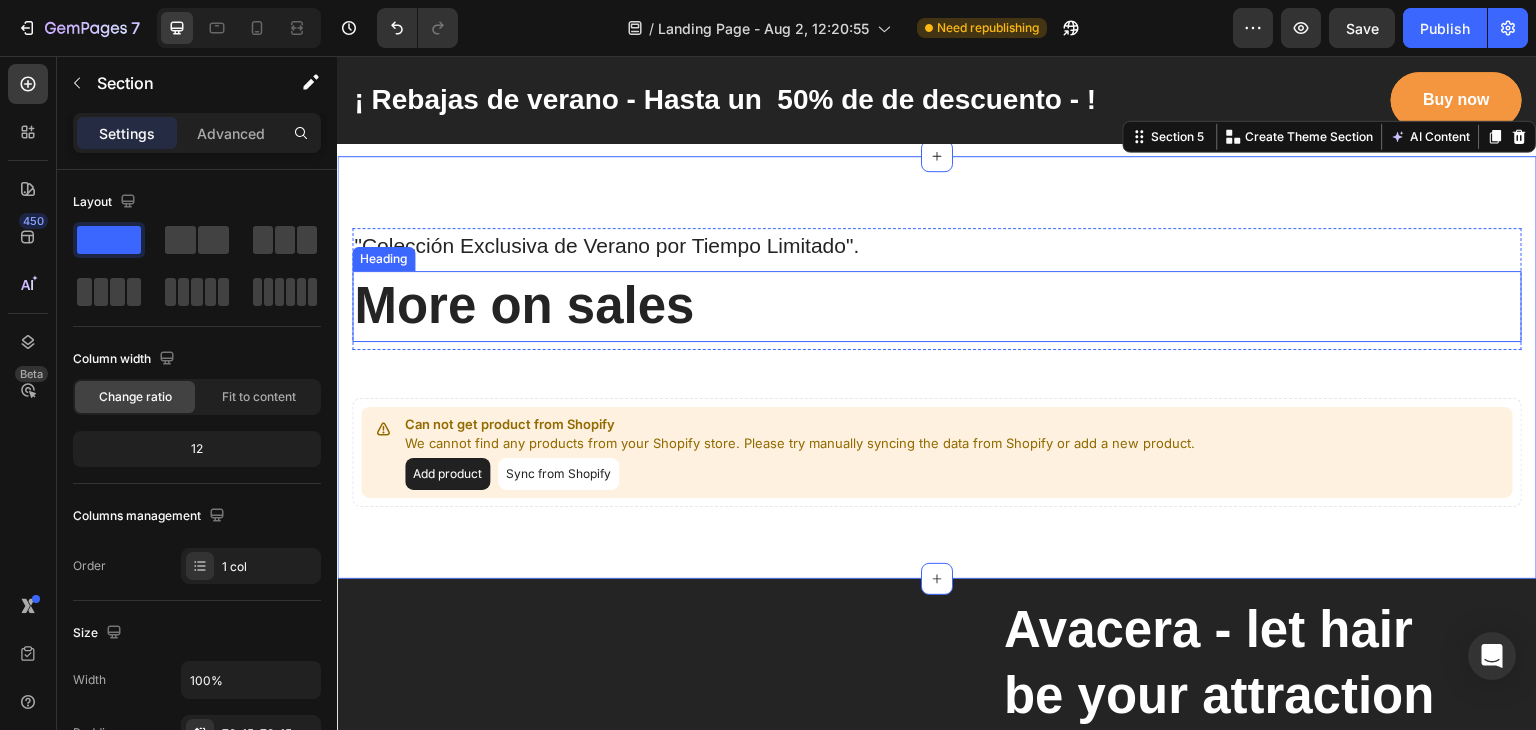 scroll, scrollTop: 1364, scrollLeft: 0, axis: vertical 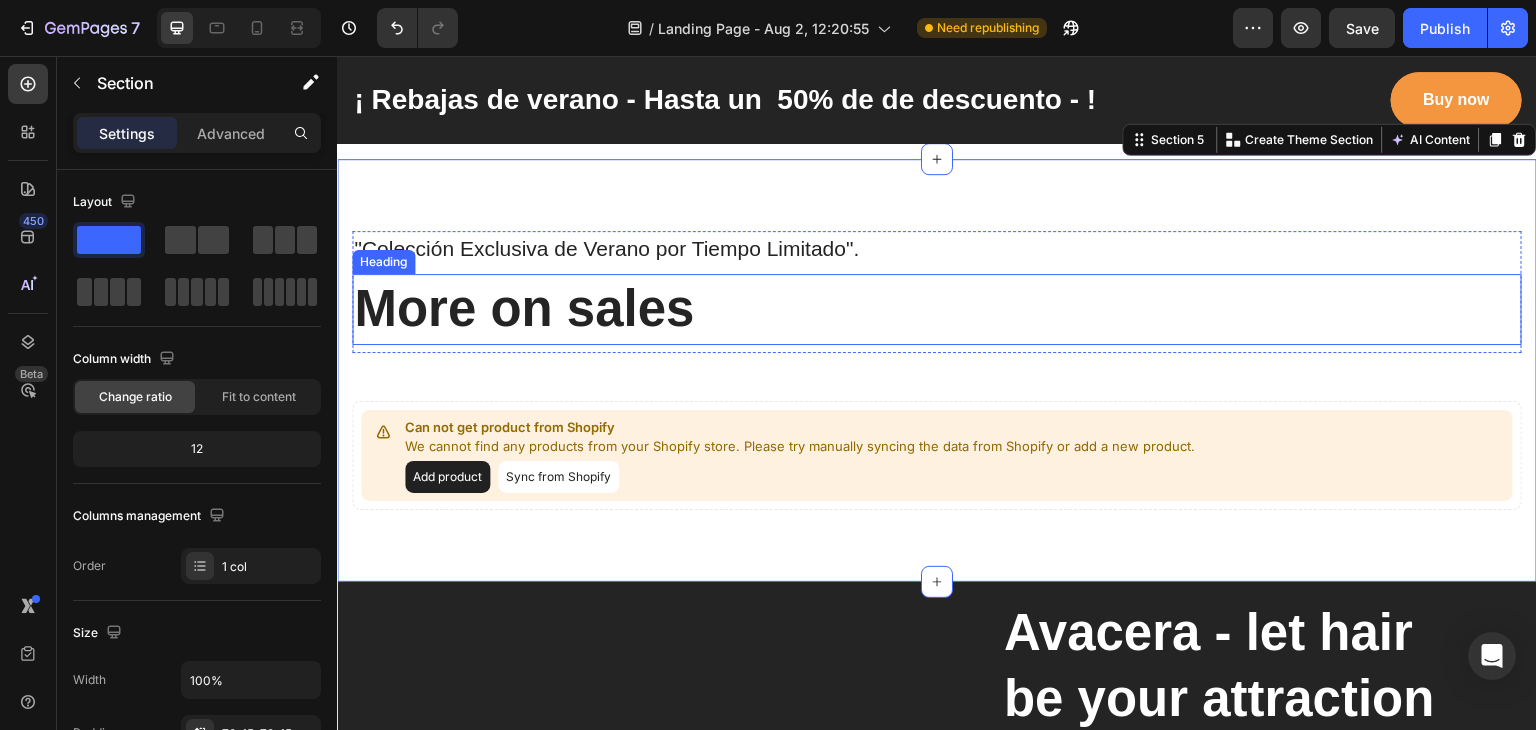 click on "More on sales" at bounding box center (937, 309) 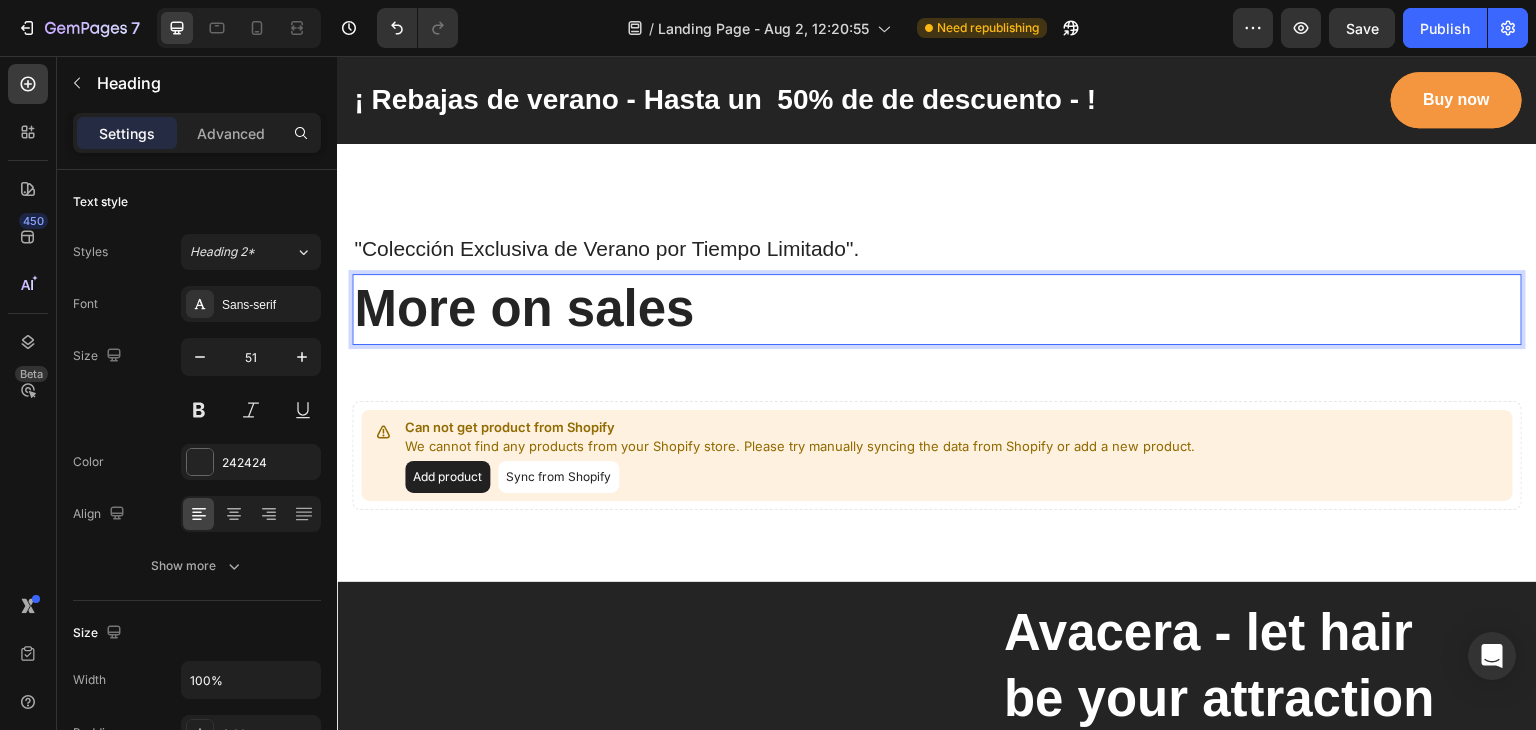 click on "More on sales" at bounding box center [937, 309] 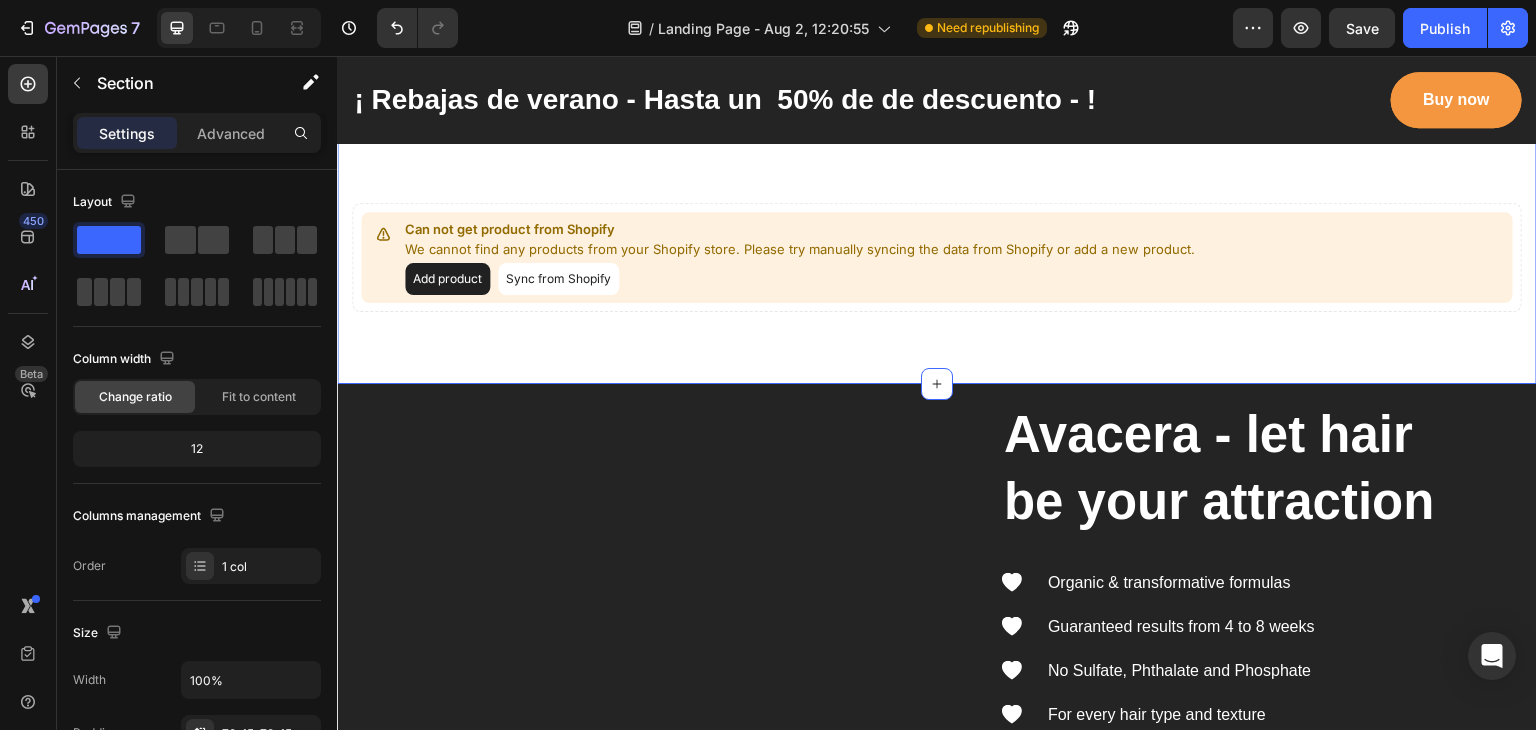 scroll, scrollTop: 1596, scrollLeft: 0, axis: vertical 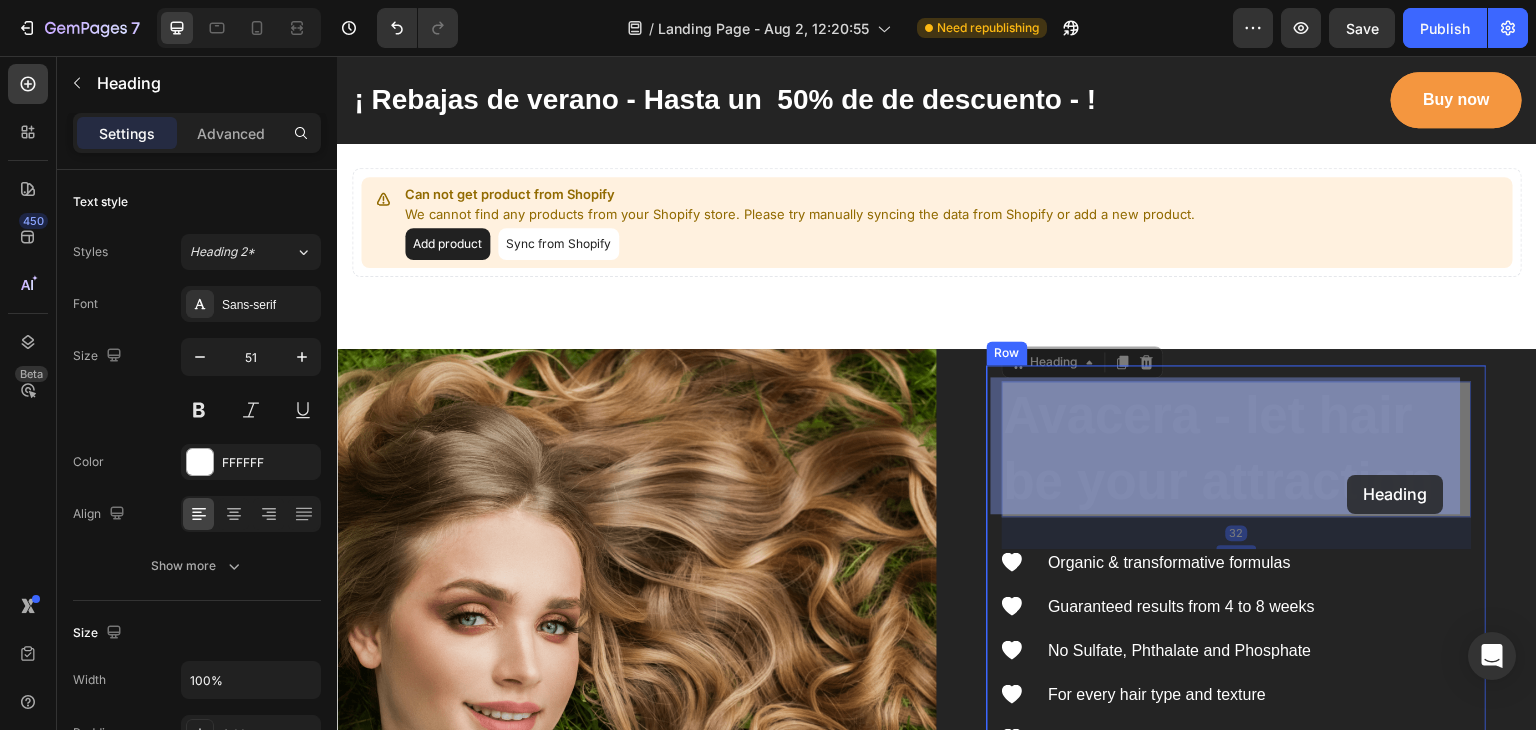drag, startPoint x: 1416, startPoint y: 484, endPoint x: 1367, endPoint y: 475, distance: 49.819675 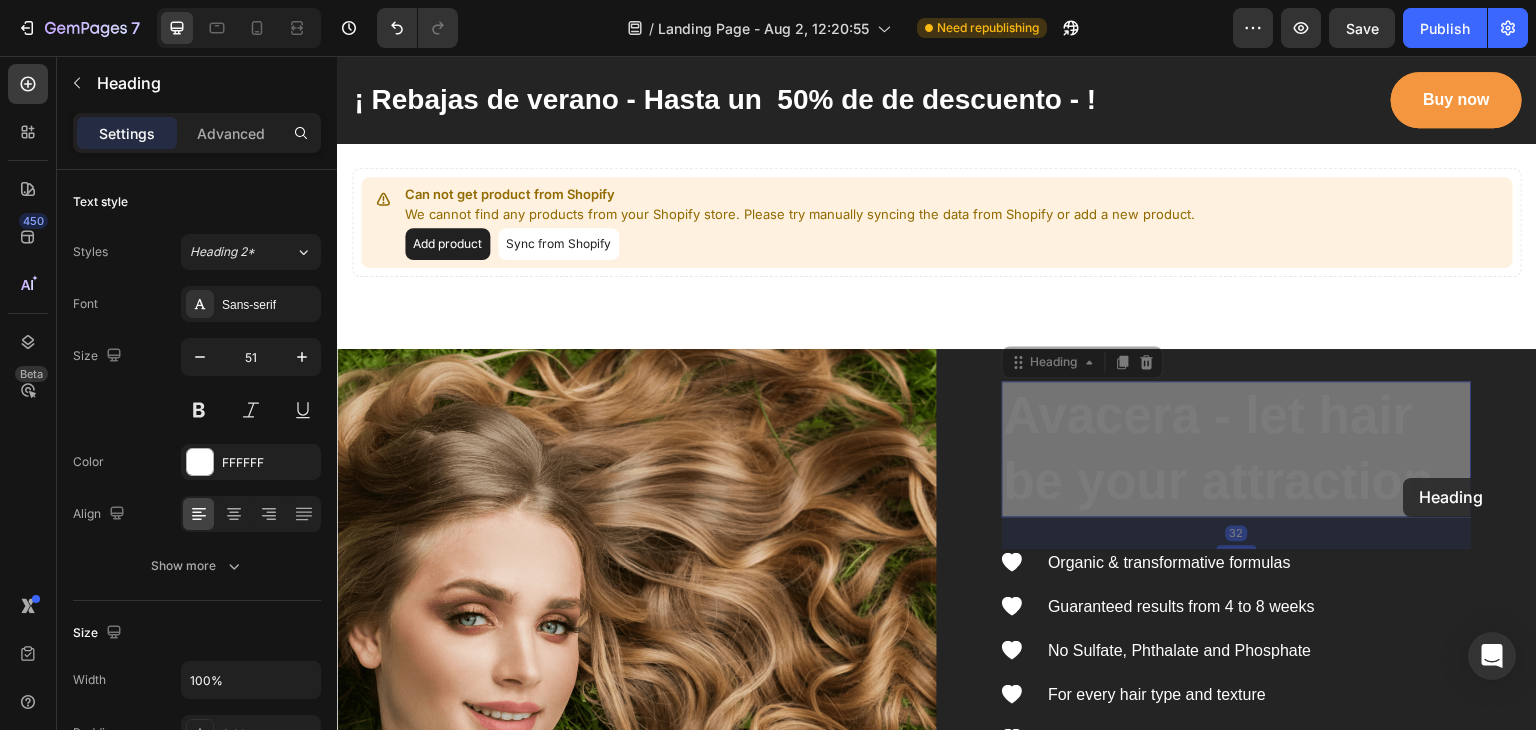 scroll, scrollTop: 1583, scrollLeft: 0, axis: vertical 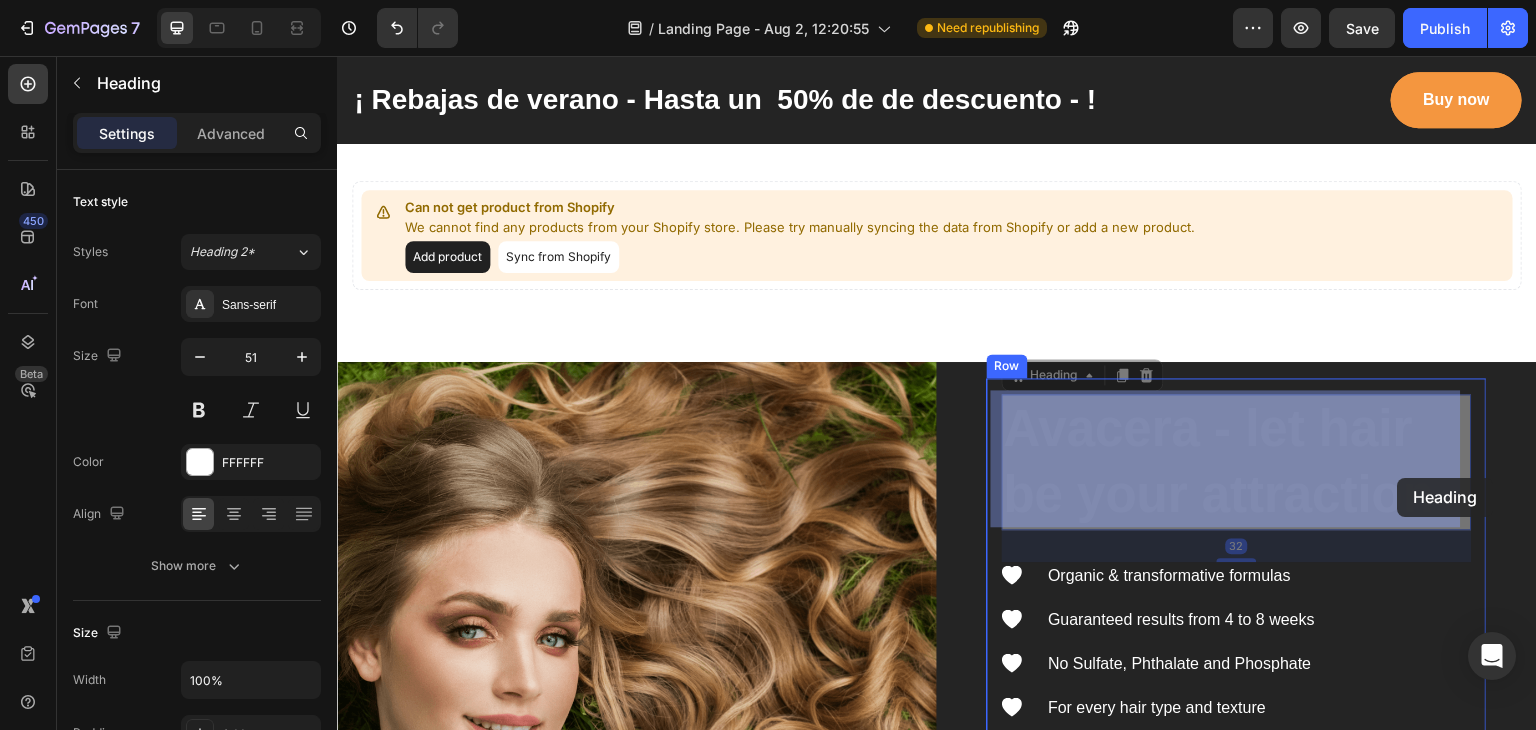 drag, startPoint x: 1412, startPoint y: 478, endPoint x: 1243, endPoint y: 450, distance: 171.30382 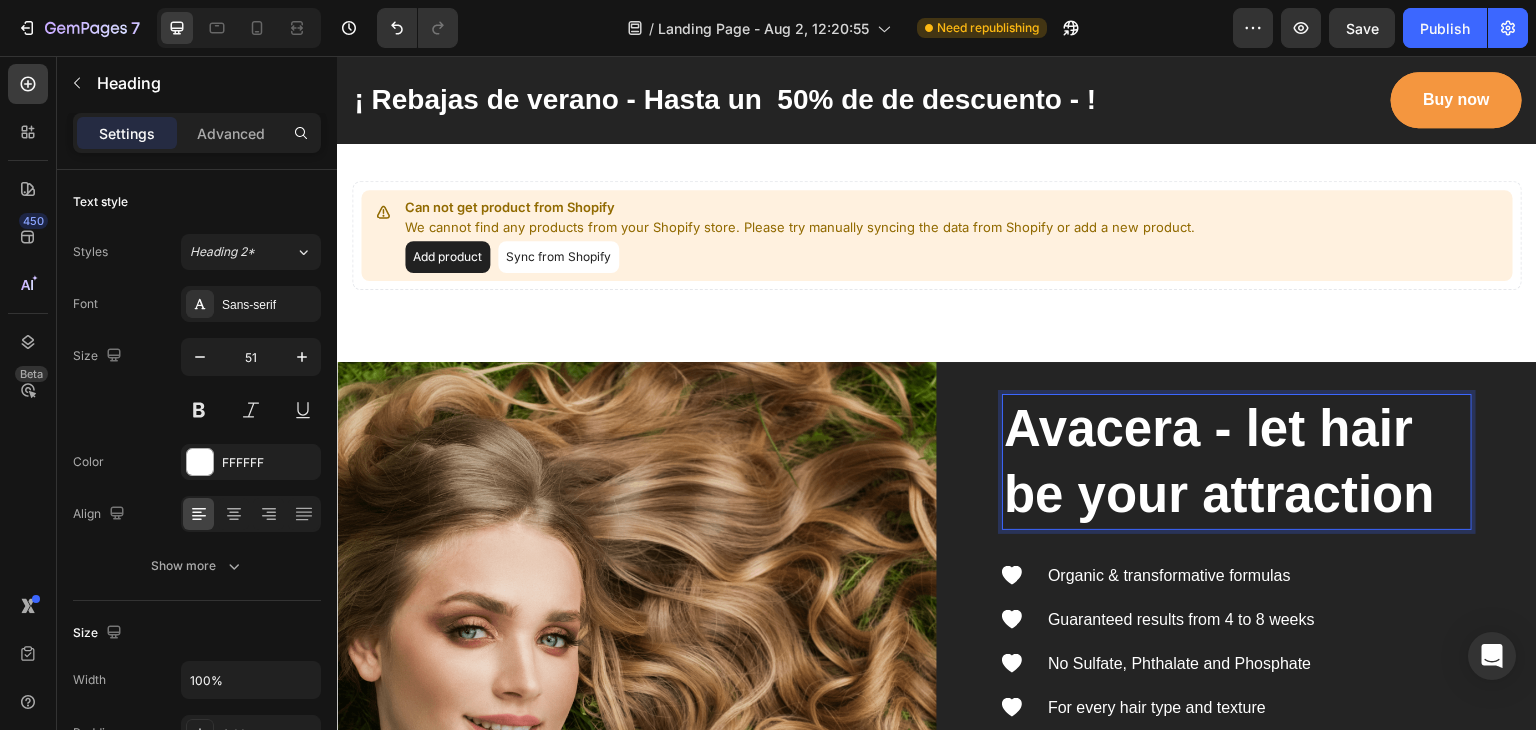 click on "Avacera - let hair be your attraction" at bounding box center (1237, 462) 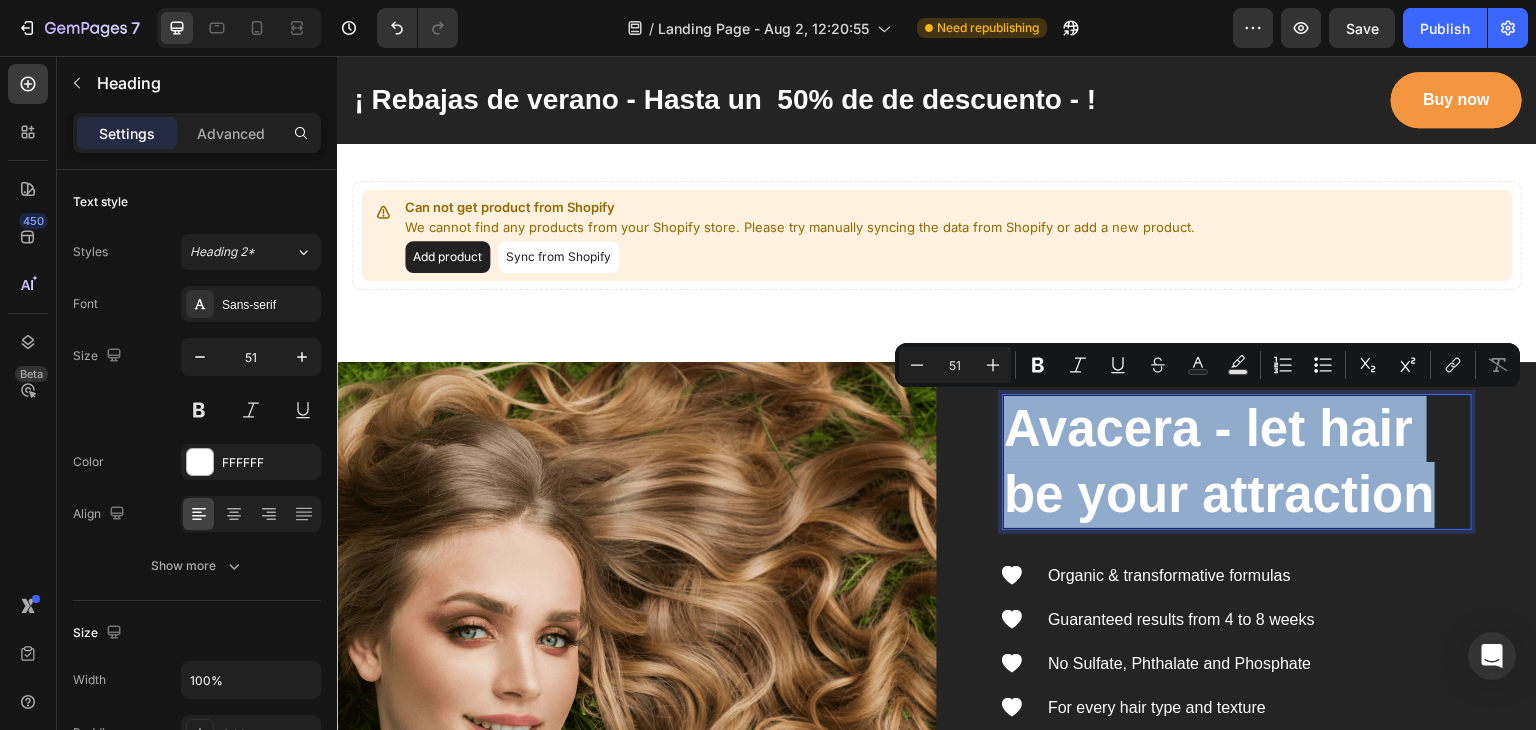 drag, startPoint x: 1423, startPoint y: 498, endPoint x: 990, endPoint y: 435, distance: 437.55914 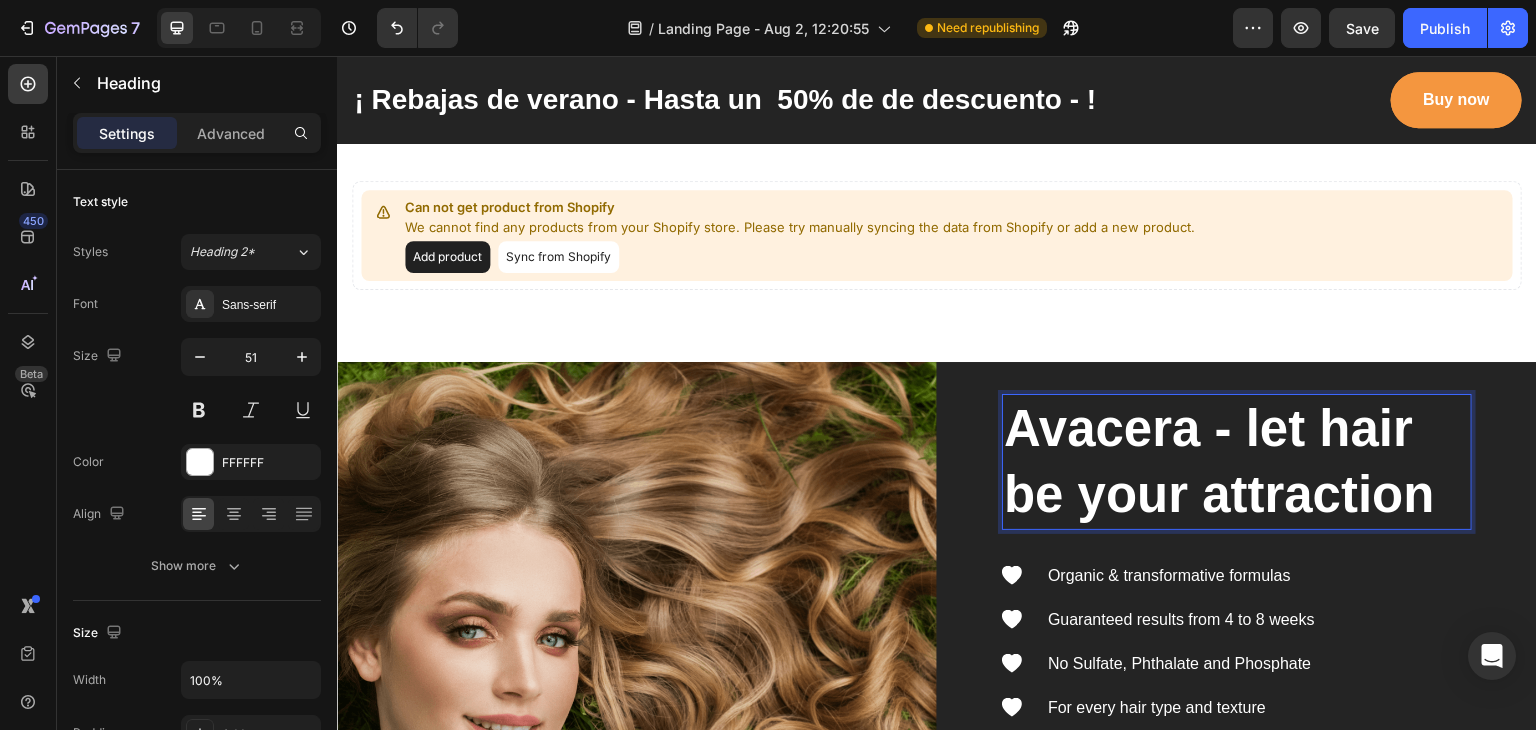 click on "Avacera - let hair be your attraction" at bounding box center [1237, 462] 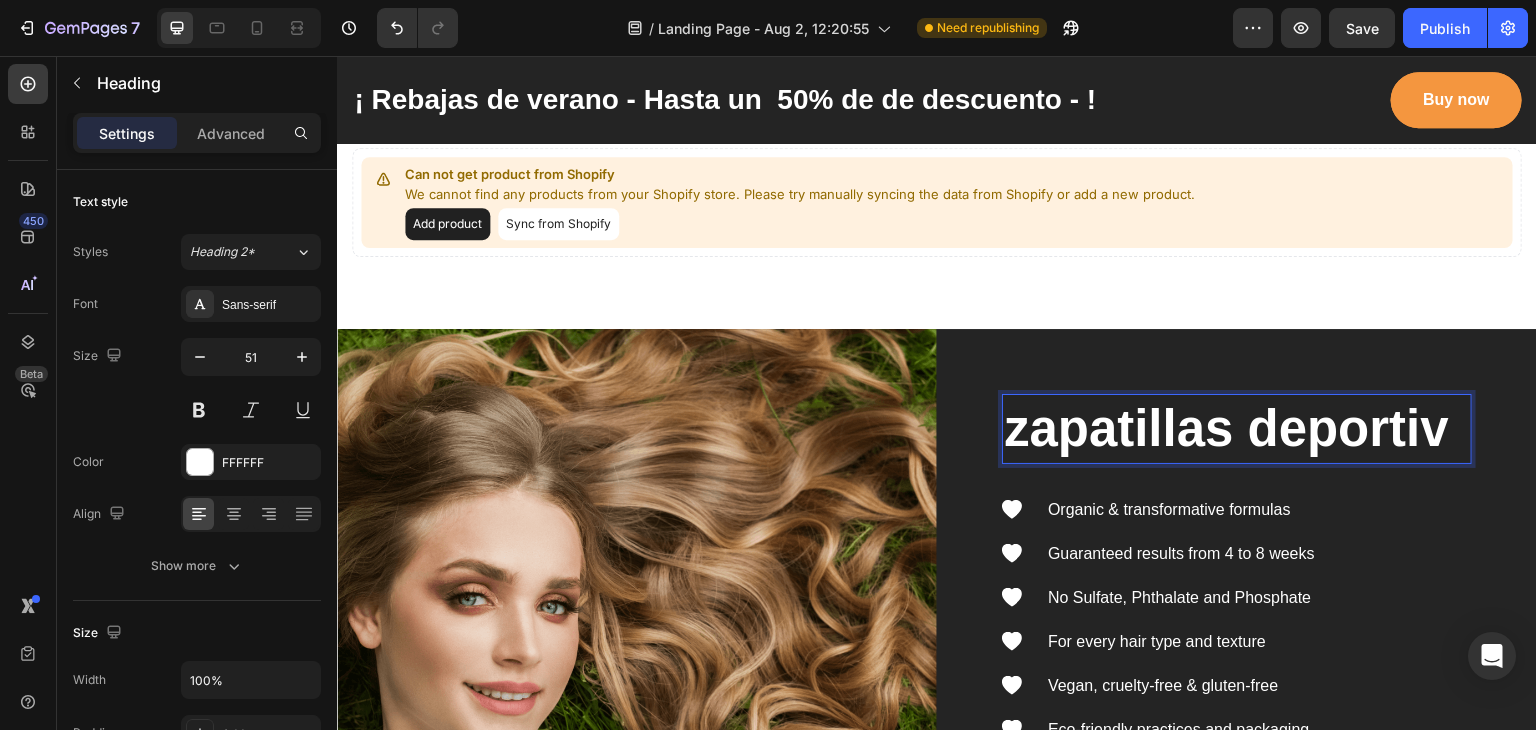 scroll, scrollTop: 1583, scrollLeft: 0, axis: vertical 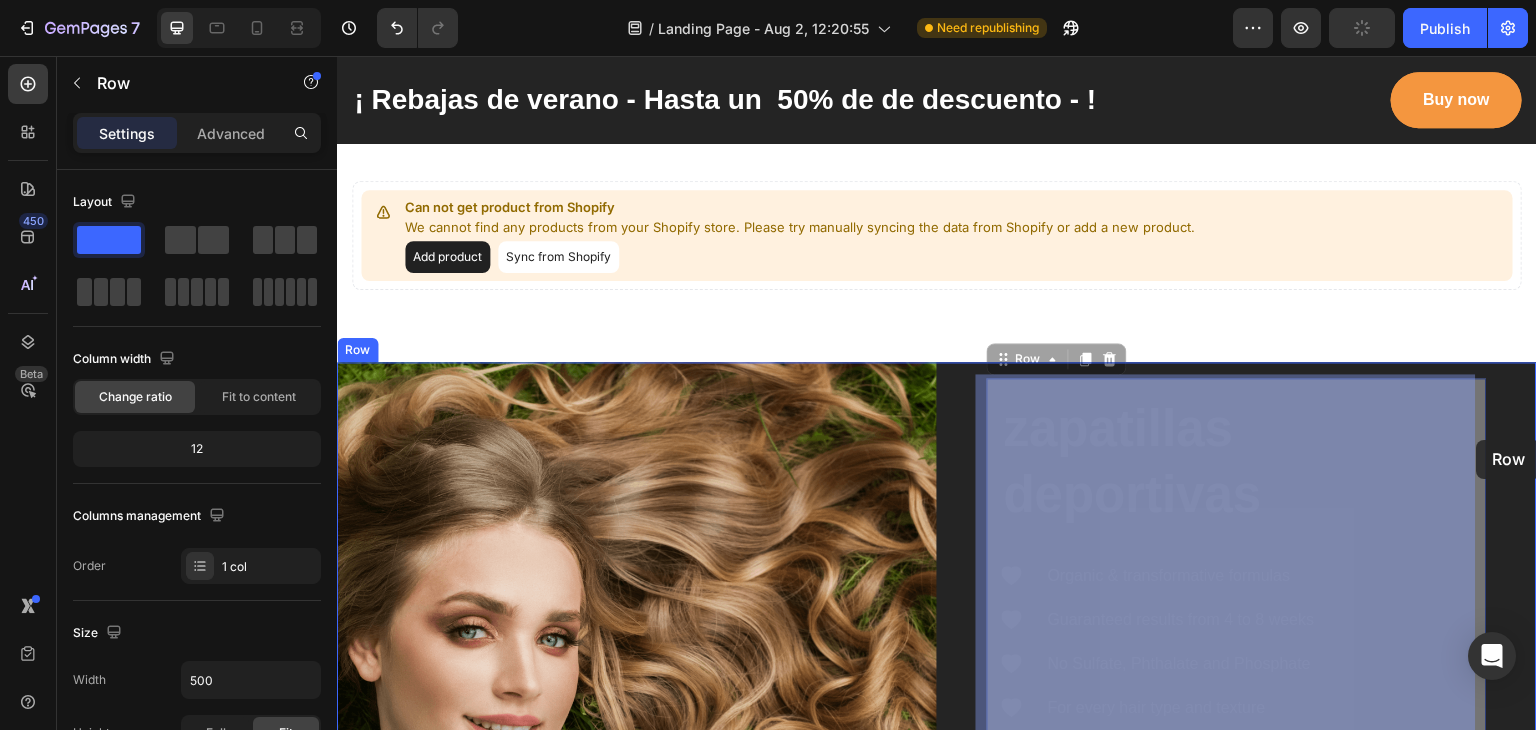 drag, startPoint x: 1465, startPoint y: 439, endPoint x: 1476, endPoint y: 440, distance: 11.045361 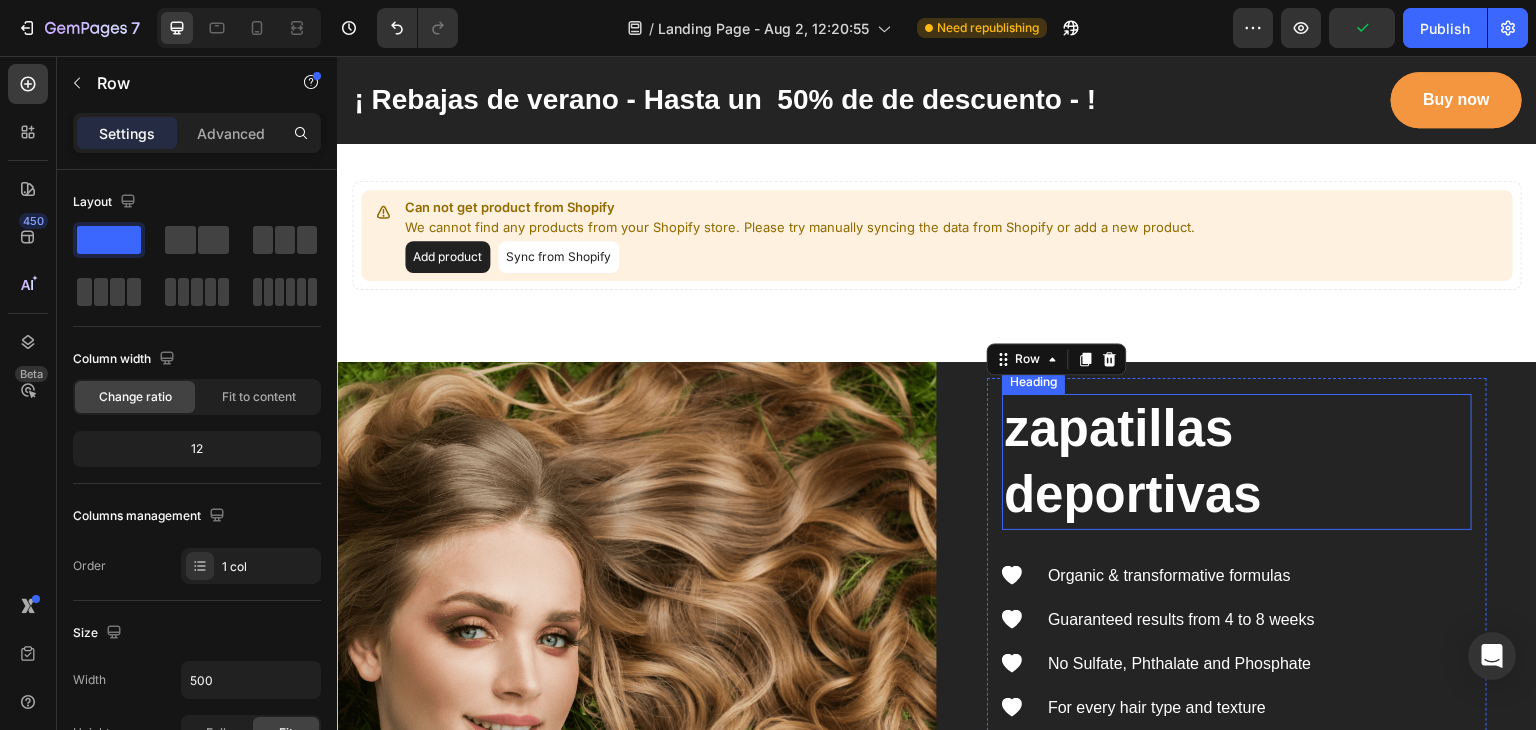 click on "zapatillas deportivas" at bounding box center (1237, 462) 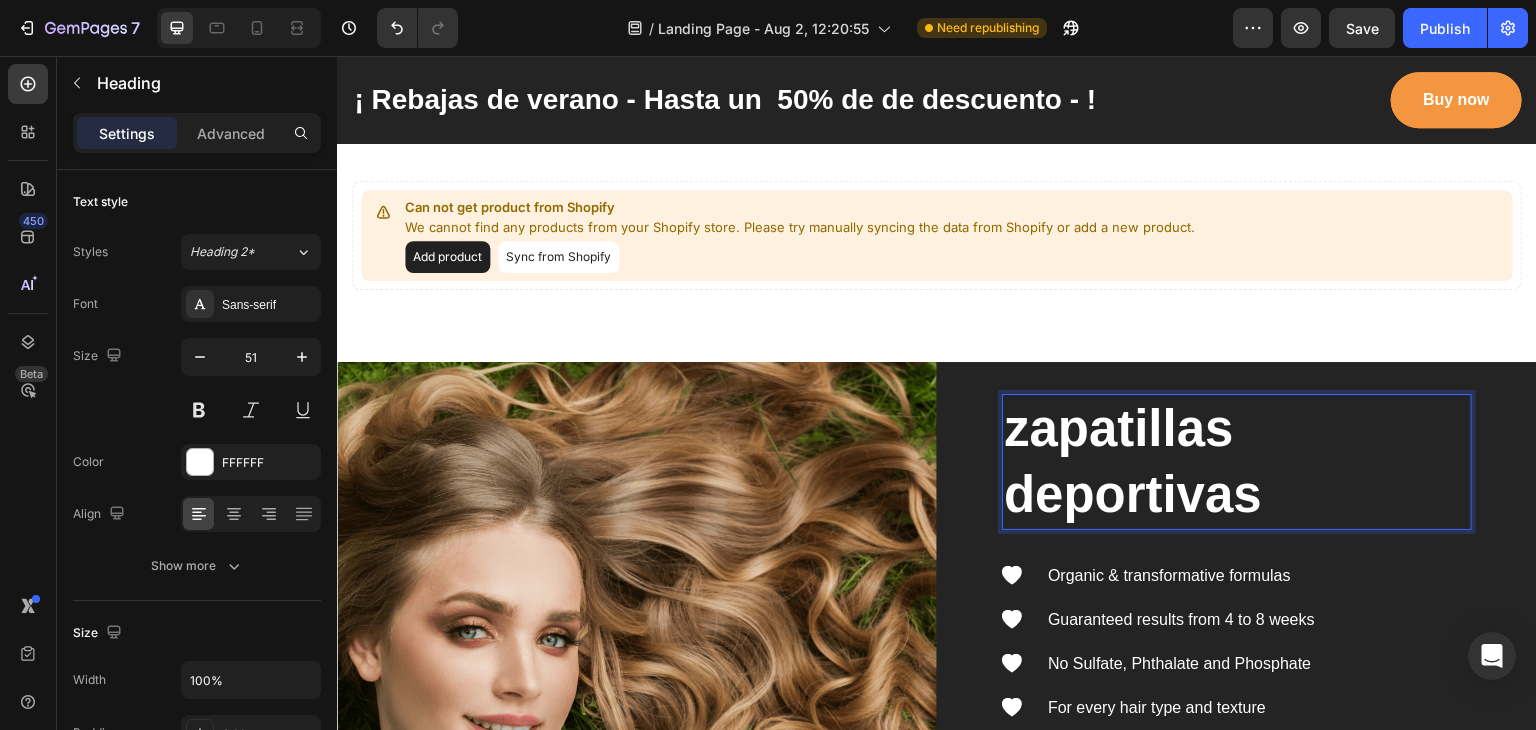 click on "zapatillas deportivas Heading   32
Icon Organic & transformative formulas Text block
Icon Guaranteed results from 4 to 8 weeks Text block
Icon No Sulfate, Phthalate and Phosphate Text block
Icon For every hair type and texture Text block
Icon Vegan, cruelty-free & gluten-free  Text block
Icon Eco-friendly practices and packaging Text block Icon List Row" at bounding box center [1237, 602] 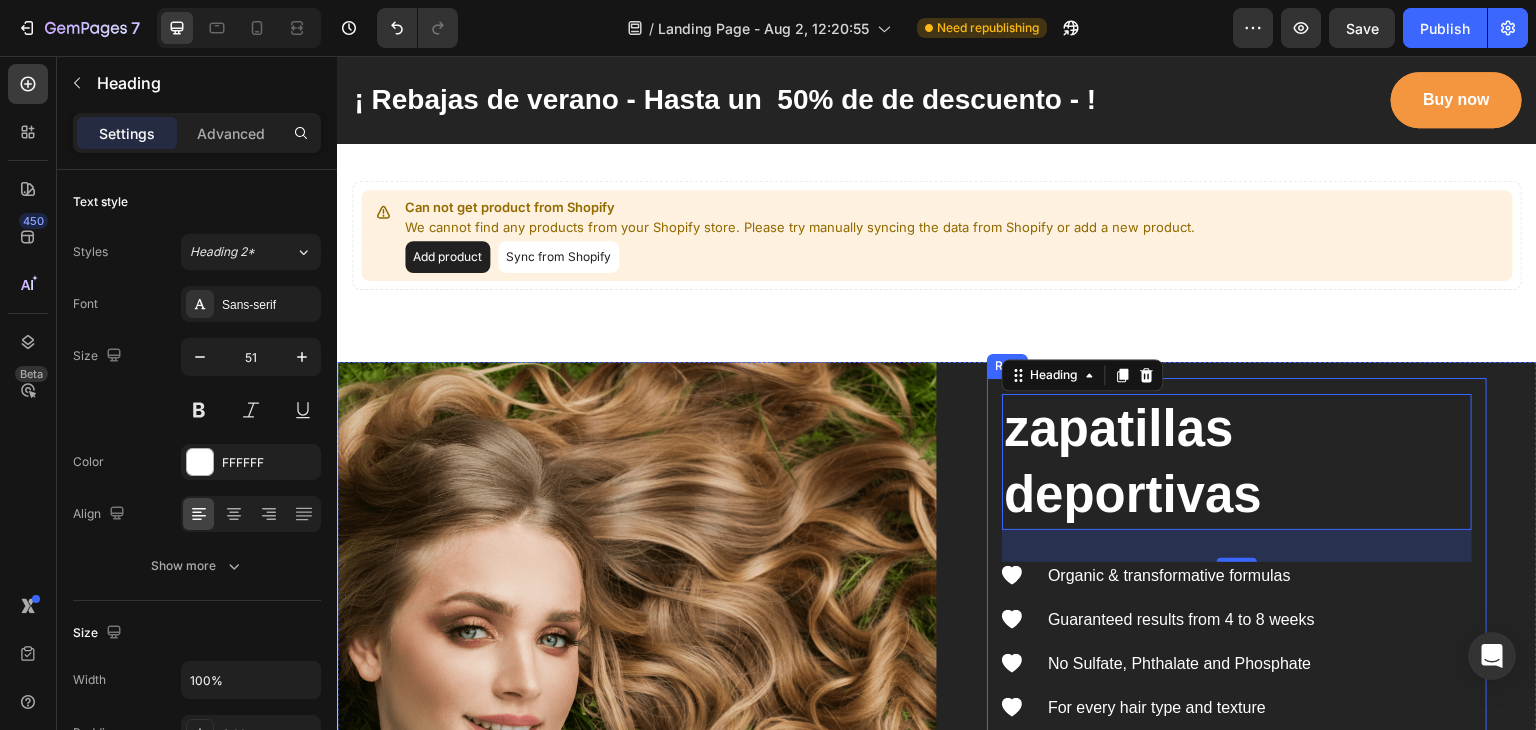 scroll, scrollTop: 1570, scrollLeft: 0, axis: vertical 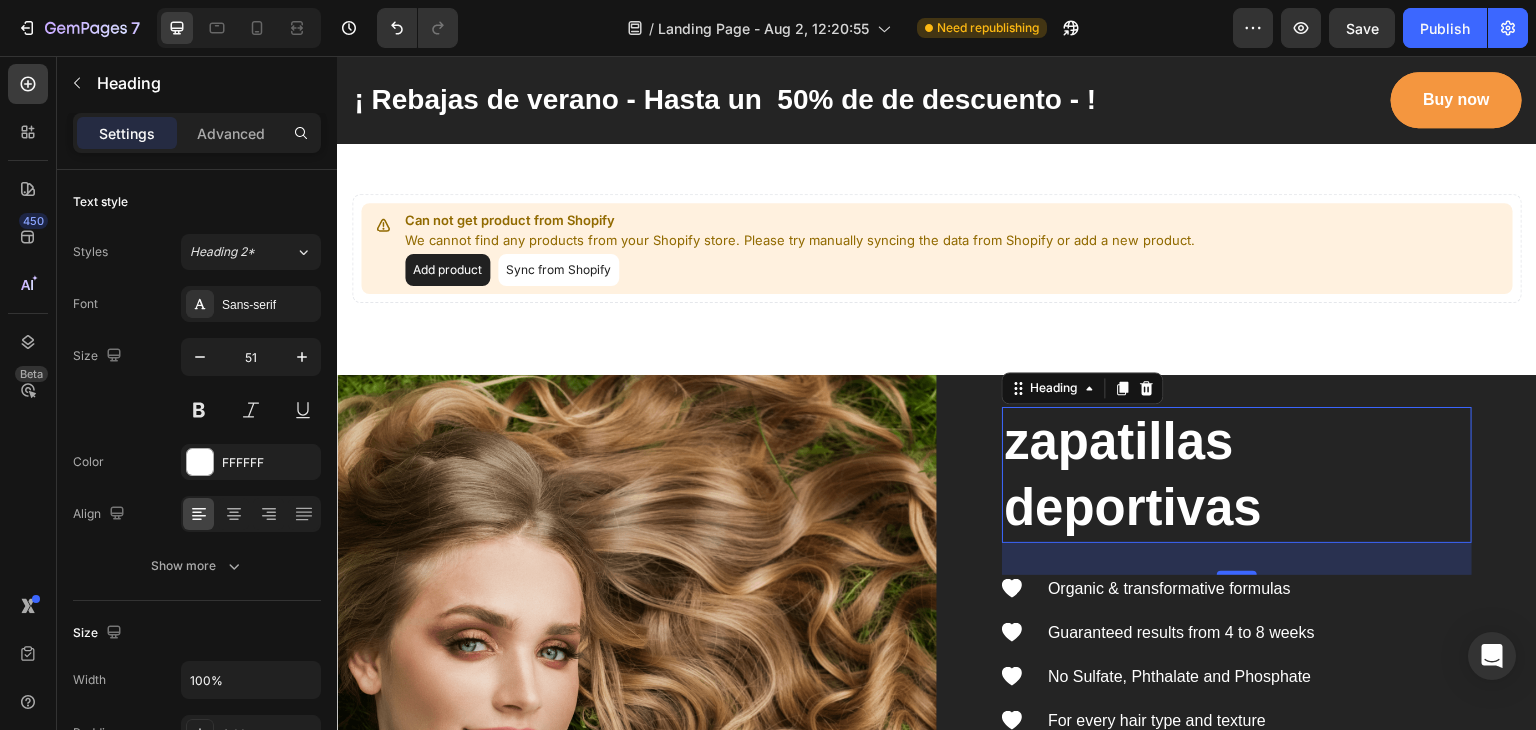 click on "zapatillas deportivas" at bounding box center (1237, 475) 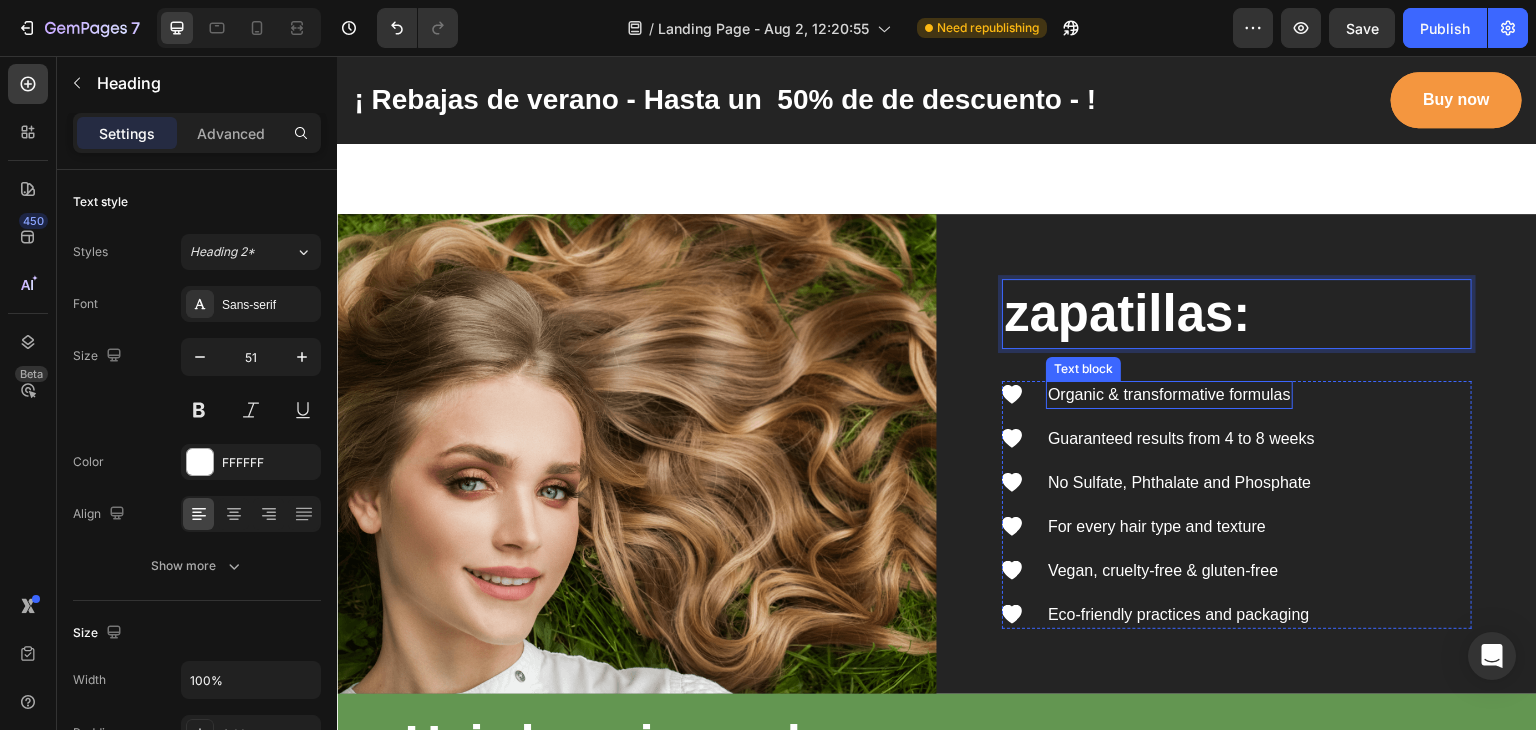 scroll, scrollTop: 1740, scrollLeft: 0, axis: vertical 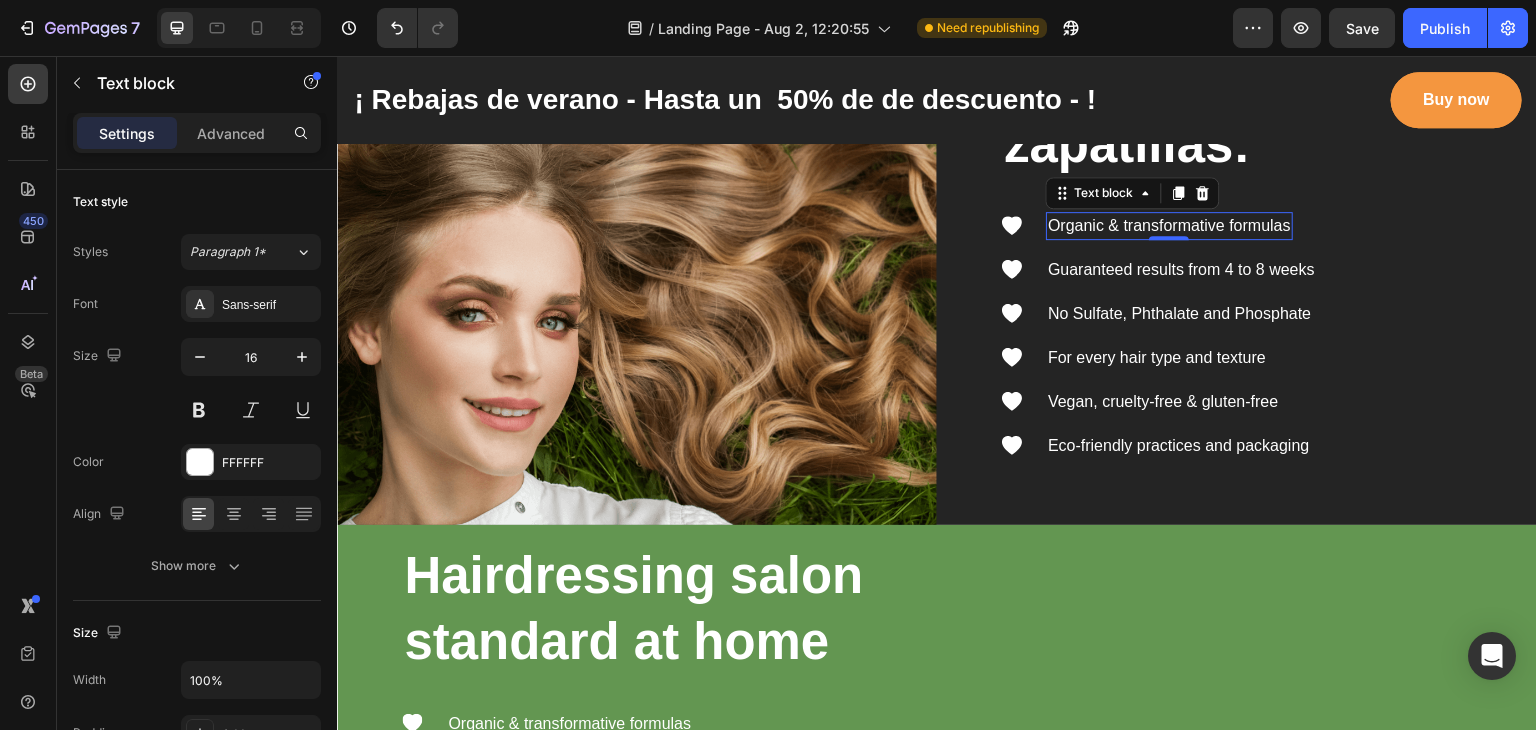 click on "Organic & transformative formulas" at bounding box center [1169, 226] 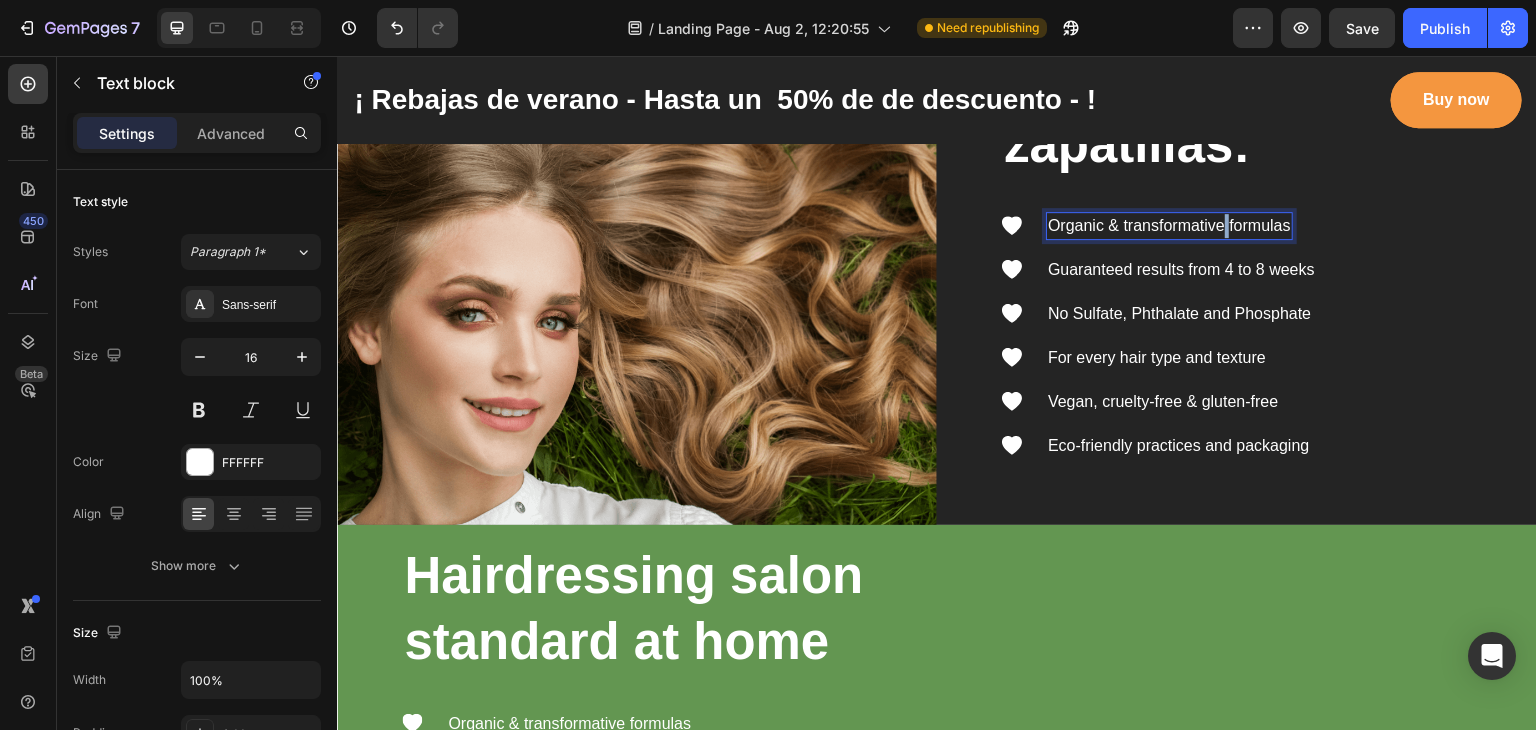 click on "Organic & transformative formulas" at bounding box center [1169, 226] 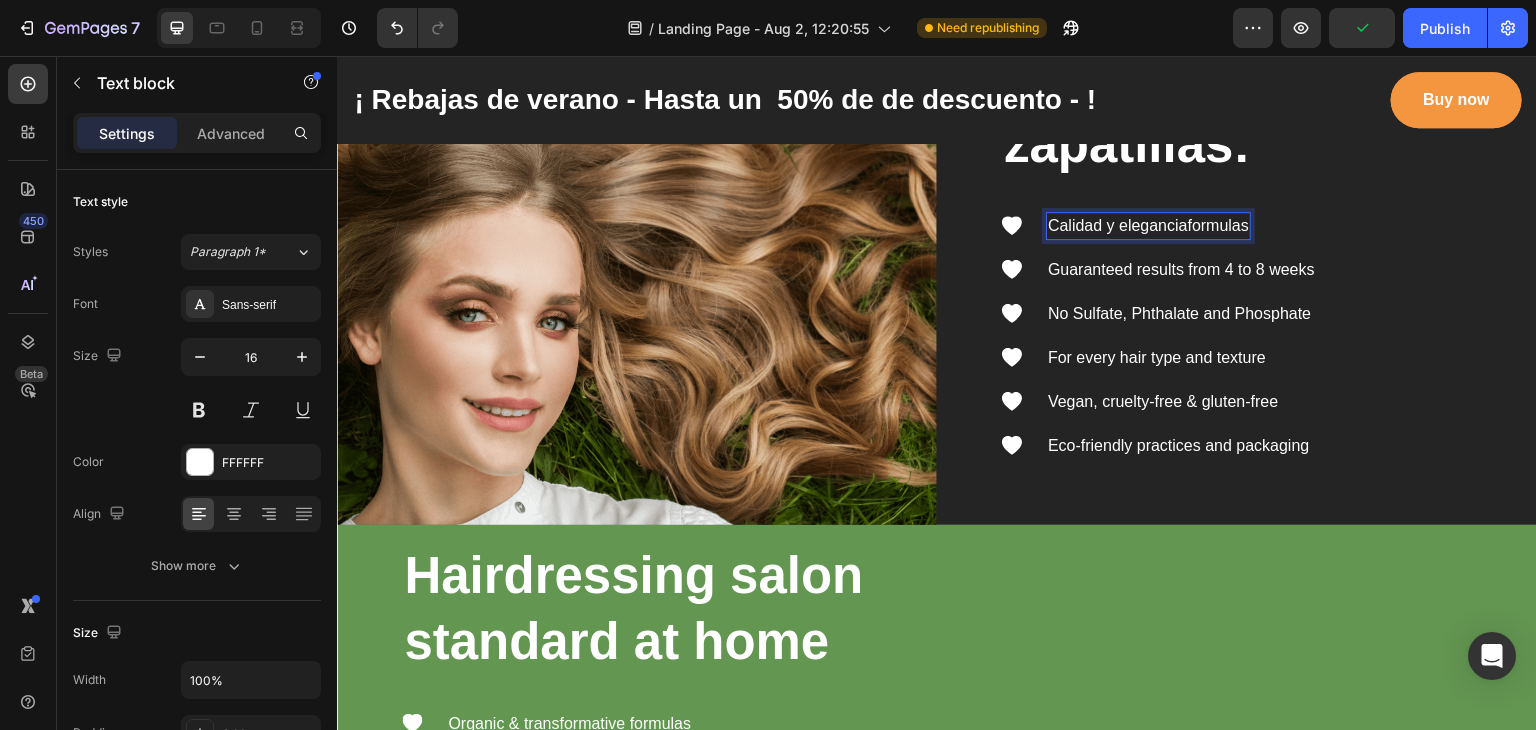 click on "Calidad y eleganciaformulas" at bounding box center (1148, 226) 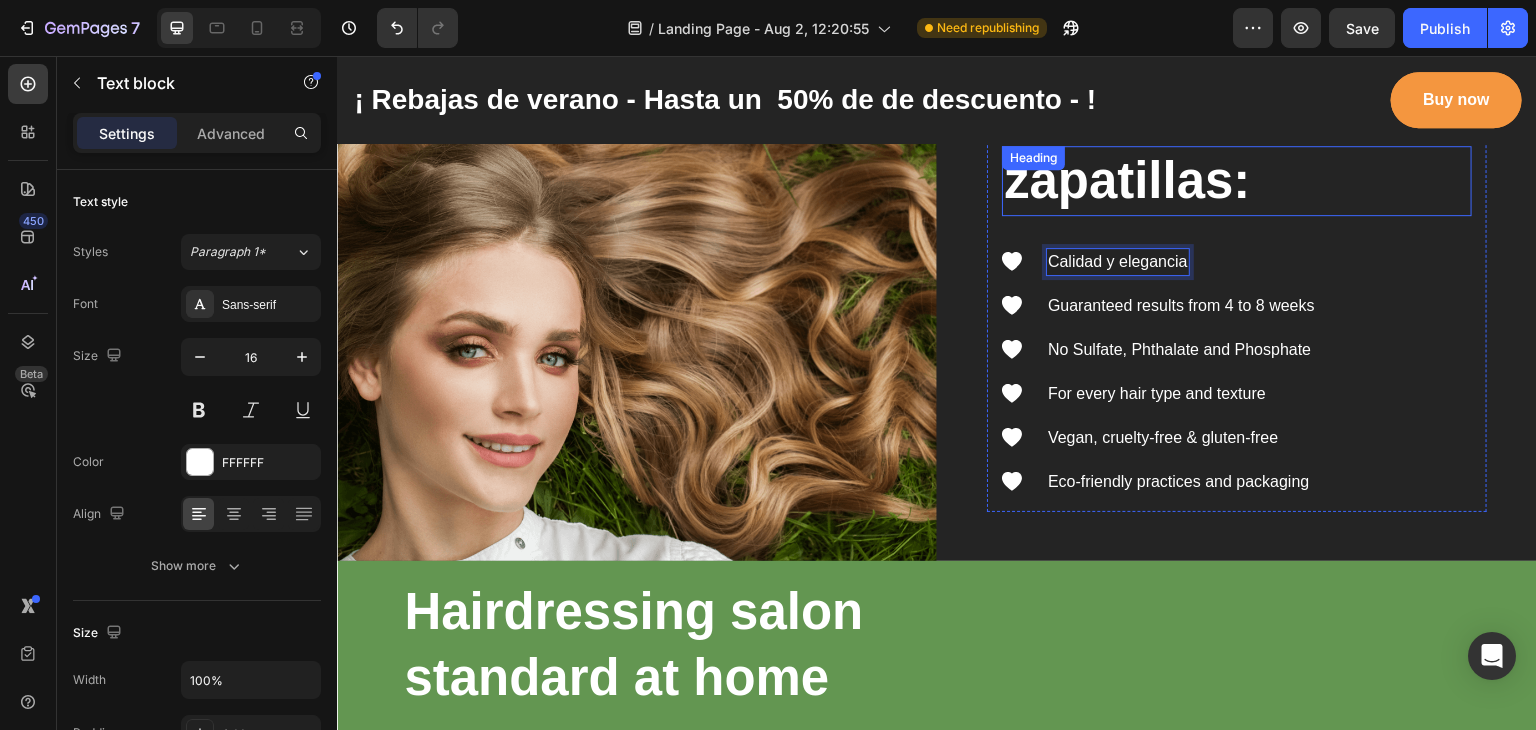 scroll, scrollTop: 1864, scrollLeft: 0, axis: vertical 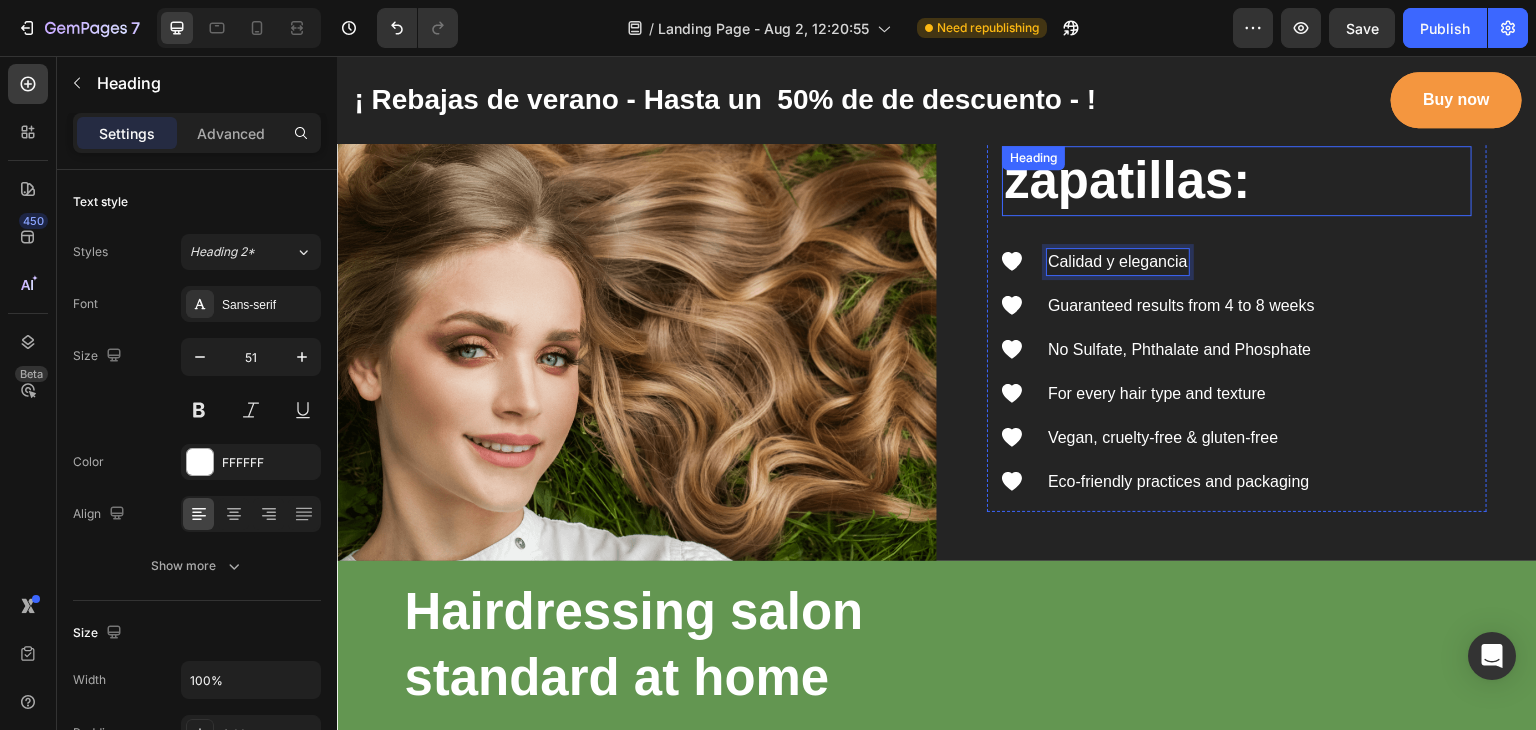 click on "zapatillas:" at bounding box center [1237, 181] 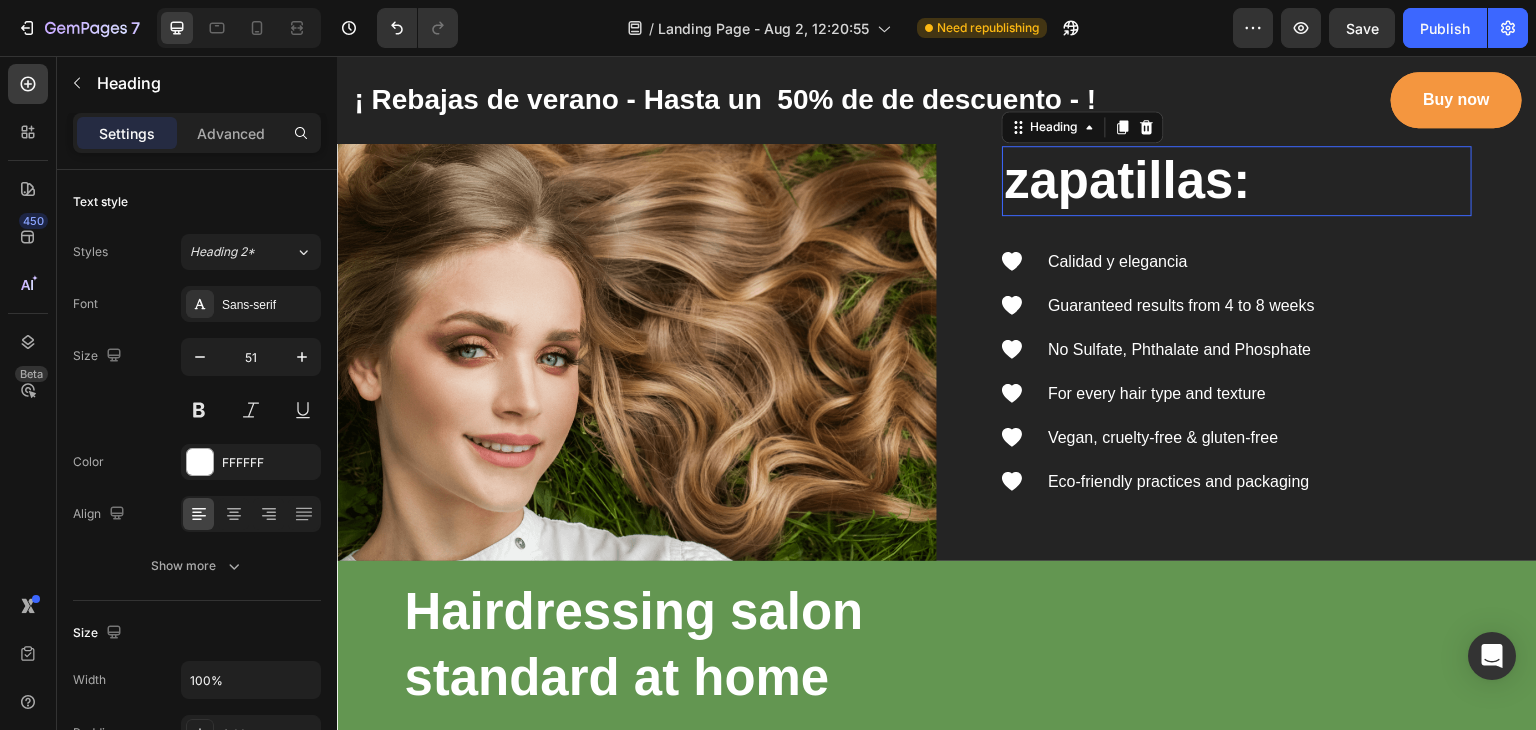 click on "zapatillas:" at bounding box center (1237, 181) 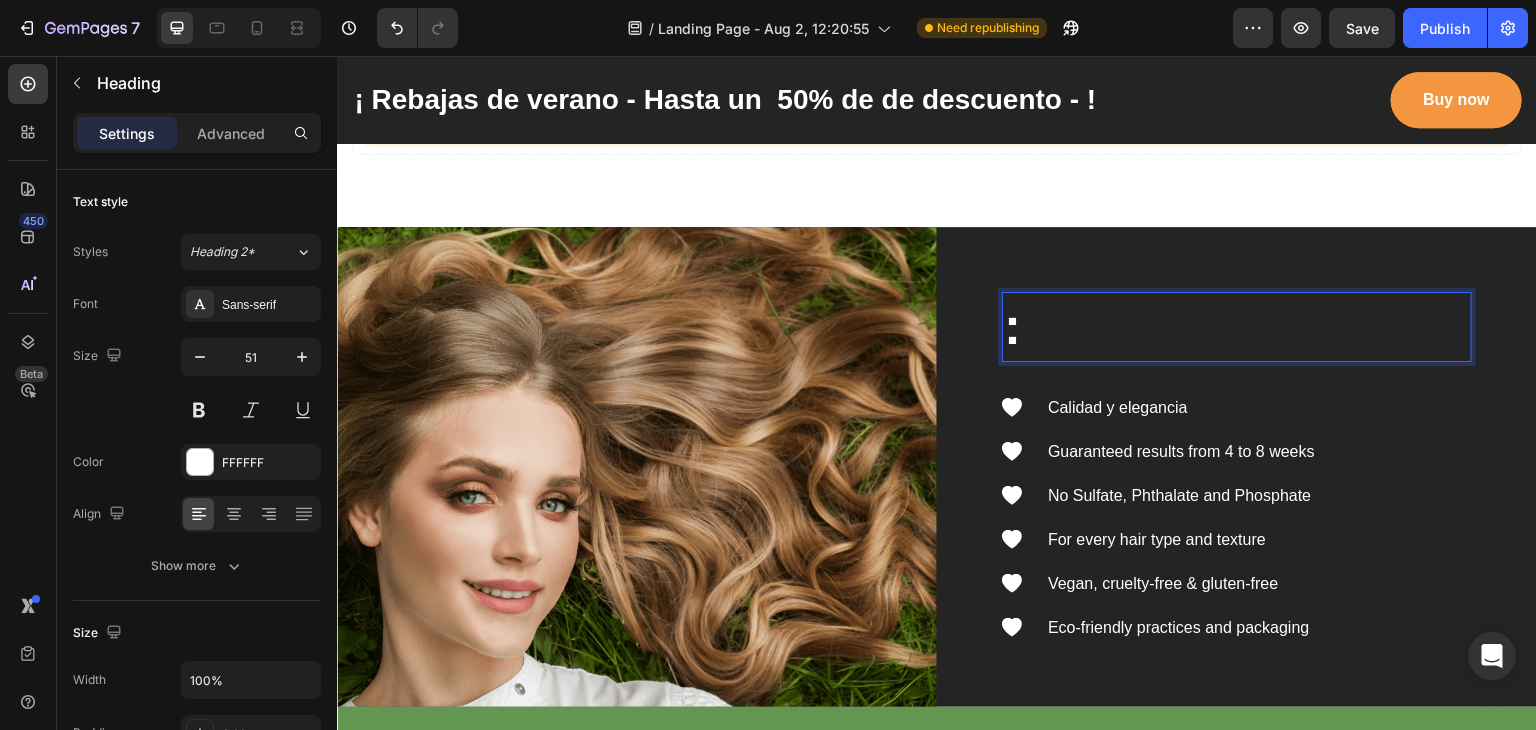 scroll, scrollTop: 1716, scrollLeft: 0, axis: vertical 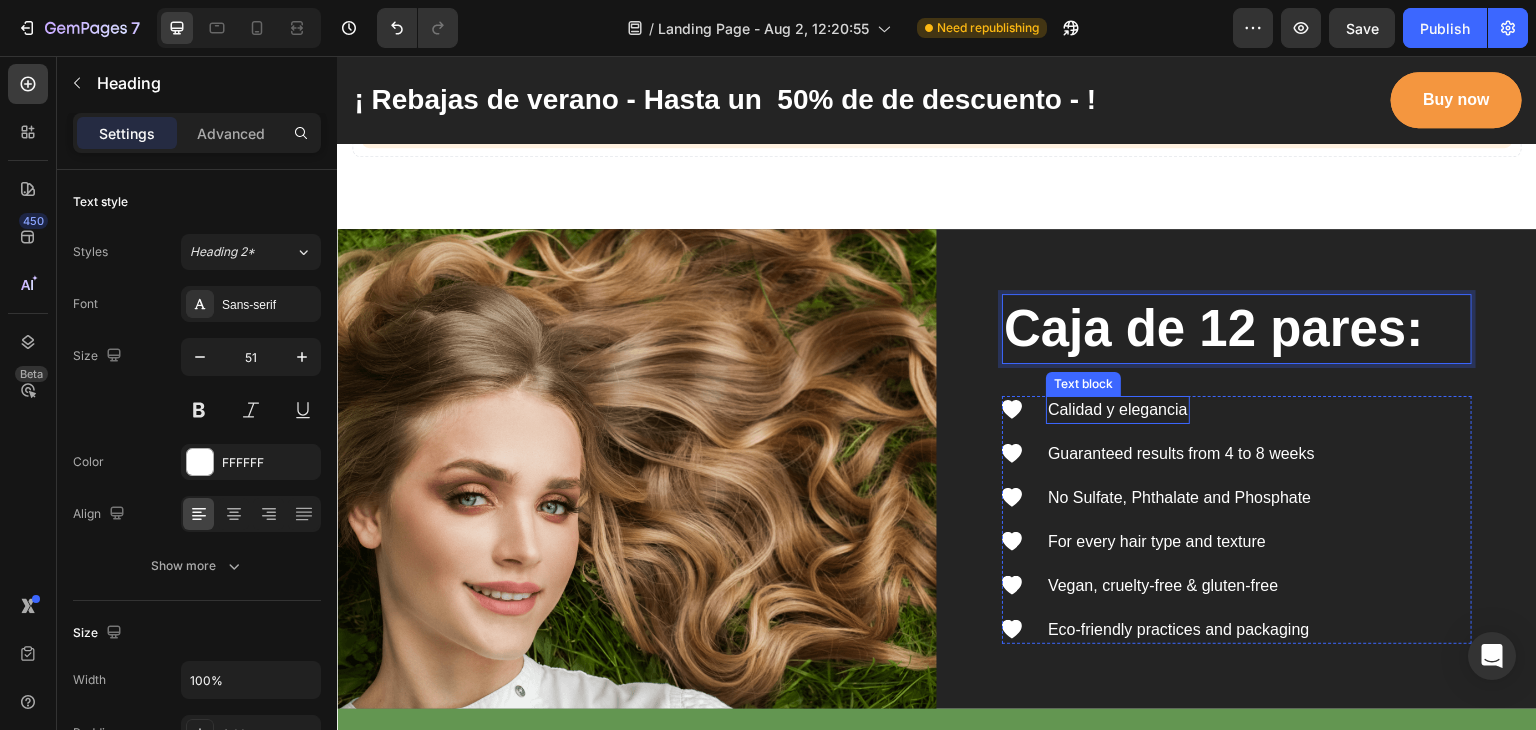 click on "Calidad y elegancia" at bounding box center (1118, 410) 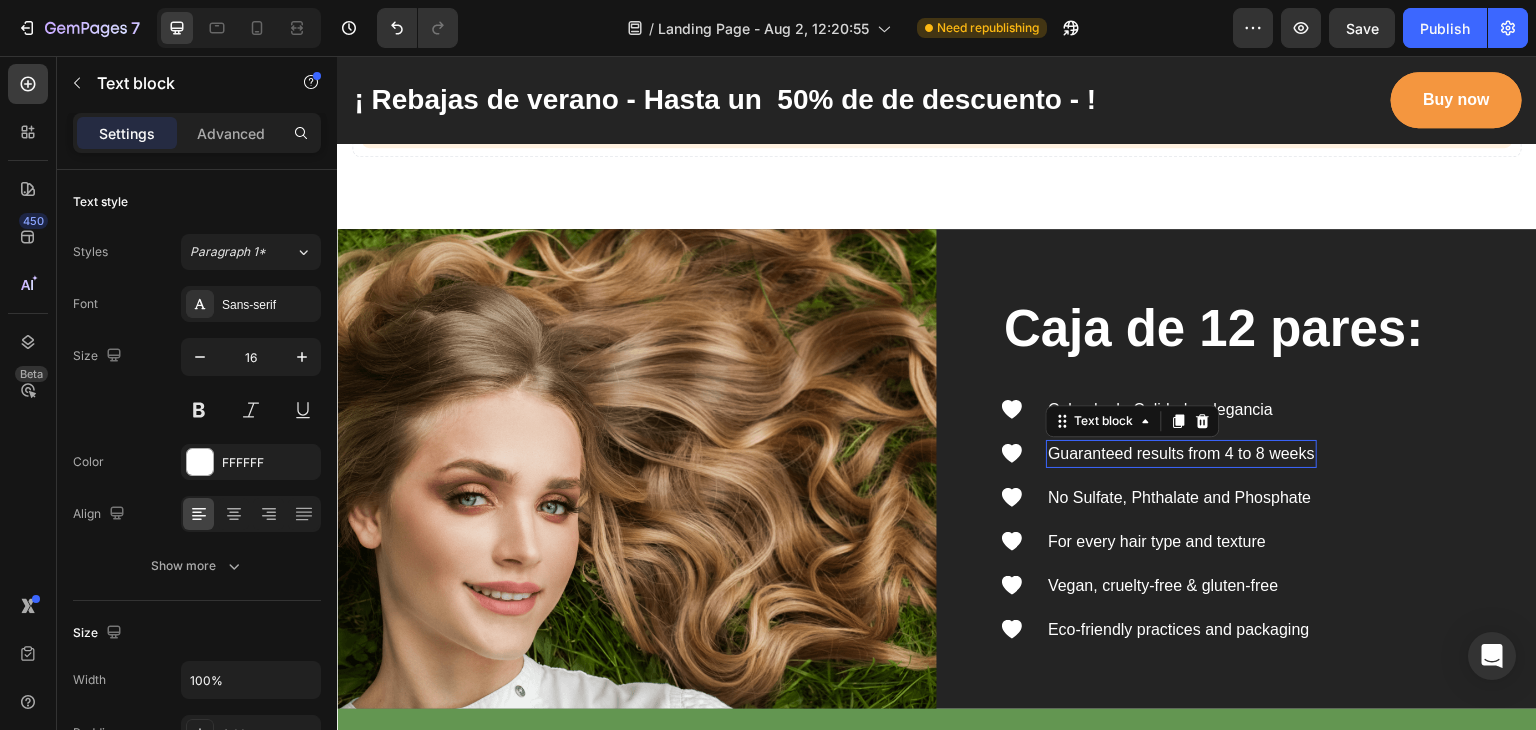 click on "Guaranteed results from 4 to 8 weeks" at bounding box center [1181, 454] 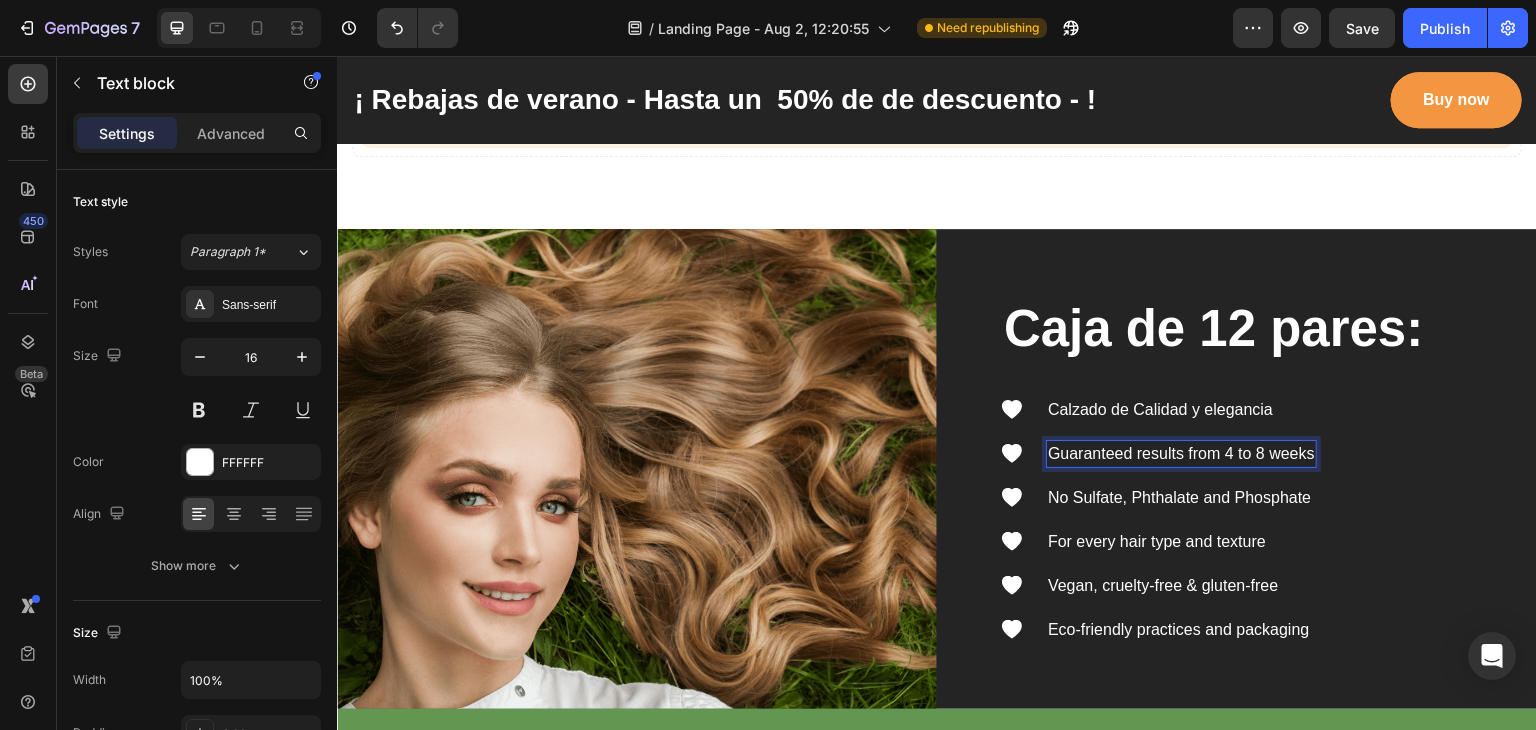 click on "Guaranteed results from 4 to 8 weeks" at bounding box center [1181, 454] 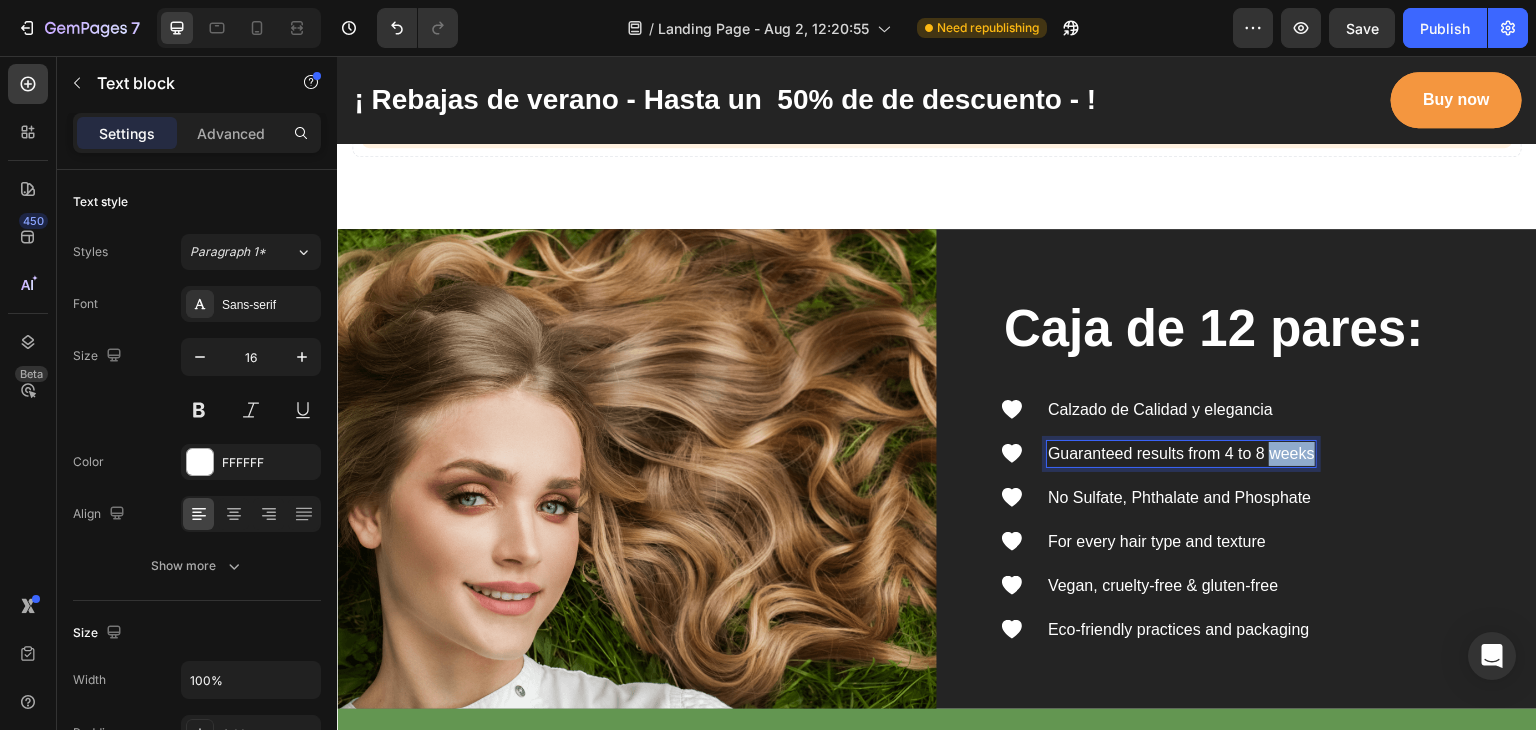 click on "Guaranteed results from 4 to 8 weeks" at bounding box center [1181, 454] 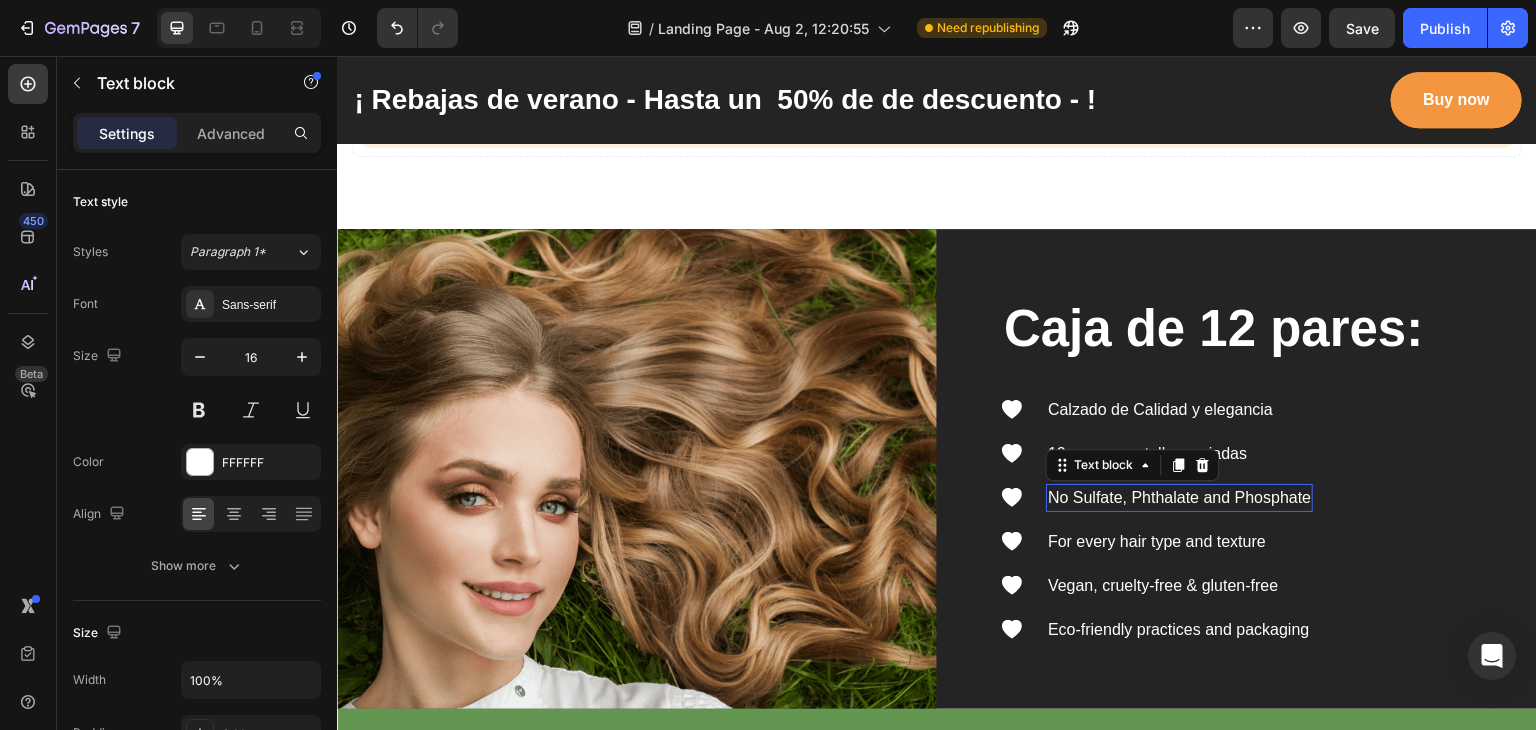 click on "No Sulfate, Phthalate and Phosphate" at bounding box center [1179, 498] 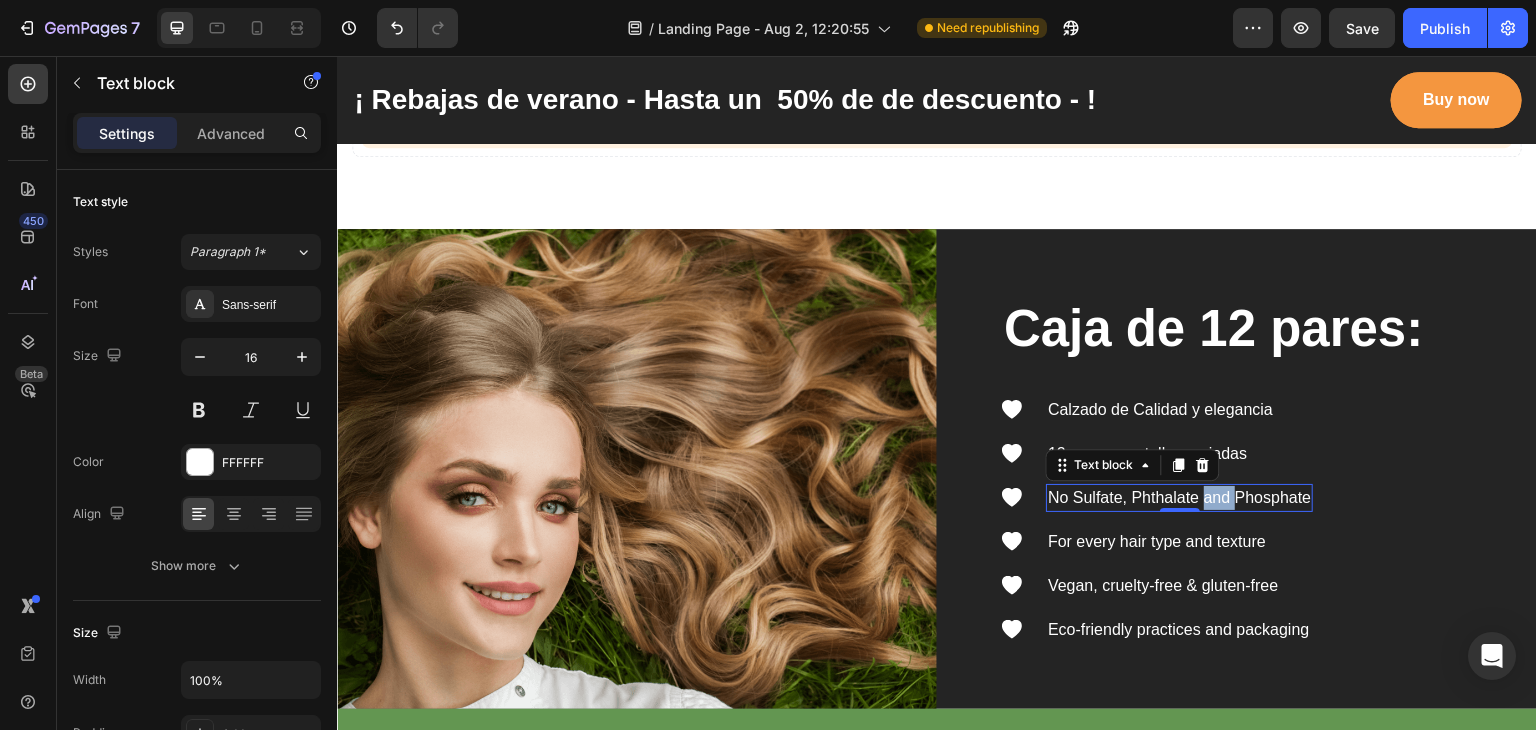 click on "No Sulfate, Phthalate and Phosphate" at bounding box center (1179, 498) 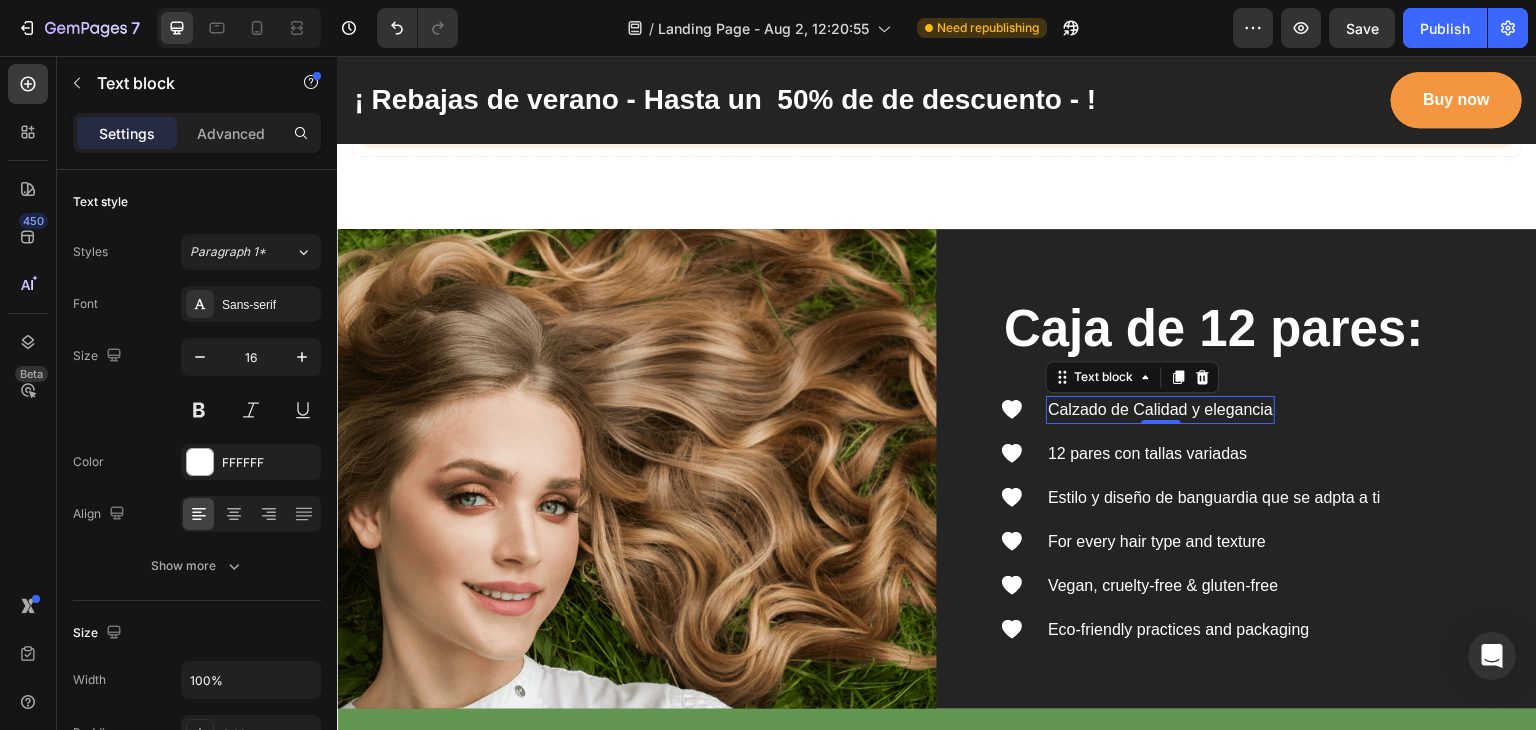 click on "Calzado de Calidad y elegancia" at bounding box center [1160, 410] 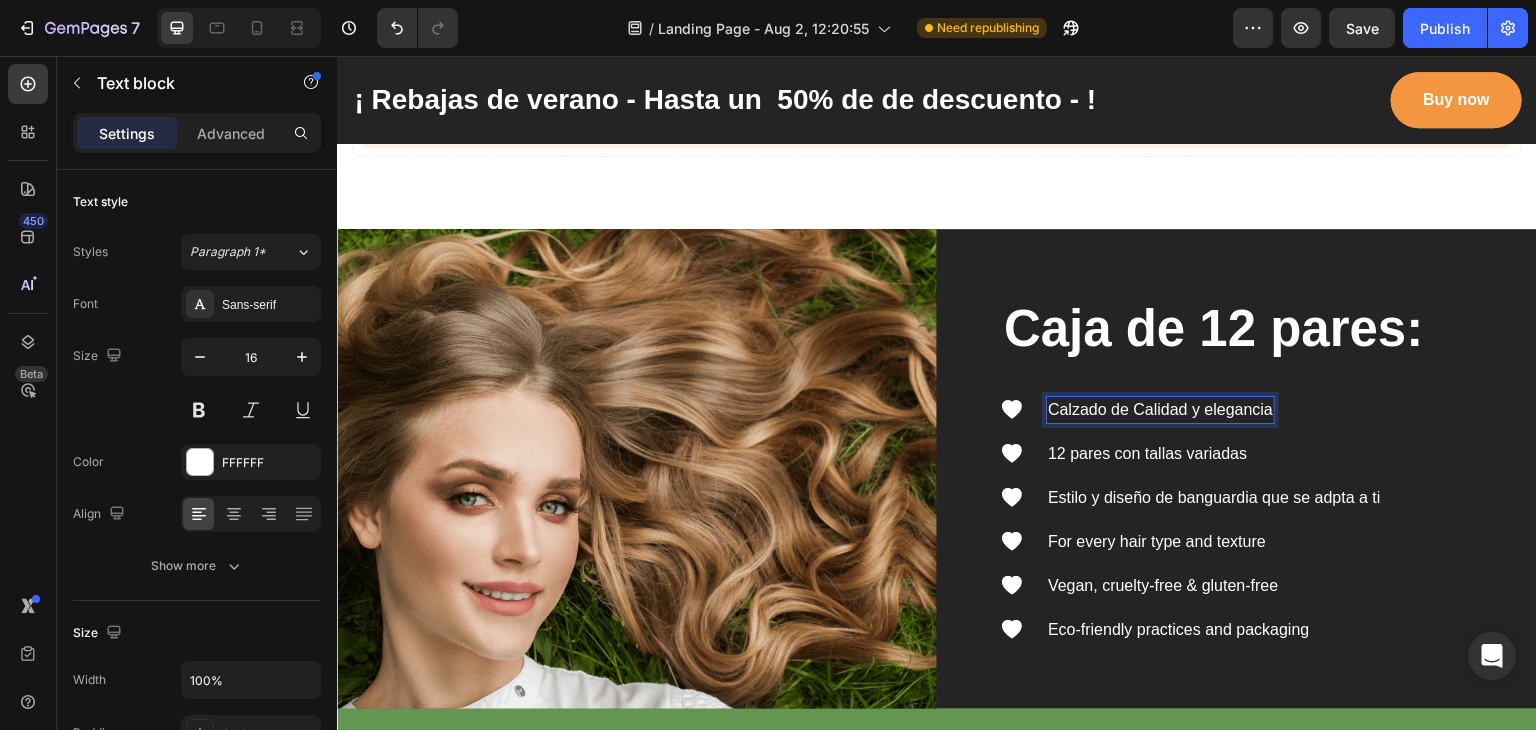 click on "Calzado de Calidad y elegancia" at bounding box center (1160, 410) 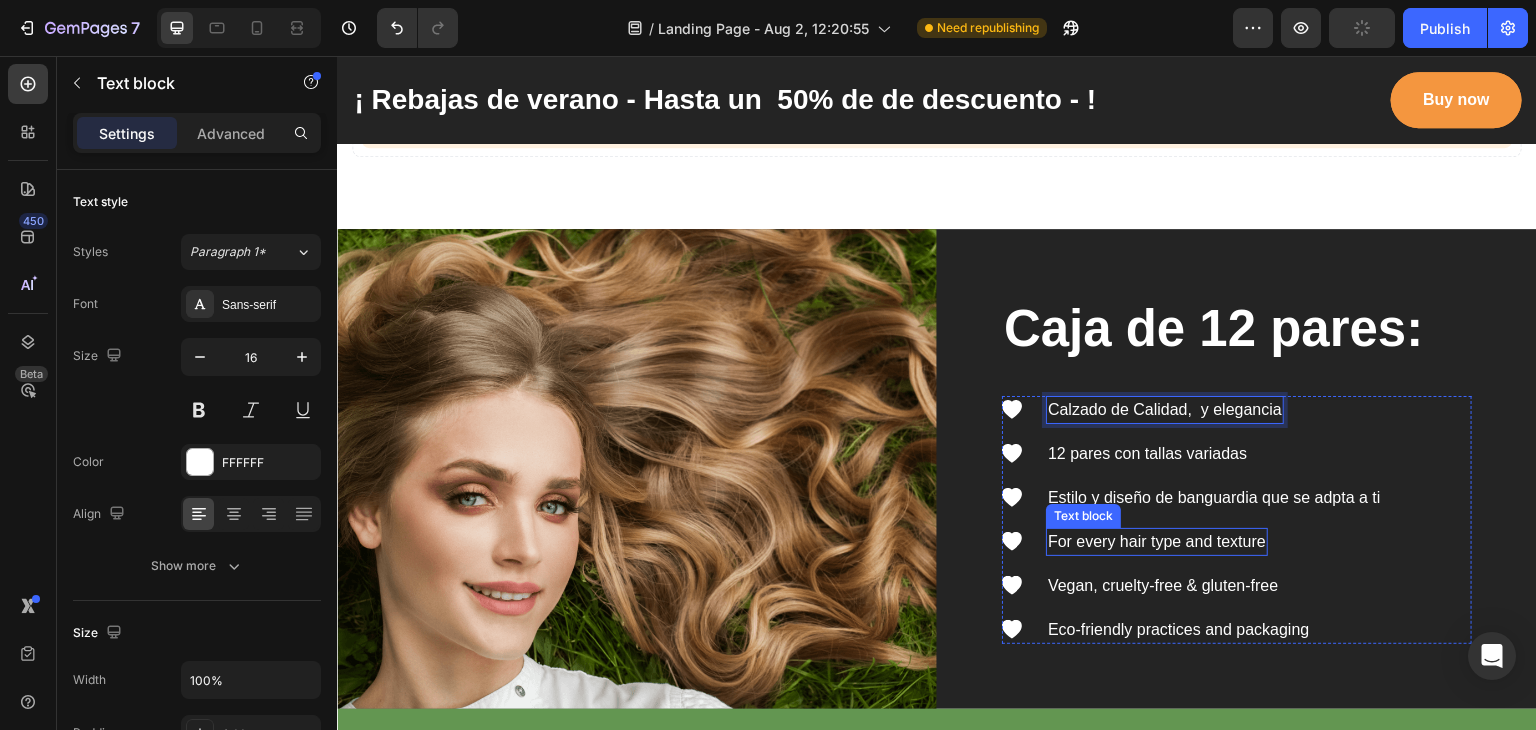 click on "For every hair type and texture" at bounding box center [1157, 542] 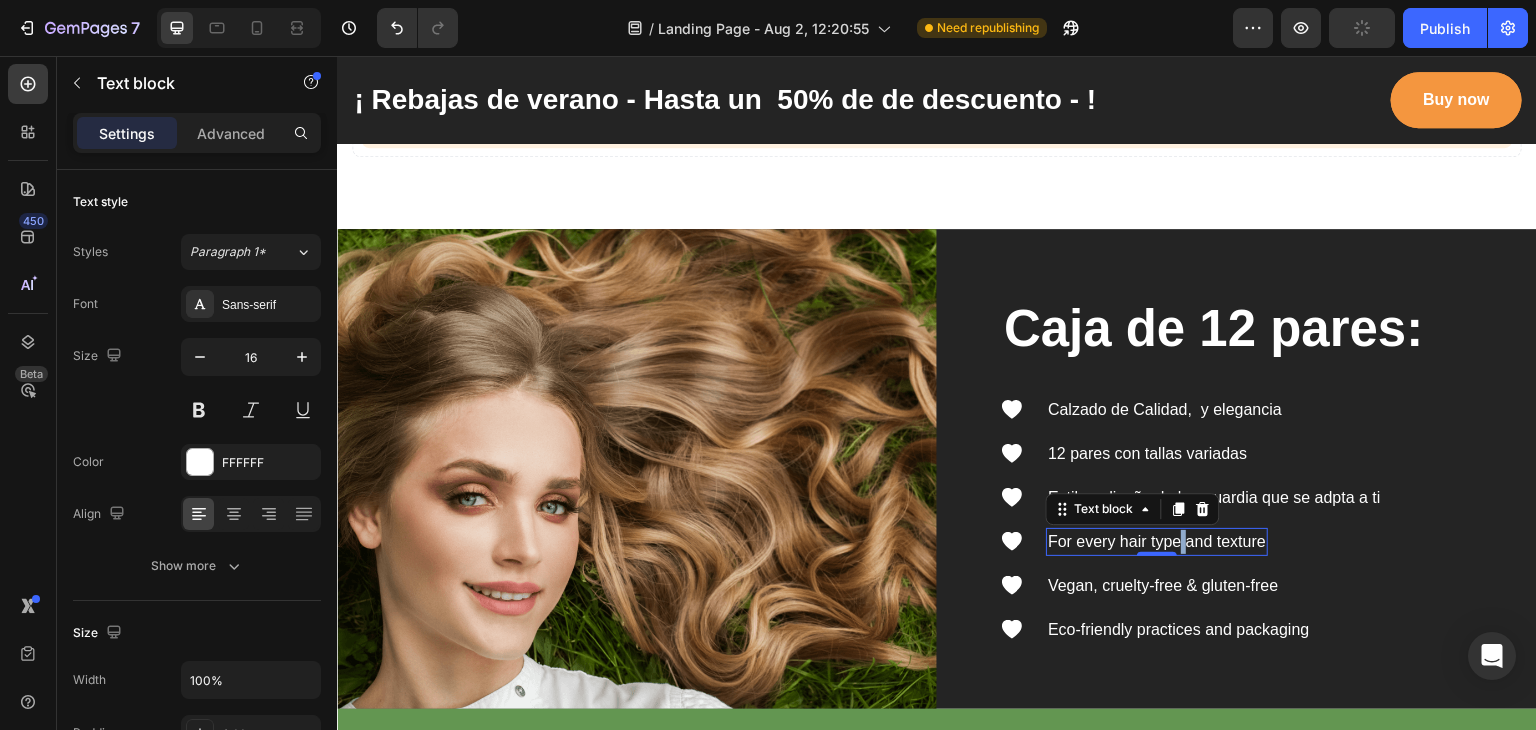 click on "For every hair type and texture" at bounding box center (1157, 542) 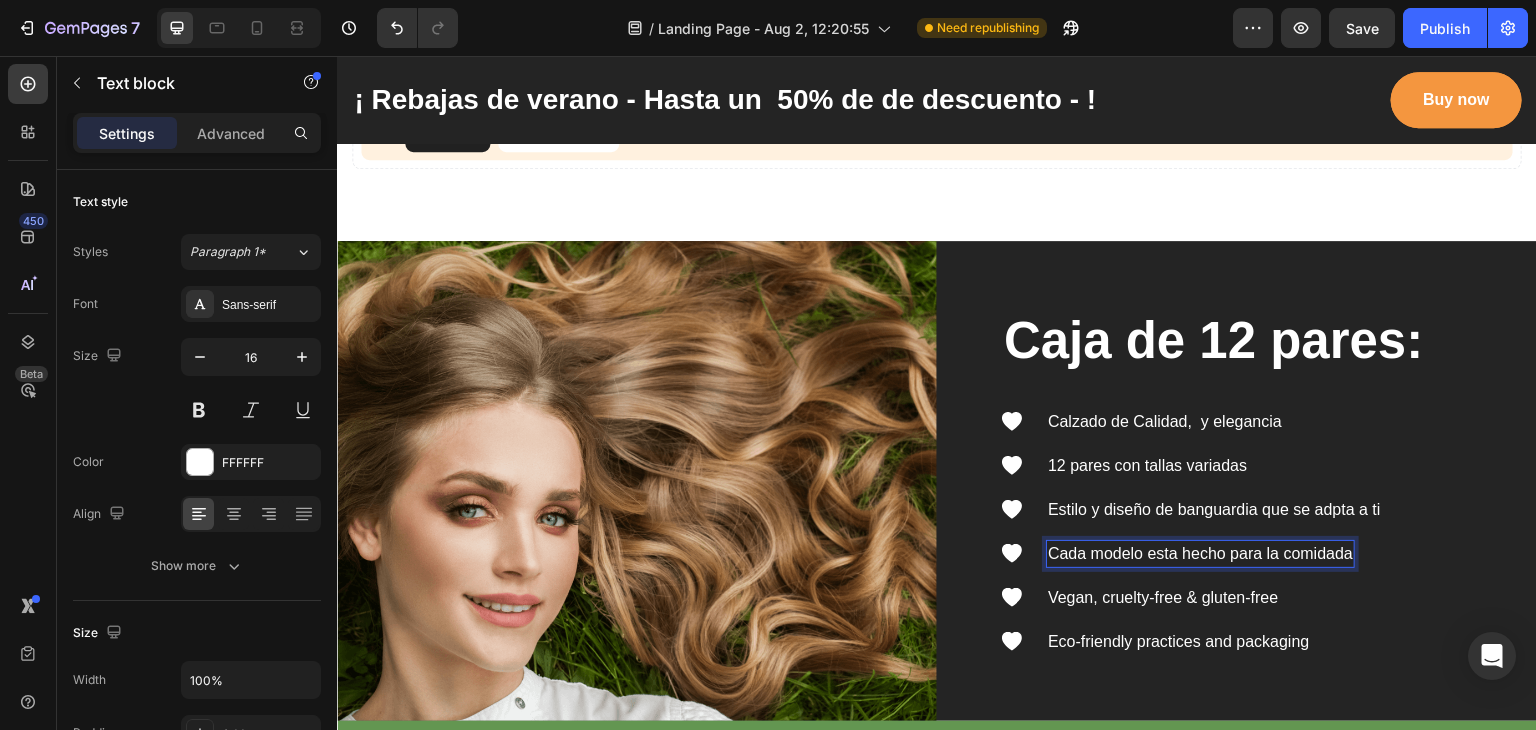 scroll, scrollTop: 1716, scrollLeft: 0, axis: vertical 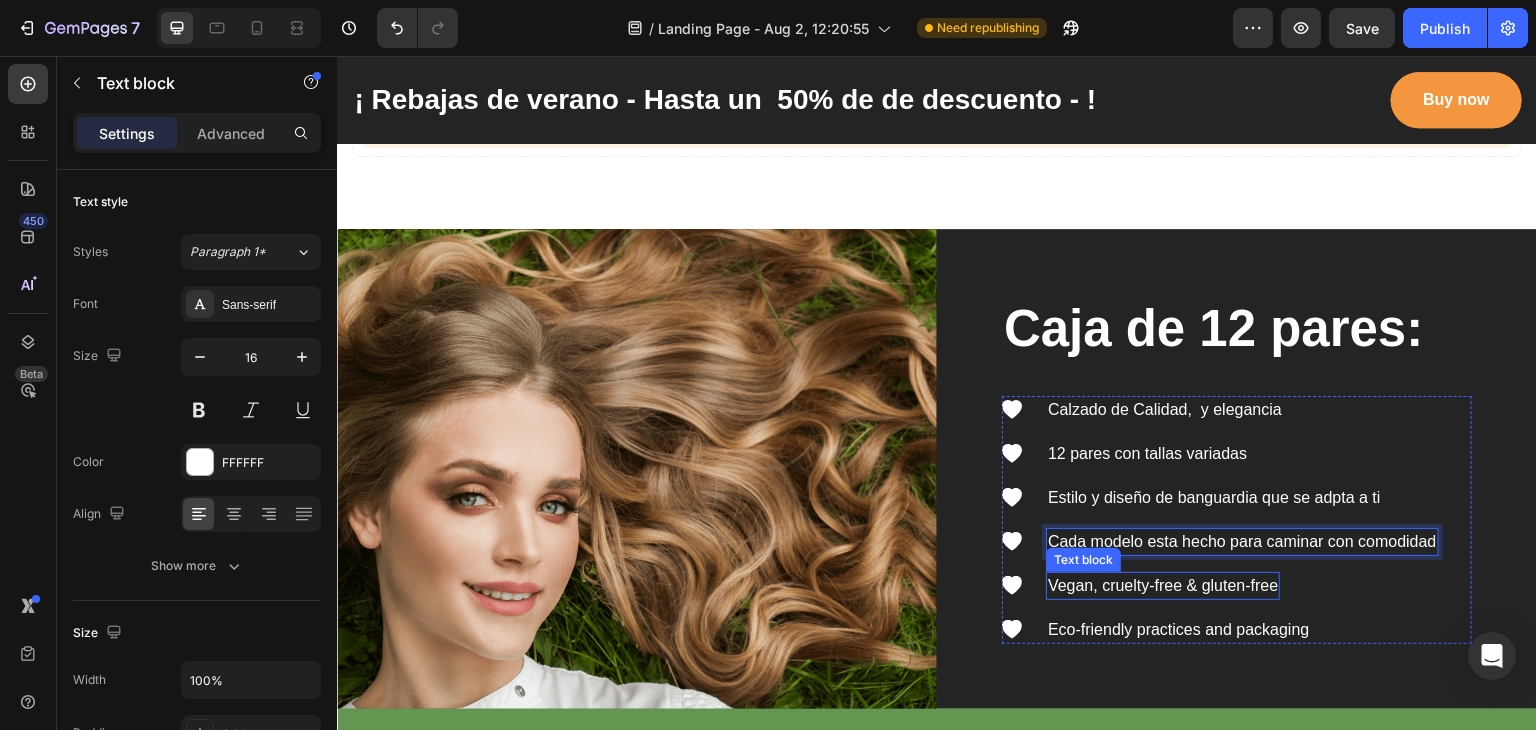 click on "Vegan, cruelty-free & gluten-free" at bounding box center (1163, 586) 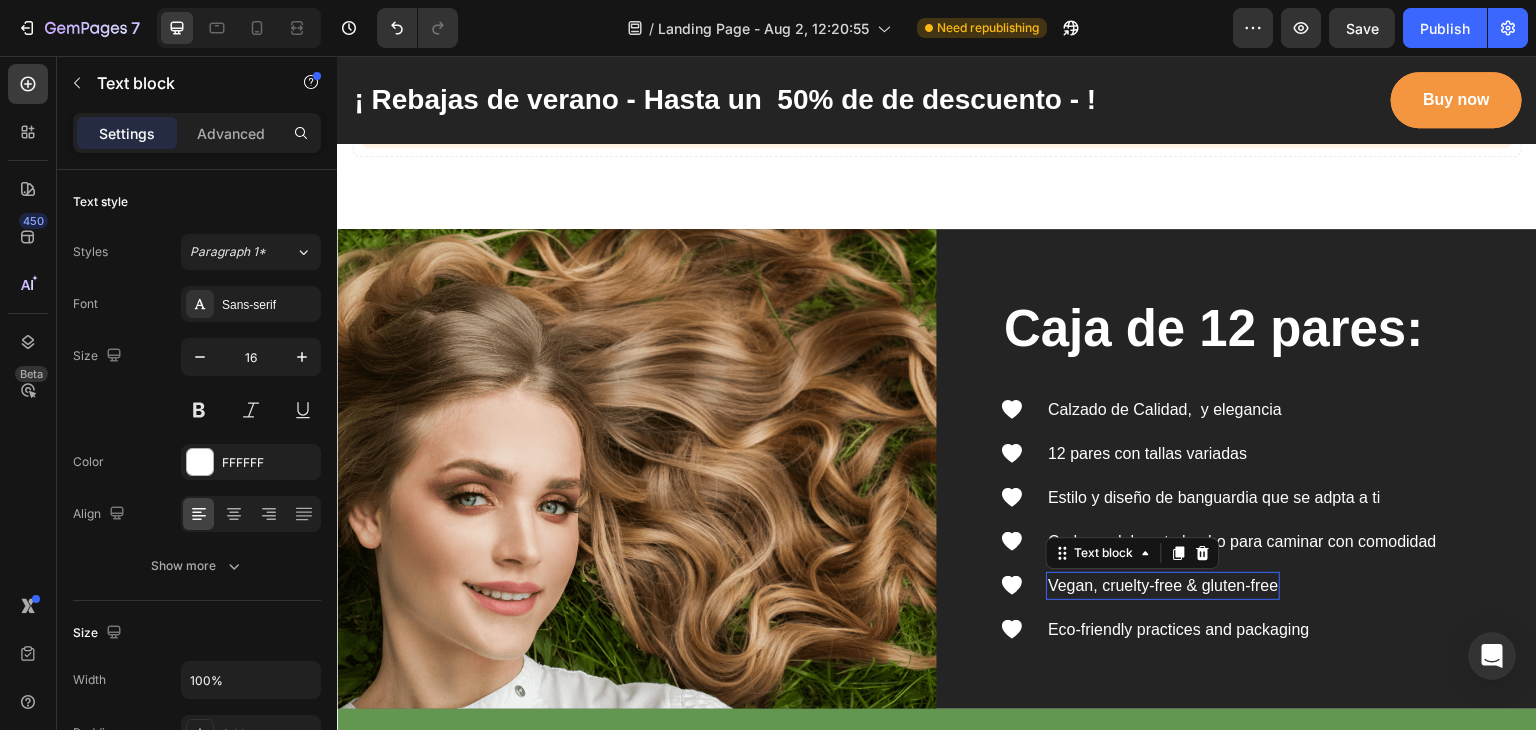 click on "Vegan, cruelty-free & gluten-free" at bounding box center [1163, 586] 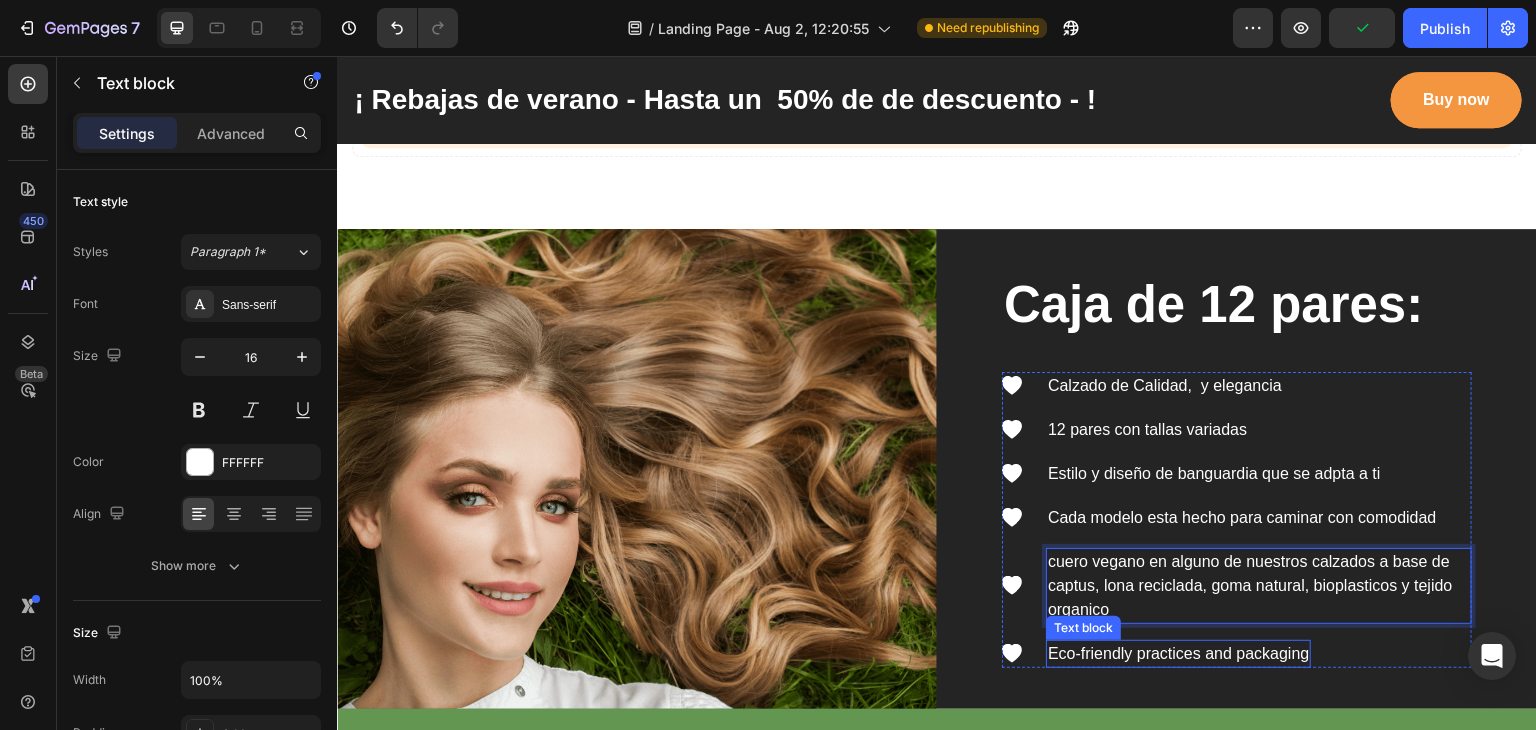 click on "Eco-friendly practices and packaging" at bounding box center (1178, 654) 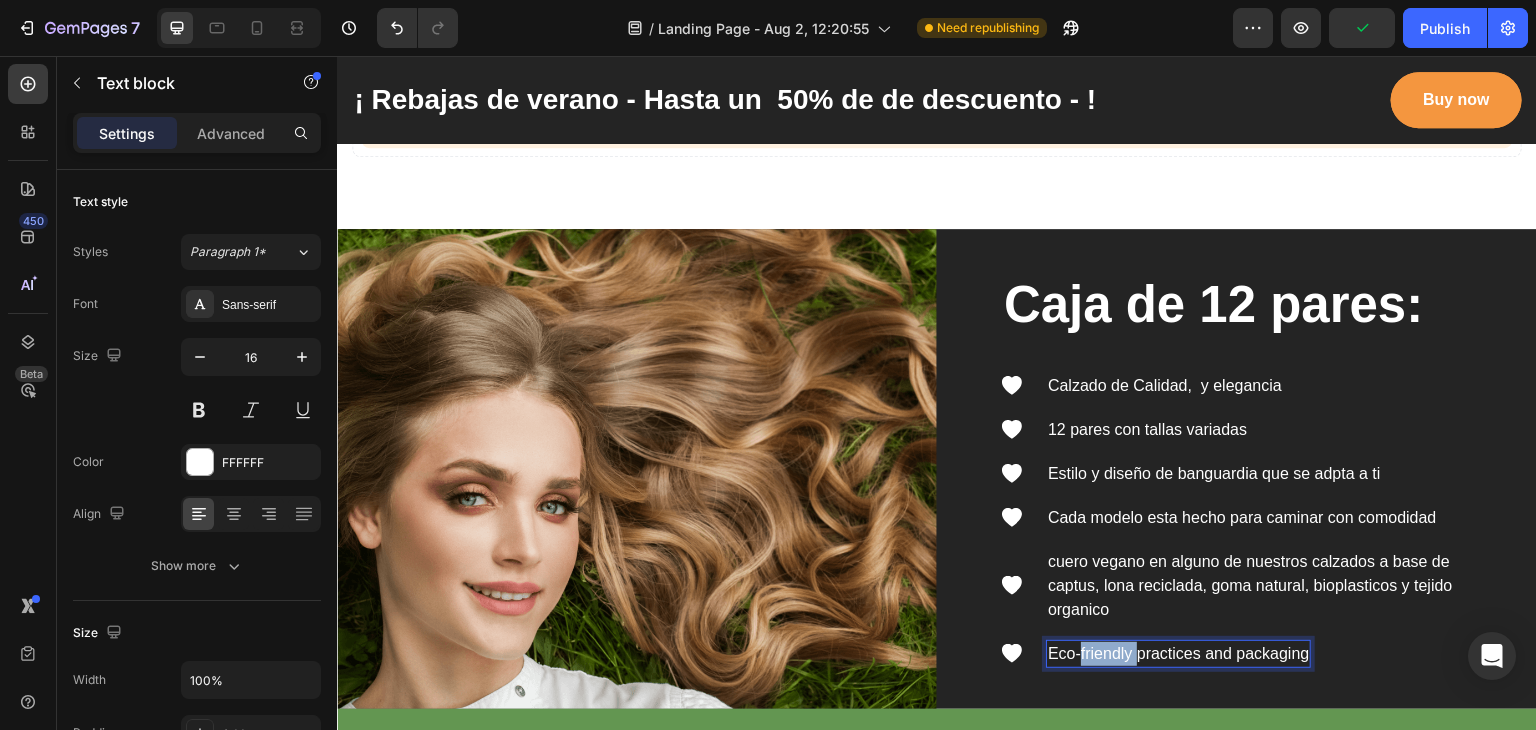 click on "Eco-friendly practices and packaging" at bounding box center (1178, 654) 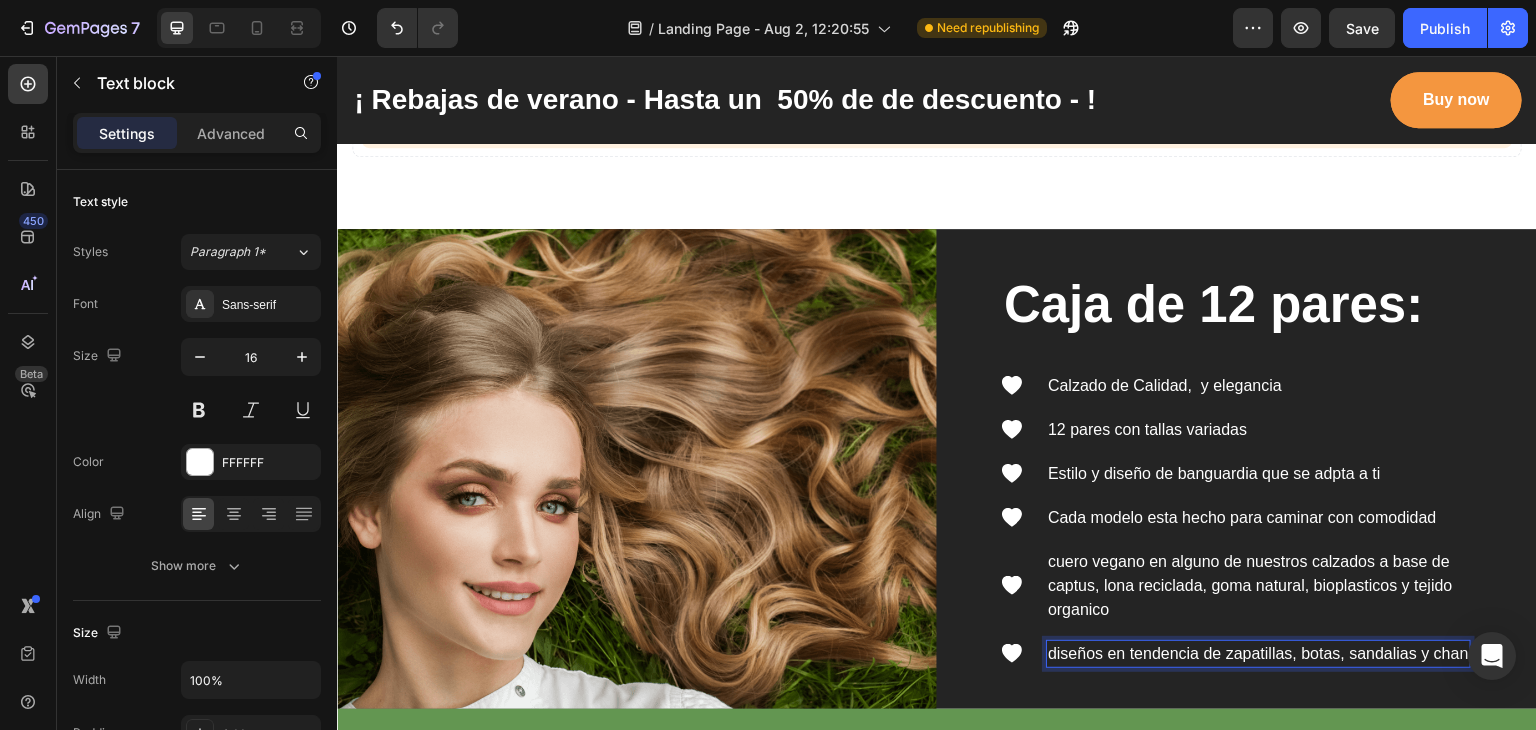 scroll, scrollTop: 1704, scrollLeft: 0, axis: vertical 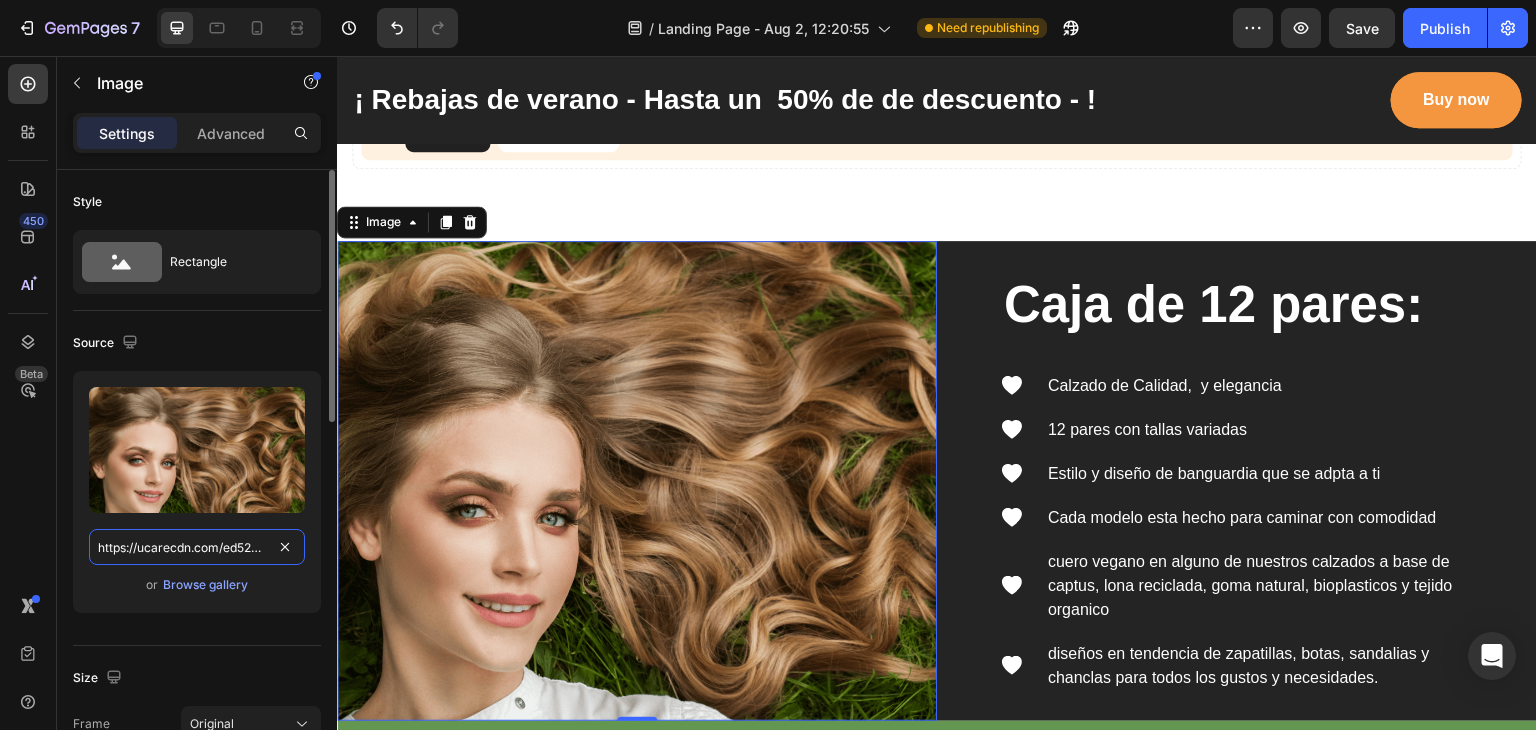 click on "https://ucarecdn.com/ed522d7d-0768-428f-86cf-0d45a6792d16/-/format/auto/" at bounding box center (197, 547) 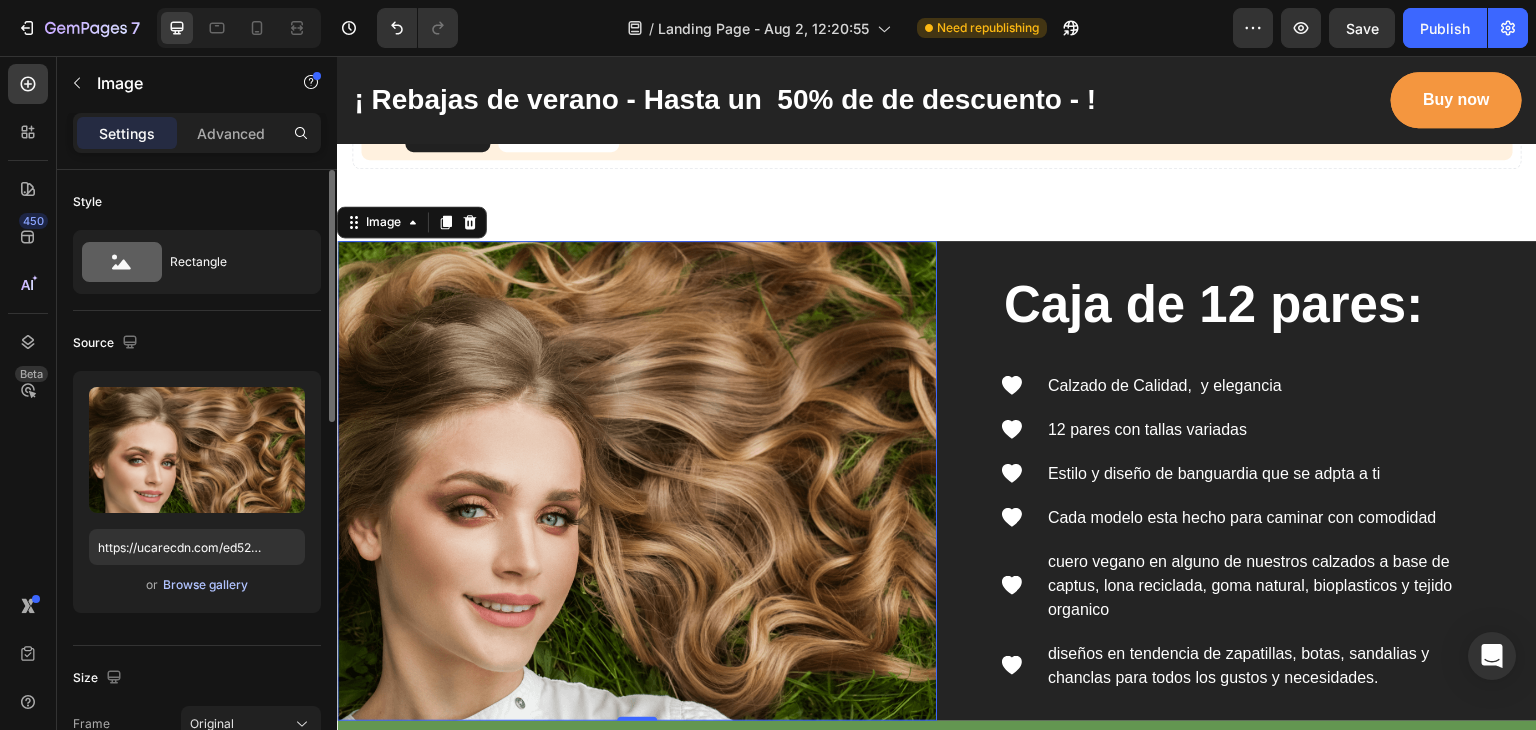 click on "Browse gallery" at bounding box center (205, 585) 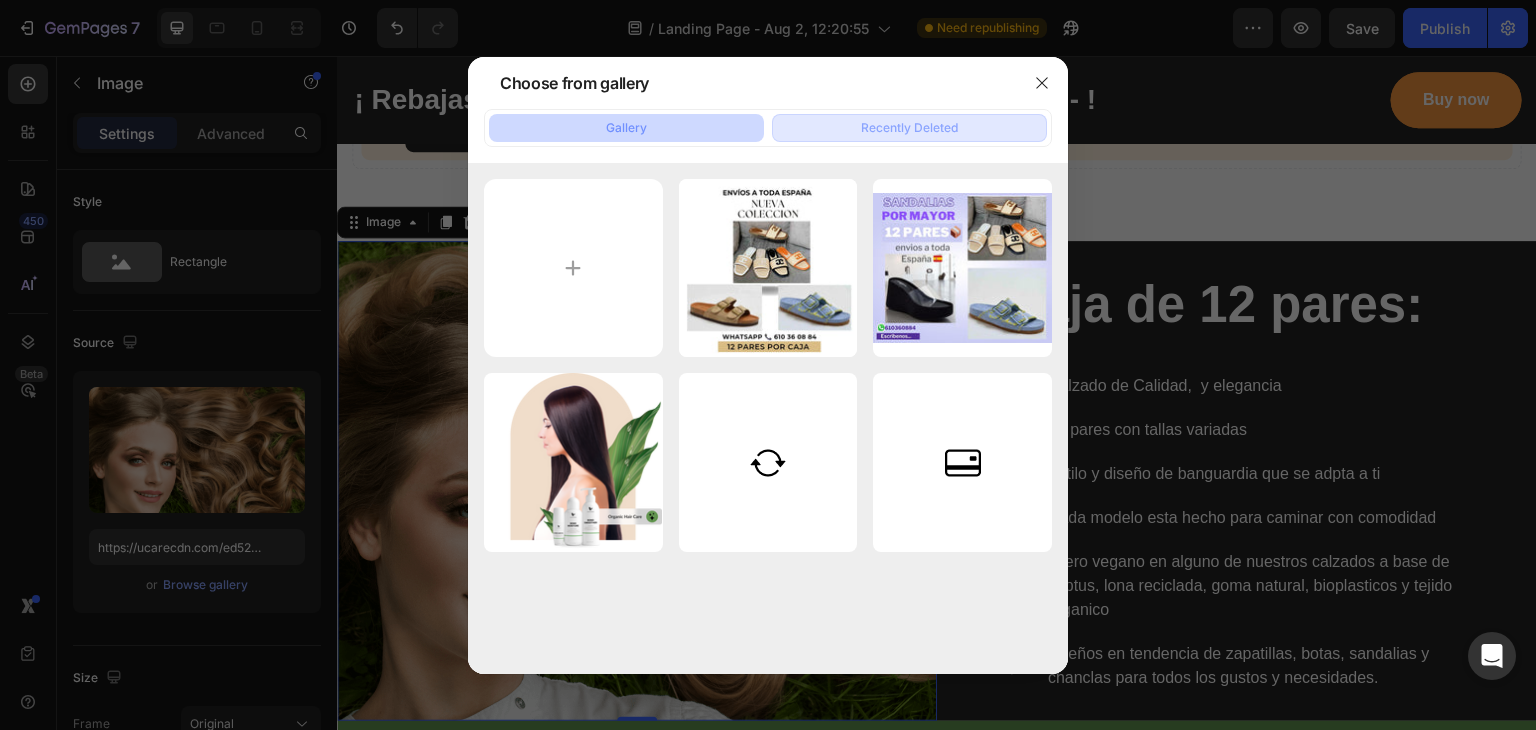 click on "Recently Deleted" at bounding box center [909, 128] 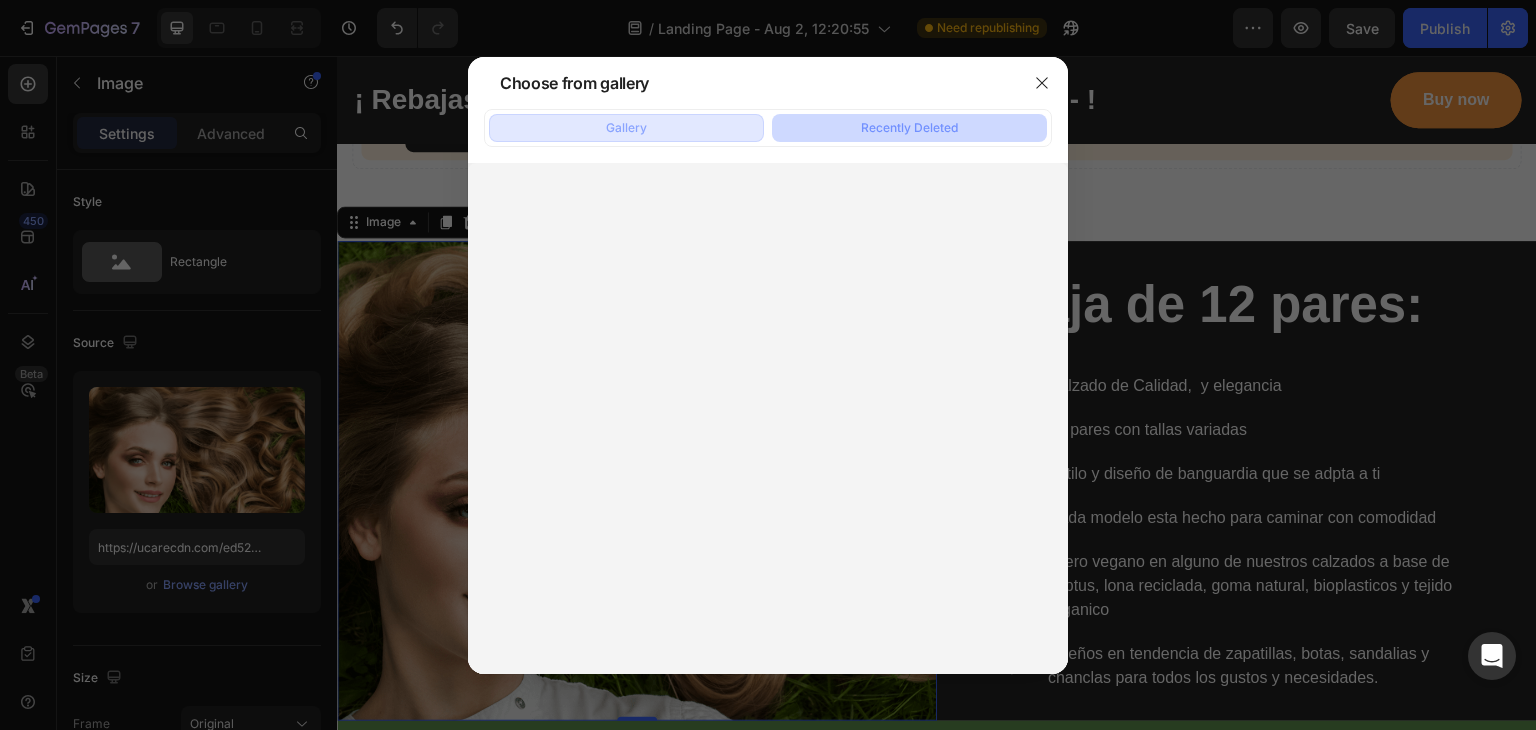 click on "Gallery" at bounding box center (626, 128) 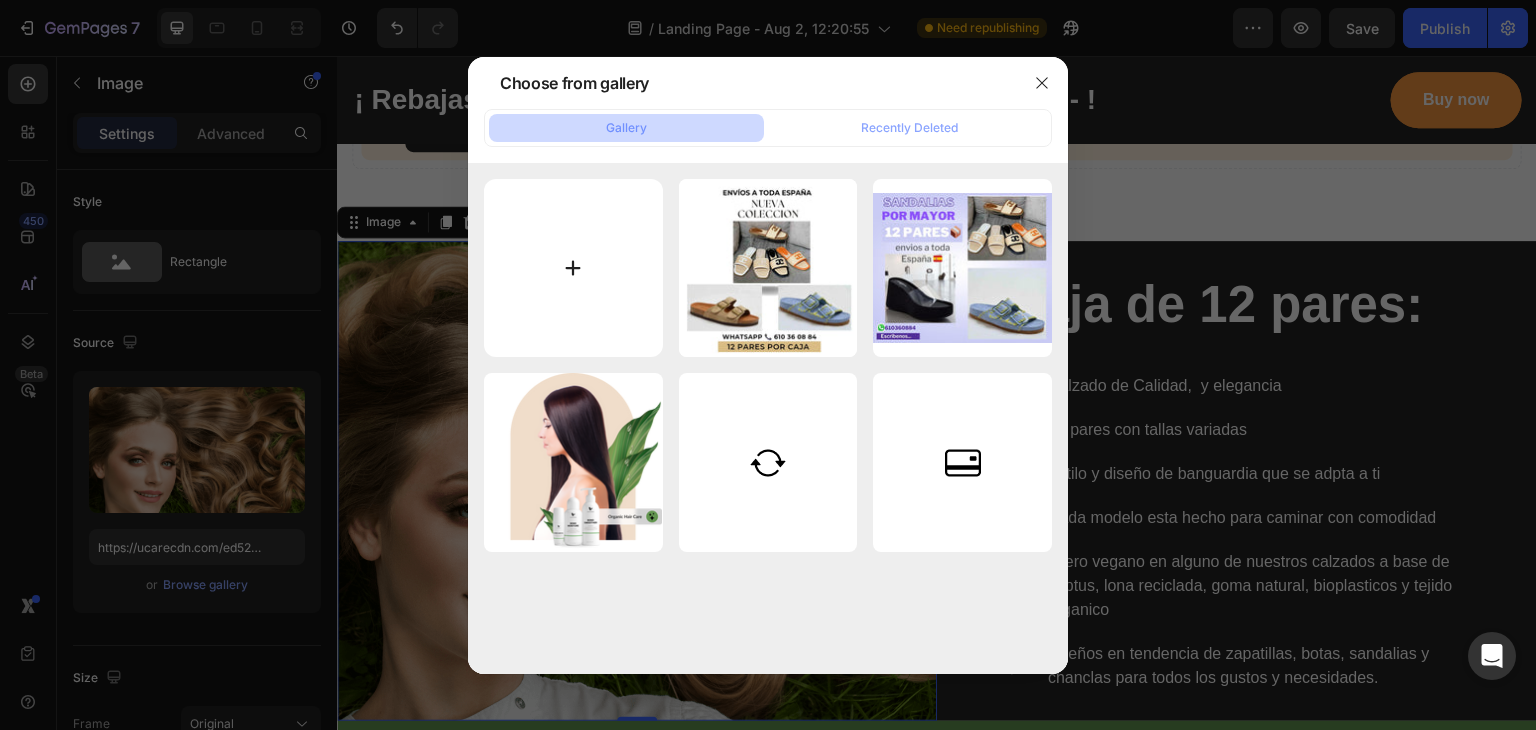click at bounding box center [573, 268] 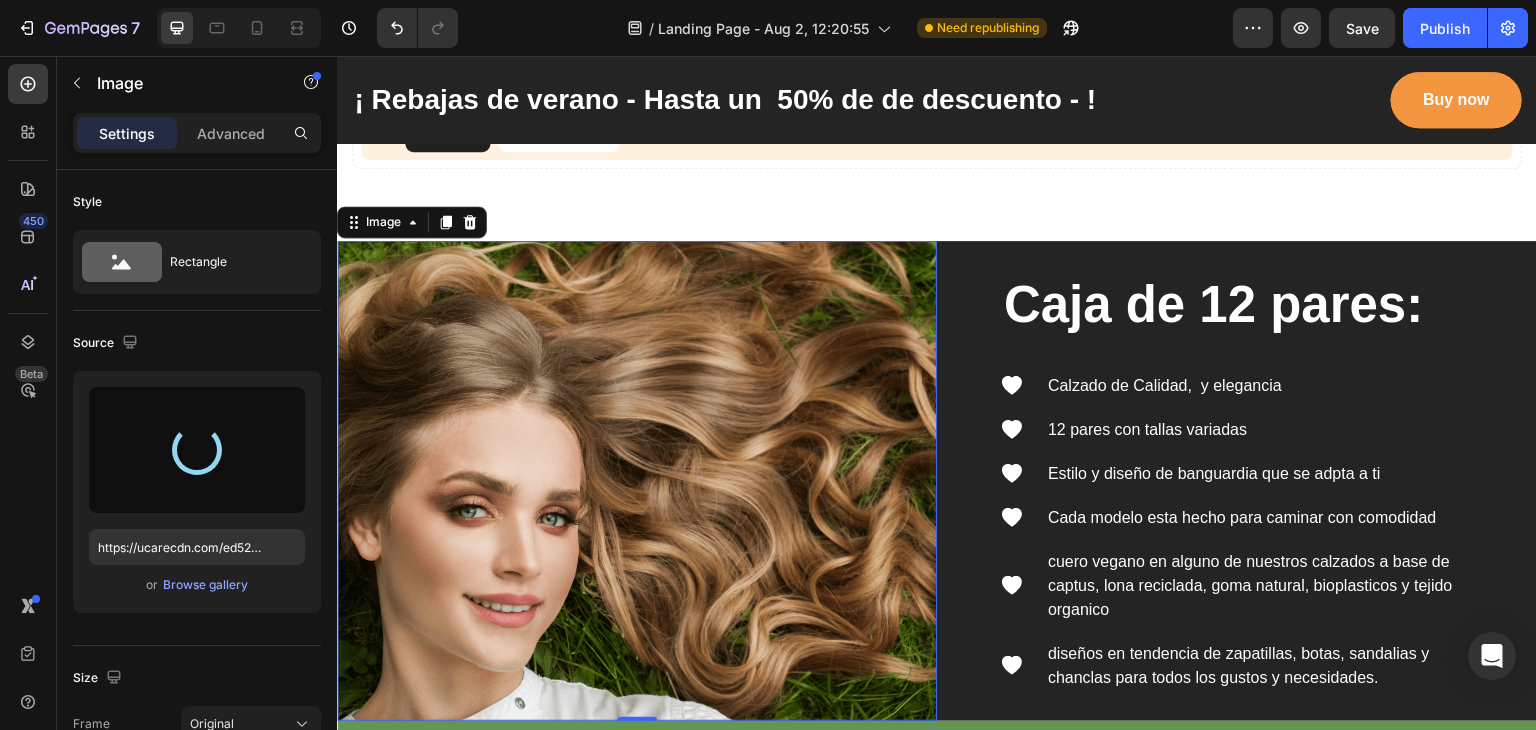 type on "https://cdn.shopify.com/s/files/1/0941/4682/2492/files/gempages_578142935518806716-4bf696cd-3681-44a7-91a2-ac2ba0103e6b.jpg" 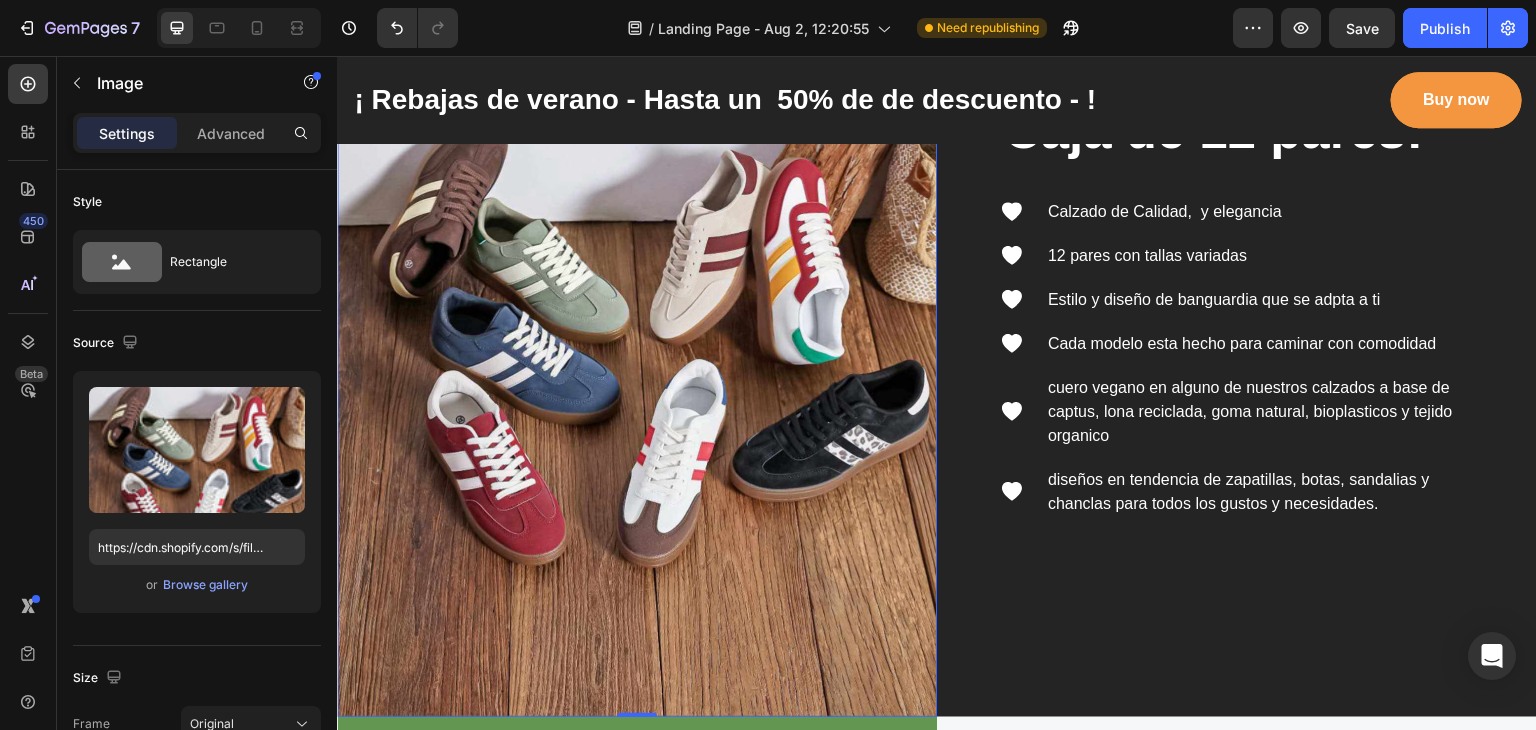 scroll, scrollTop: 2056, scrollLeft: 0, axis: vertical 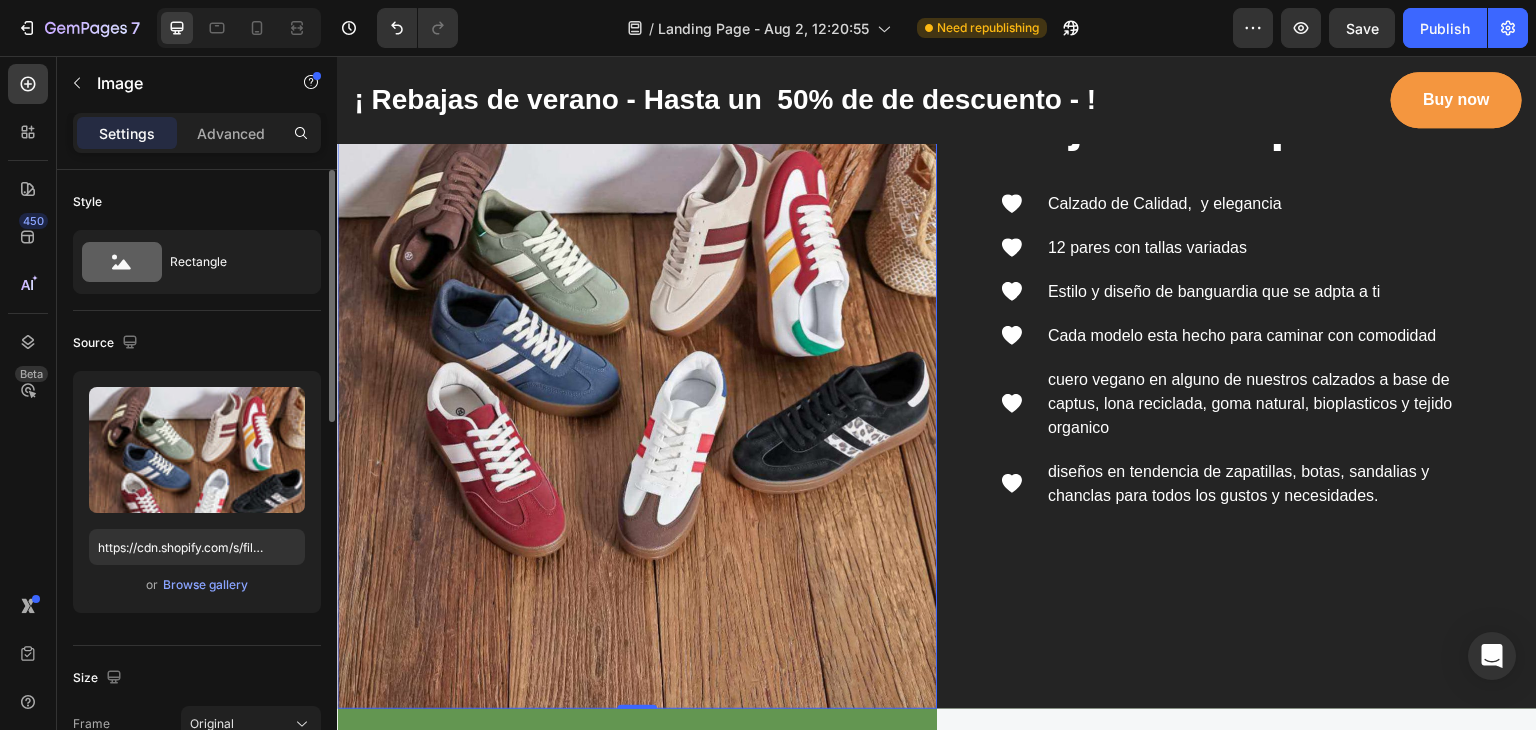 click on "or  Browse gallery" at bounding box center [197, 585] 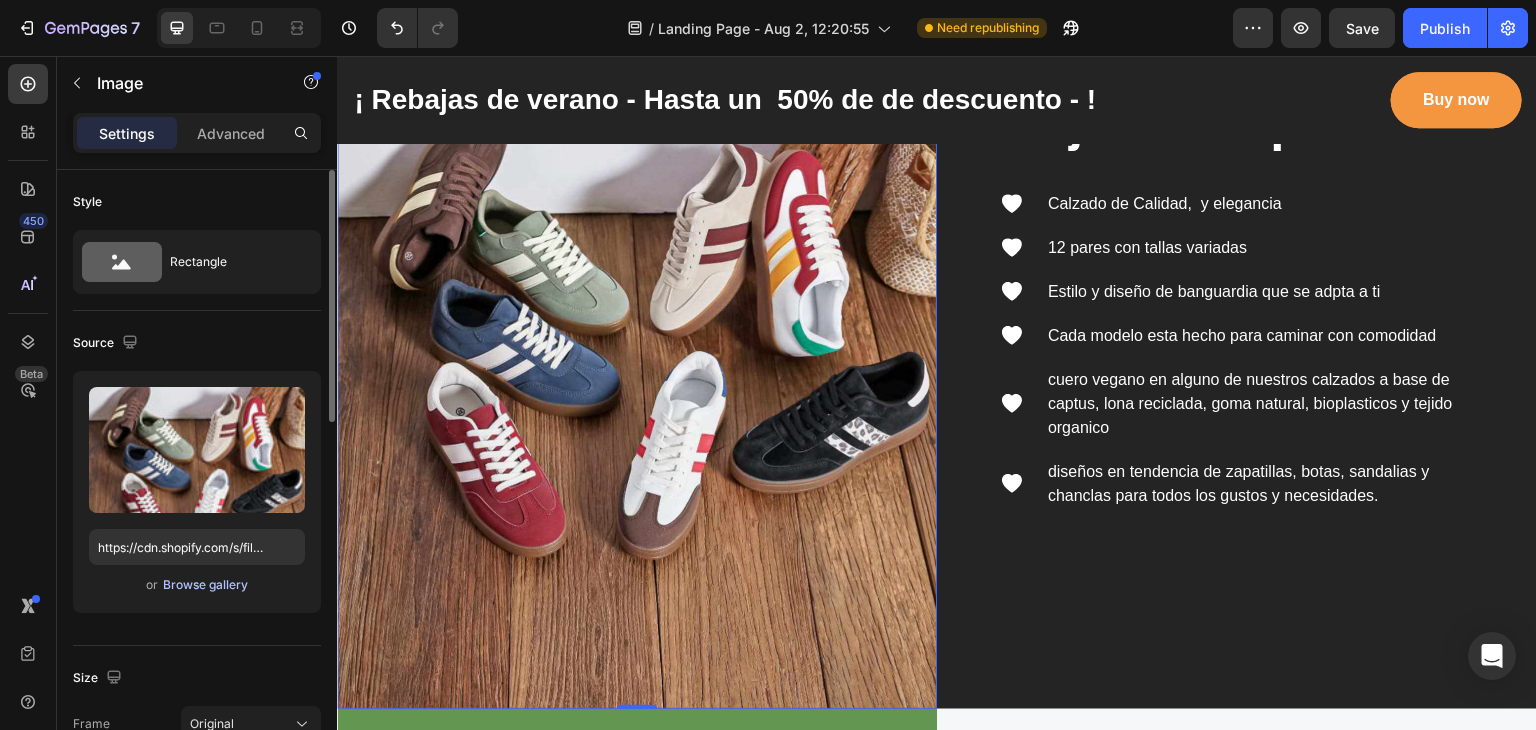 click on "Browse gallery" at bounding box center [205, 585] 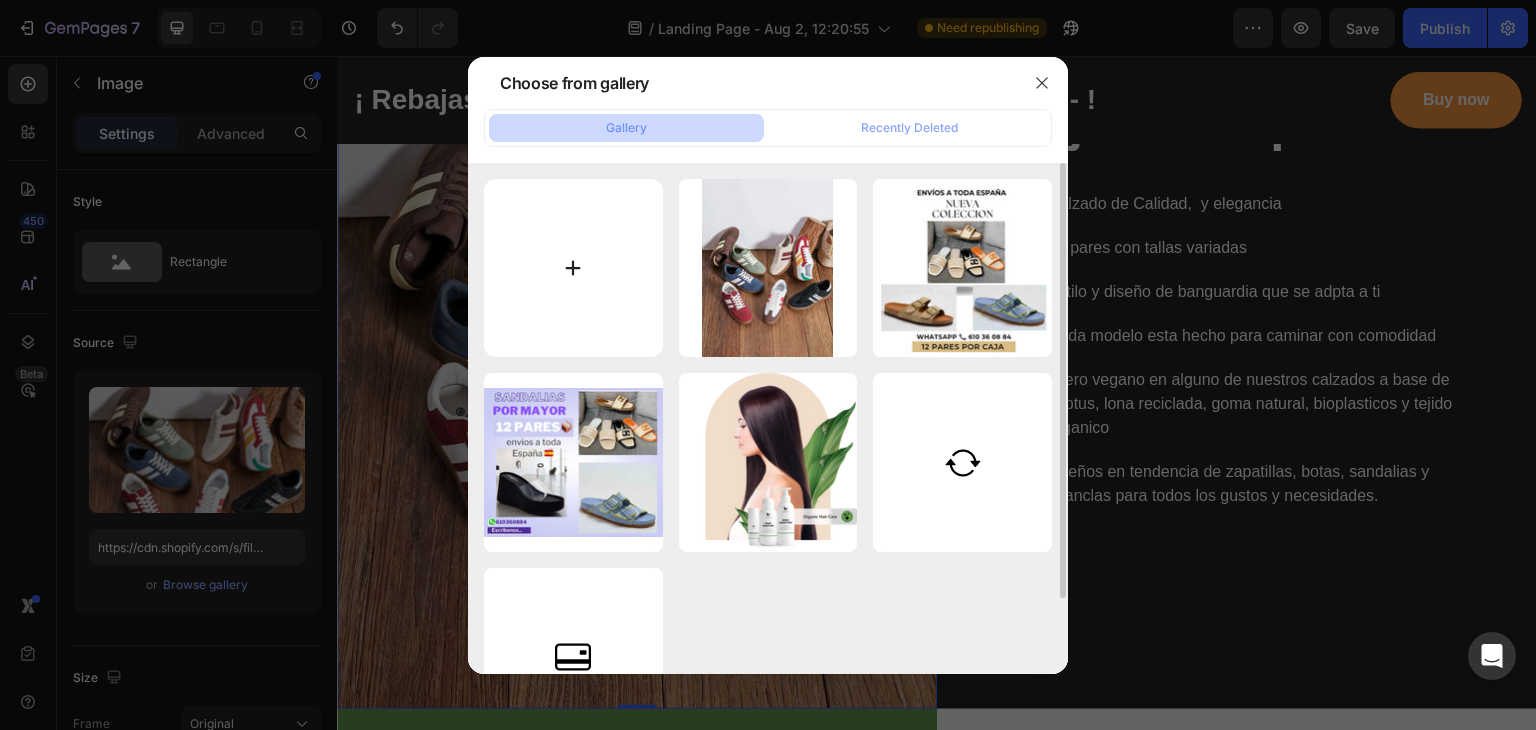 click at bounding box center (573, 268) 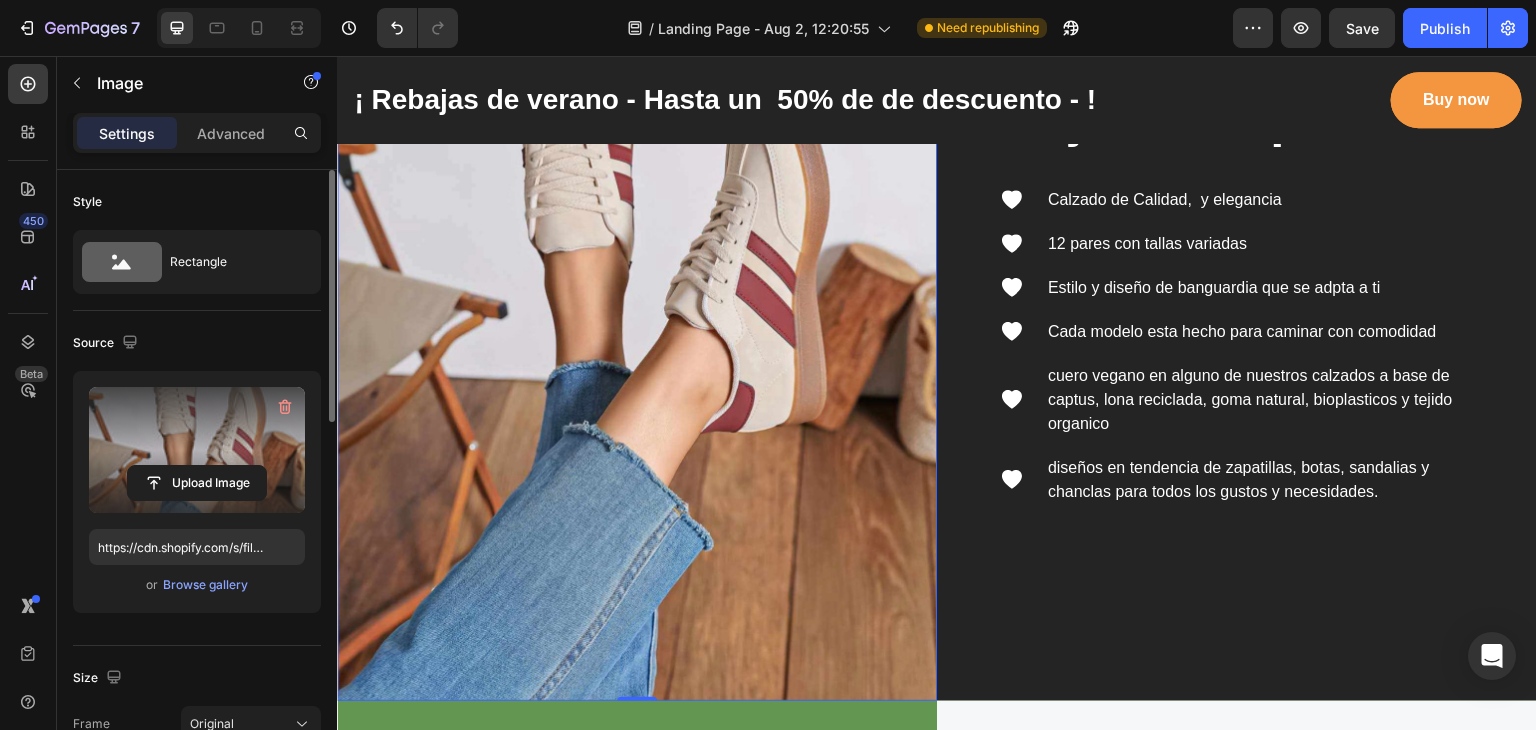 click at bounding box center [197, 450] 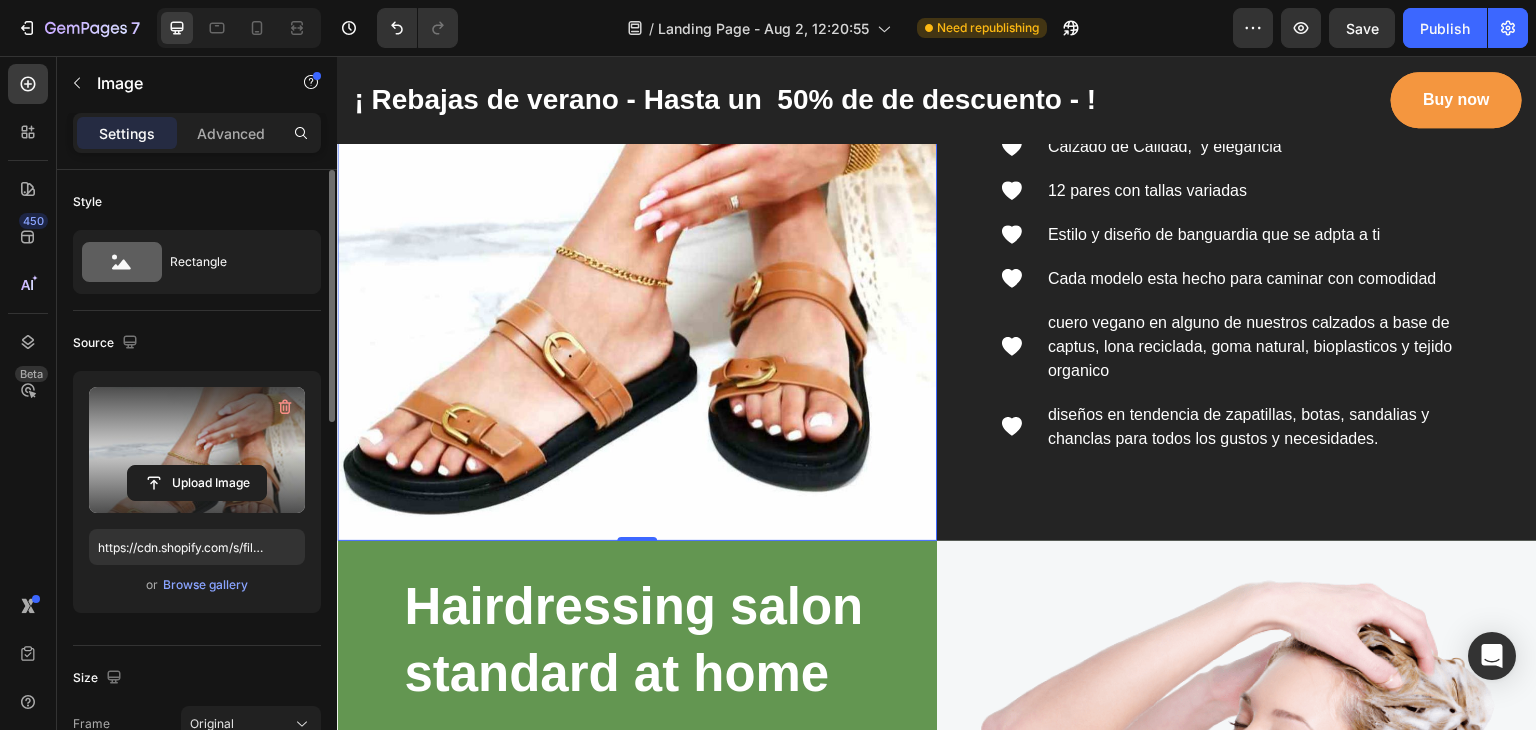 scroll, scrollTop: 2012, scrollLeft: 0, axis: vertical 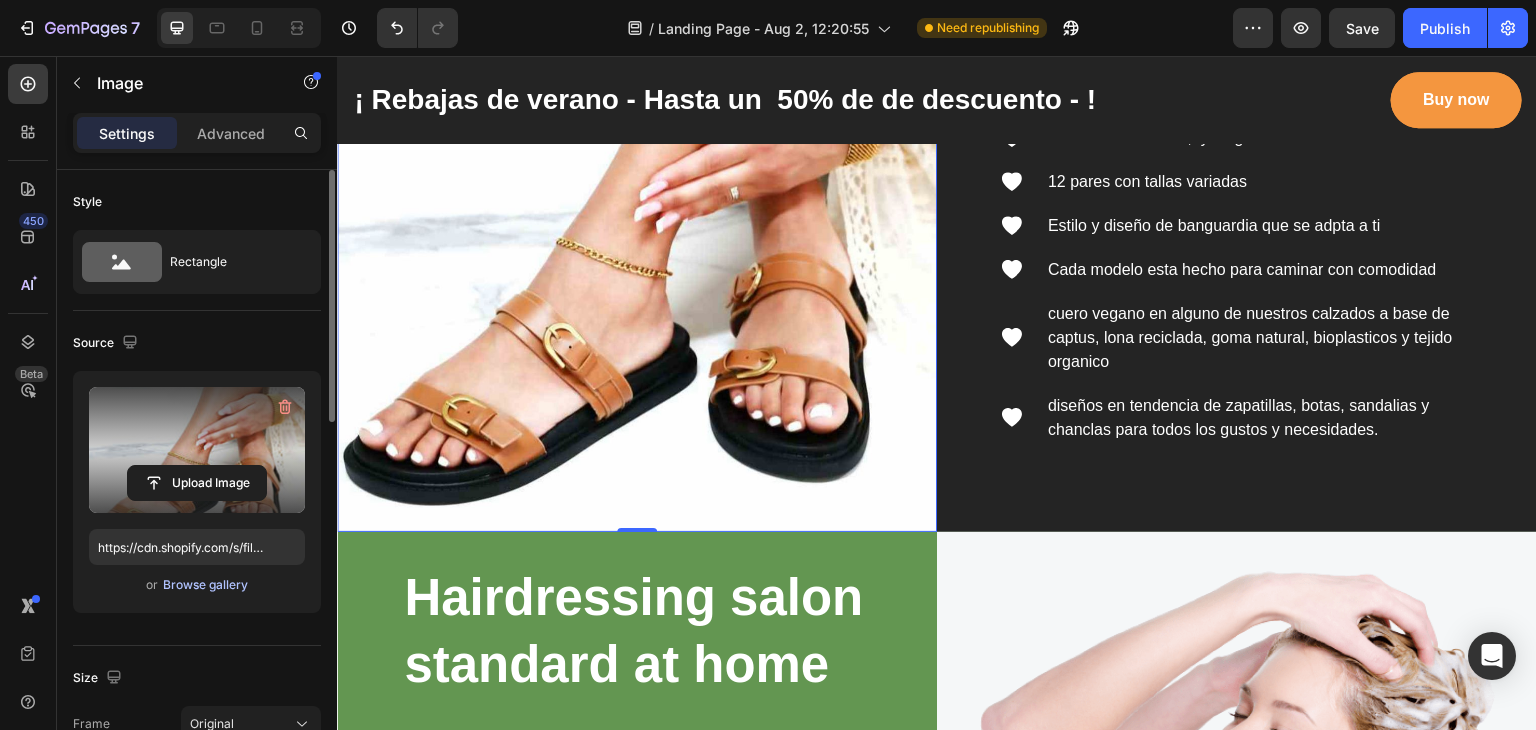 click on "Browse gallery" at bounding box center [205, 585] 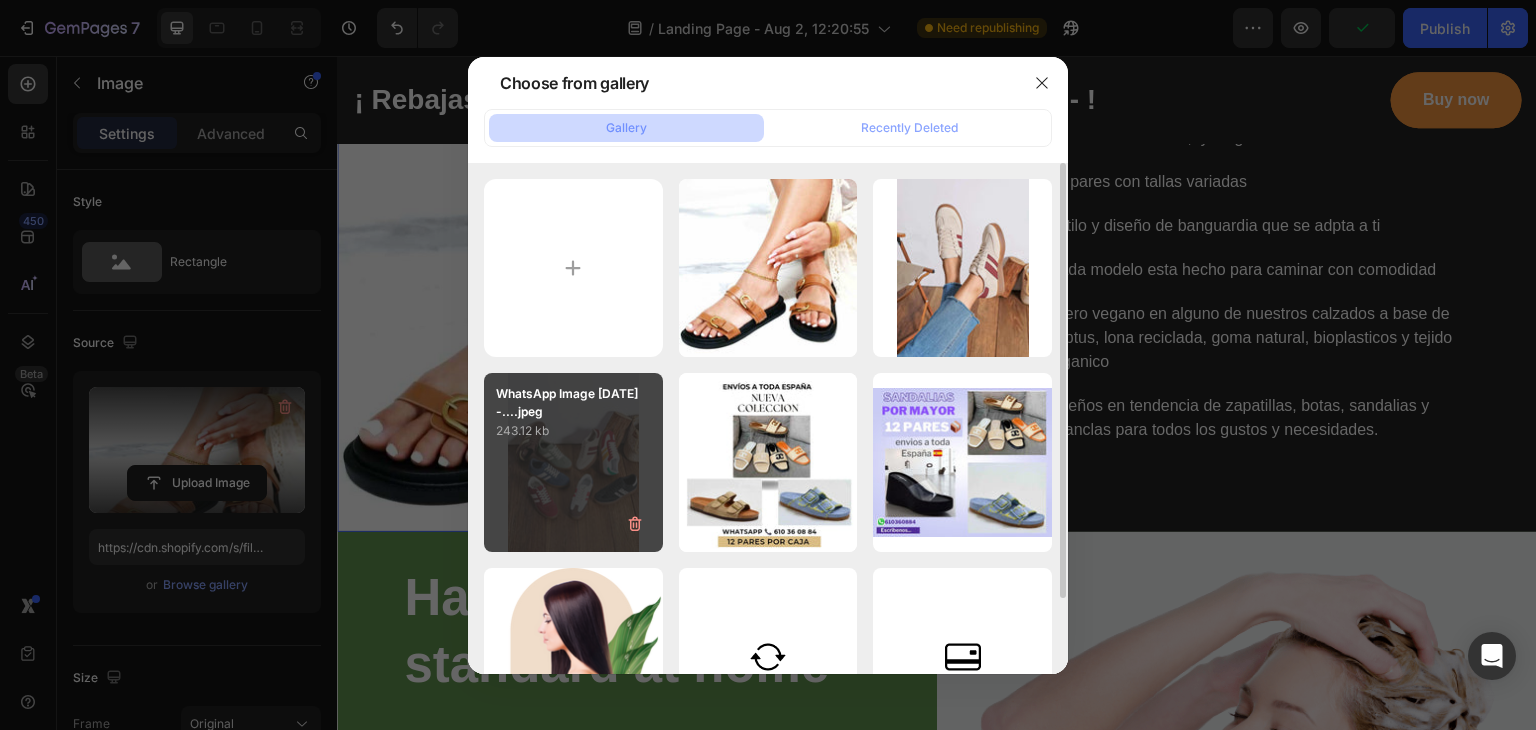click on "WhatsApp Image 2025-...43.jpeg 243.12 kb" at bounding box center (573, 462) 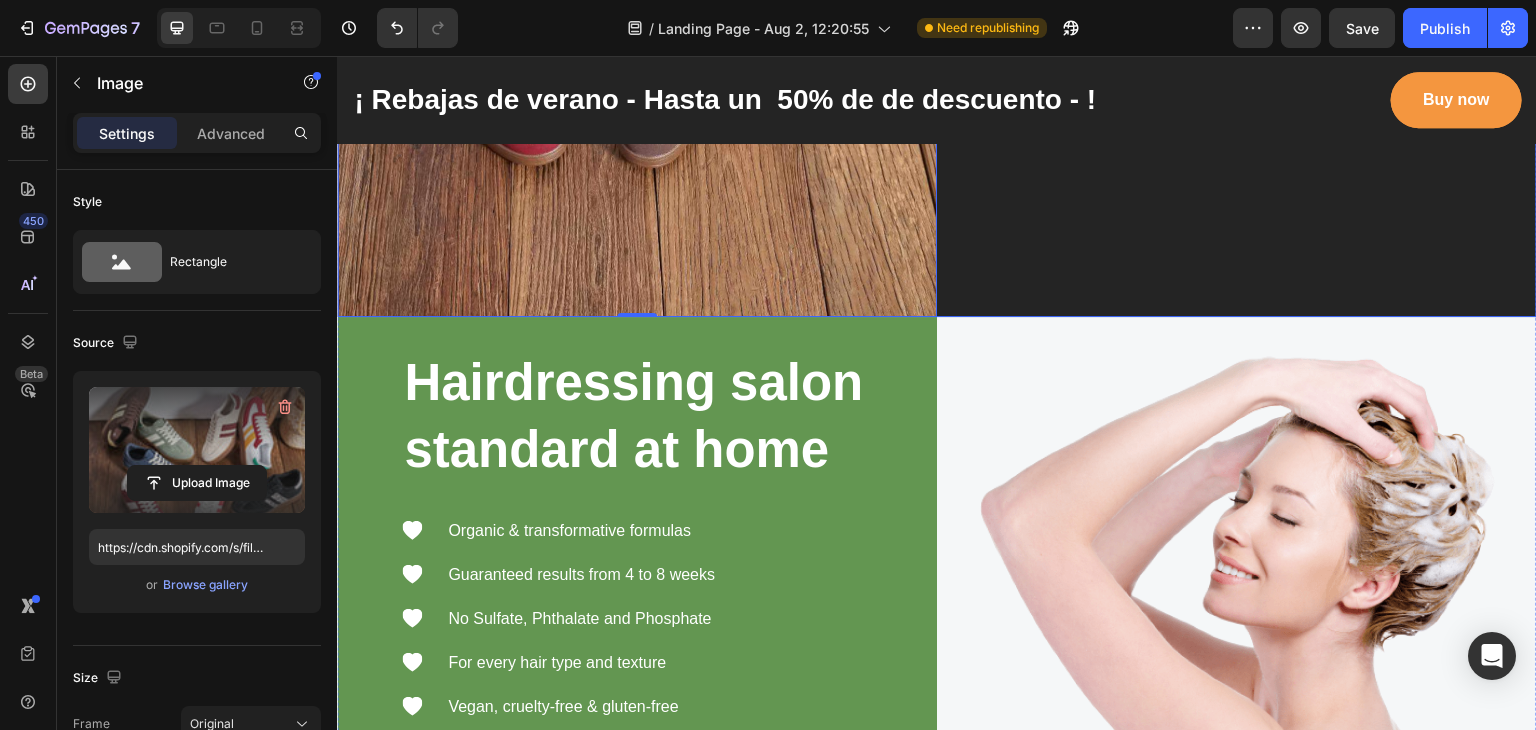 scroll, scrollTop: 2520, scrollLeft: 0, axis: vertical 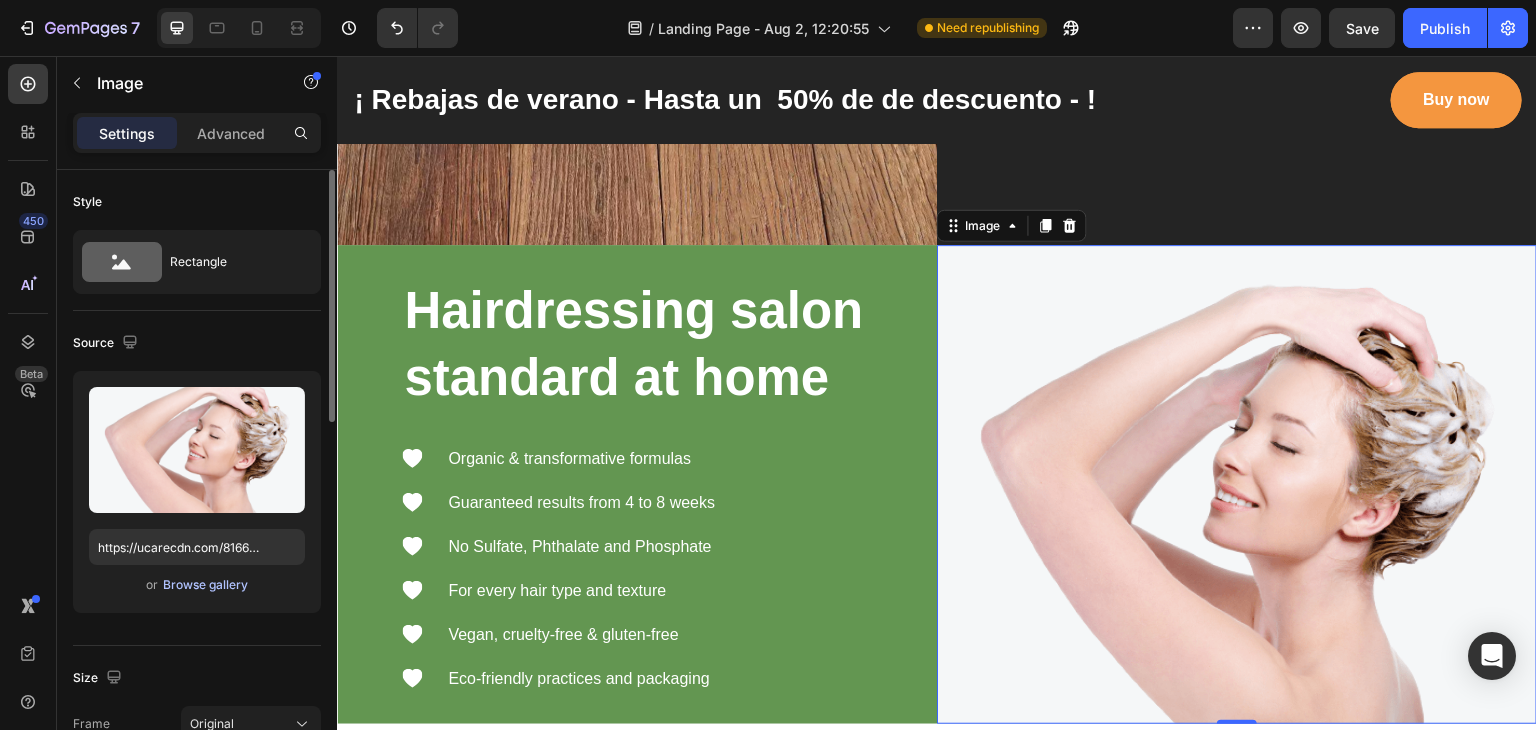 click on "Browse gallery" at bounding box center (205, 585) 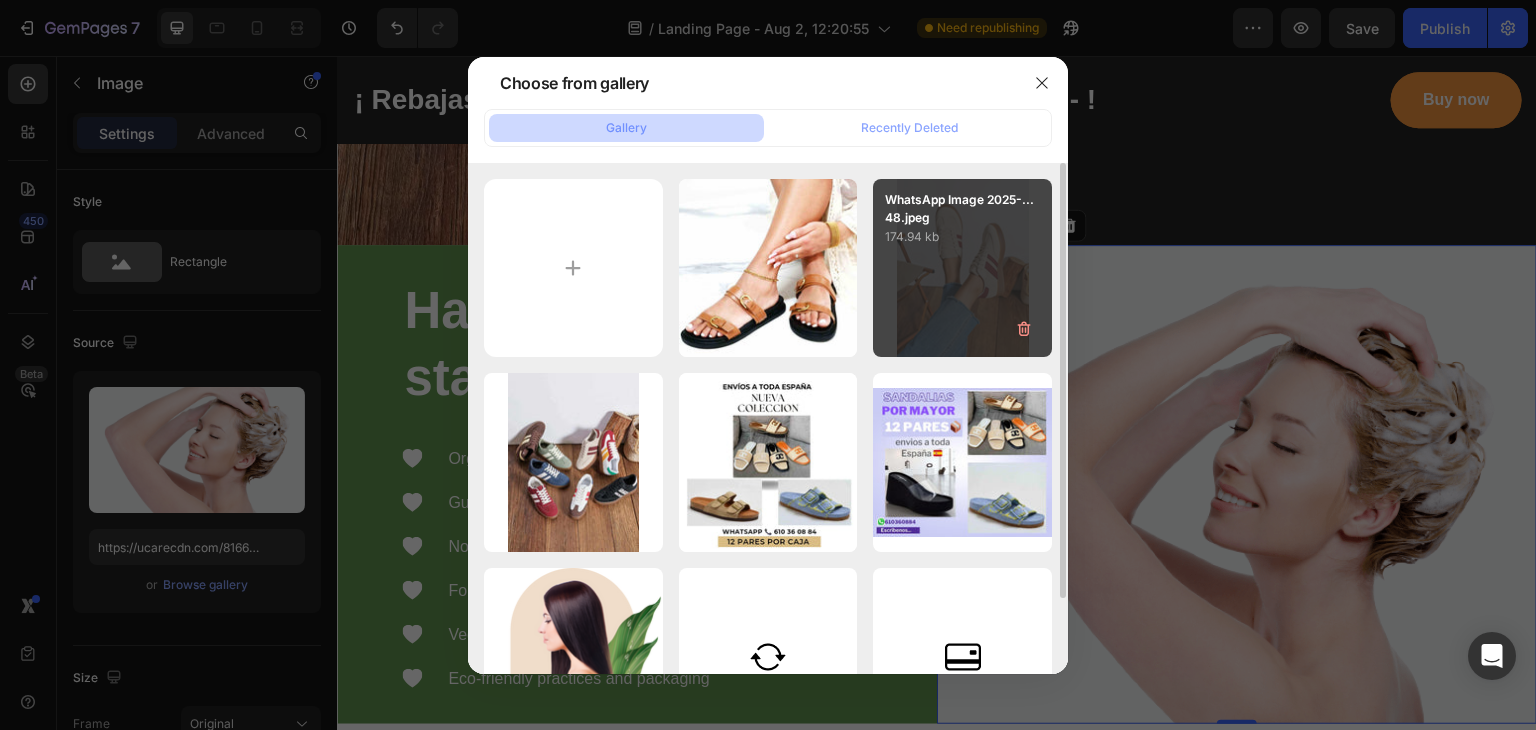 click on "WhatsApp Image 2025-...48.jpeg 174.94 kb" at bounding box center (962, 268) 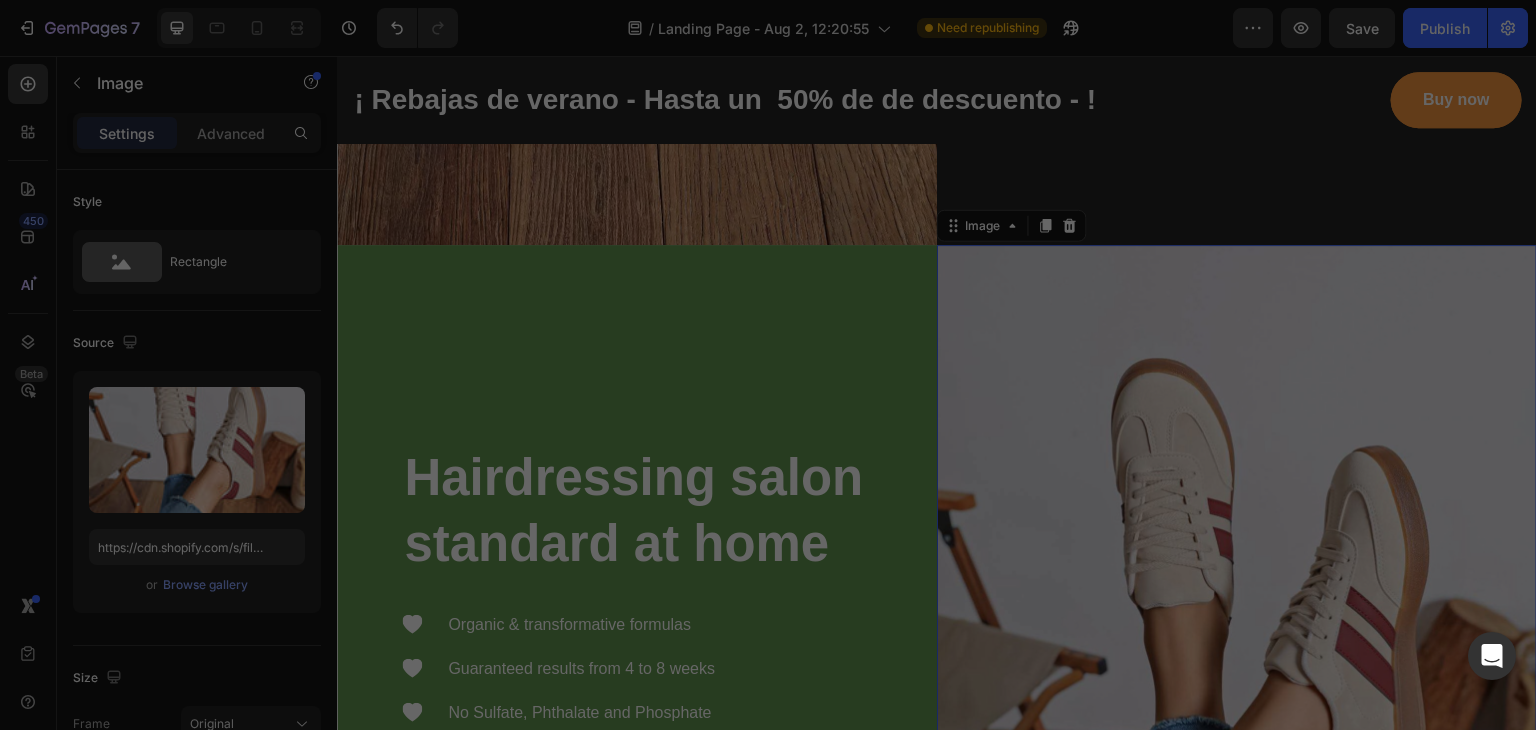 click on "WhatsApp Image 2025-...48.jpeg 174.94 kb" at bounding box center [962, 268] 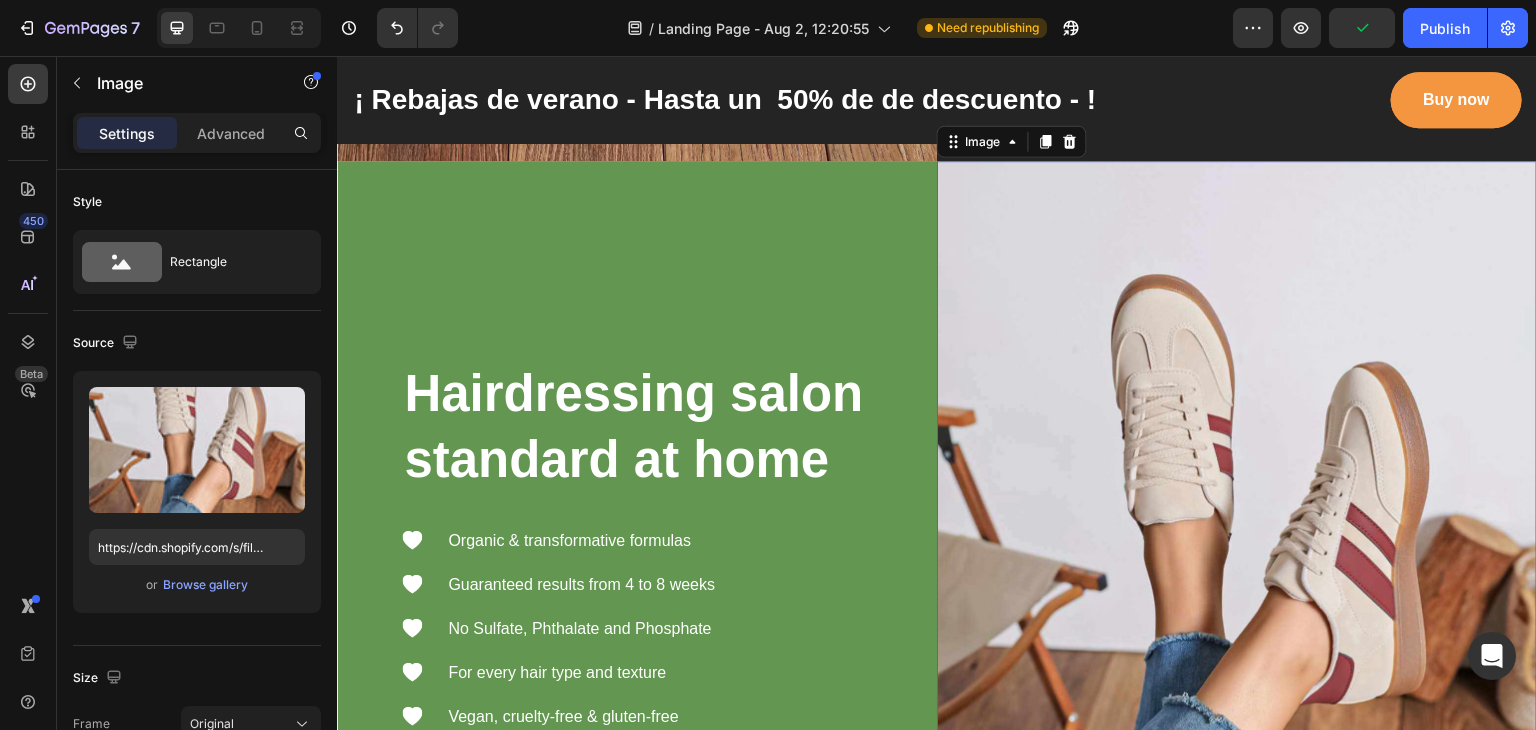 scroll, scrollTop: 2603, scrollLeft: 0, axis: vertical 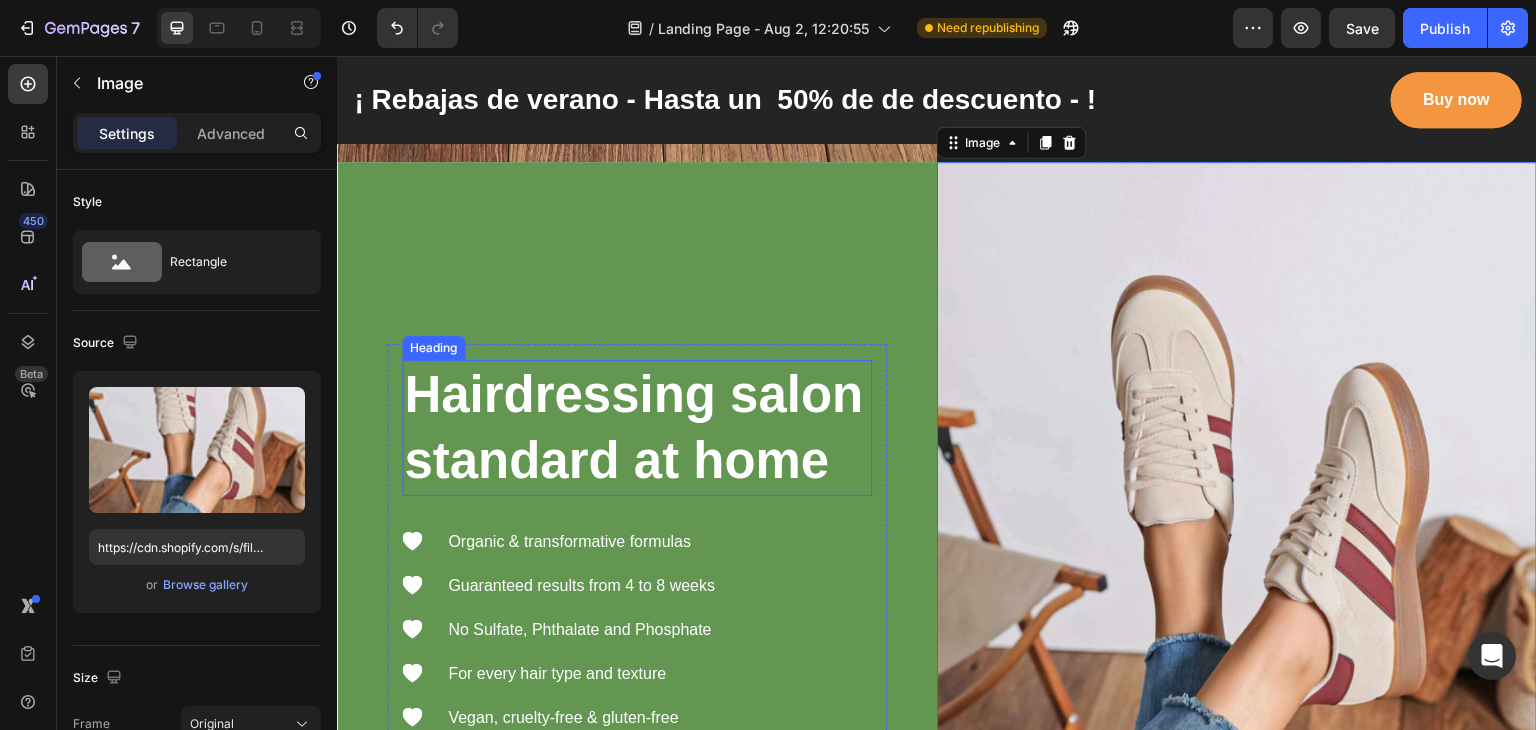 click on "Hairdressing salon standard at home" at bounding box center (637, 428) 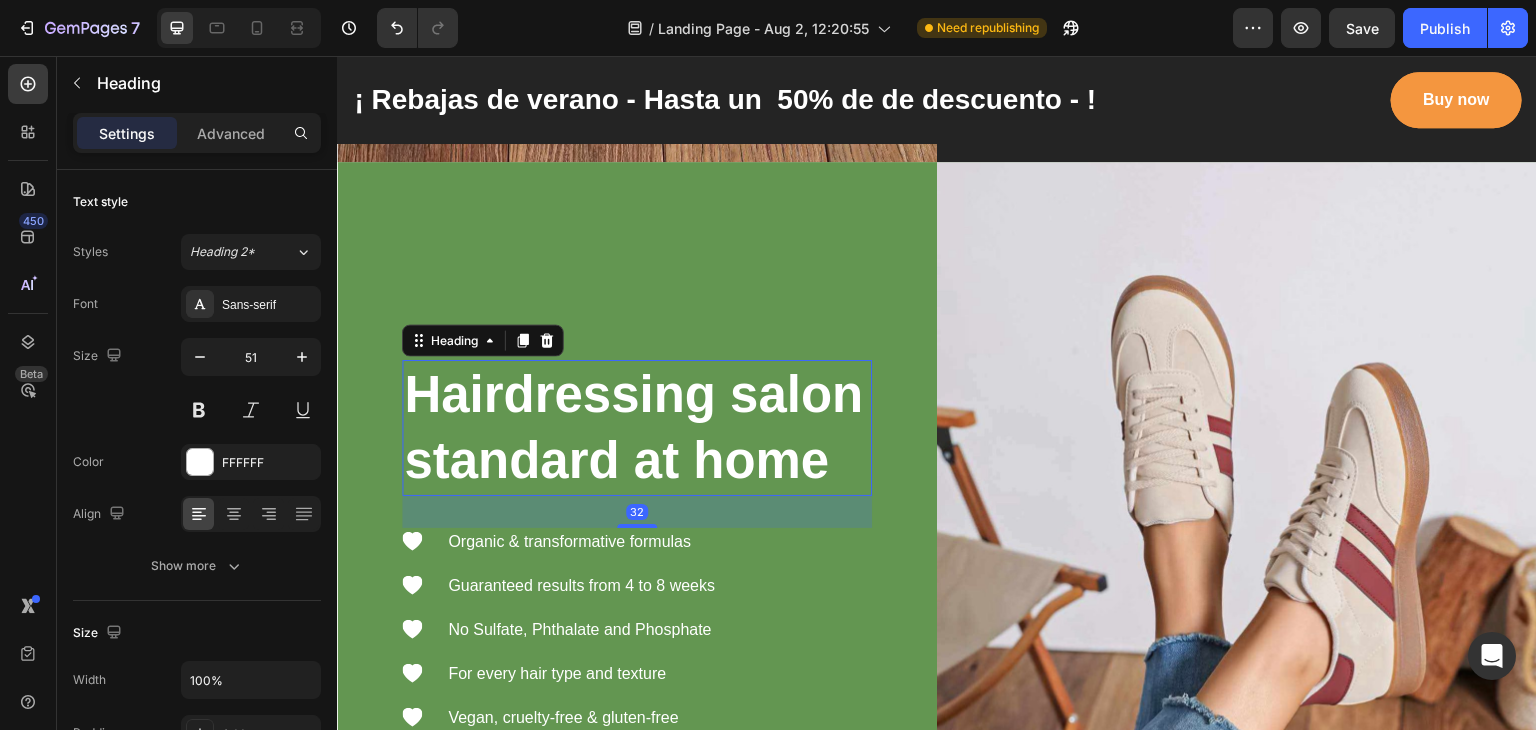 click on "Hairdressing salon standard at home" at bounding box center (637, 428) 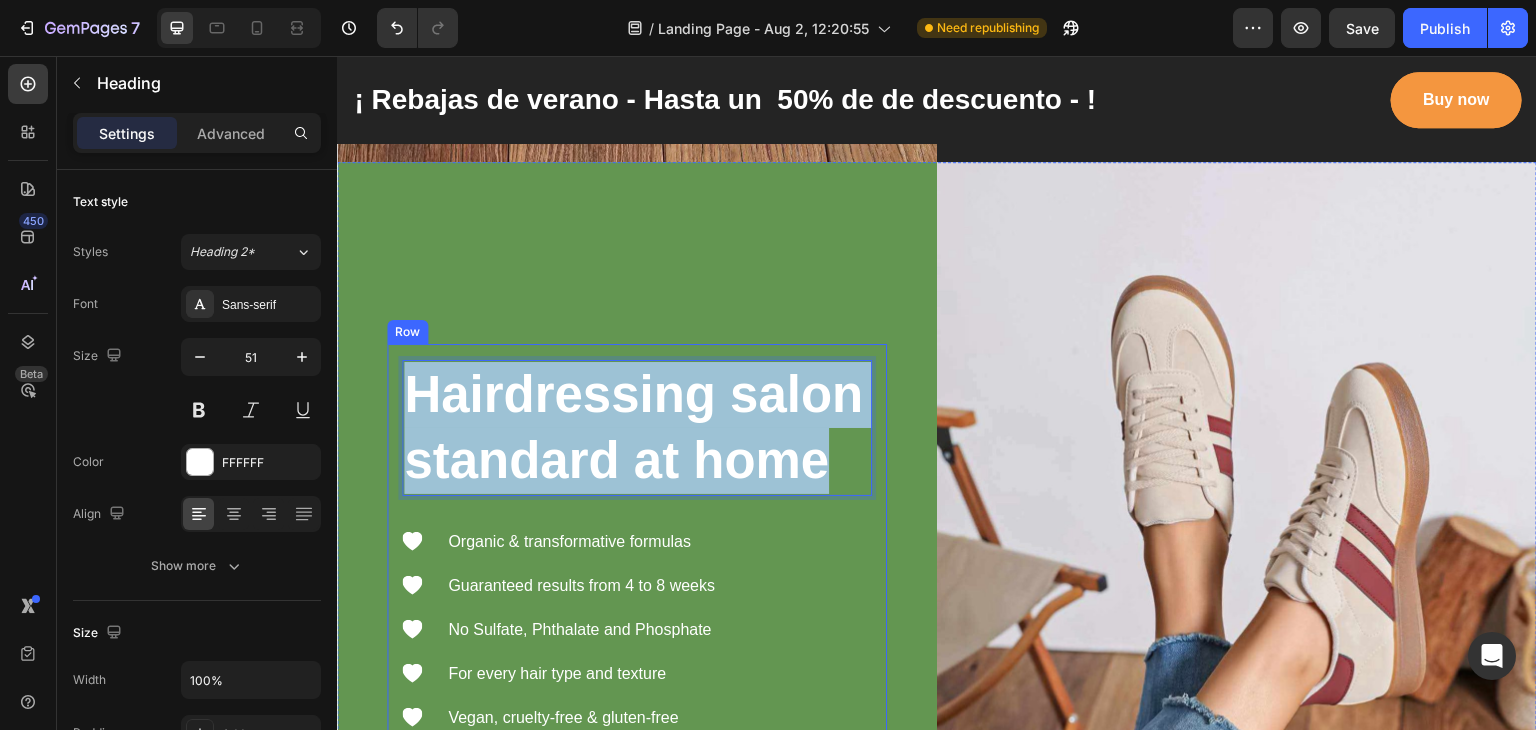 drag, startPoint x: 830, startPoint y: 441, endPoint x: 395, endPoint y: 395, distance: 437.4254 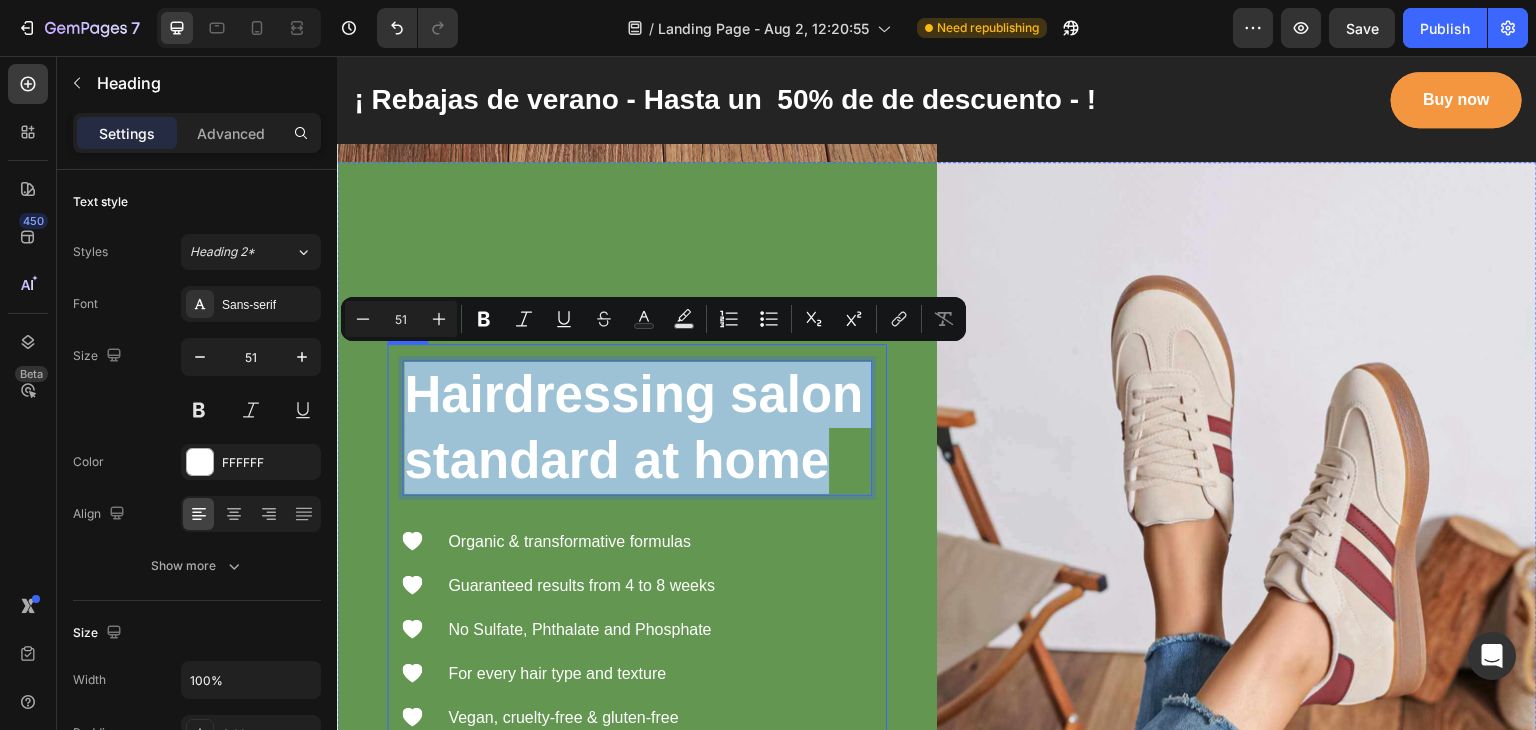 copy on "Hairdressing salon standard at home" 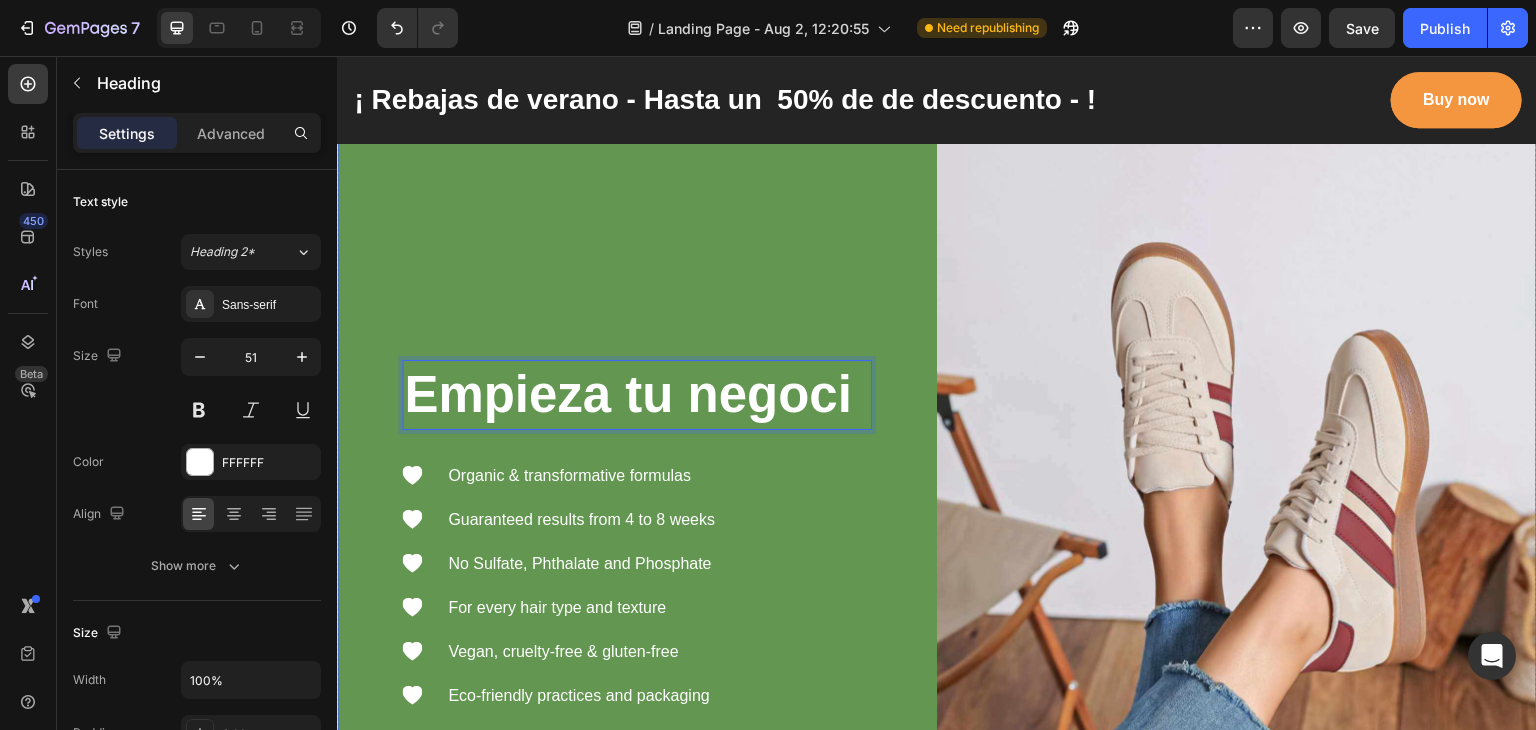 scroll, scrollTop: 2603, scrollLeft: 0, axis: vertical 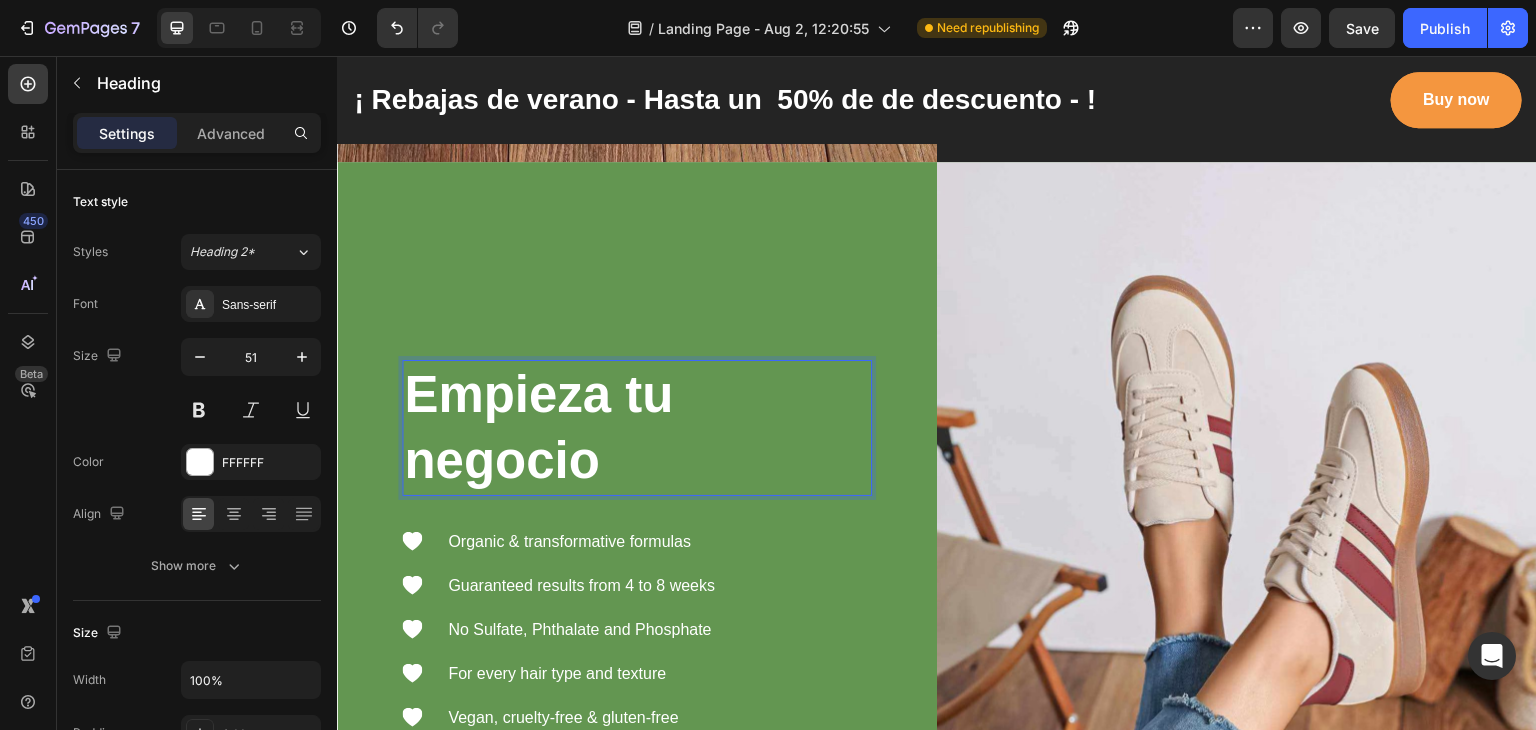 click on "Empieza tu negocio" at bounding box center [637, 428] 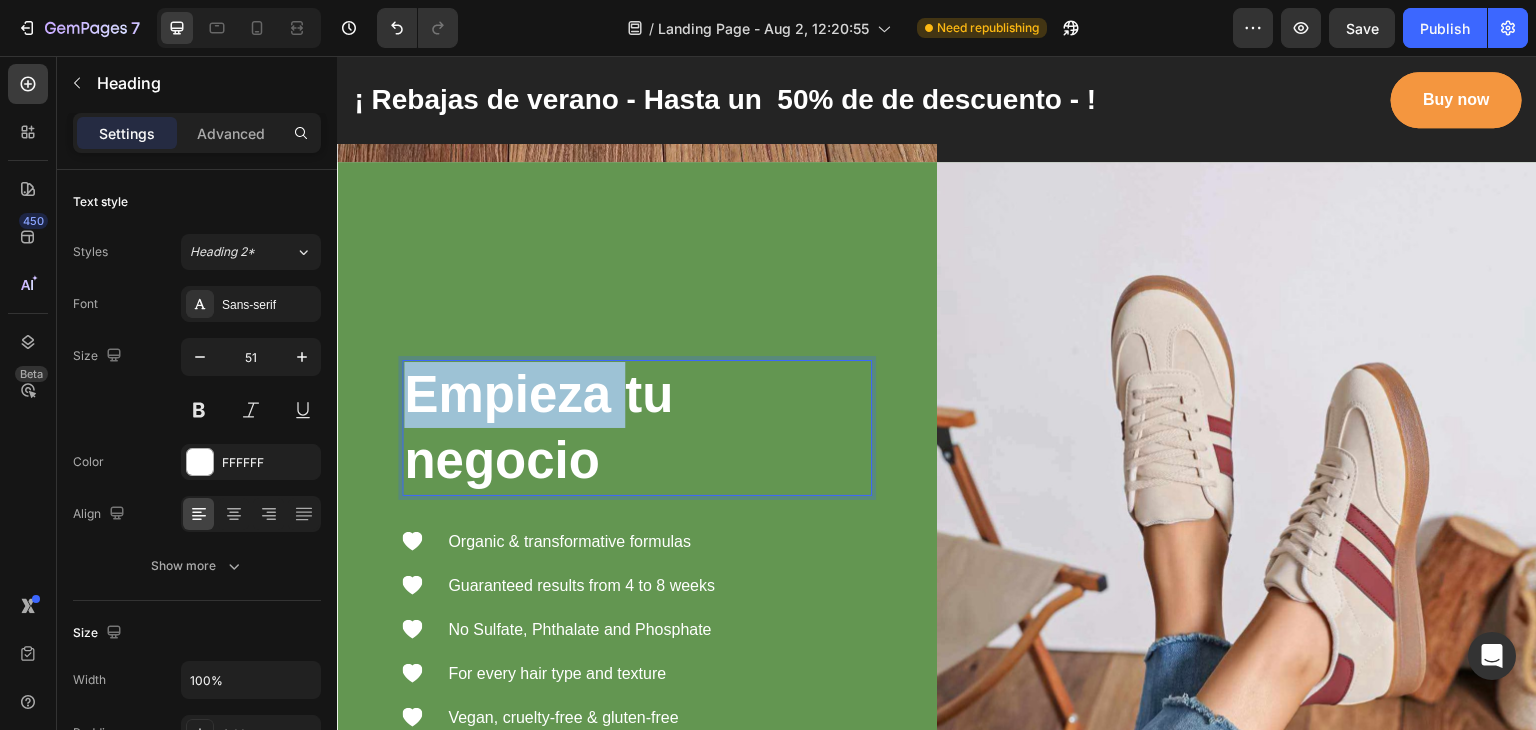 click on "Empieza tu negocio" at bounding box center [637, 428] 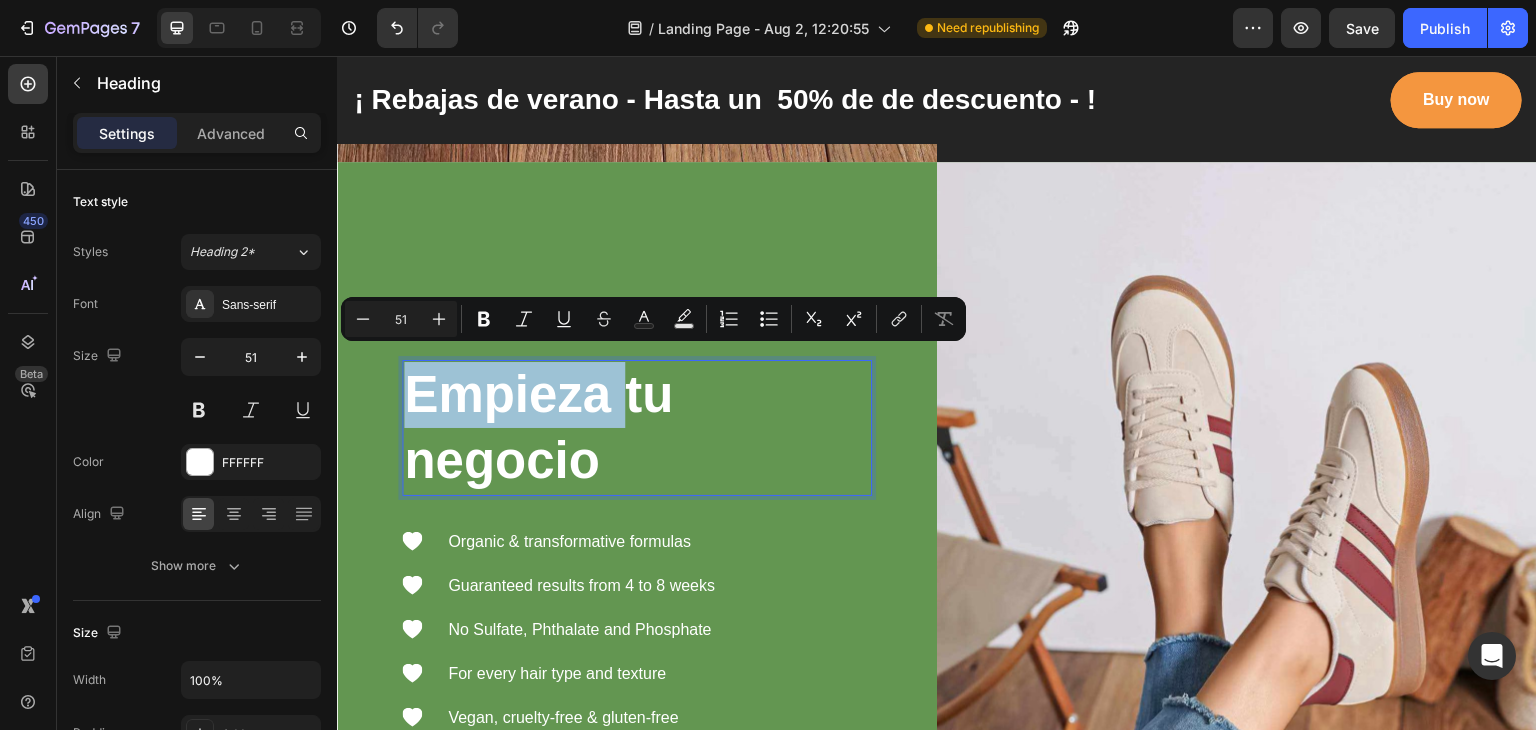 scroll, scrollTop: 2636, scrollLeft: 0, axis: vertical 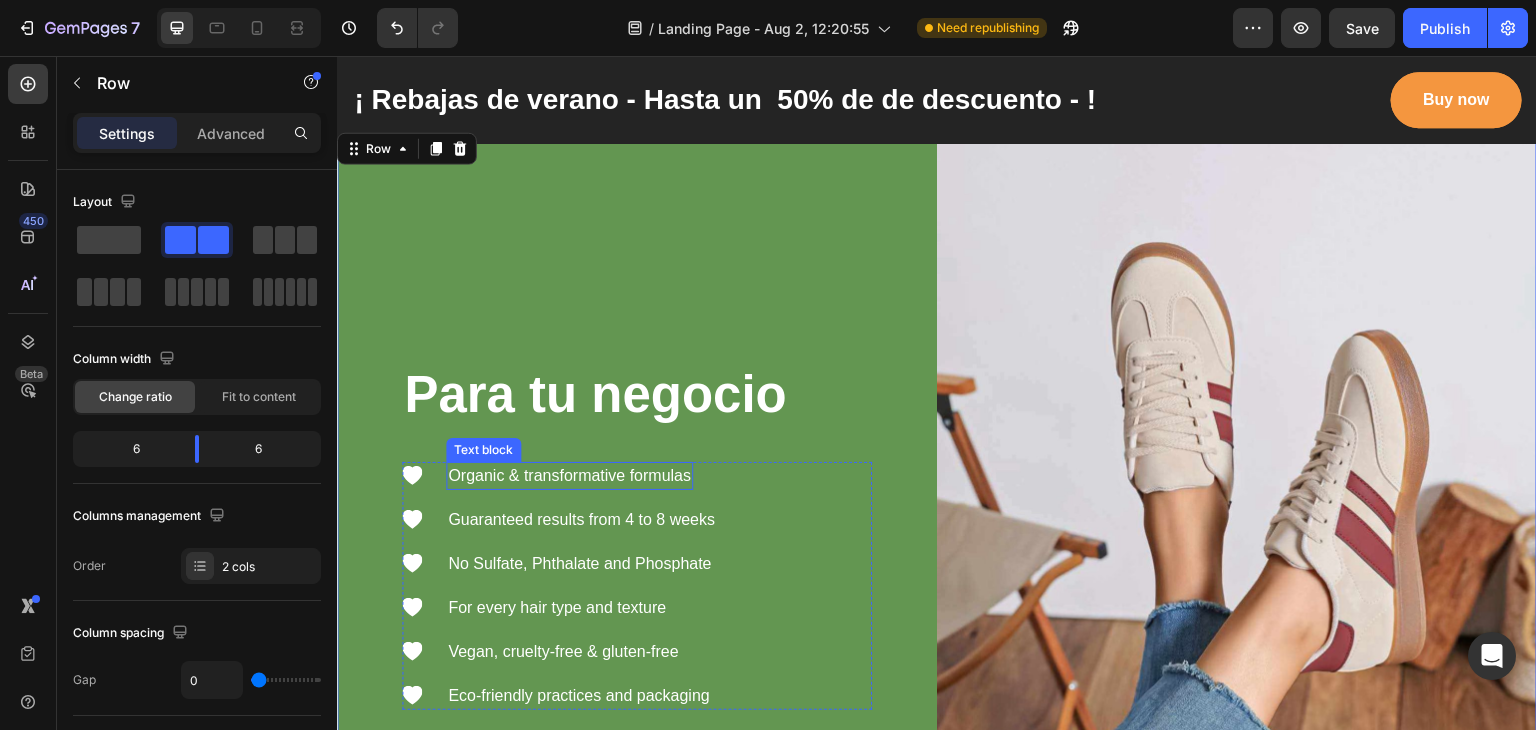click on "Organic & transformative formulas" at bounding box center [569, 476] 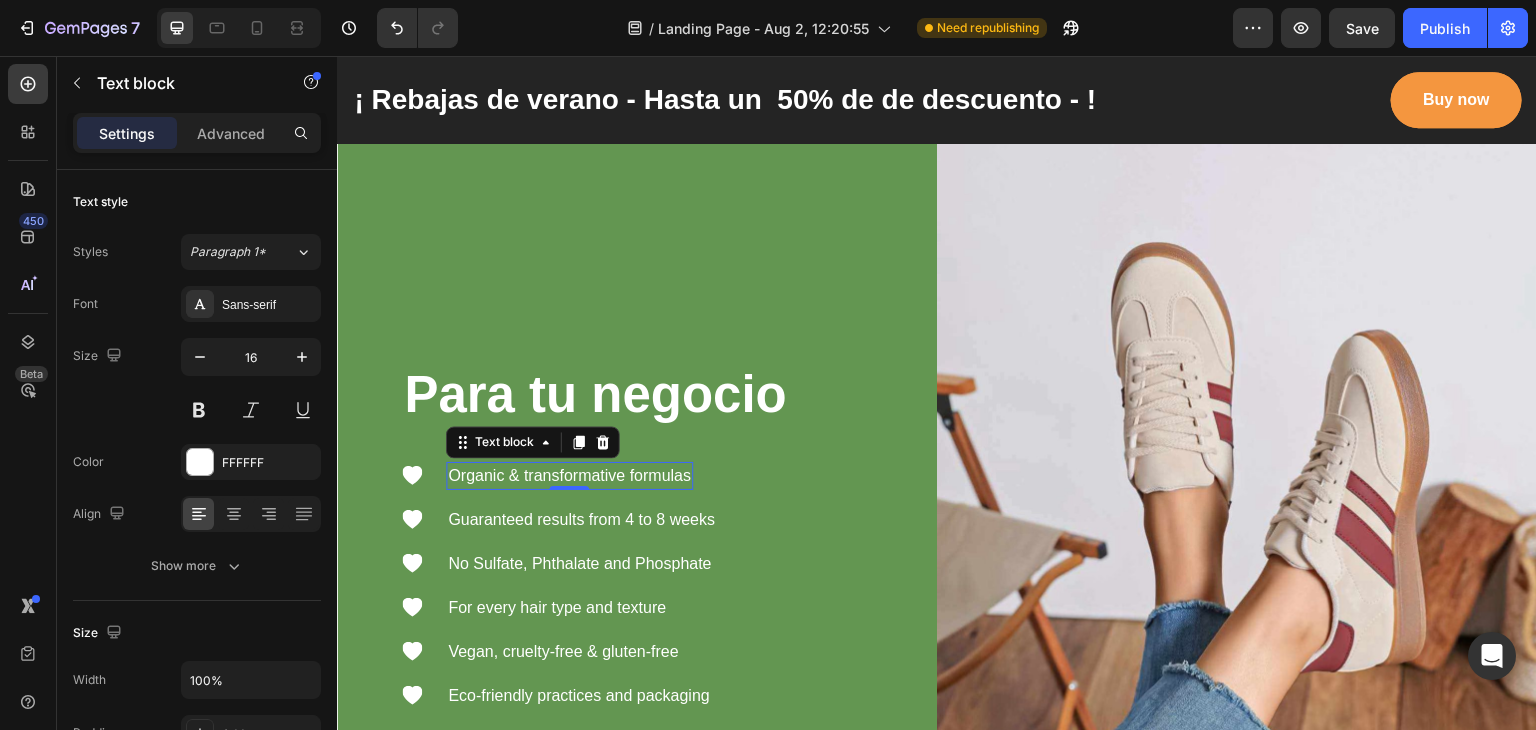 click on "Organic & transformative formulas" at bounding box center [569, 476] 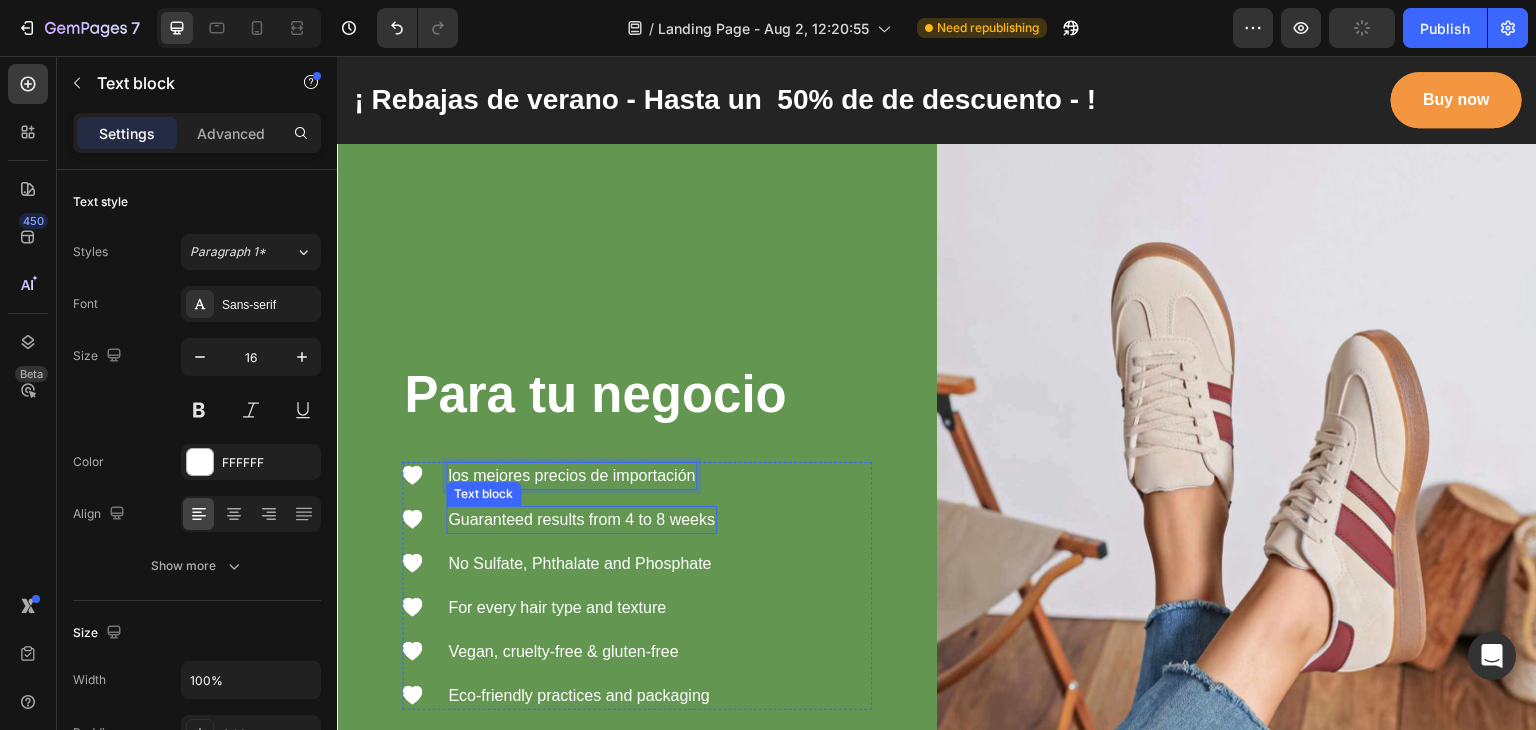 click on "Guaranteed results from 4 to 8 weeks" at bounding box center [581, 520] 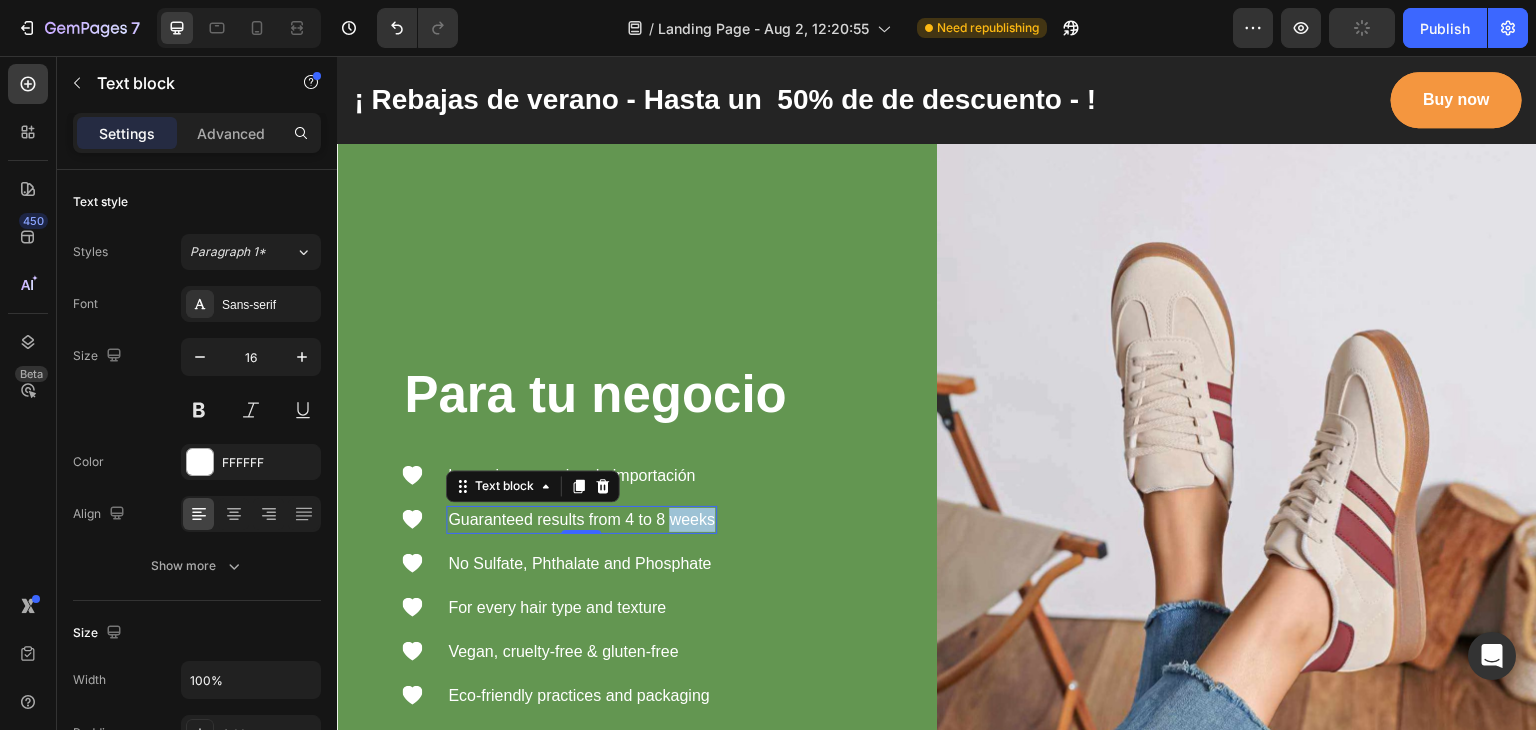 click on "Guaranteed results from 4 to 8 weeks" at bounding box center (581, 520) 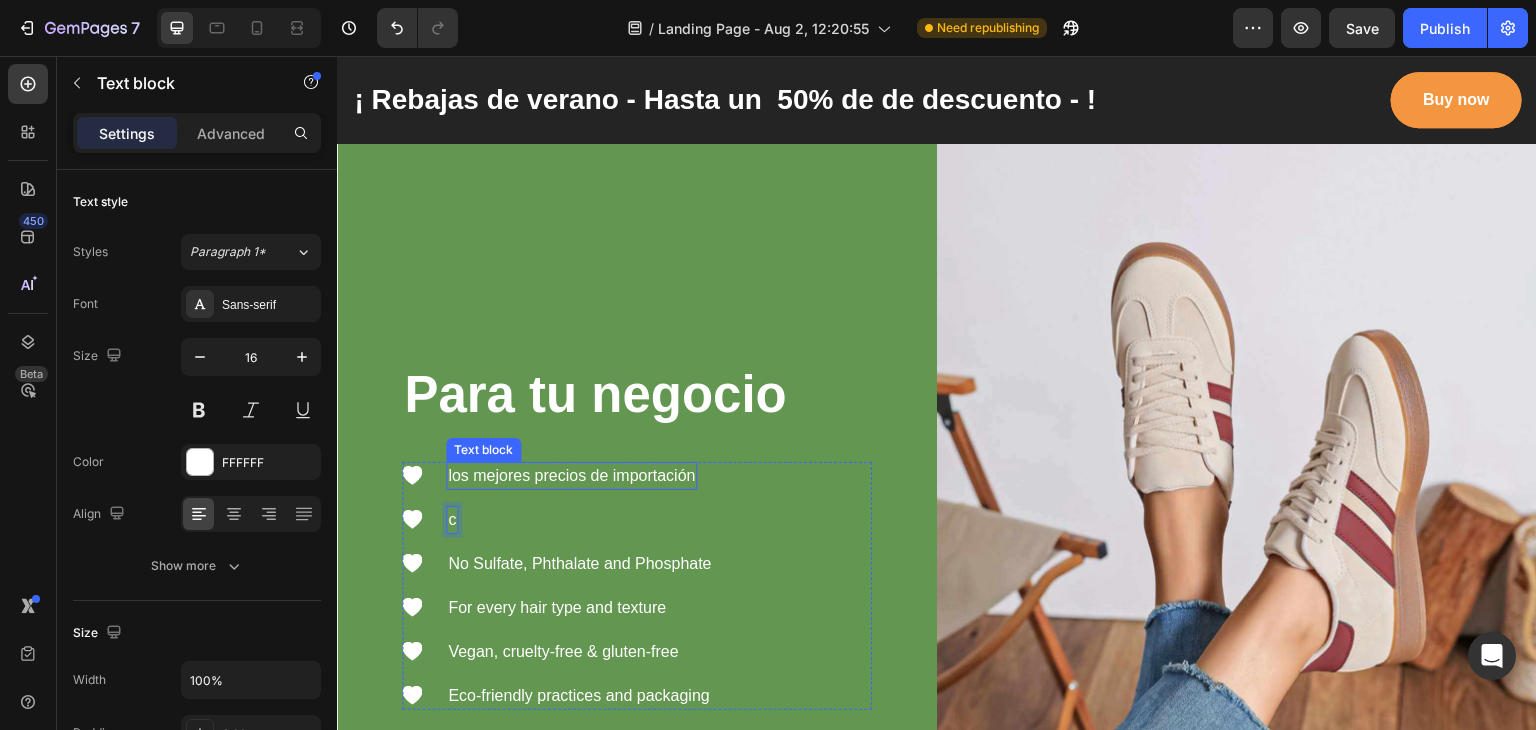 click on "los mejores precios de importación" at bounding box center [571, 476] 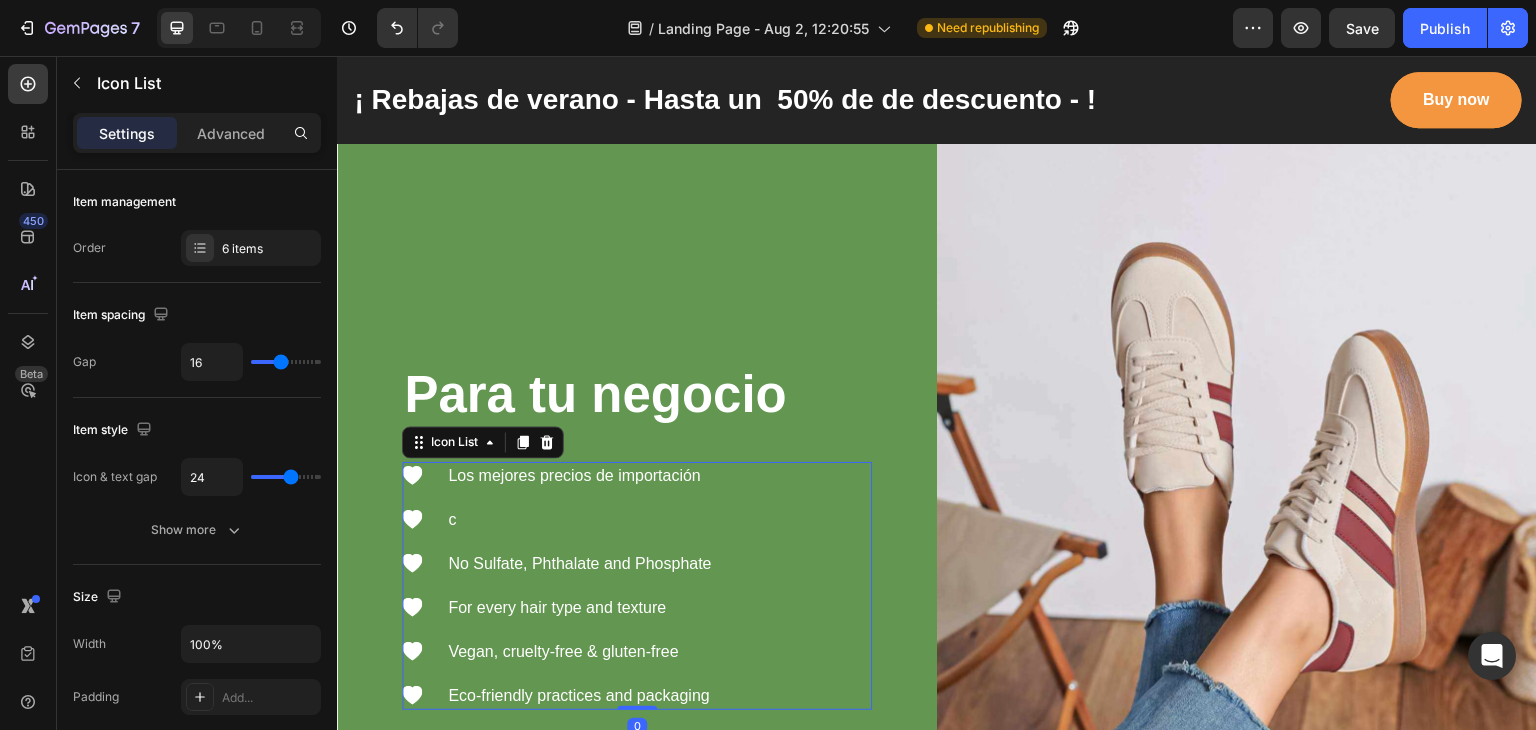 click on "Icon c Text block" at bounding box center (557, 520) 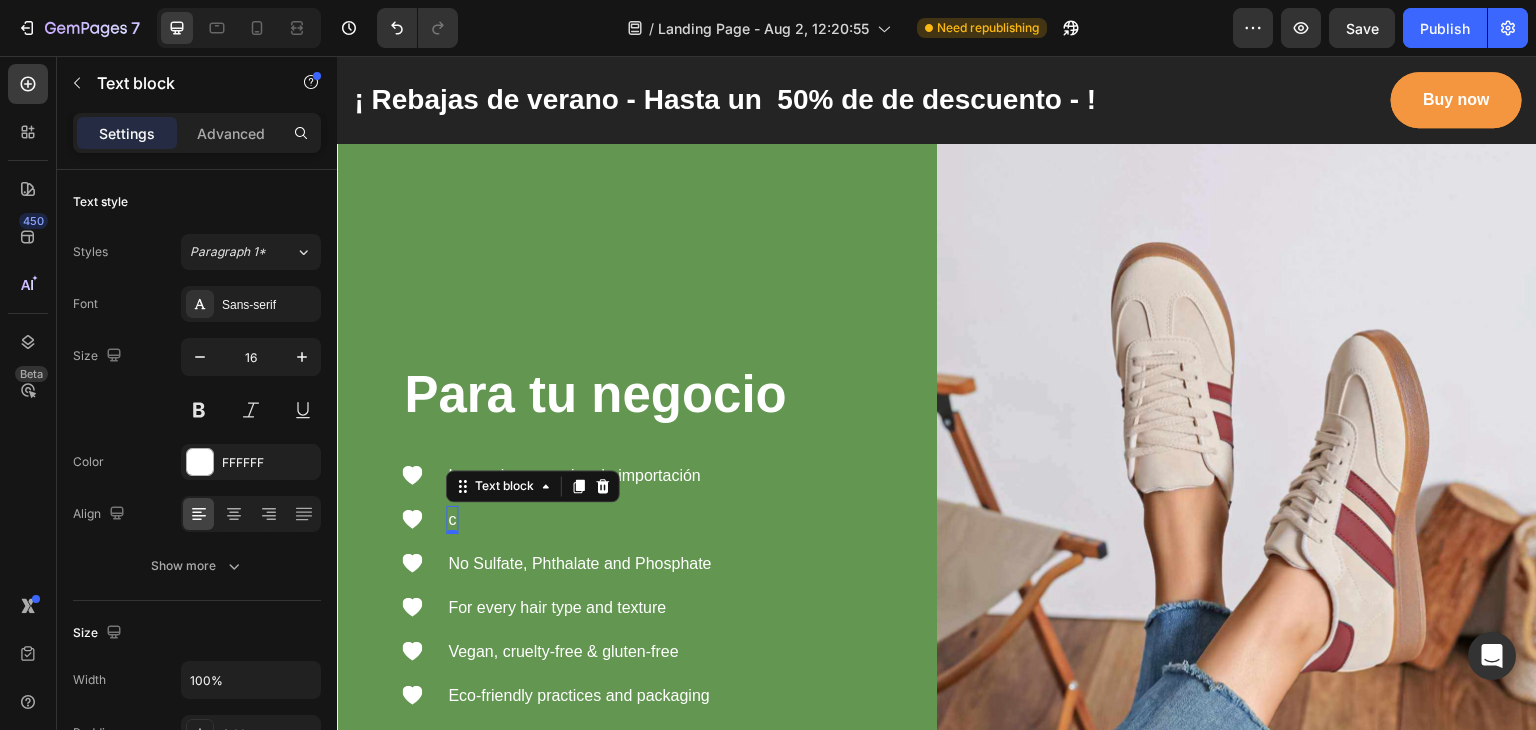 click on "c" at bounding box center [452, 520] 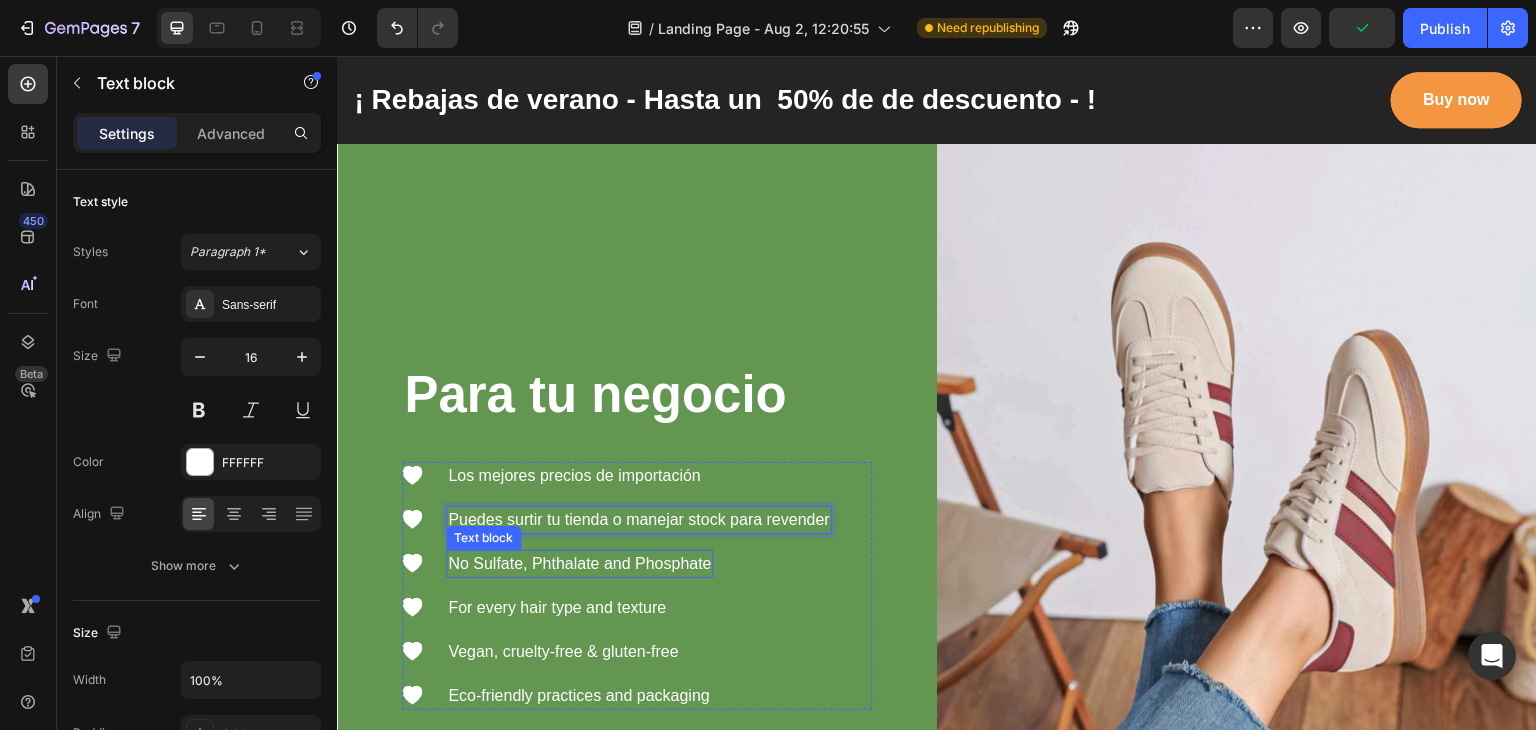 click on "No Sulfate, Phthalate and Phosphate" at bounding box center [579, 564] 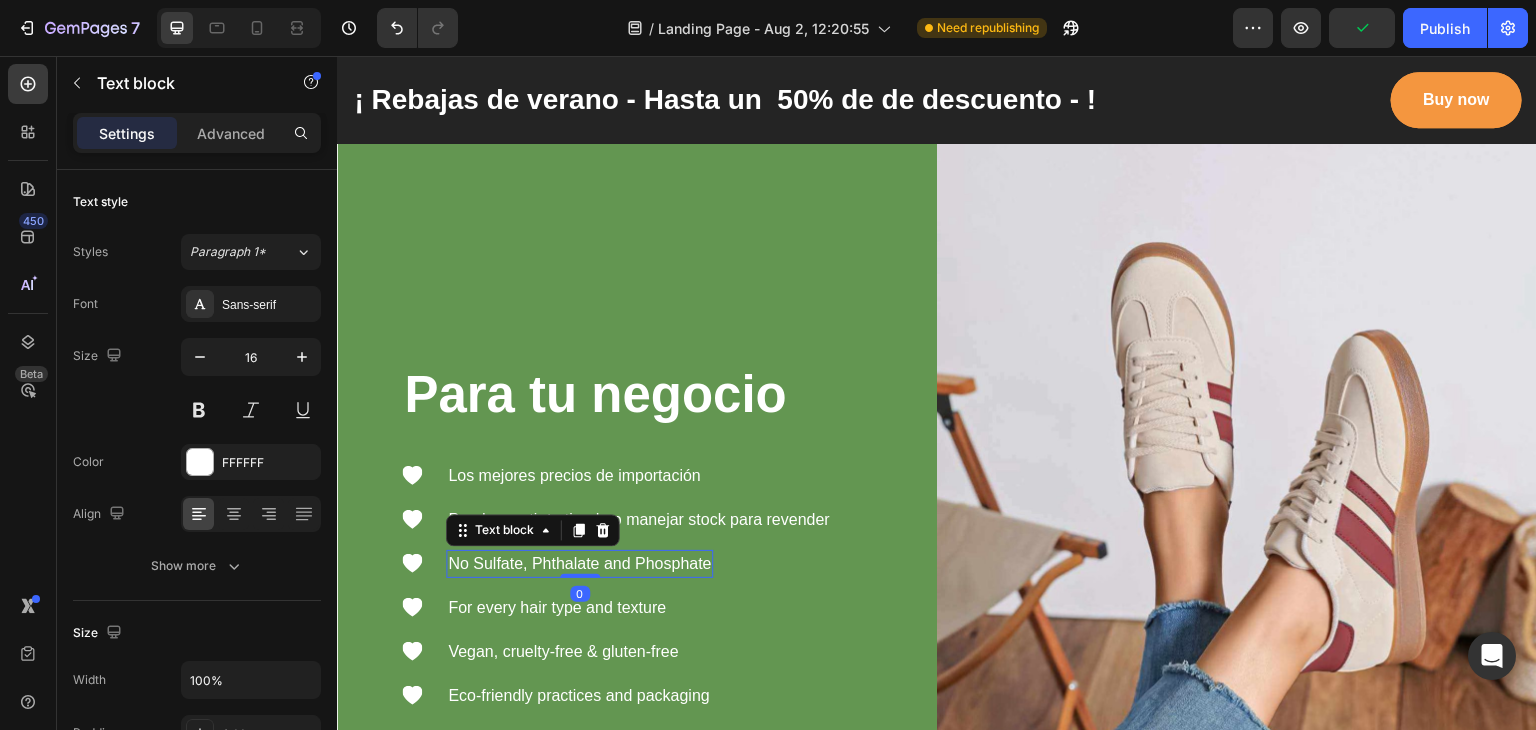 click on "No Sulfate, Phthalate and Phosphate" at bounding box center (579, 564) 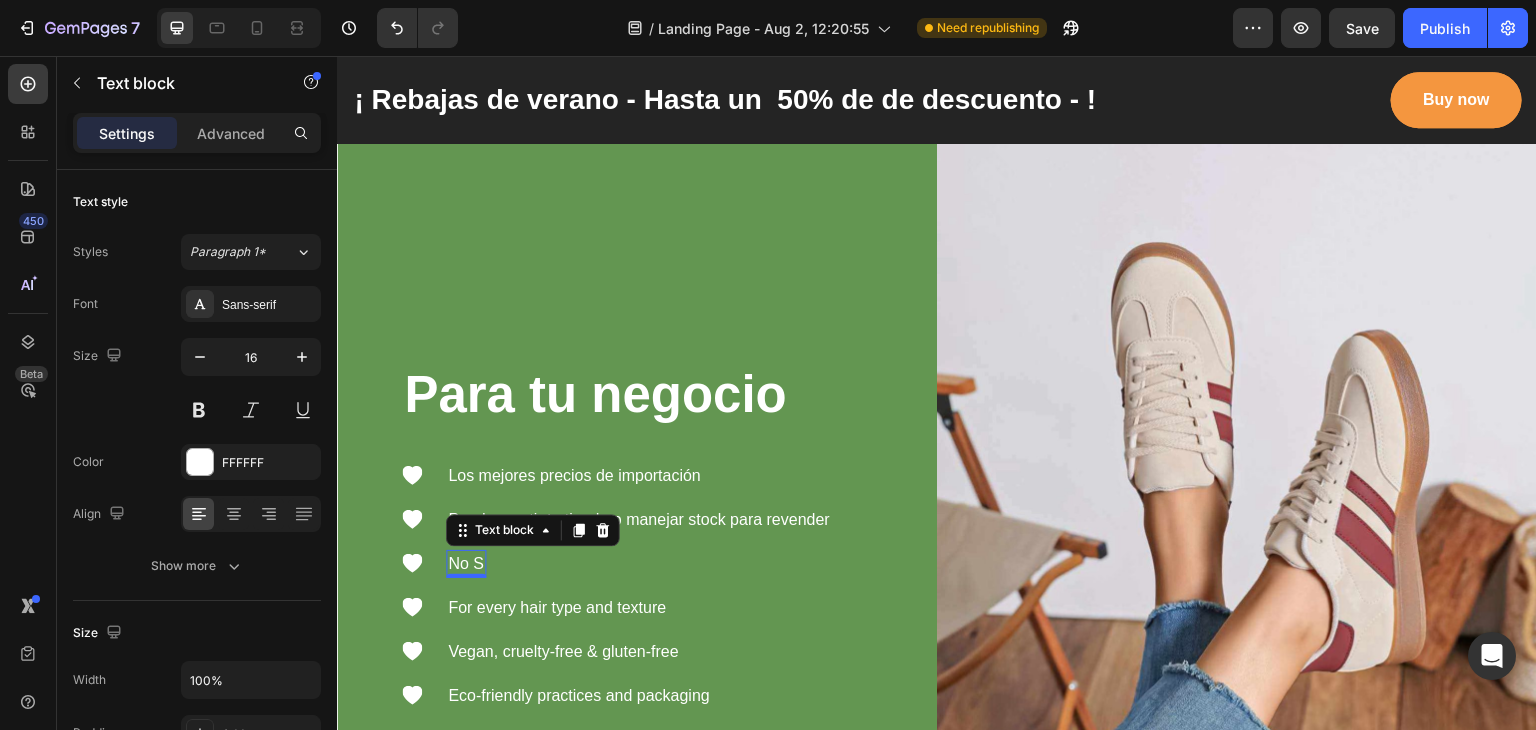 click on "No S" at bounding box center [466, 564] 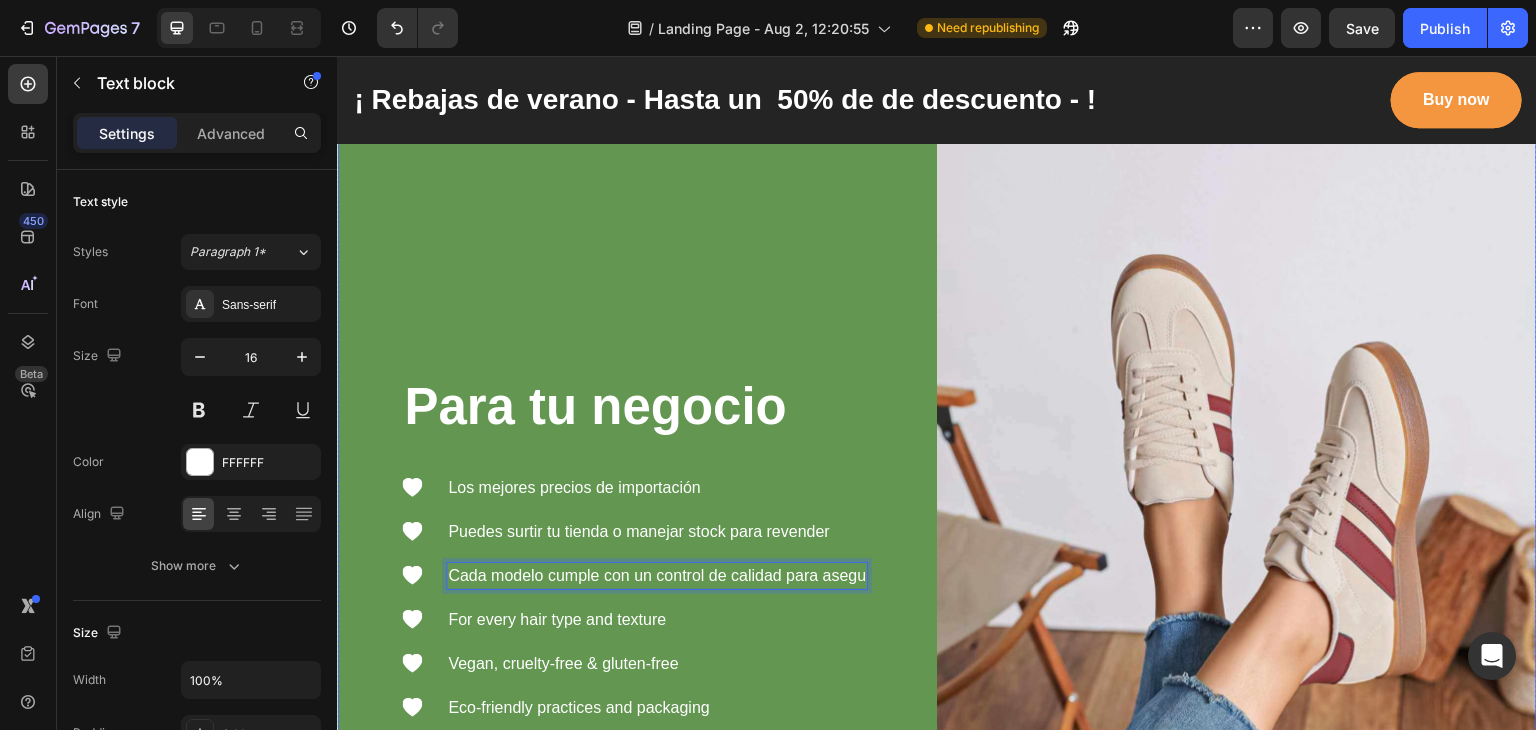 scroll, scrollTop: 2636, scrollLeft: 0, axis: vertical 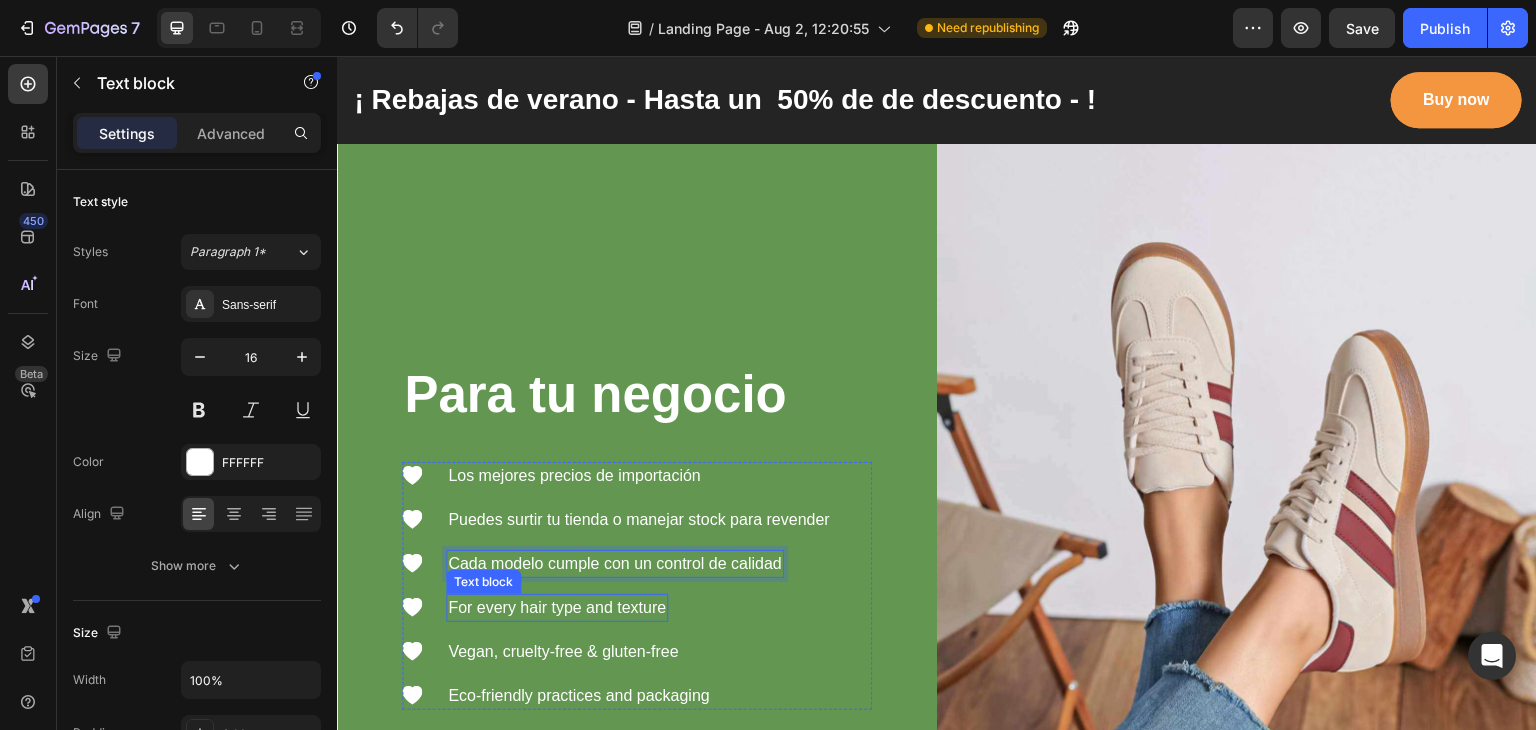 click on "For every hair type and texture" at bounding box center (557, 608) 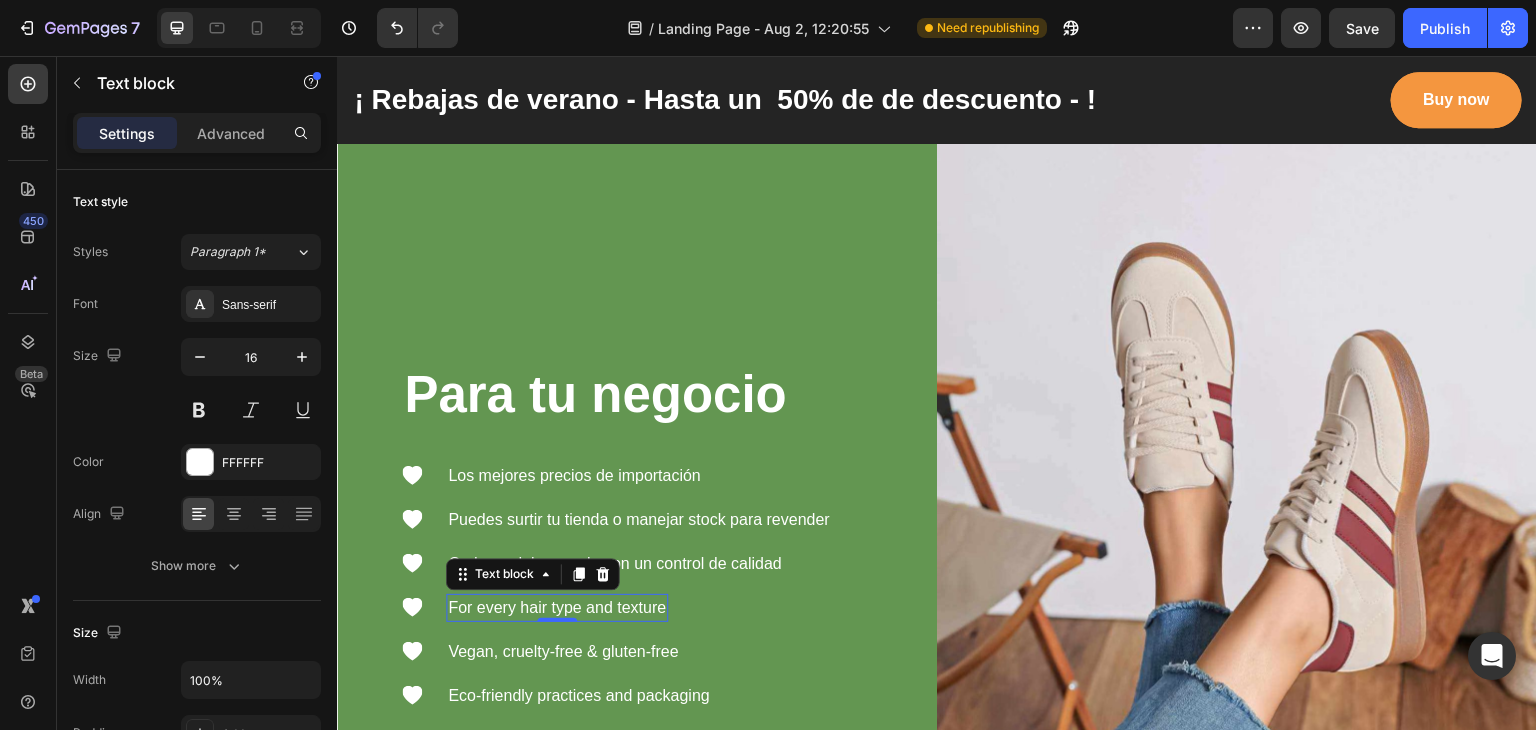 click on "For every hair type and texture" at bounding box center [557, 608] 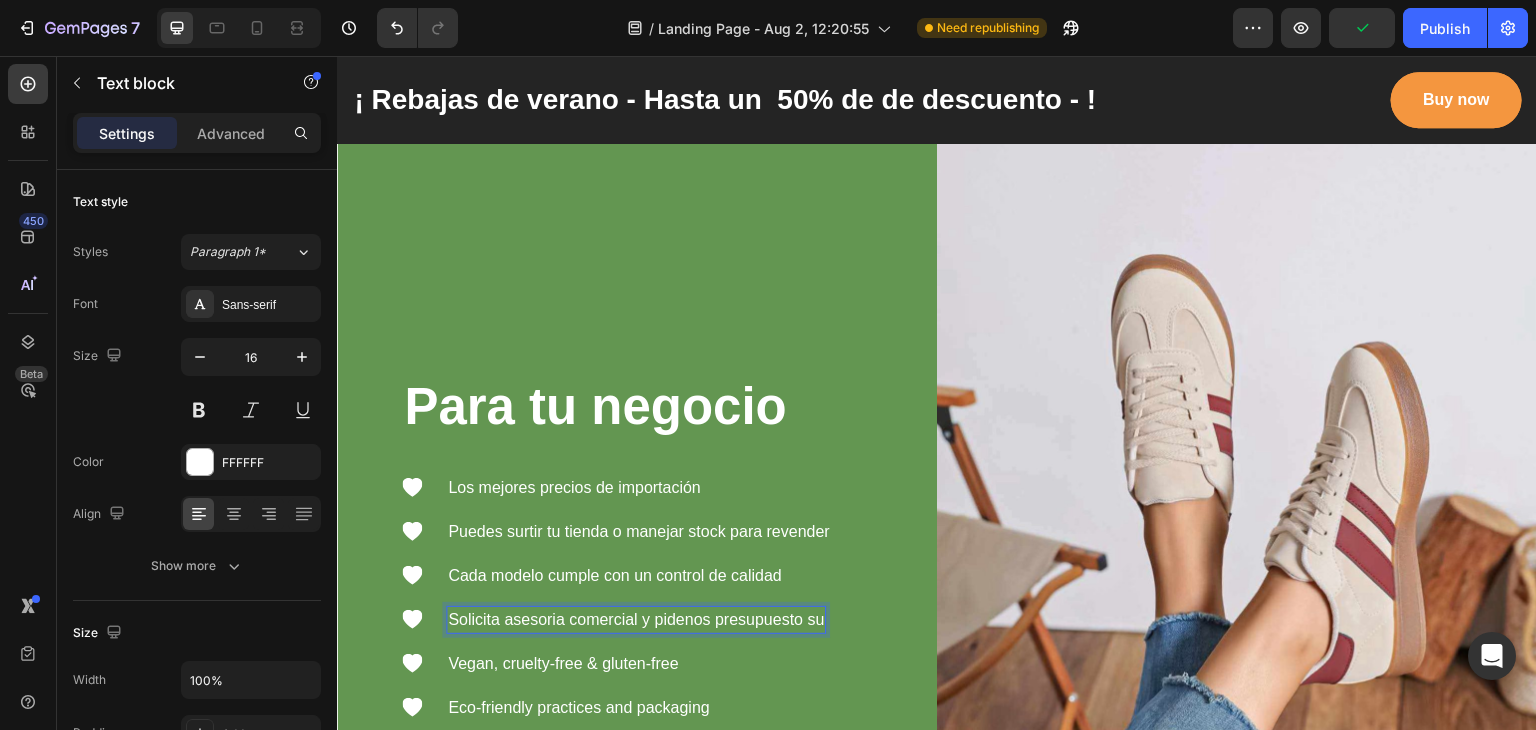 scroll, scrollTop: 2636, scrollLeft: 0, axis: vertical 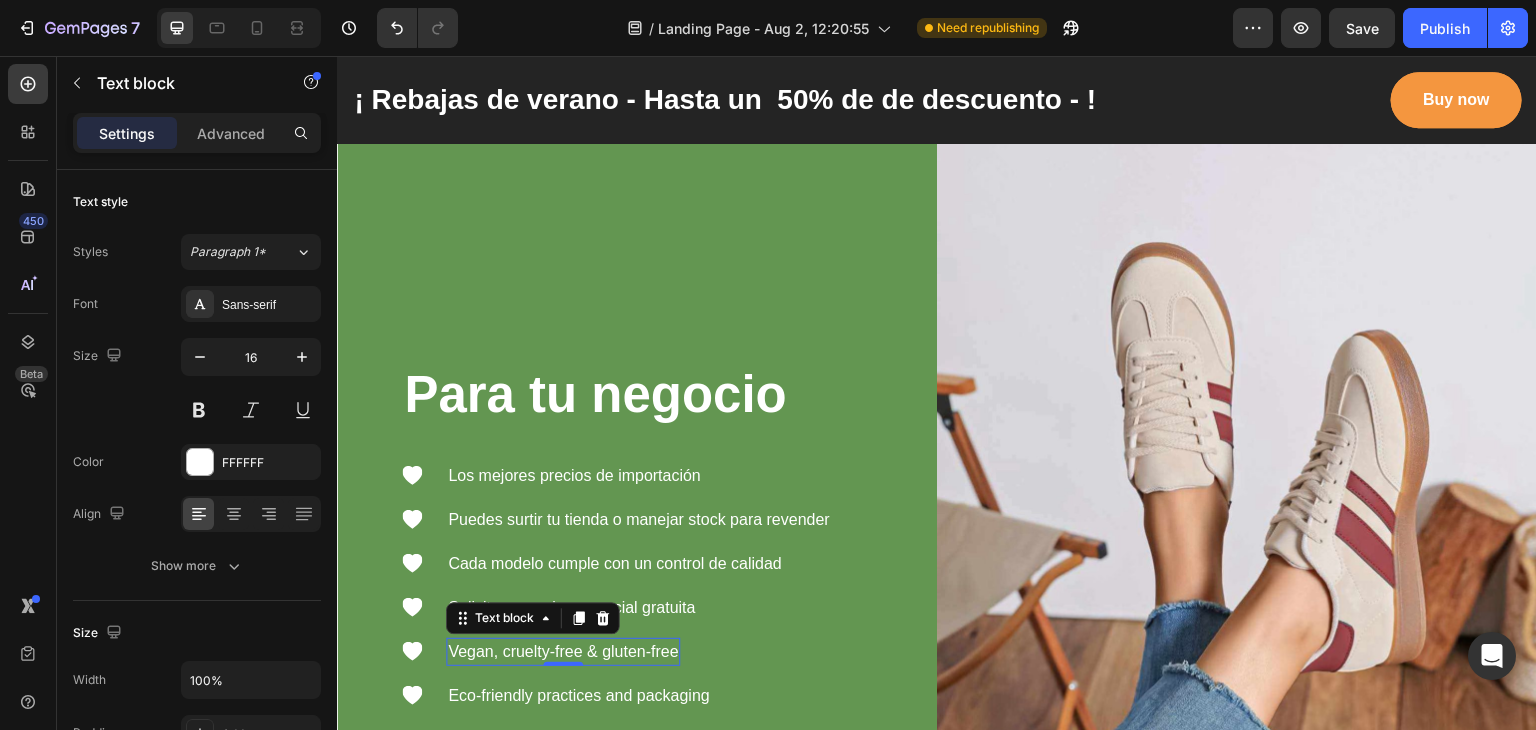 click on "Vegan, cruelty-free & gluten-free" at bounding box center (563, 652) 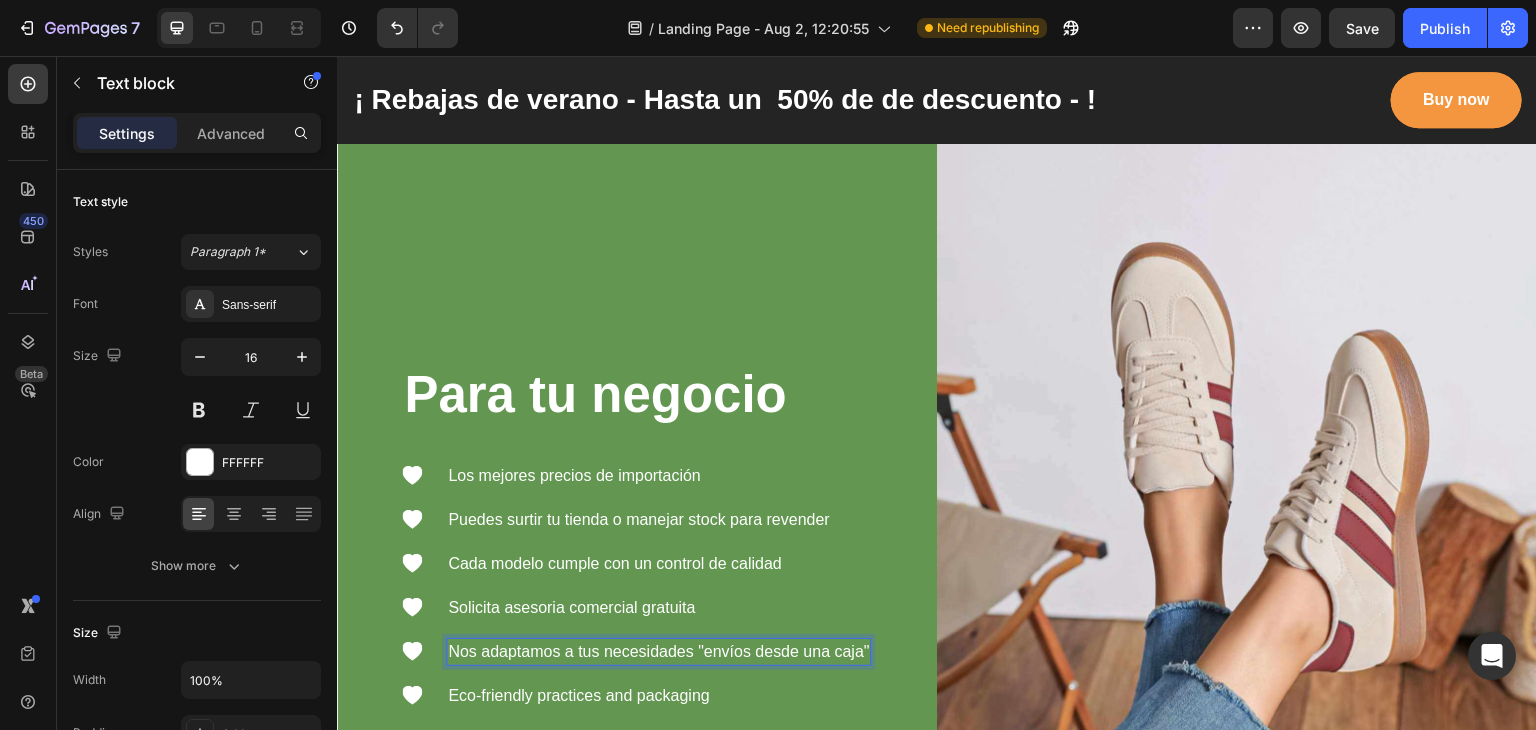 click on "Nos adaptamos a tus necesidades "envíos desde una caja"" at bounding box center [658, 652] 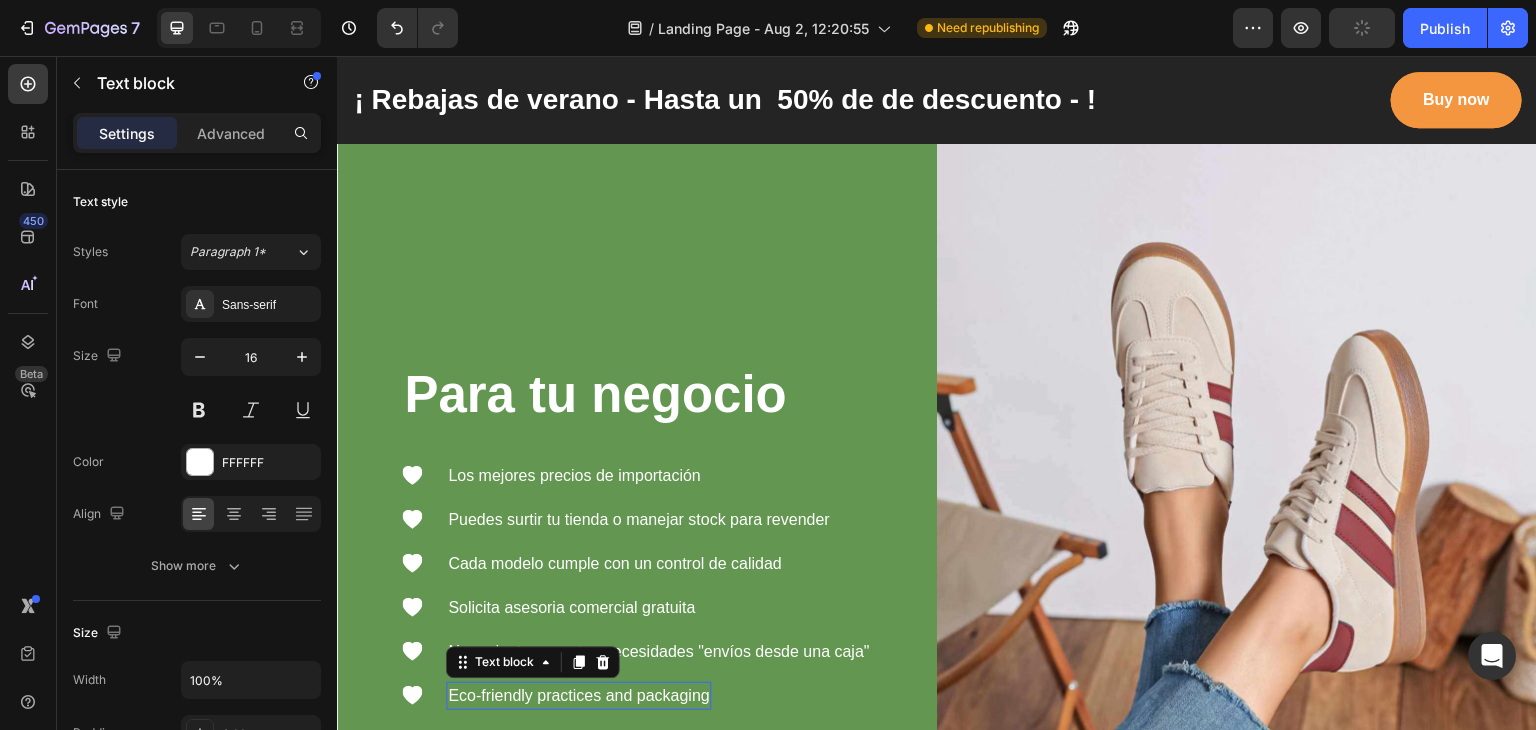 click on "Eco-friendly practices and packaging" at bounding box center [578, 696] 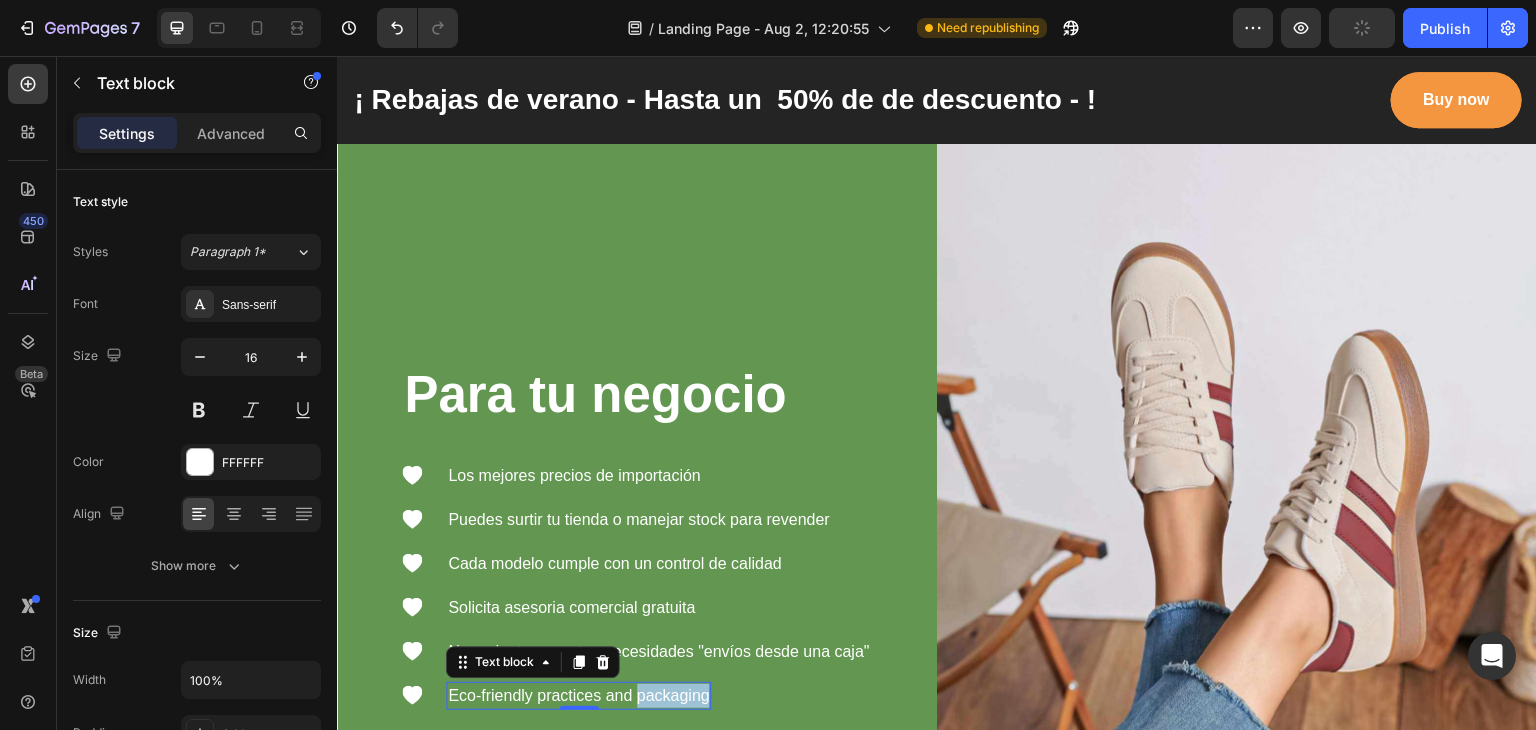 click on "Eco-friendly practices and packaging" at bounding box center [578, 696] 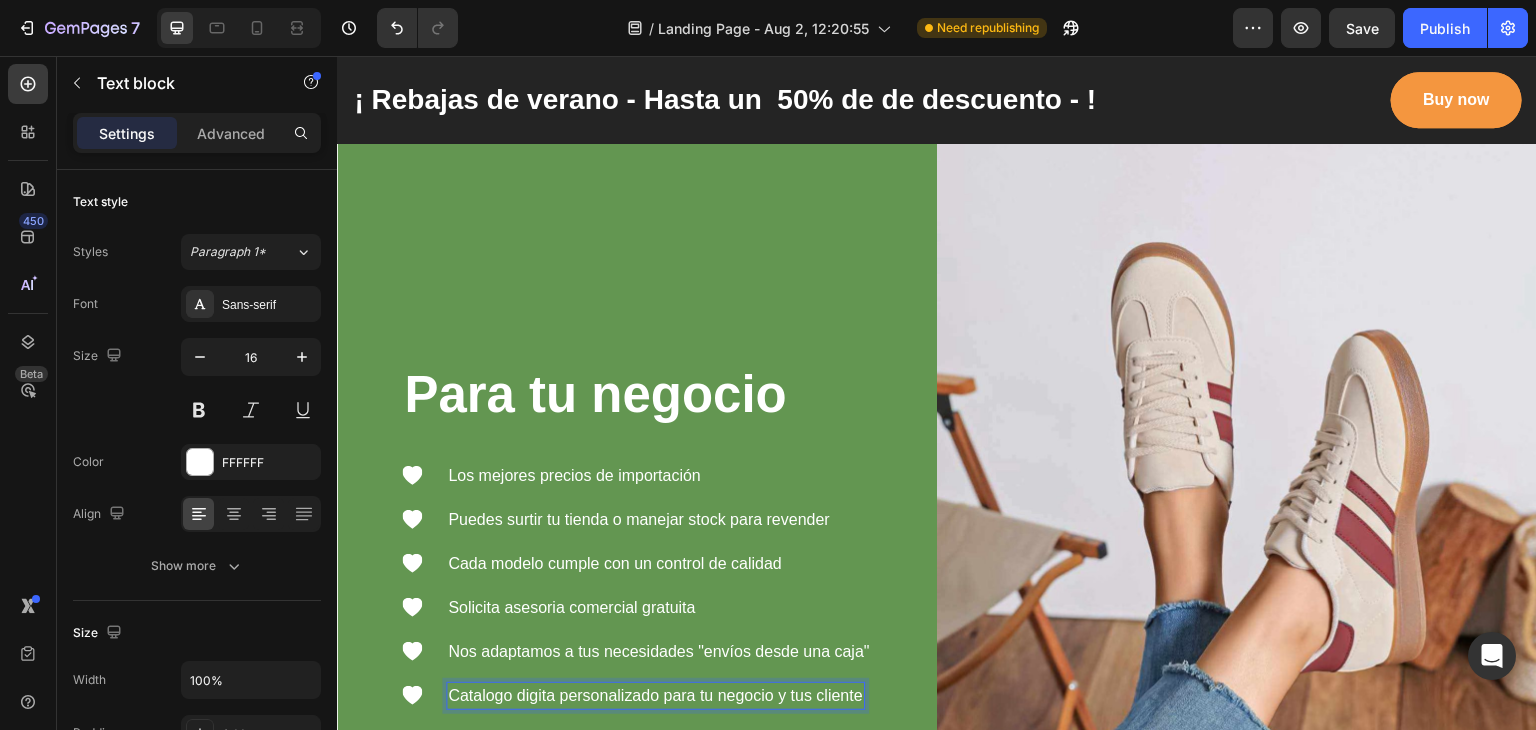 scroll, scrollTop: 2624, scrollLeft: 0, axis: vertical 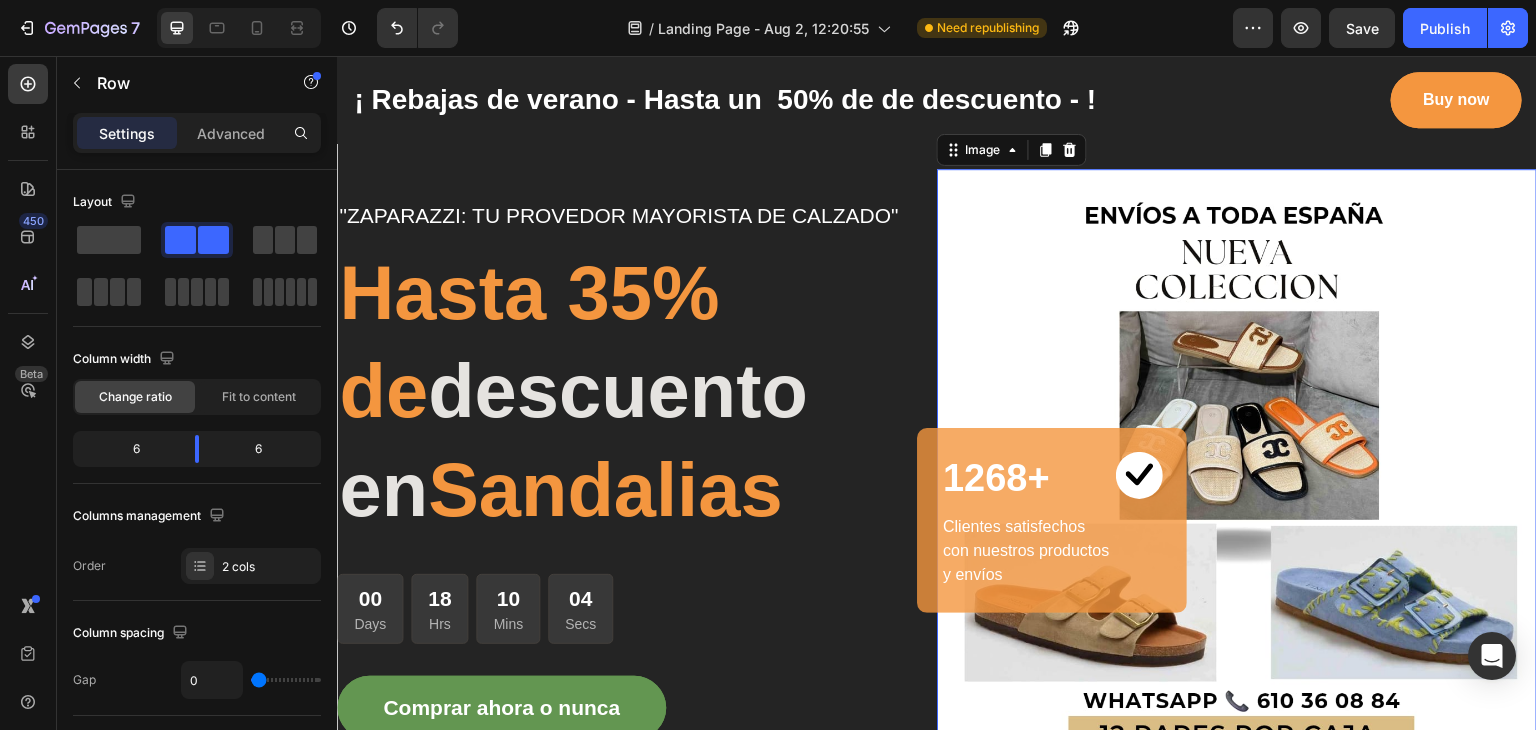 click at bounding box center (1237, 469) 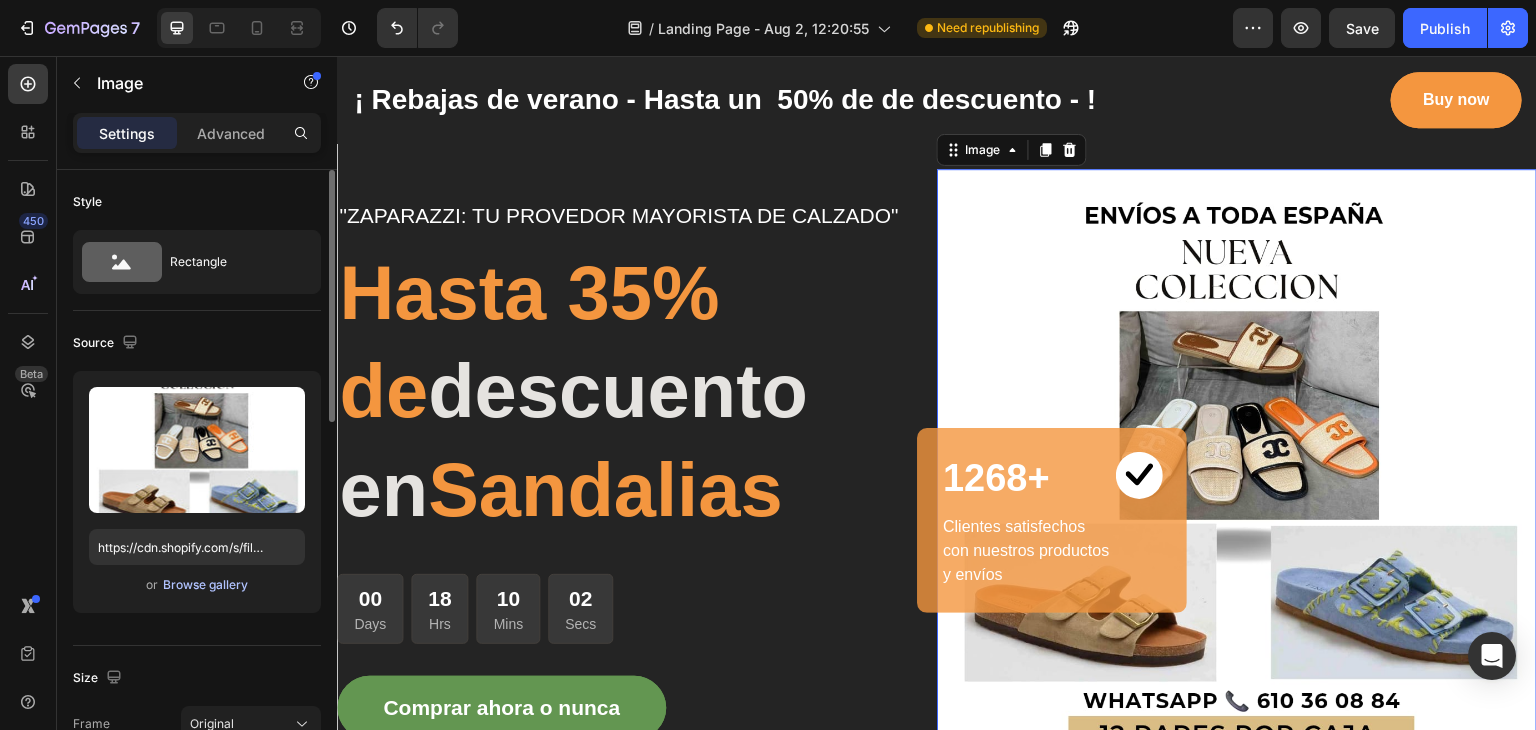click on "Browse gallery" at bounding box center (205, 585) 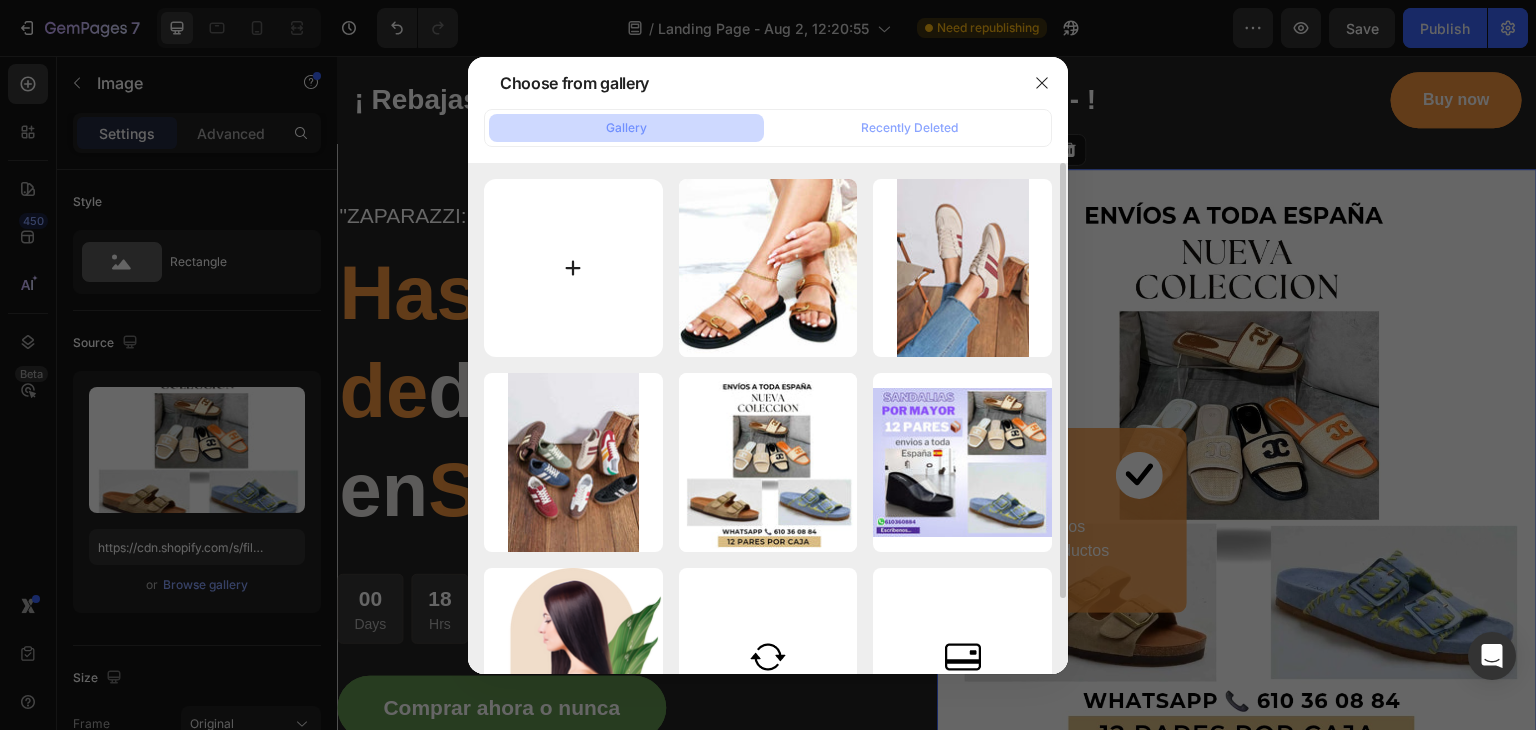 click at bounding box center [573, 268] 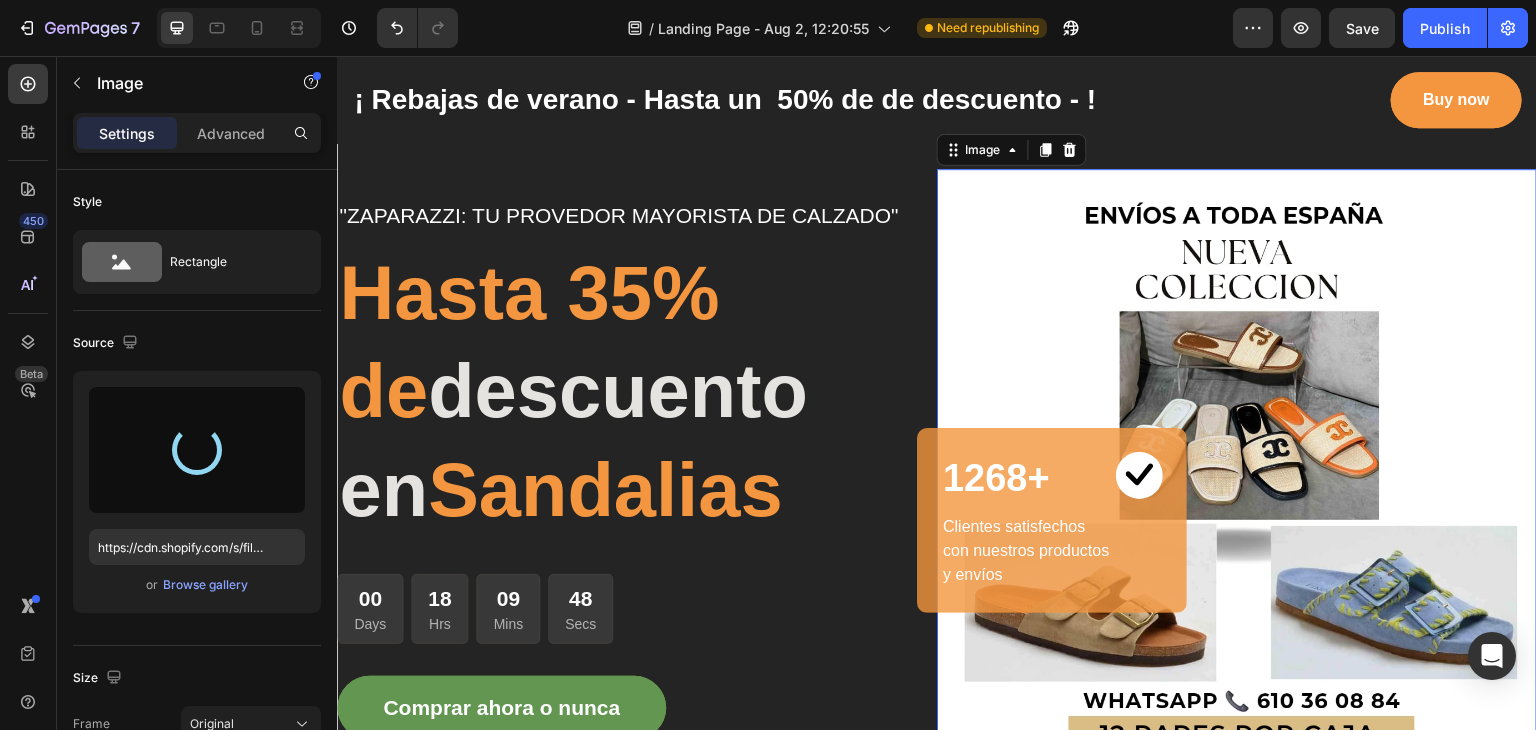 type on "https://cdn.shopify.com/s/files/1/0941/4682/2492/files/gempages_578142935518806716-f25dc335-9d3d-48ab-b529-d81905301285.jpg" 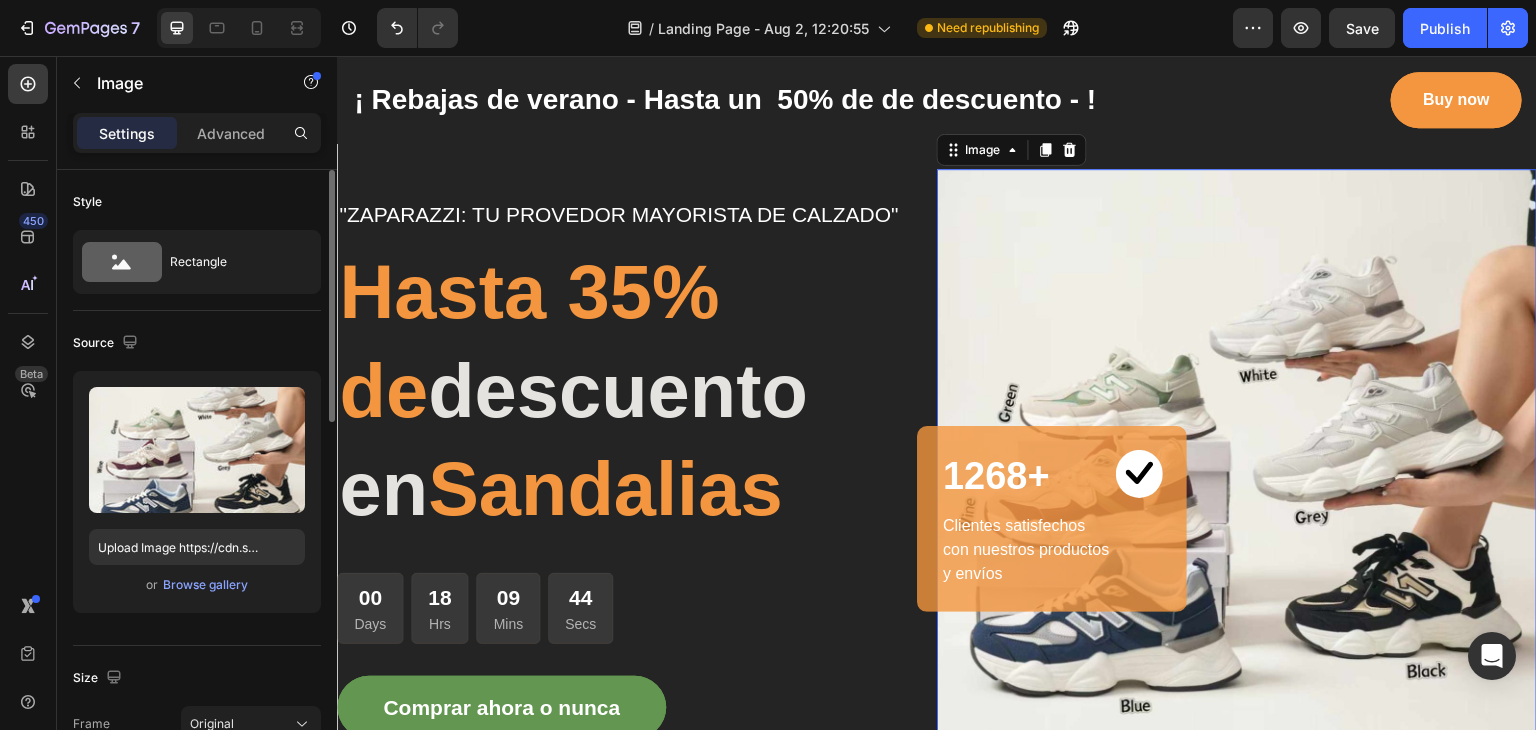 click on "Upload Image https://cdn.shopify.com/s/files/1/0941/4682/2492/files/gempages_578142935518806716-f25dc335-9d3d-48ab-b529-d81905301285.jpg or  Browse gallery" at bounding box center (197, 492) 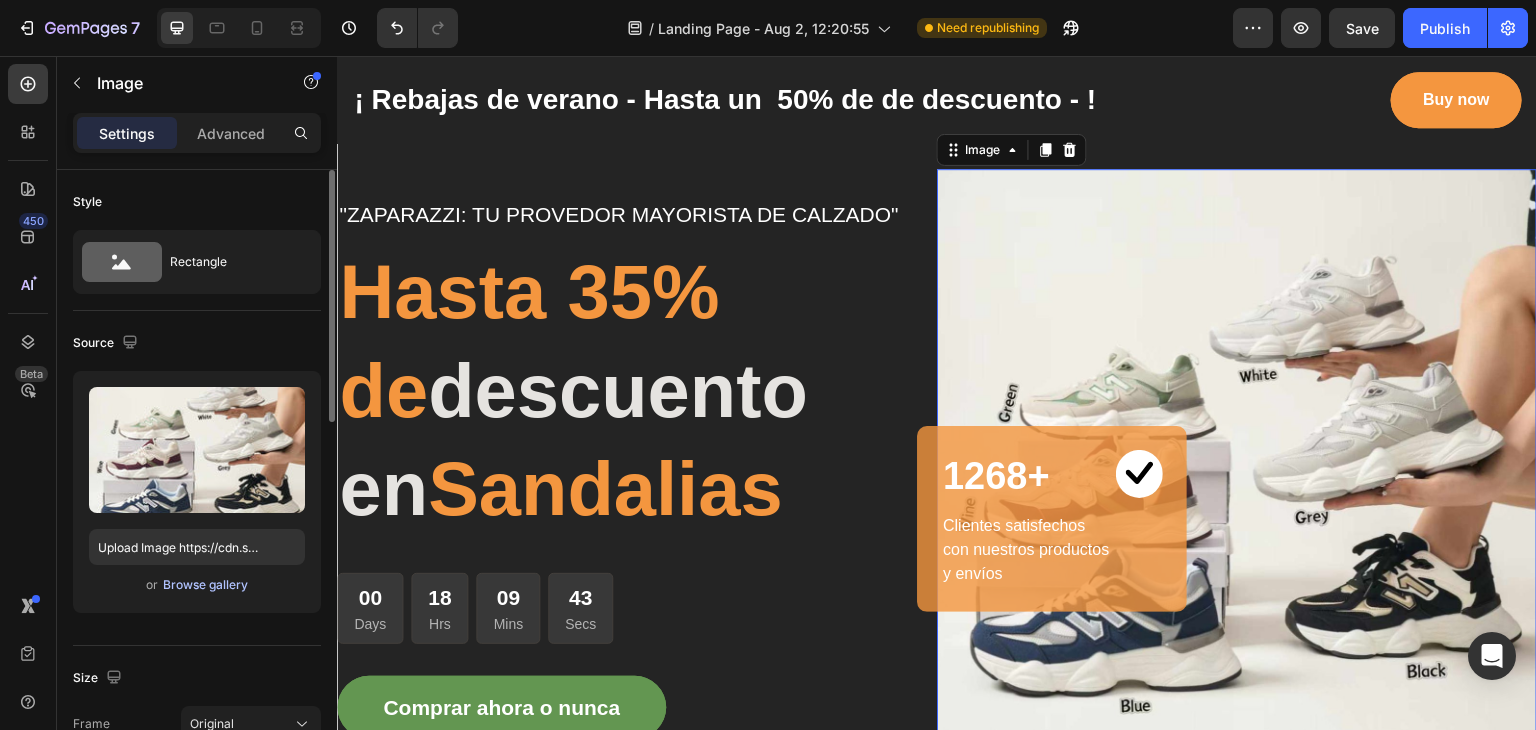 click on "Browse gallery" at bounding box center [205, 585] 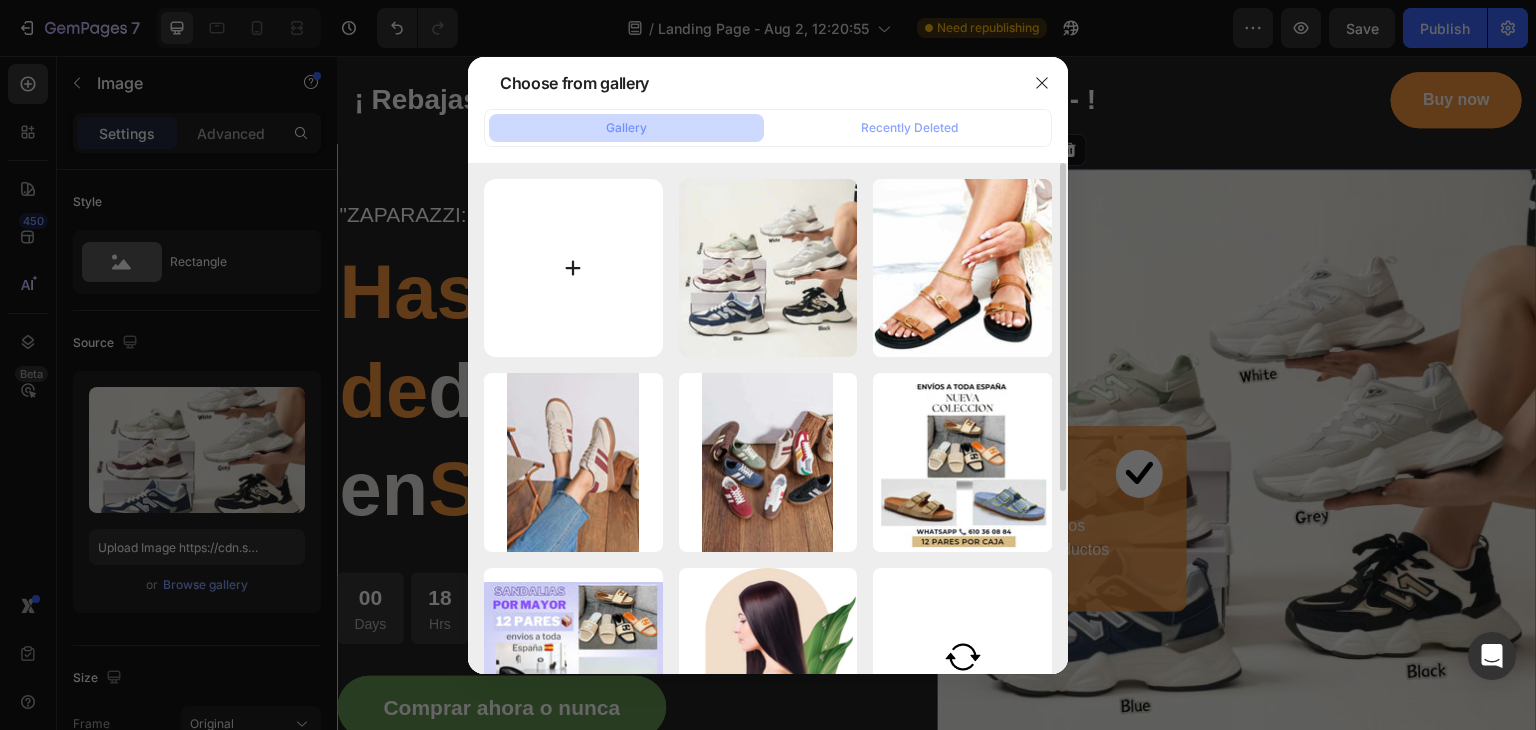 click at bounding box center (573, 268) 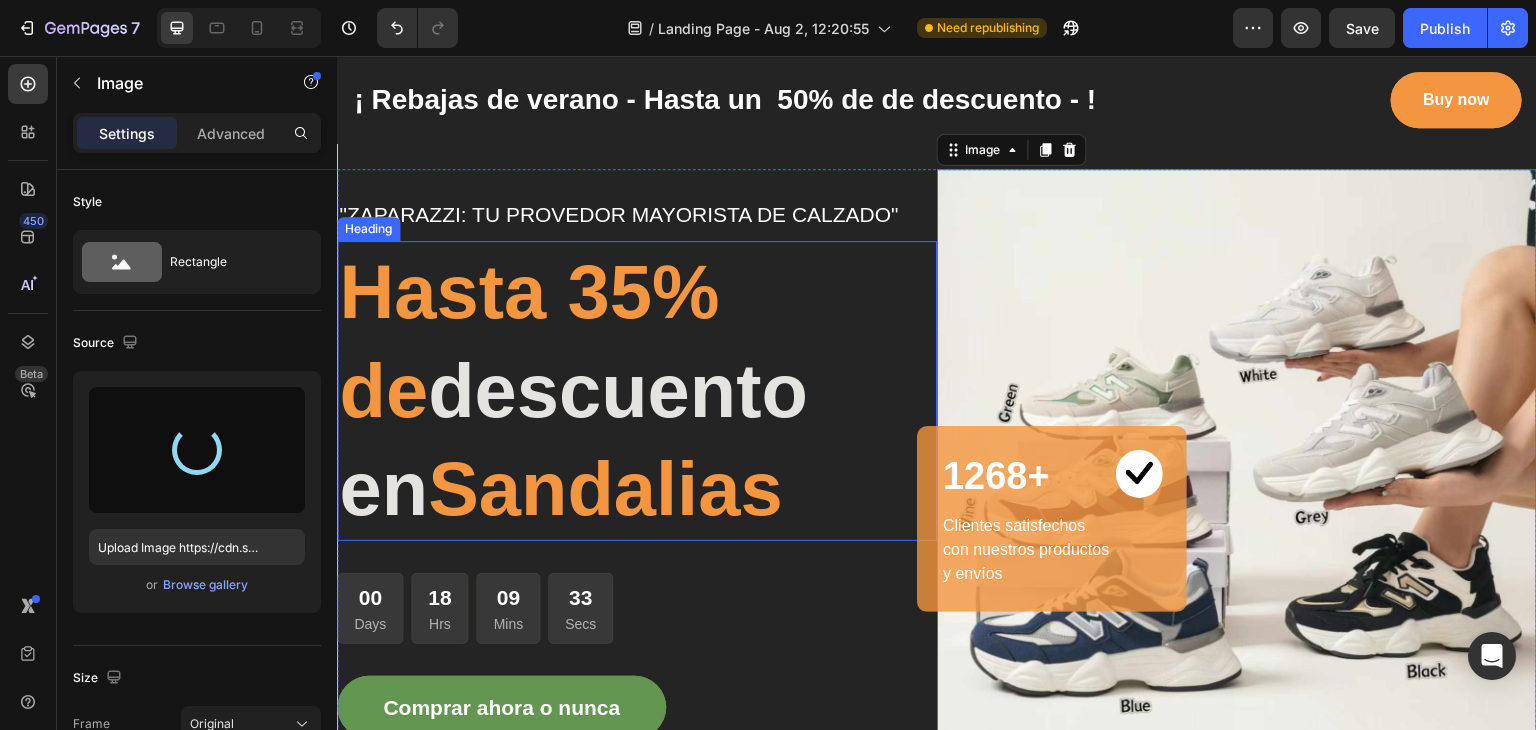 type on "https://cdn.shopify.com/s/files/1/0941/4682/2492/files/gempages_578142935518806716-c00047c5-9d09-4711-ad04-972305713ea1.jpg" 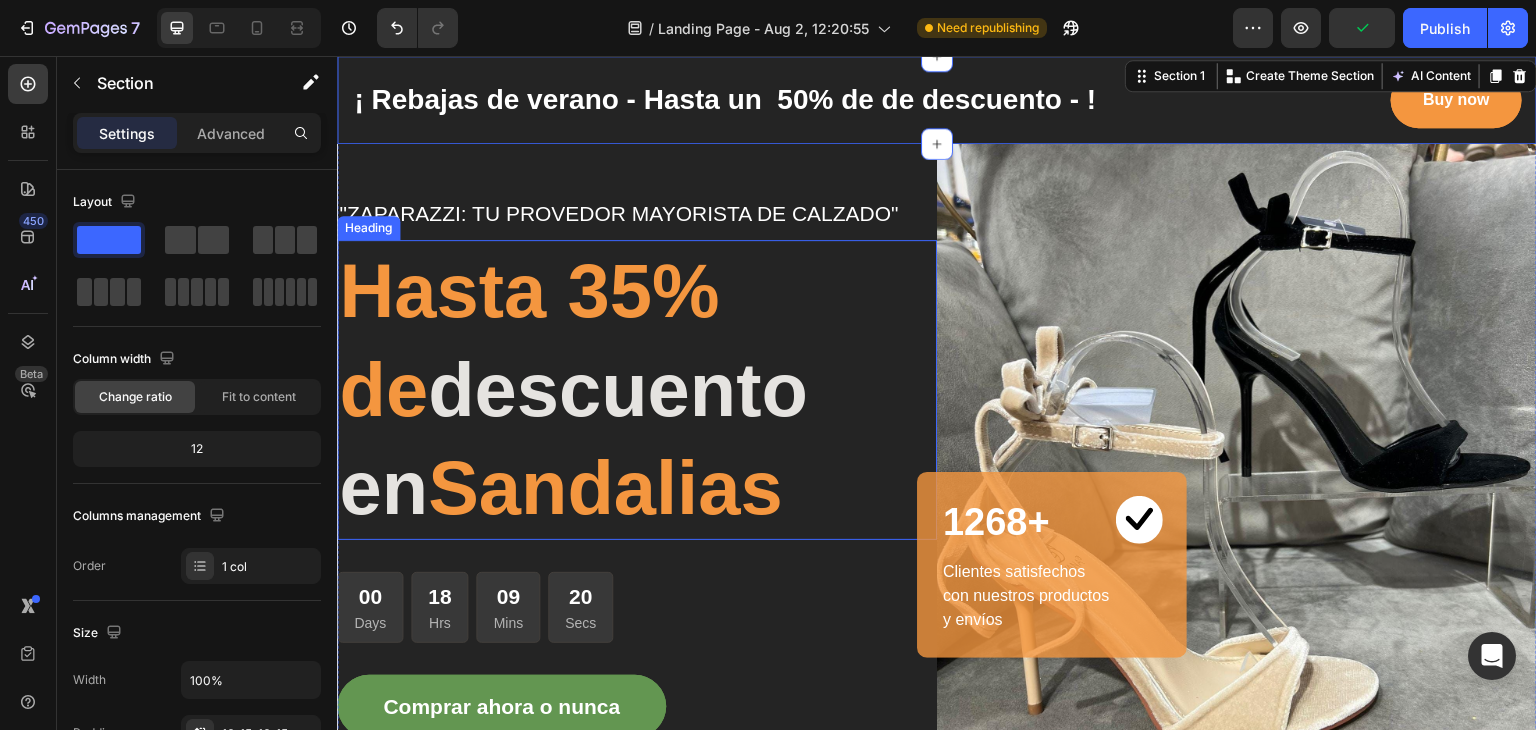scroll, scrollTop: 58, scrollLeft: 0, axis: vertical 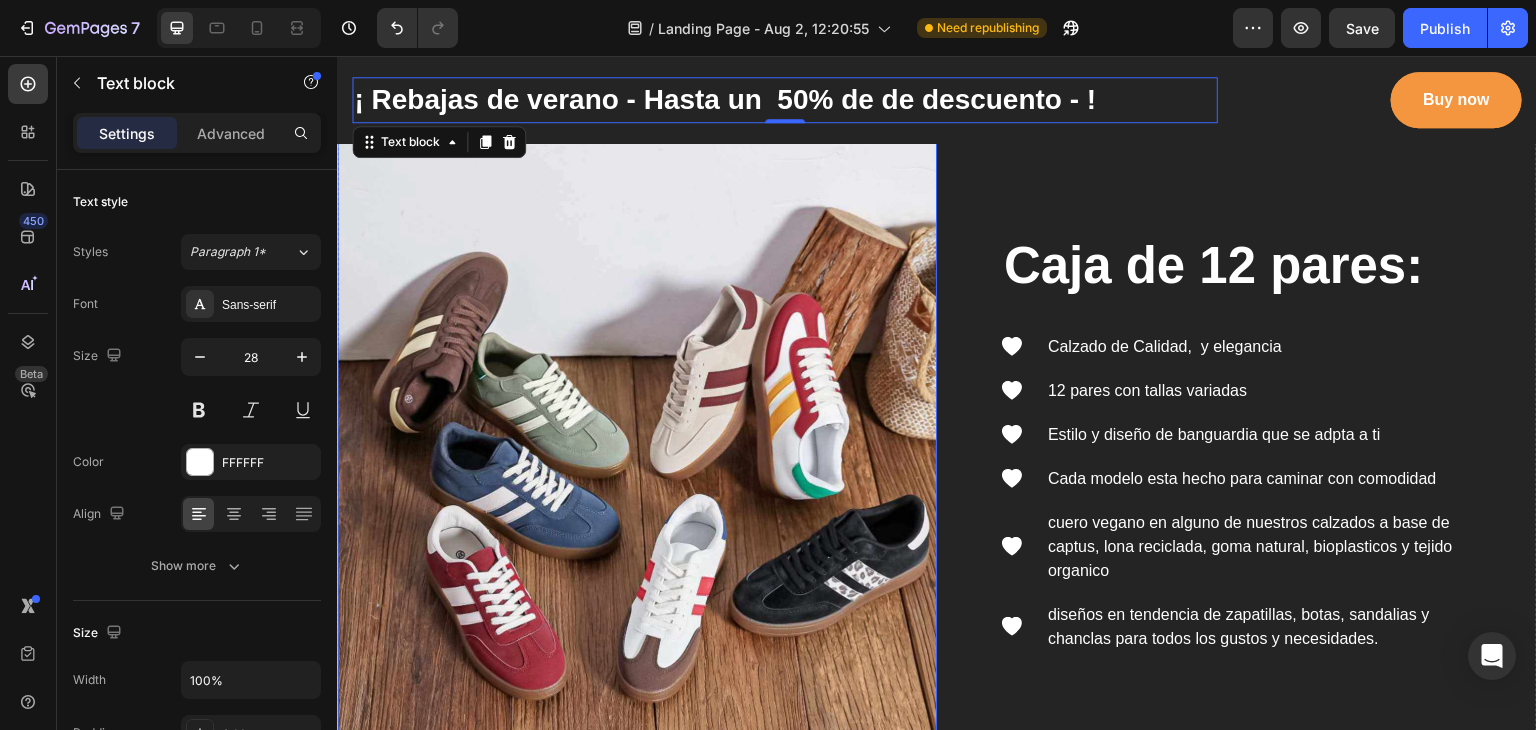 click at bounding box center [637, 442] 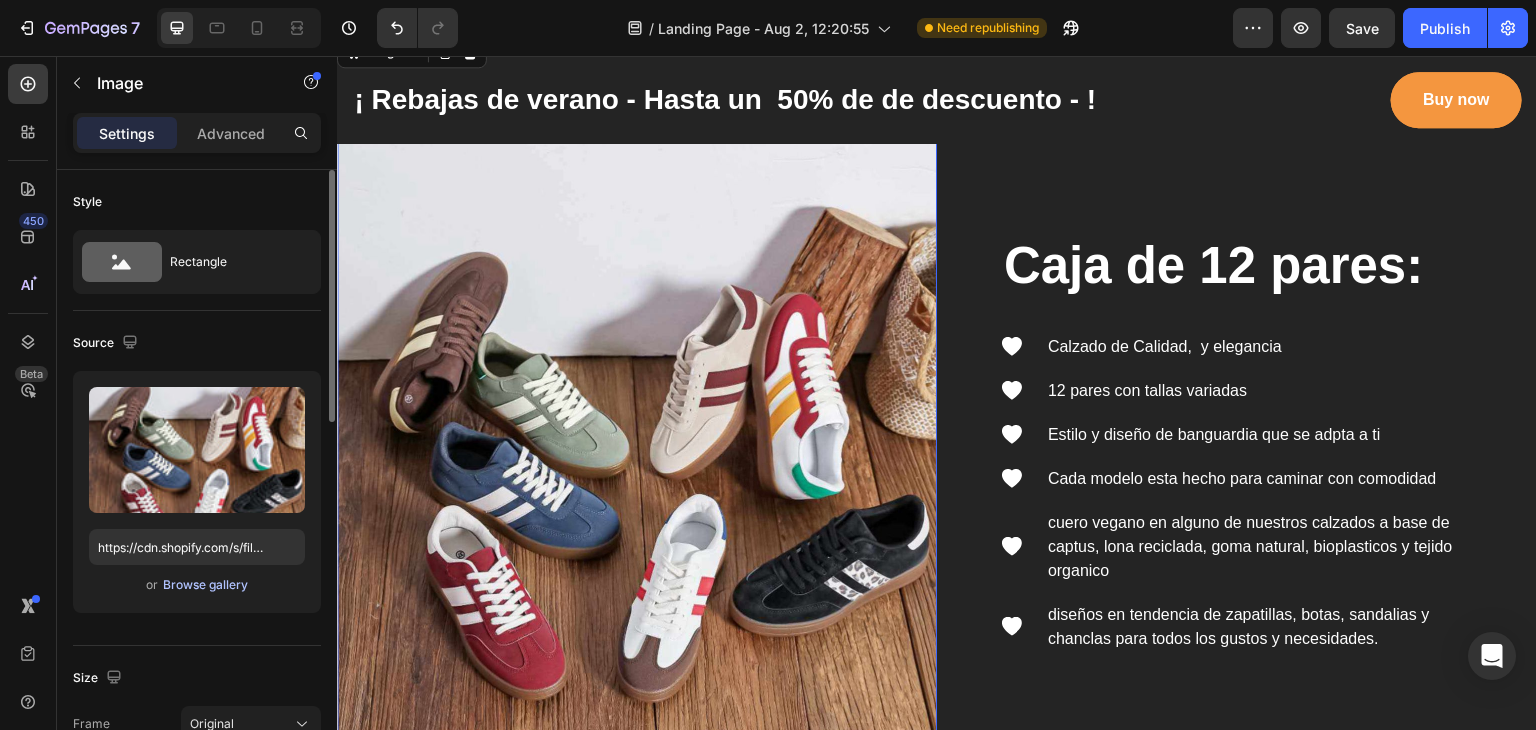 click on "Browse gallery" at bounding box center [205, 585] 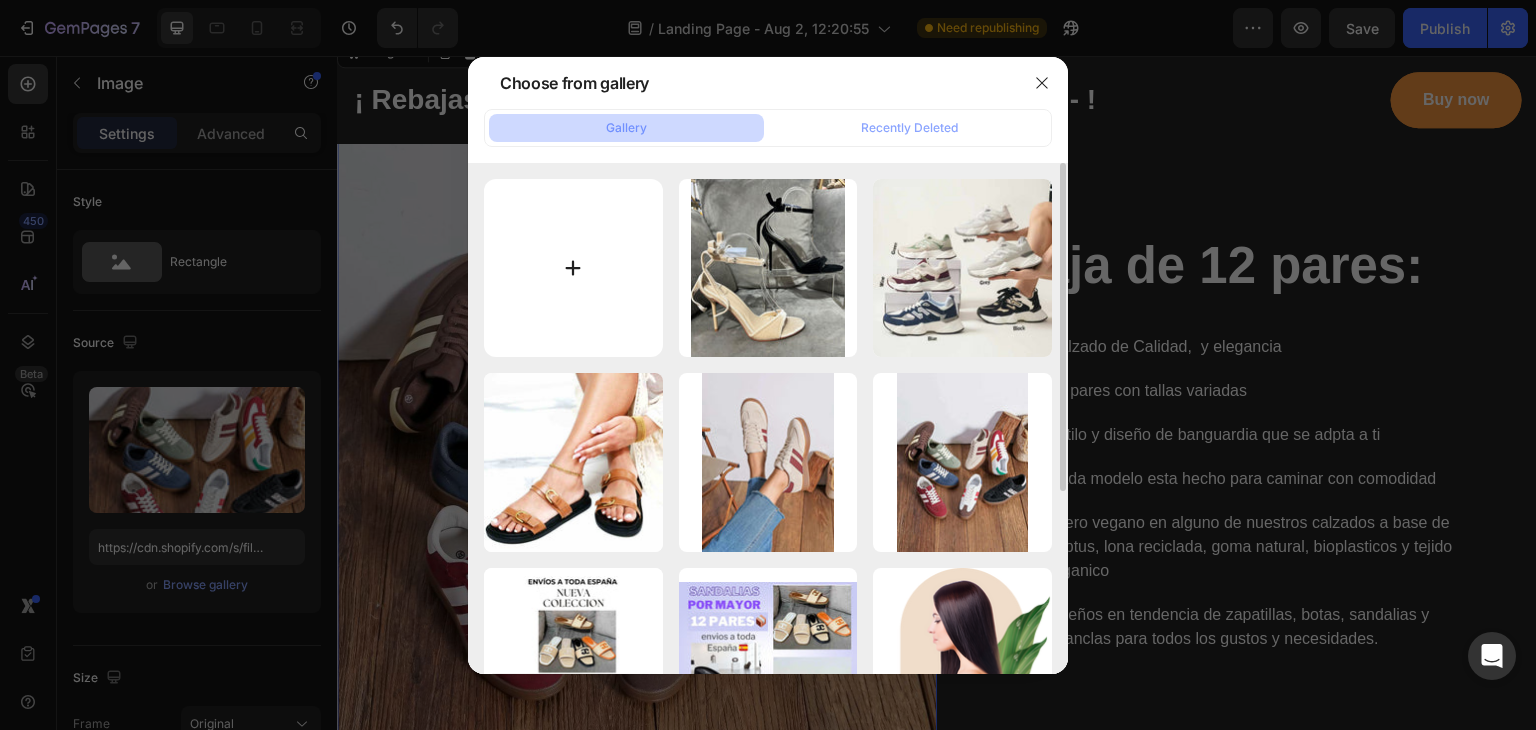 click at bounding box center (573, 268) 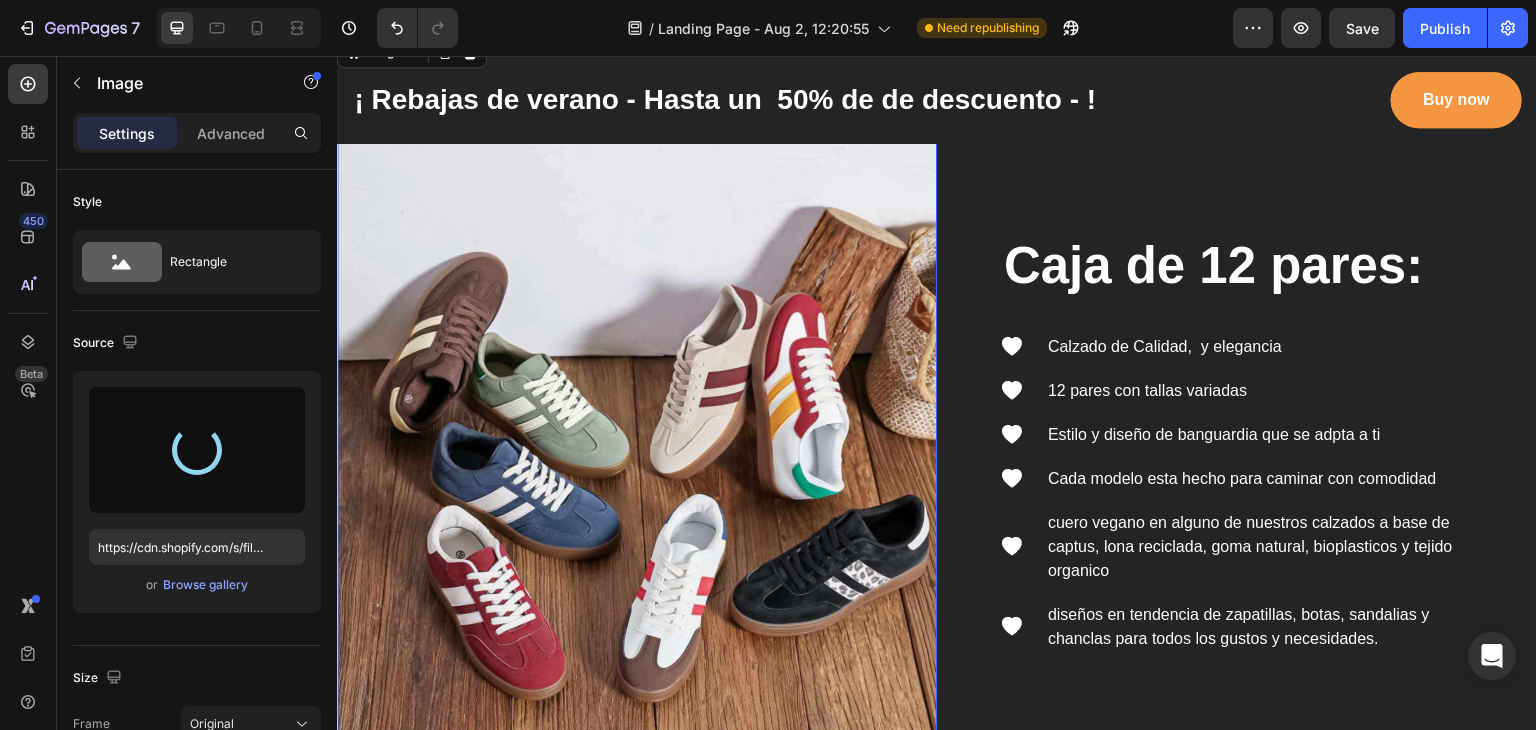 type on "https://cdn.shopify.com/s/files/1/0941/4682/2492/files/gempages_578142935518806716-014ffe19-b402-4908-9955-907f506ea1ef.jpg" 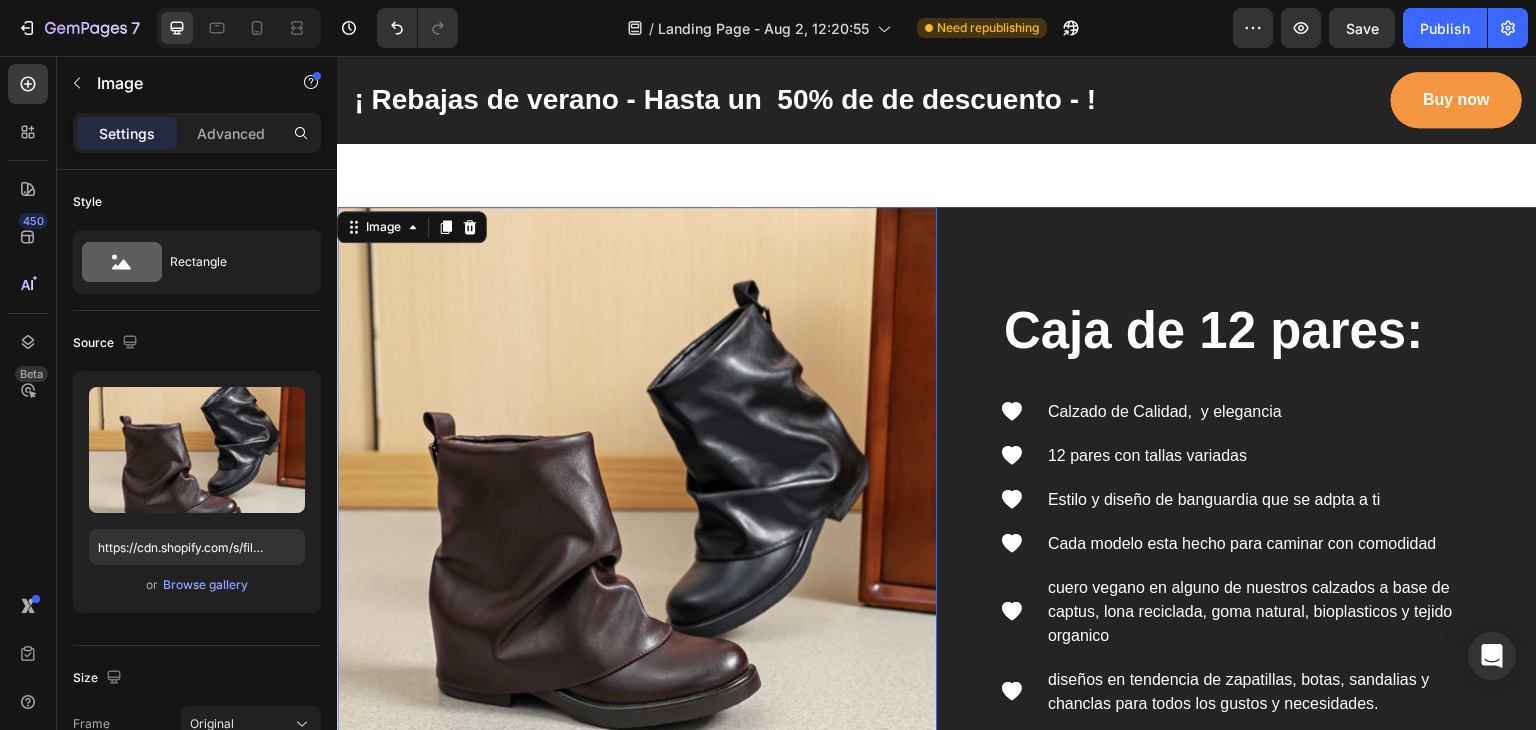 scroll, scrollTop: 1771, scrollLeft: 0, axis: vertical 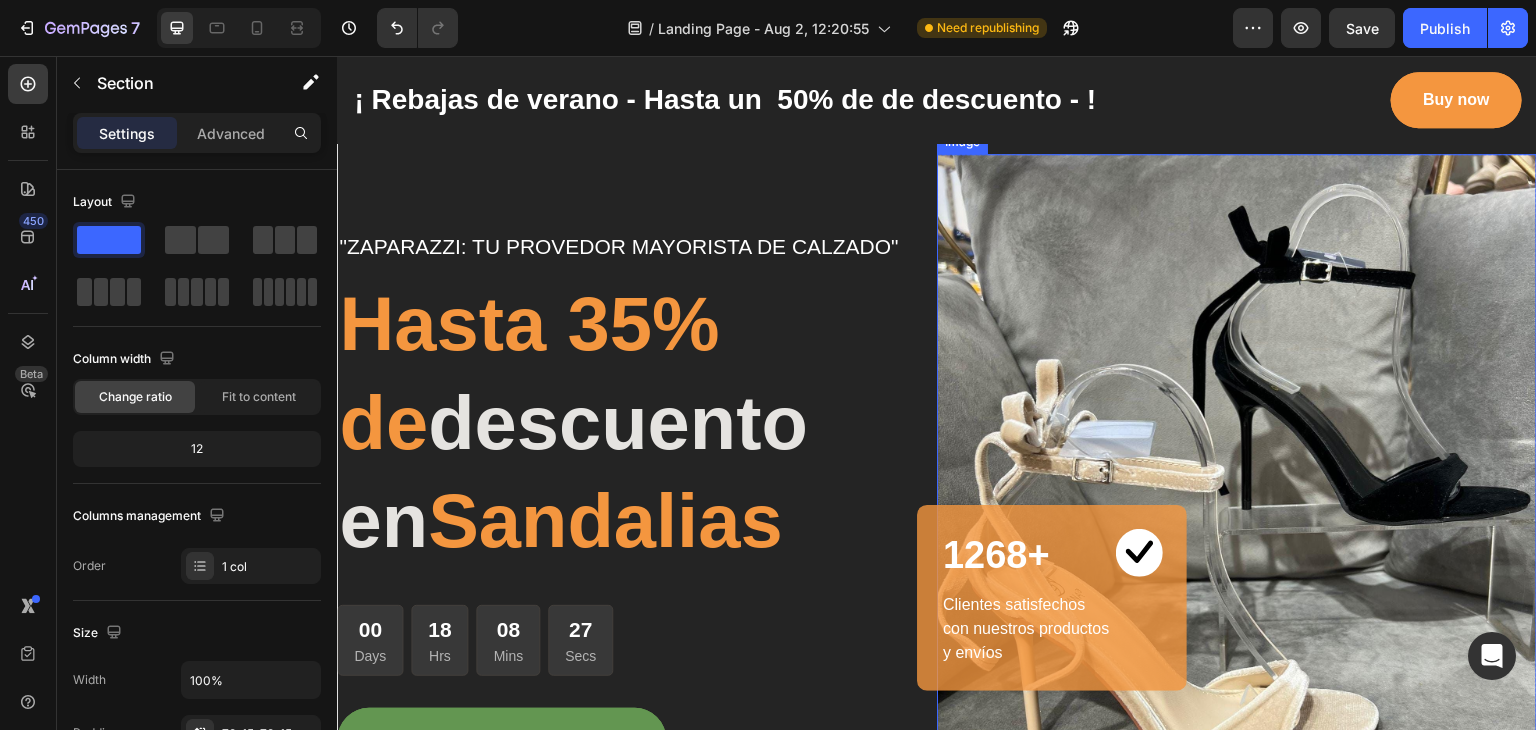 click at bounding box center (1237, 500) 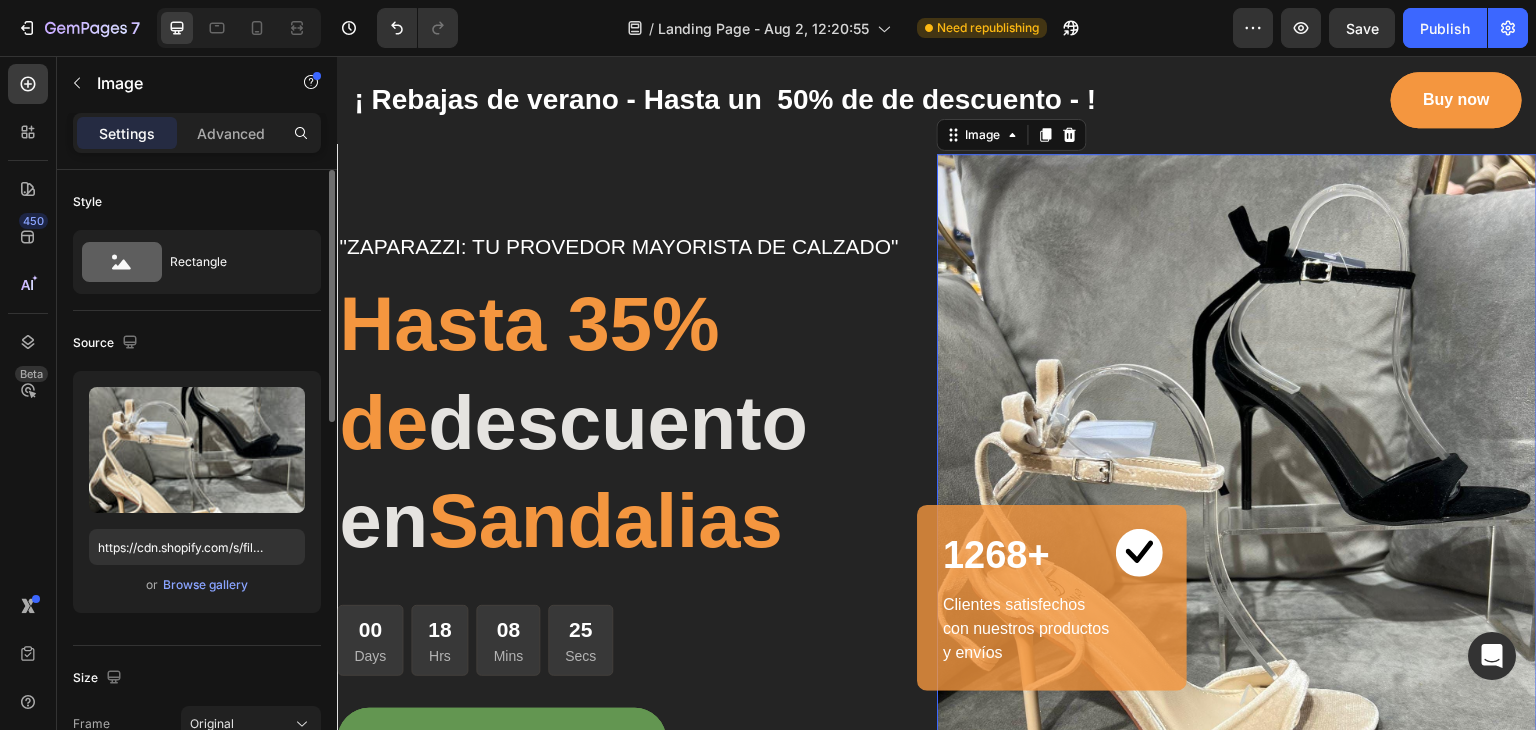 click on "or  Browse gallery" at bounding box center [197, 585] 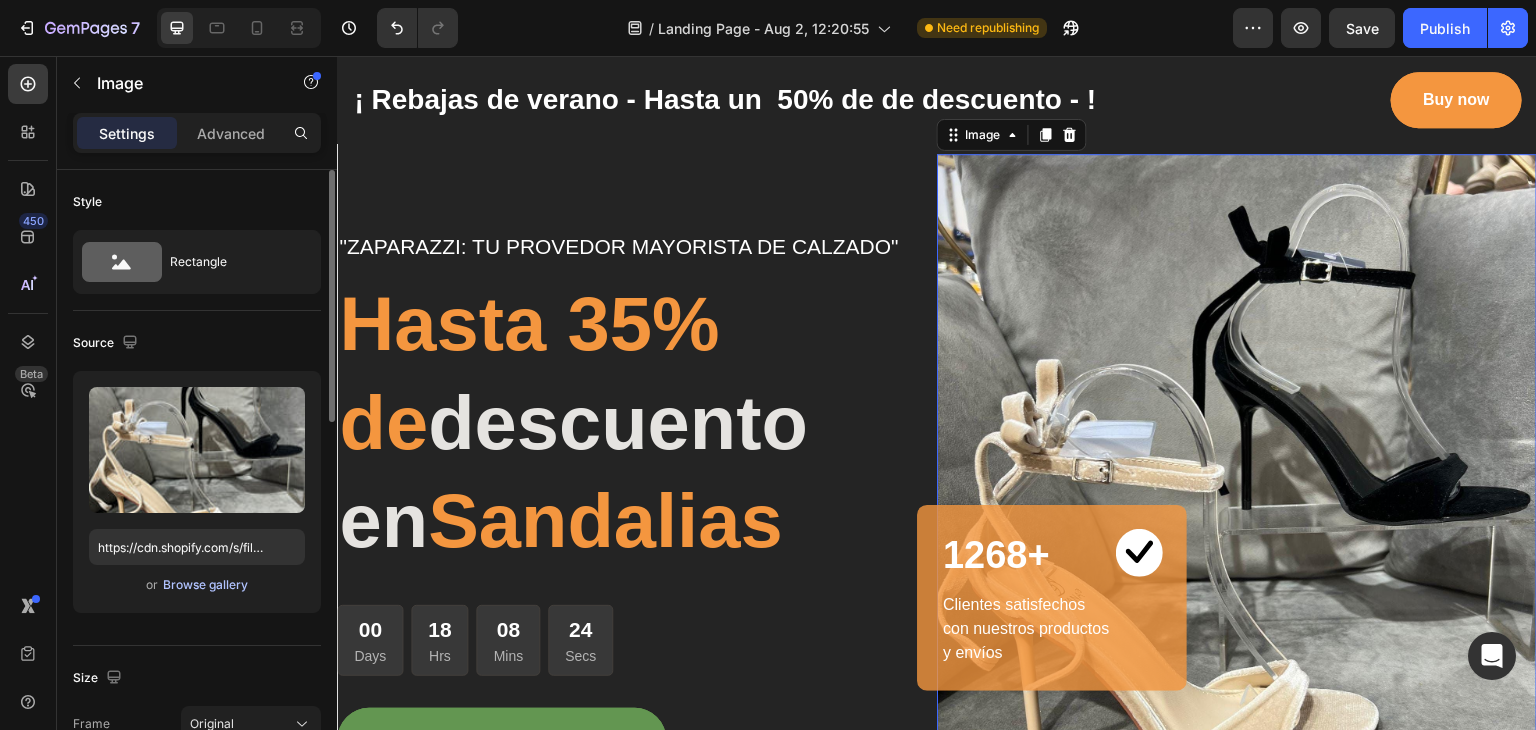 click on "Browse gallery" at bounding box center (205, 585) 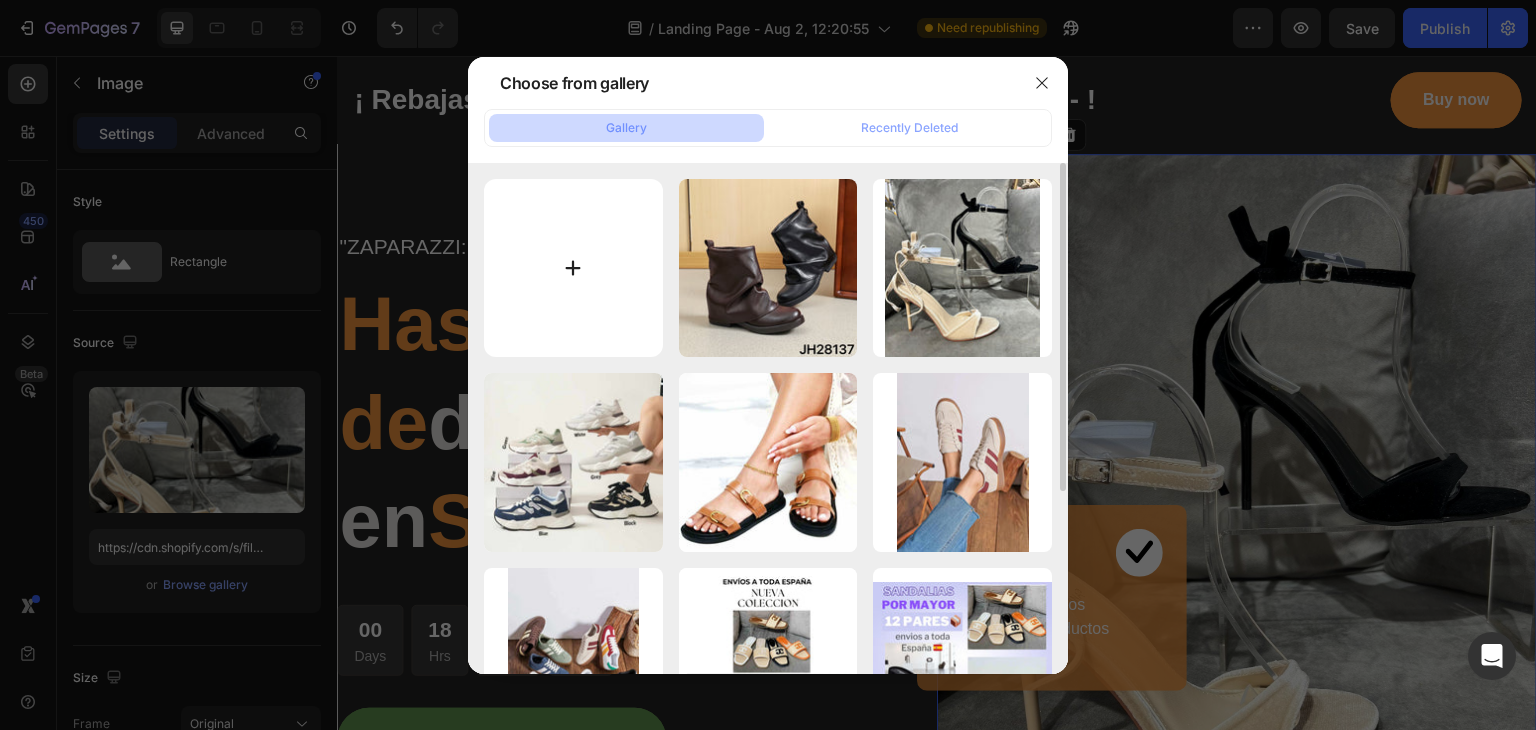 click at bounding box center (573, 268) 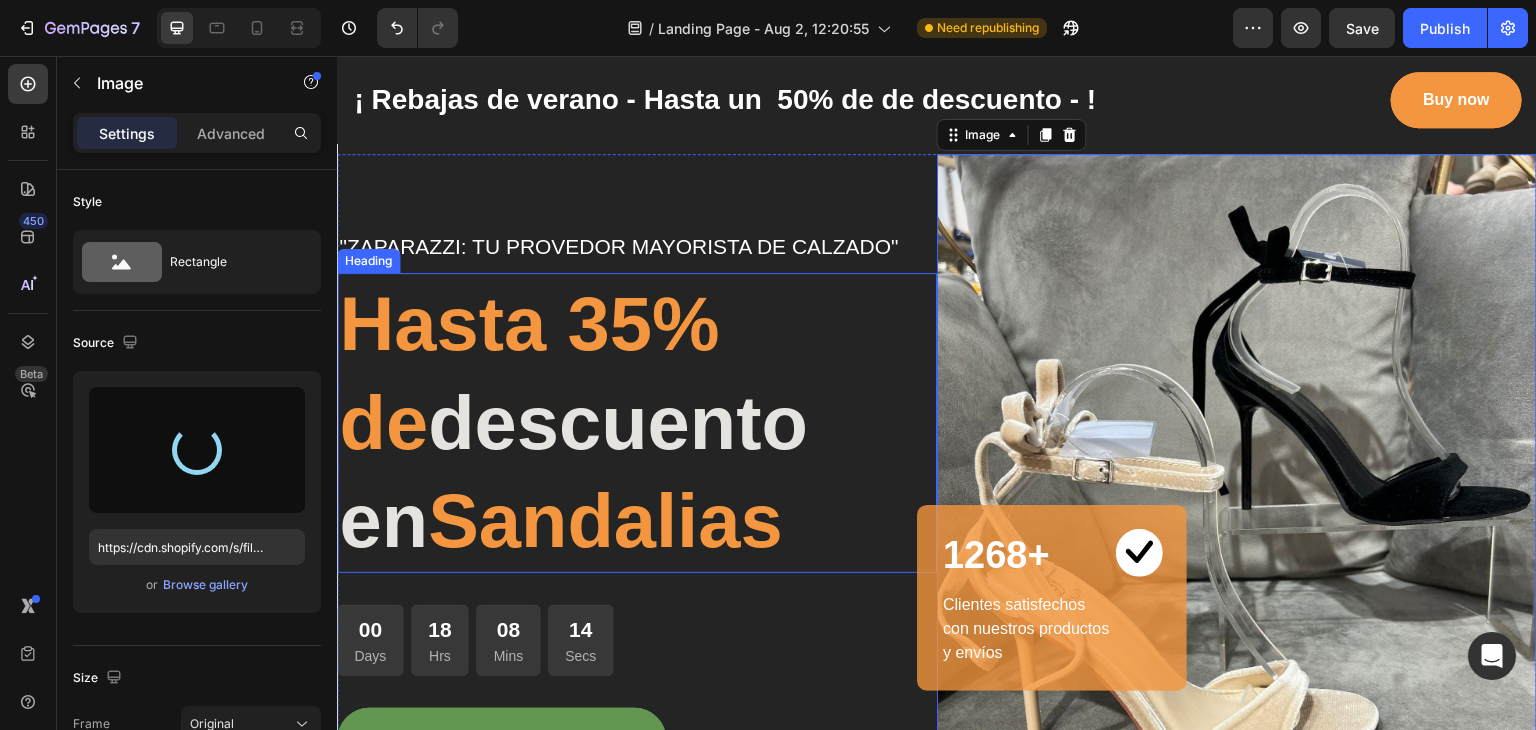 type on "https://cdn.shopify.com/s/files/1/0941/4682/2492/files/gempages_578142935518806716-28a07dea-7c41-485c-9225-5a0e12b85395.jpg" 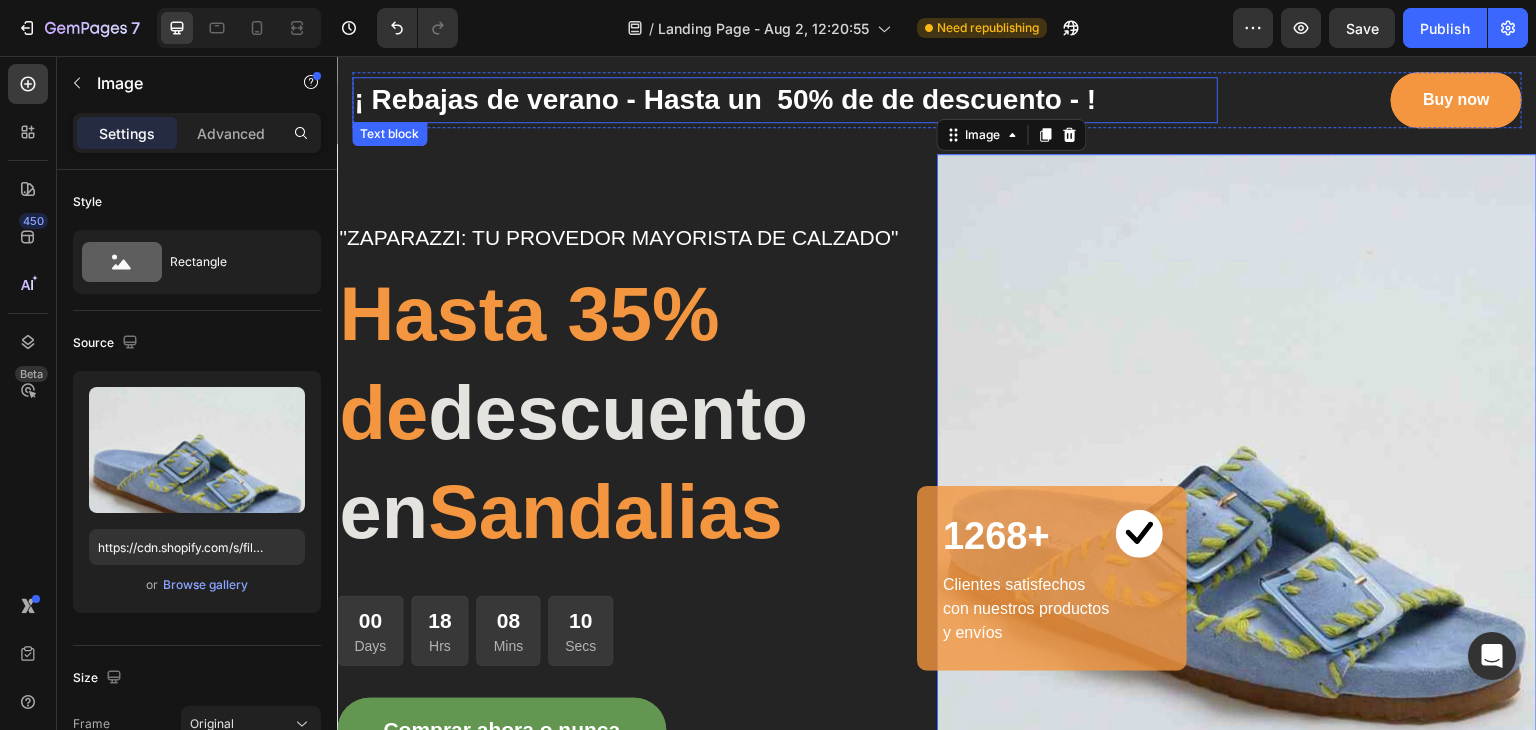 click on "¡ Rebajas de verano - Hasta un  50% de de descuento - !" at bounding box center [785, 100] 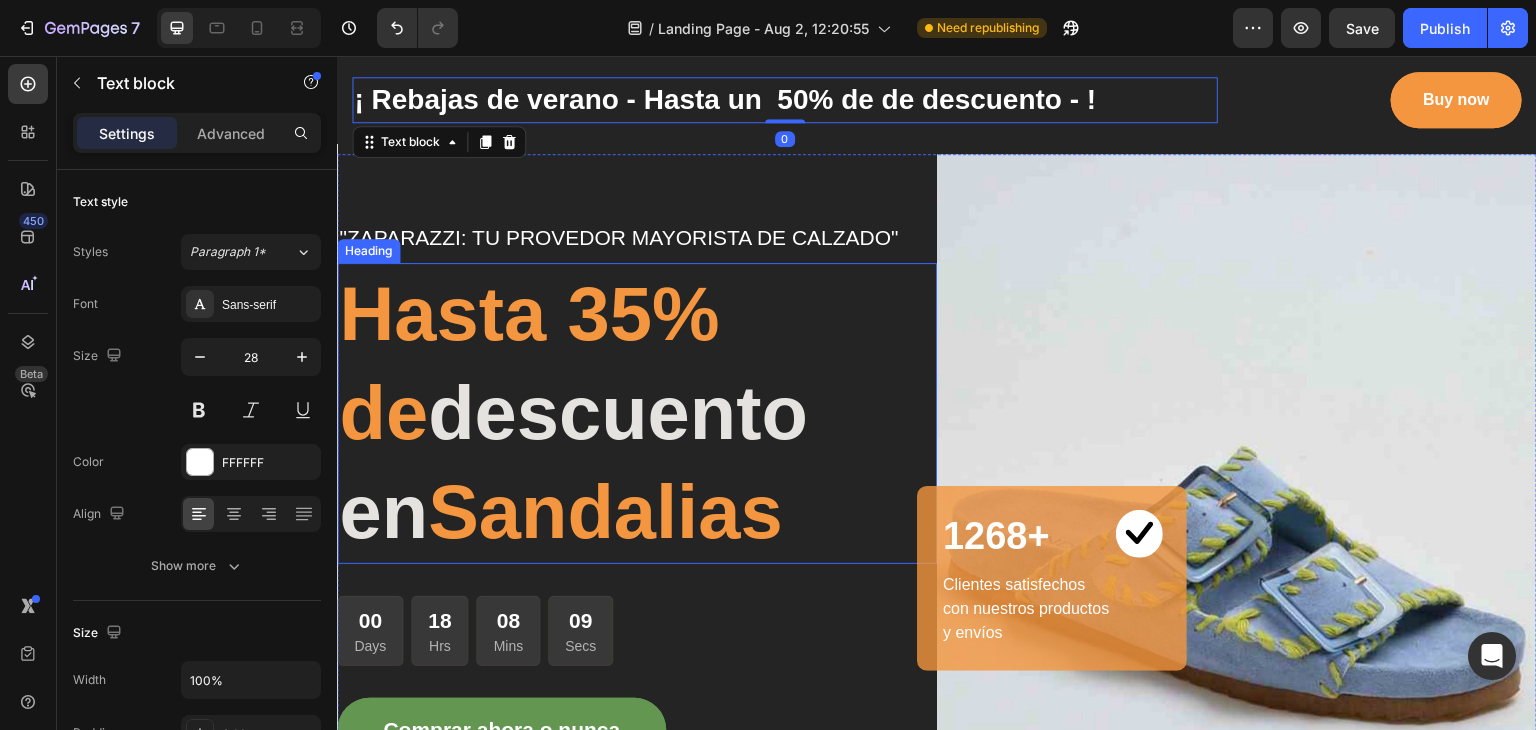 click on "Hasta 35% de  descuento en  Sandalias" at bounding box center [637, 413] 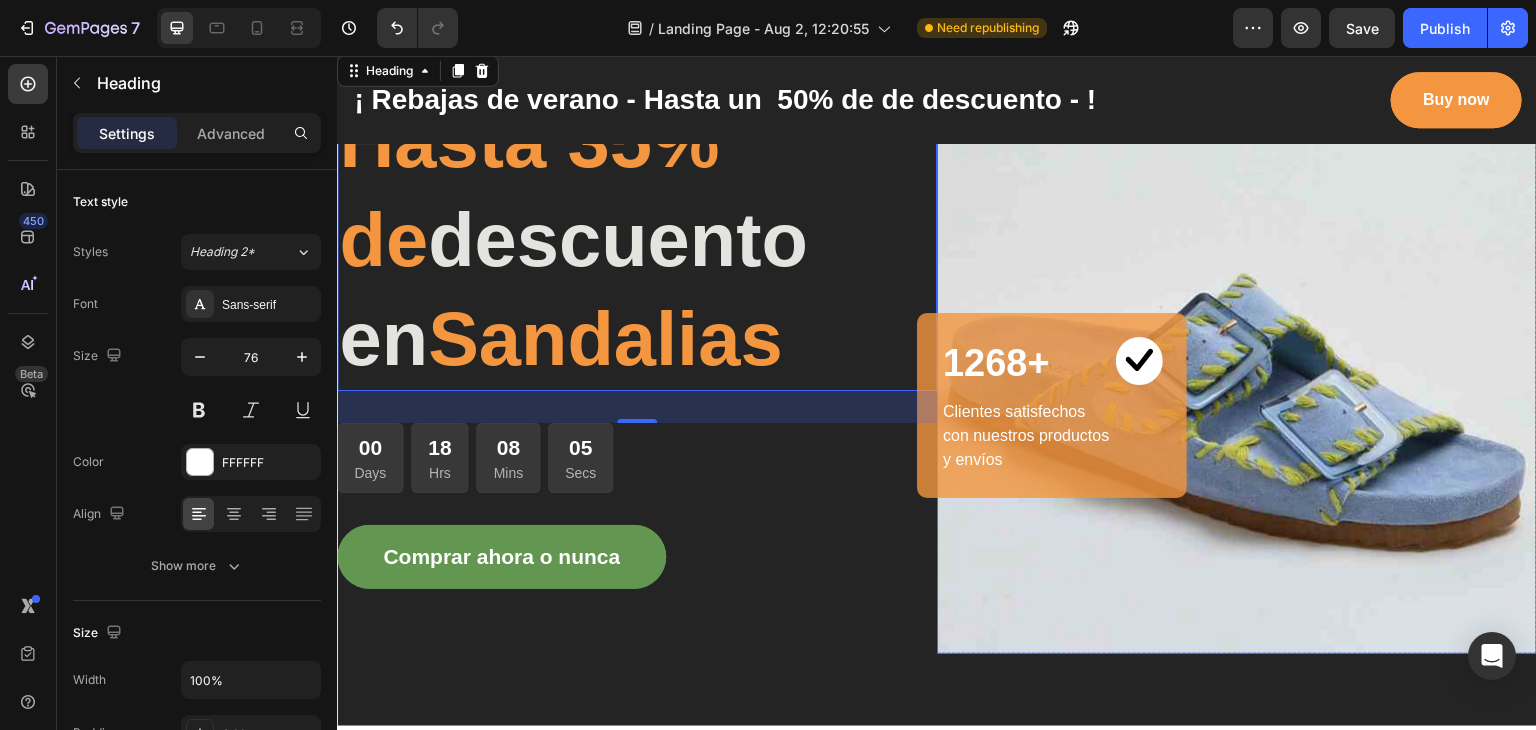 scroll, scrollTop: 200, scrollLeft: 0, axis: vertical 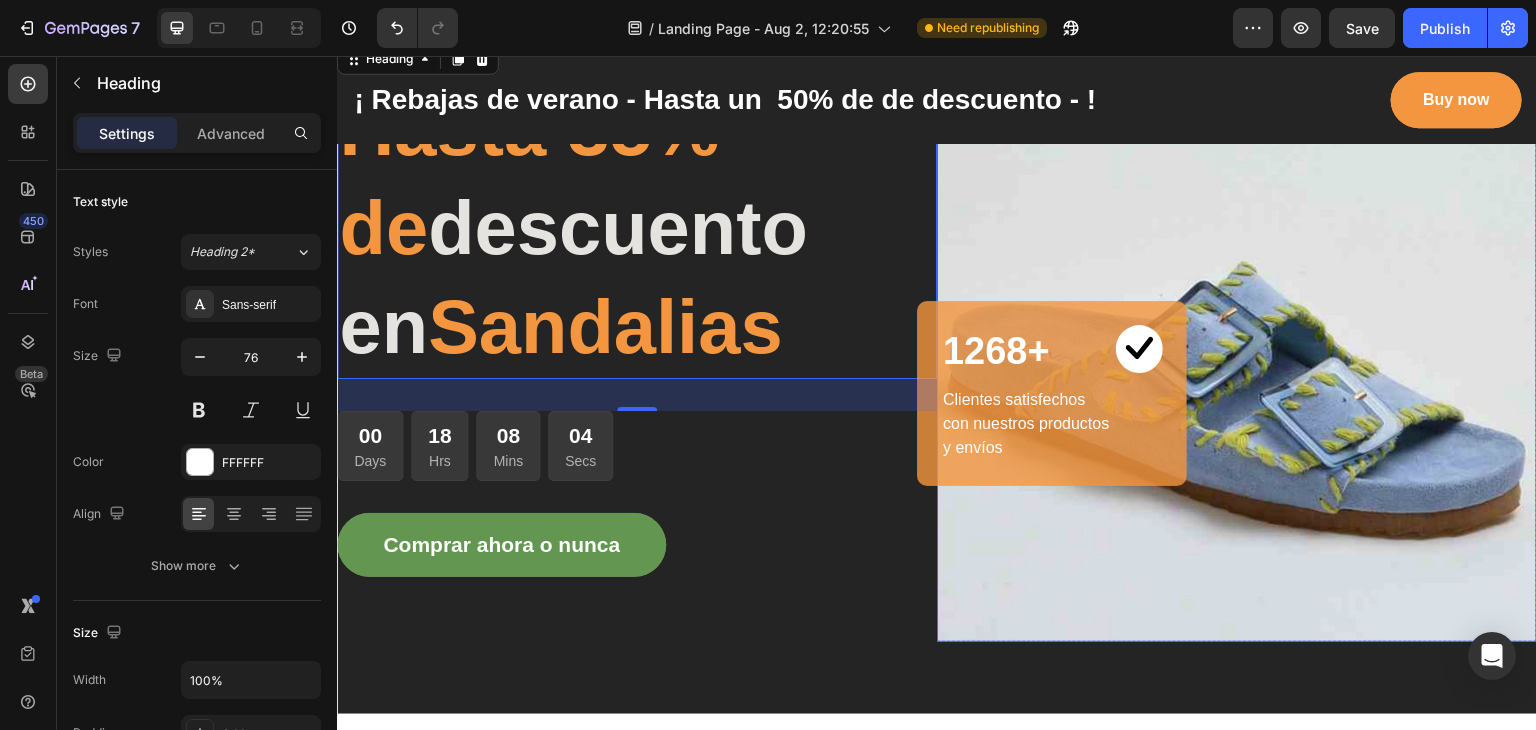 click at bounding box center [1237, 305] 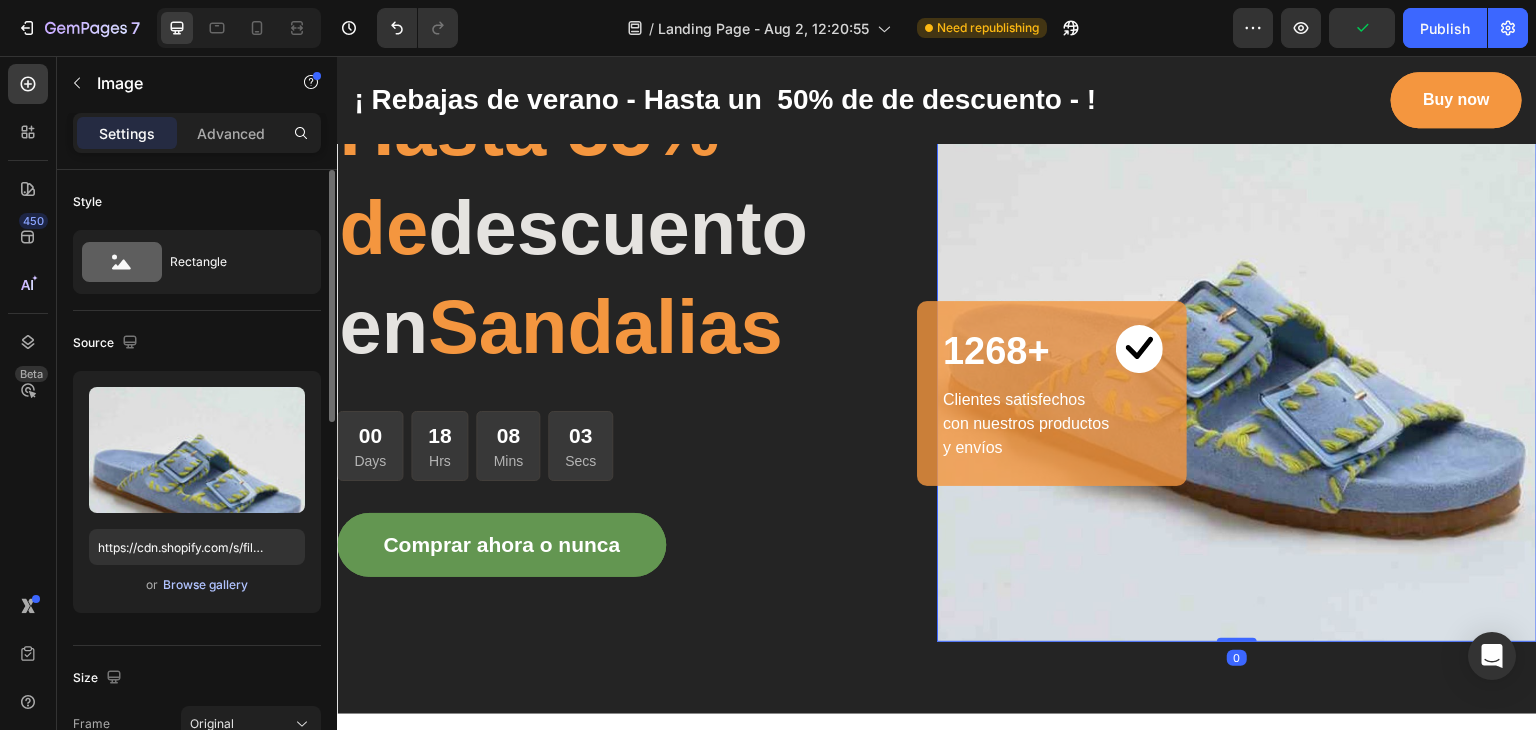 click on "Browse gallery" at bounding box center (205, 585) 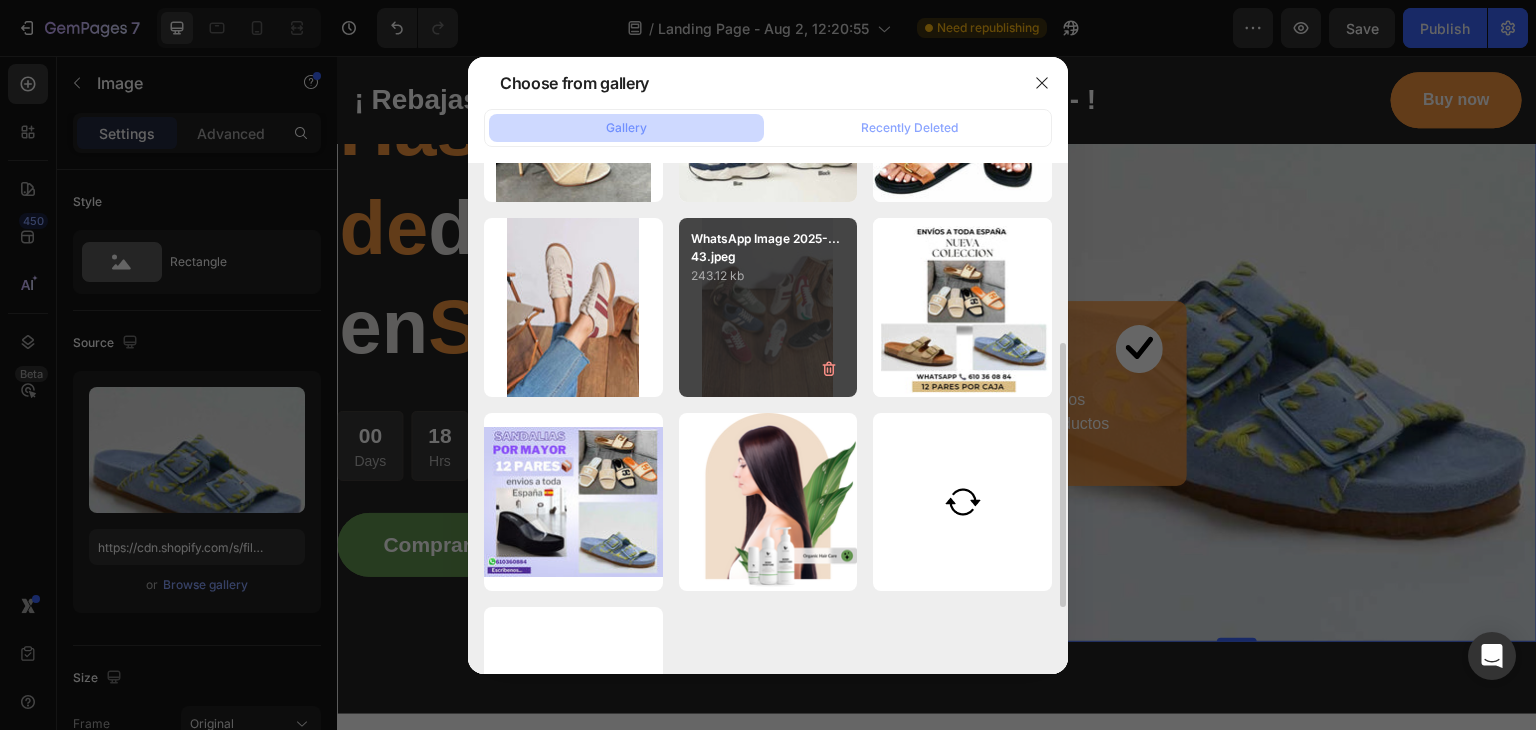 scroll, scrollTop: 351, scrollLeft: 0, axis: vertical 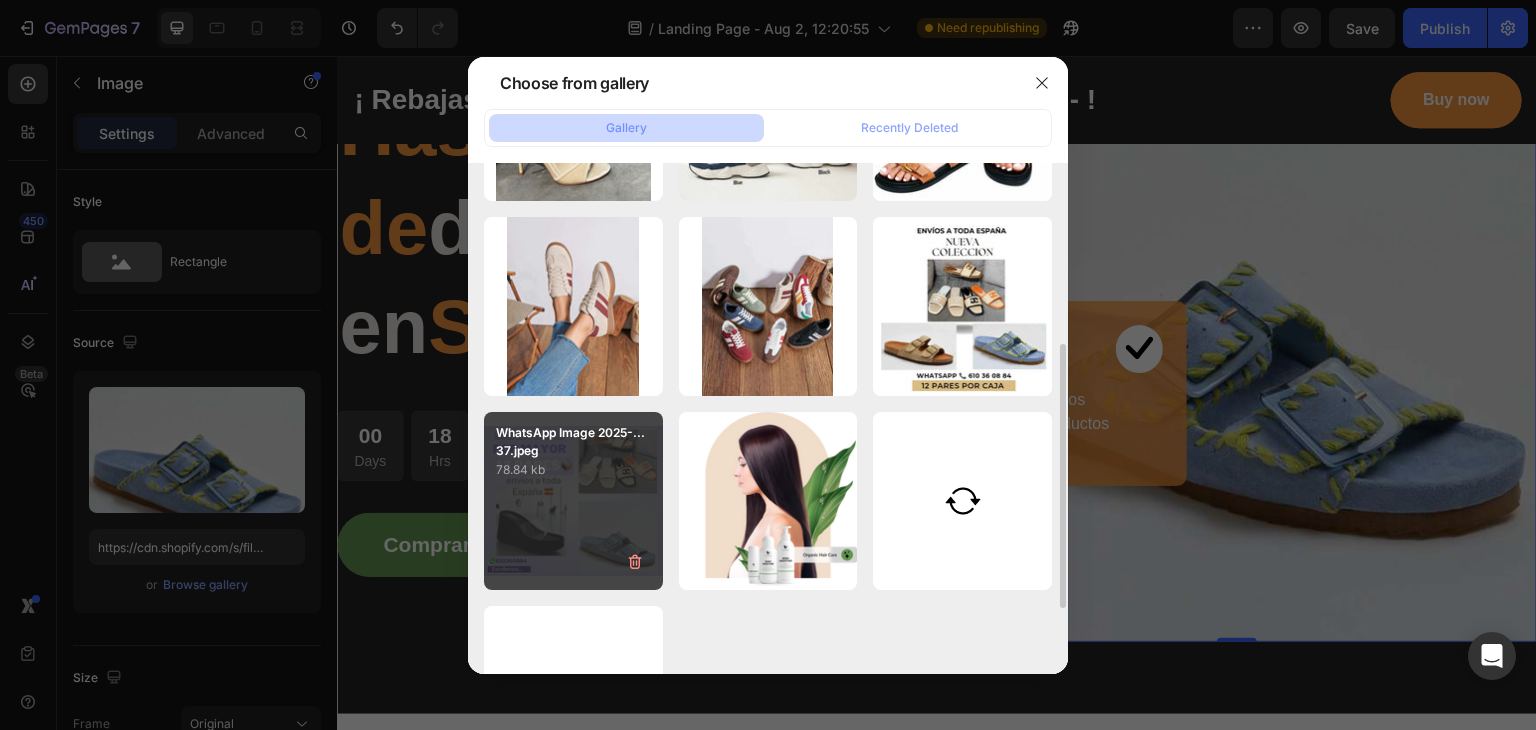 click on "WhatsApp Image 2025-...37.jpeg 78.84 kb" at bounding box center (573, 501) 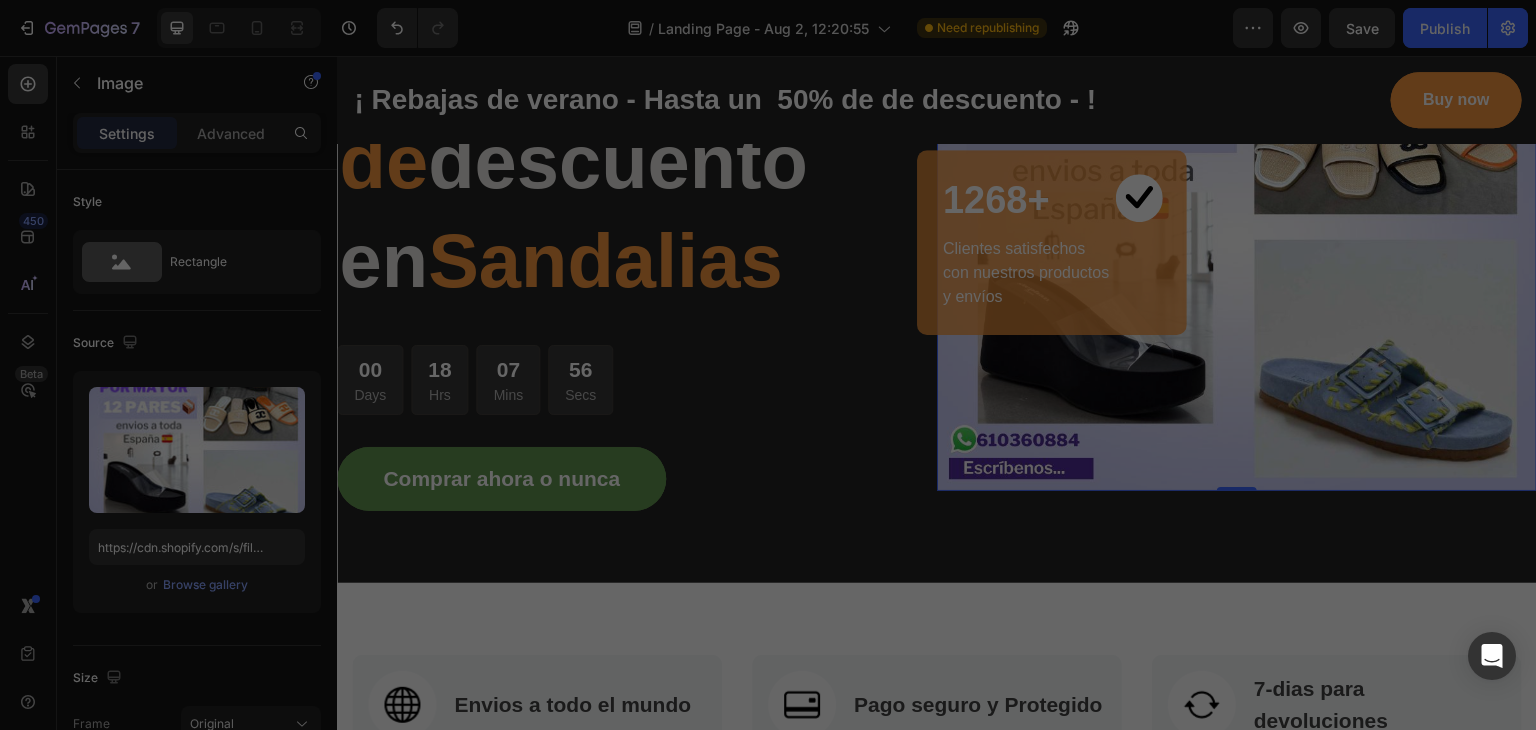 scroll, scrollTop: 138, scrollLeft: 0, axis: vertical 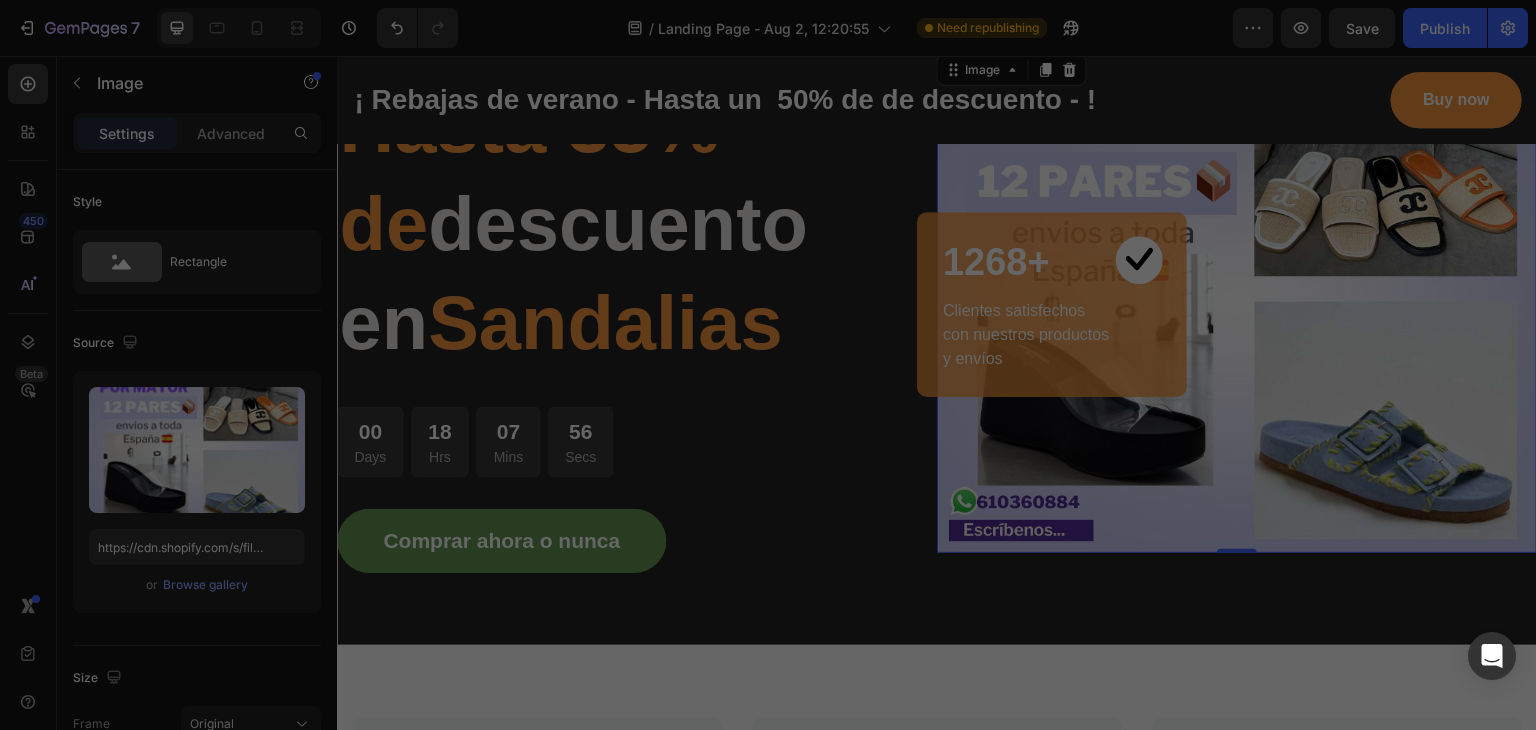 click on "WhatsApp Image 2025-...37.jpeg 78.84 kb" at bounding box center (573, 501) 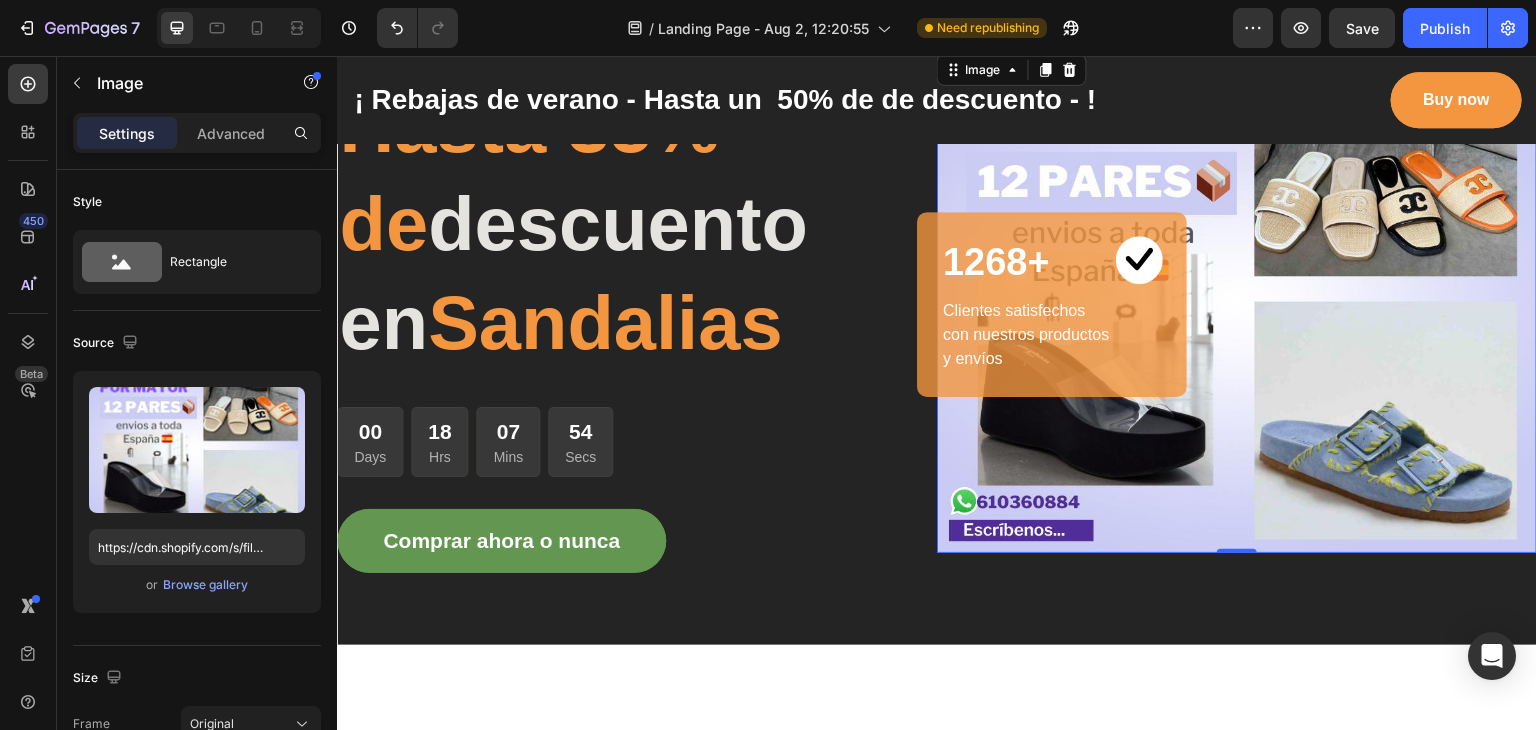 scroll, scrollTop: 0, scrollLeft: 0, axis: both 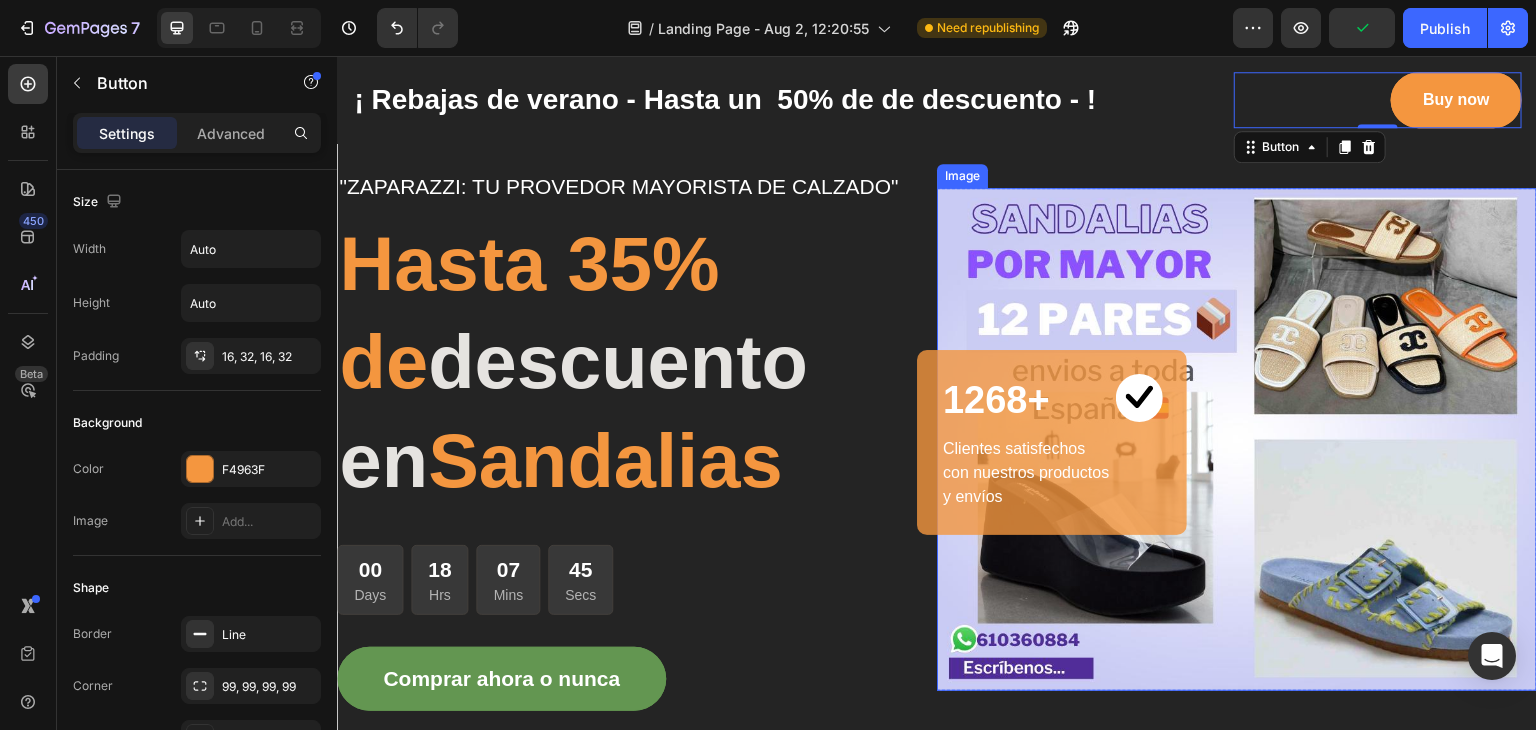 click at bounding box center (1237, 439) 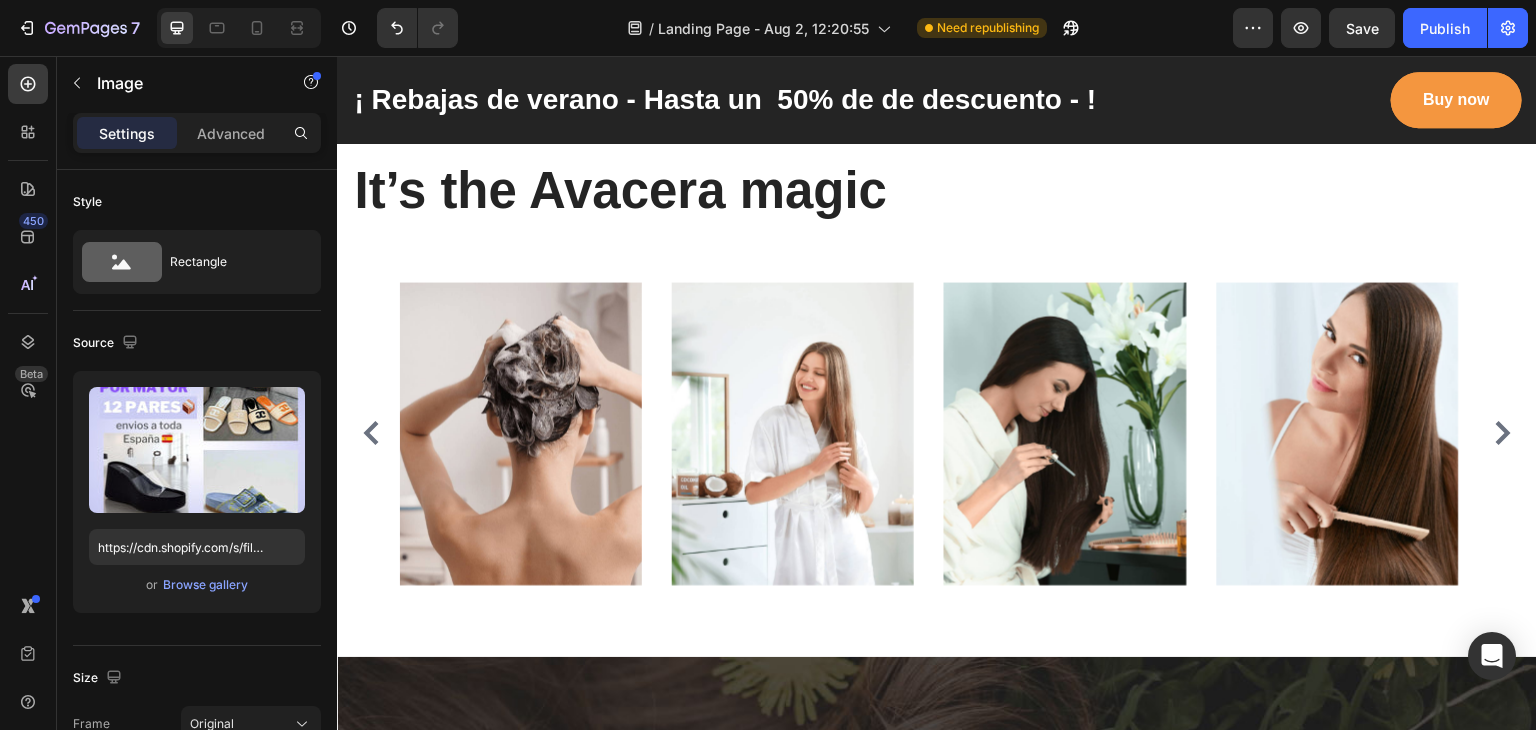 scroll, scrollTop: 3910, scrollLeft: 0, axis: vertical 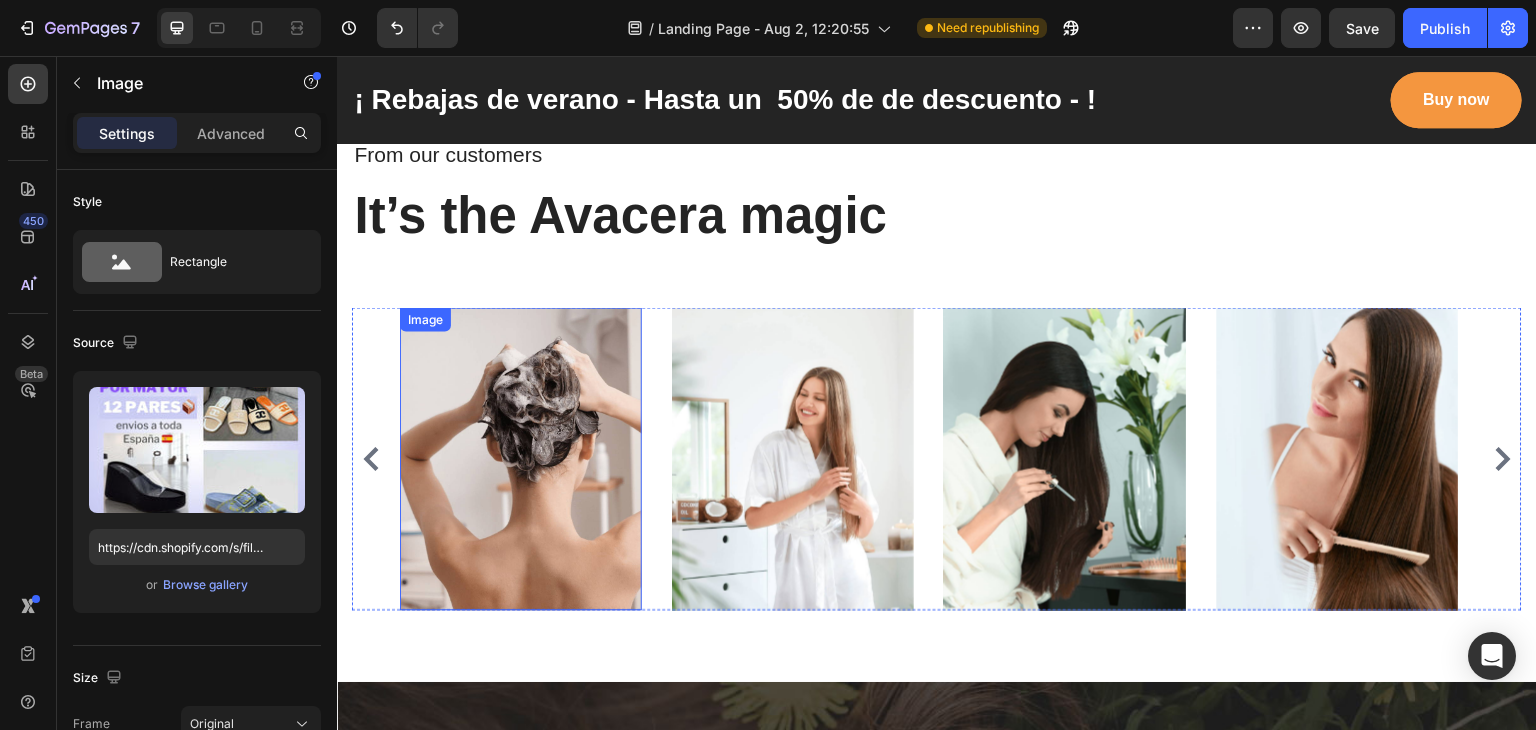 click at bounding box center [521, 458] 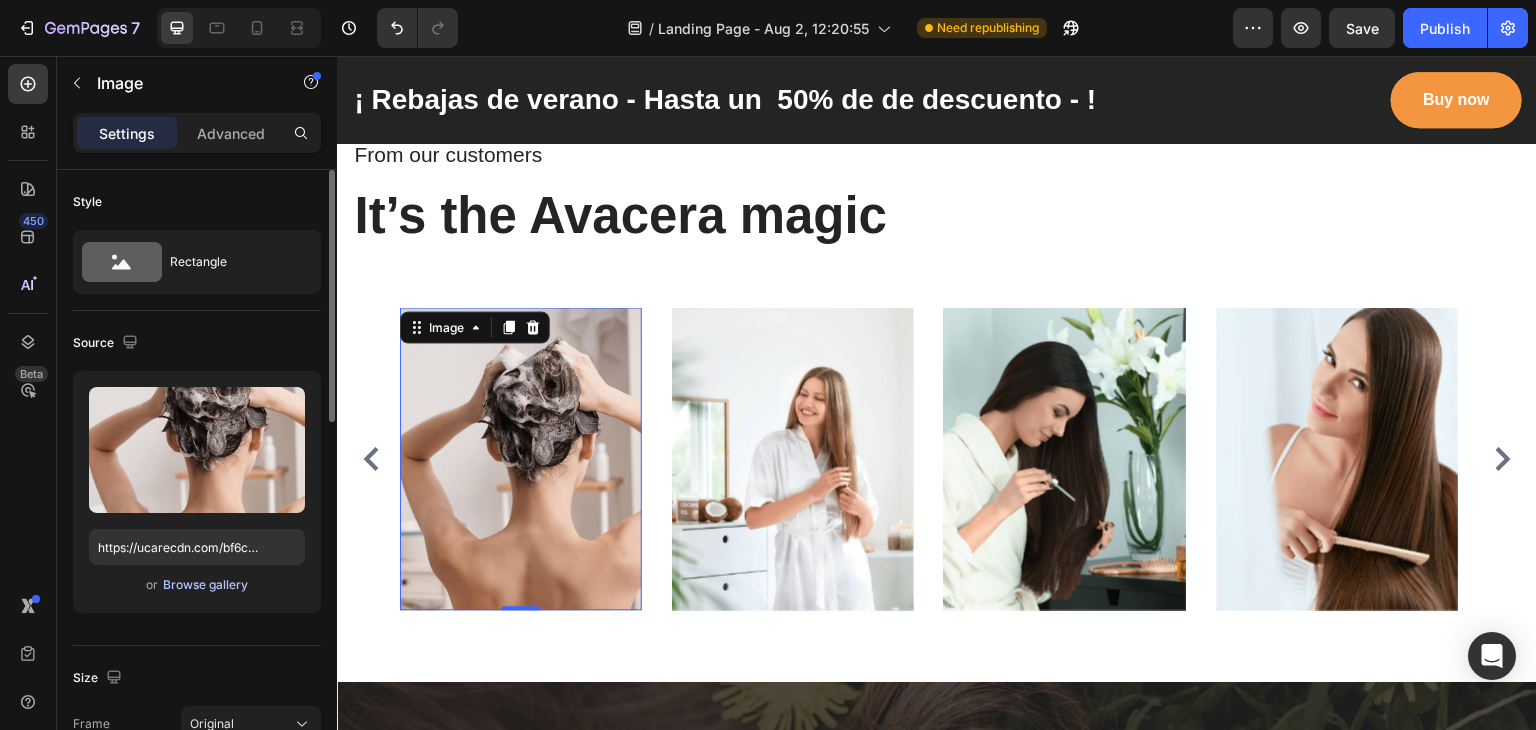 click on "Browse gallery" at bounding box center [205, 585] 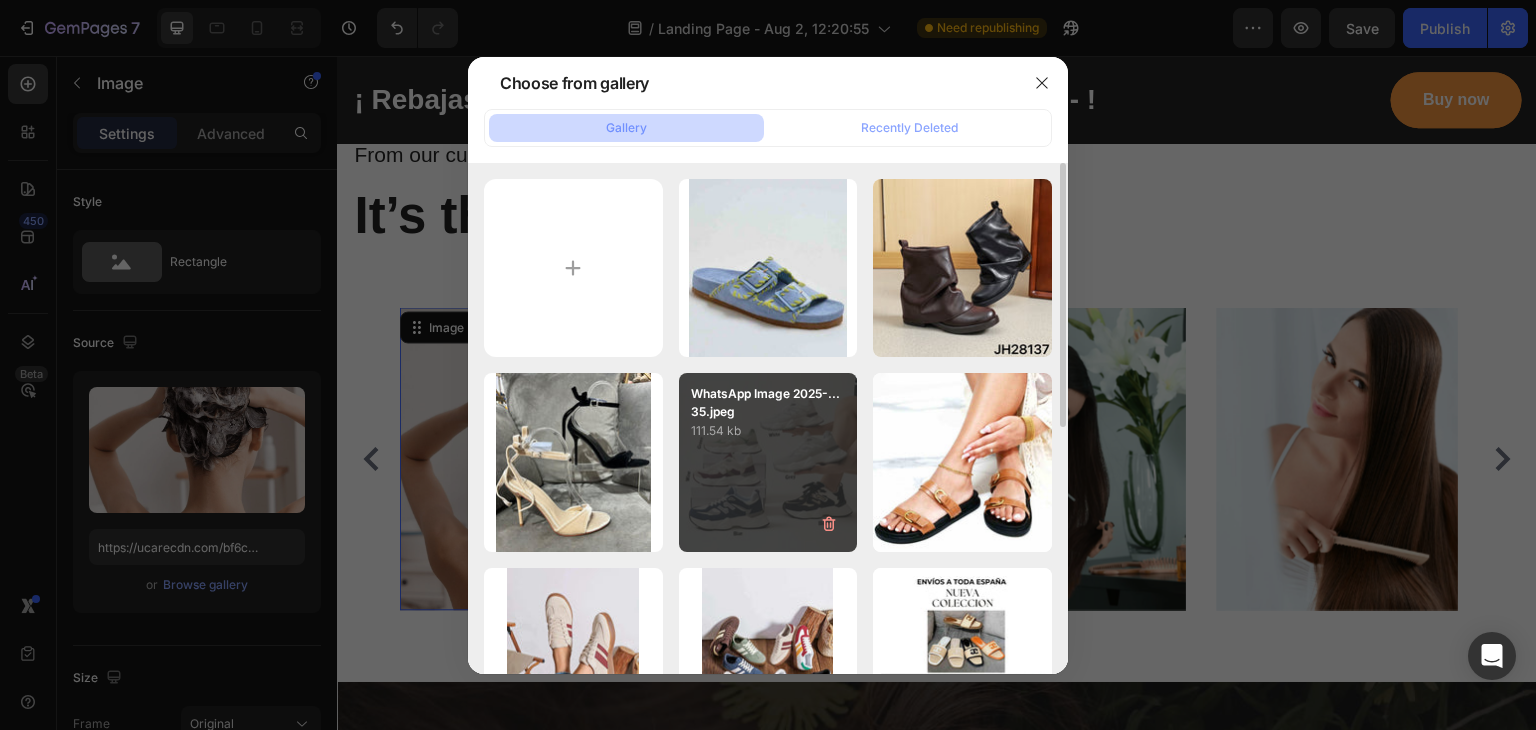 click on "WhatsApp Image 2025-...35.jpeg 111.54 kb" at bounding box center [768, 462] 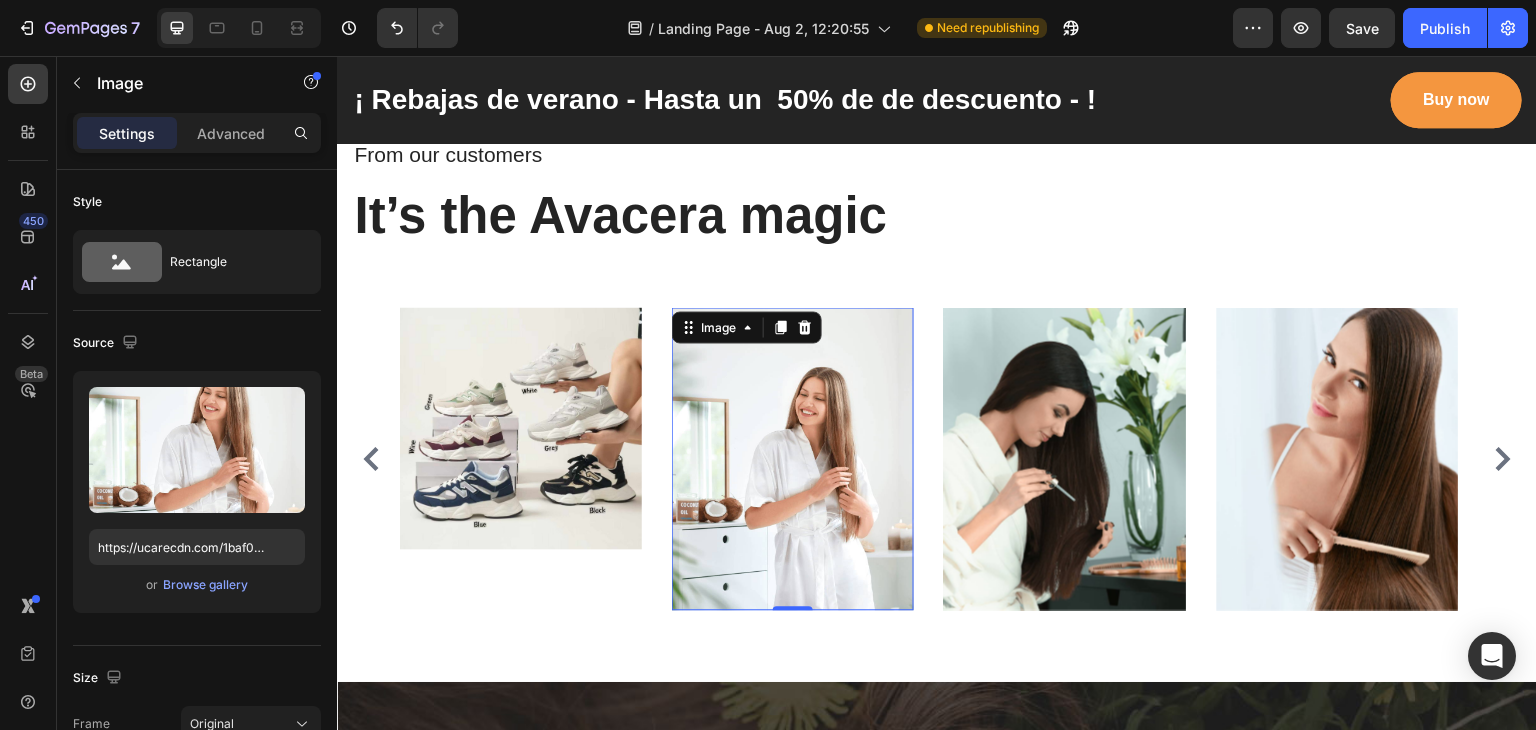 click at bounding box center [793, 458] 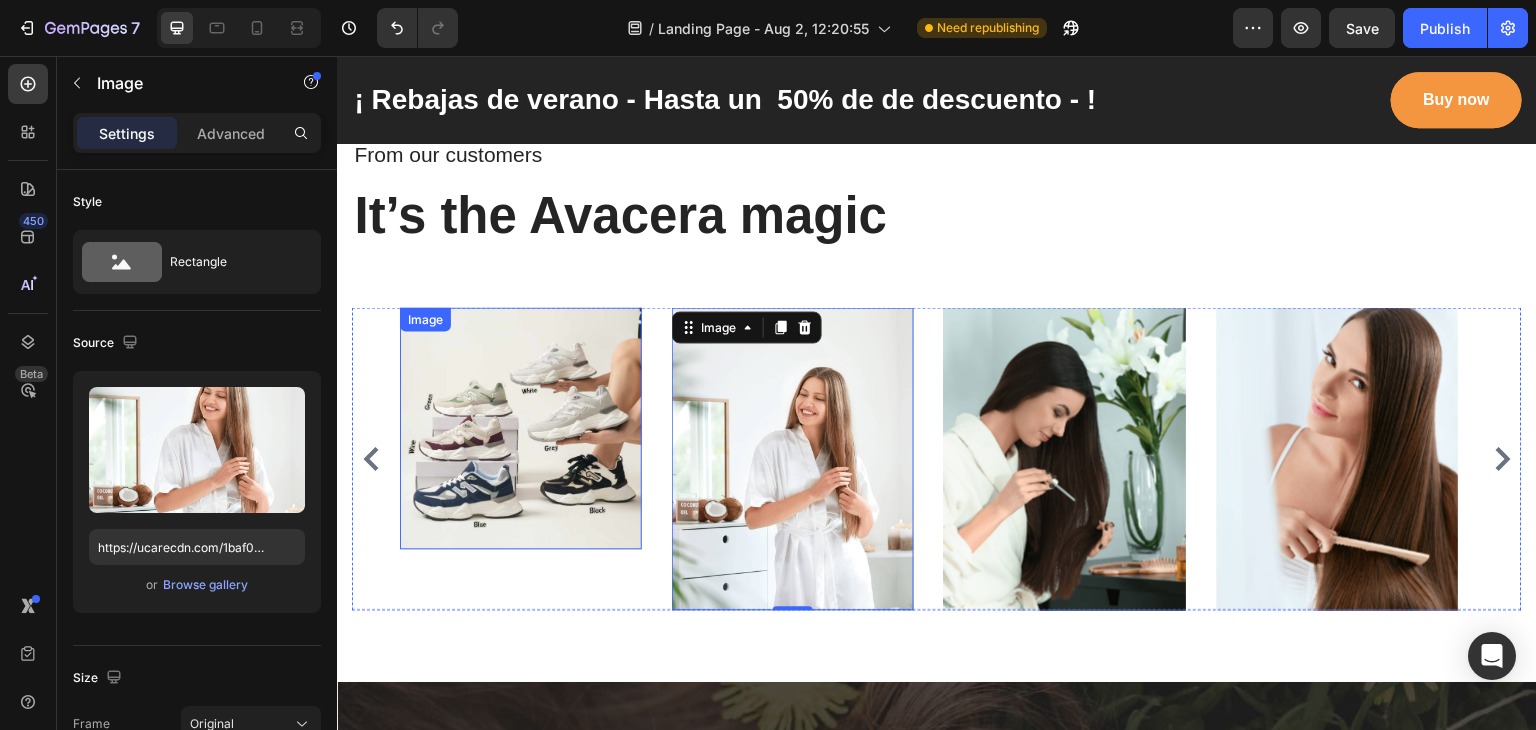 click at bounding box center [521, 428] 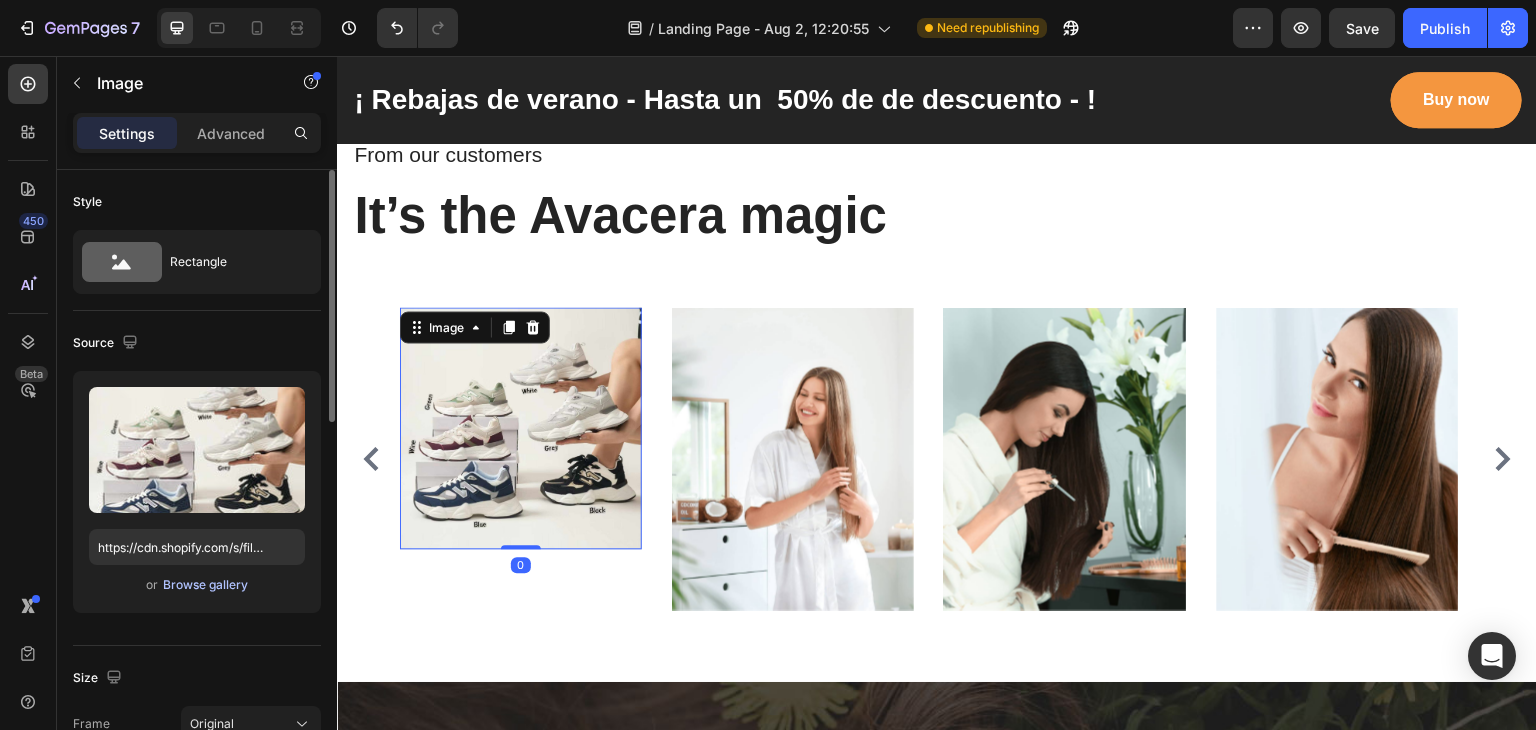 click on "Browse gallery" at bounding box center (205, 585) 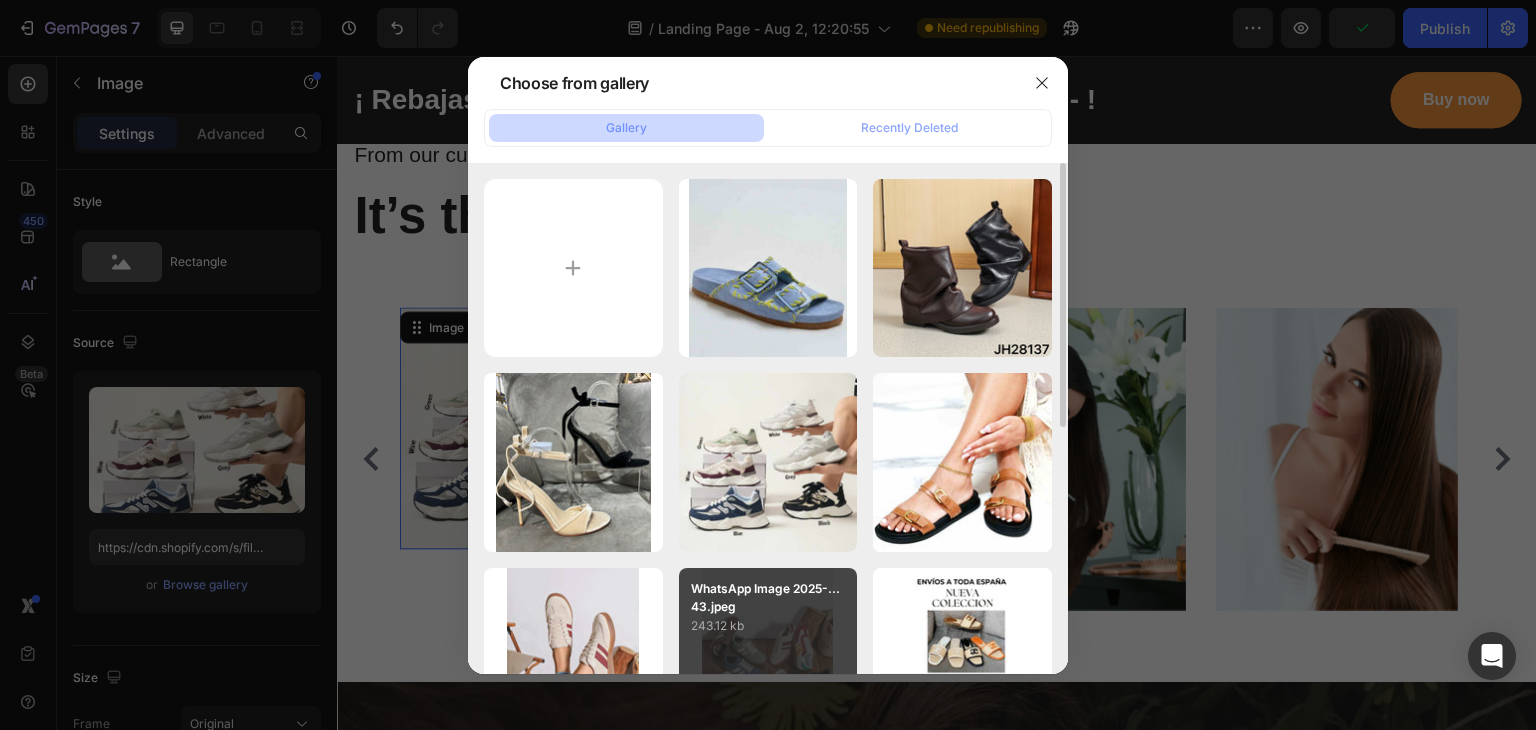 click on "WhatsApp Image 2025-...43.jpeg" at bounding box center (768, 598) 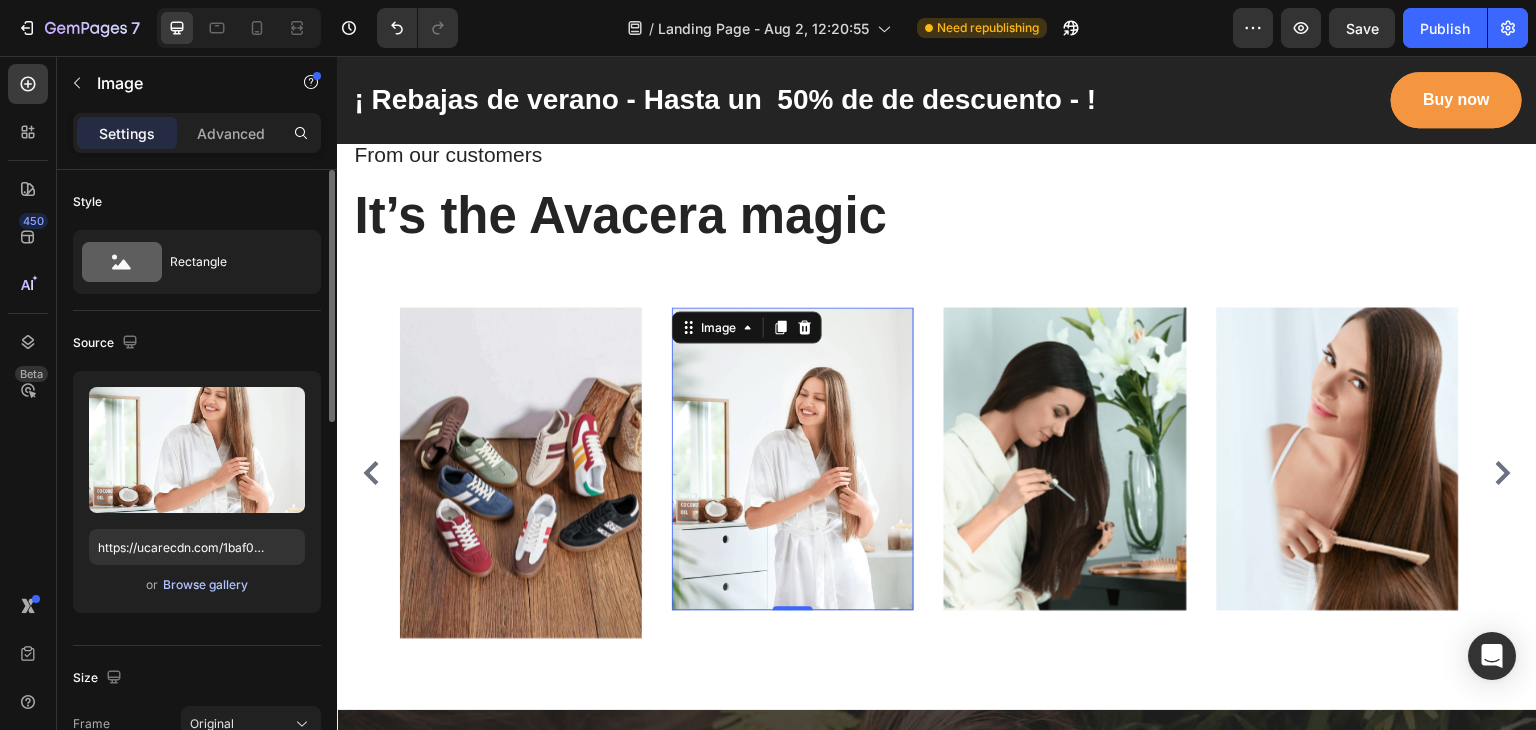 click on "Browse gallery" at bounding box center [205, 585] 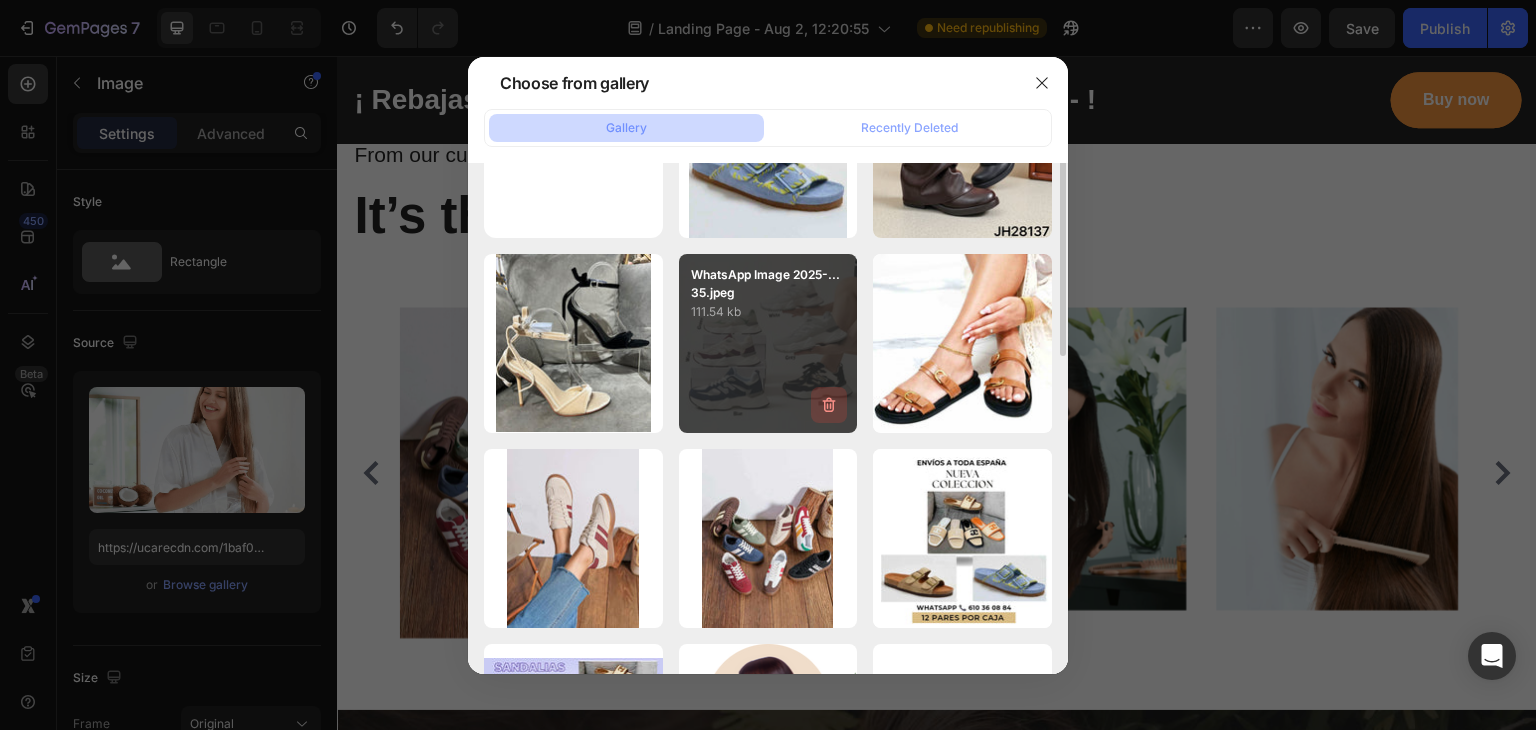 scroll, scrollTop: 29, scrollLeft: 0, axis: vertical 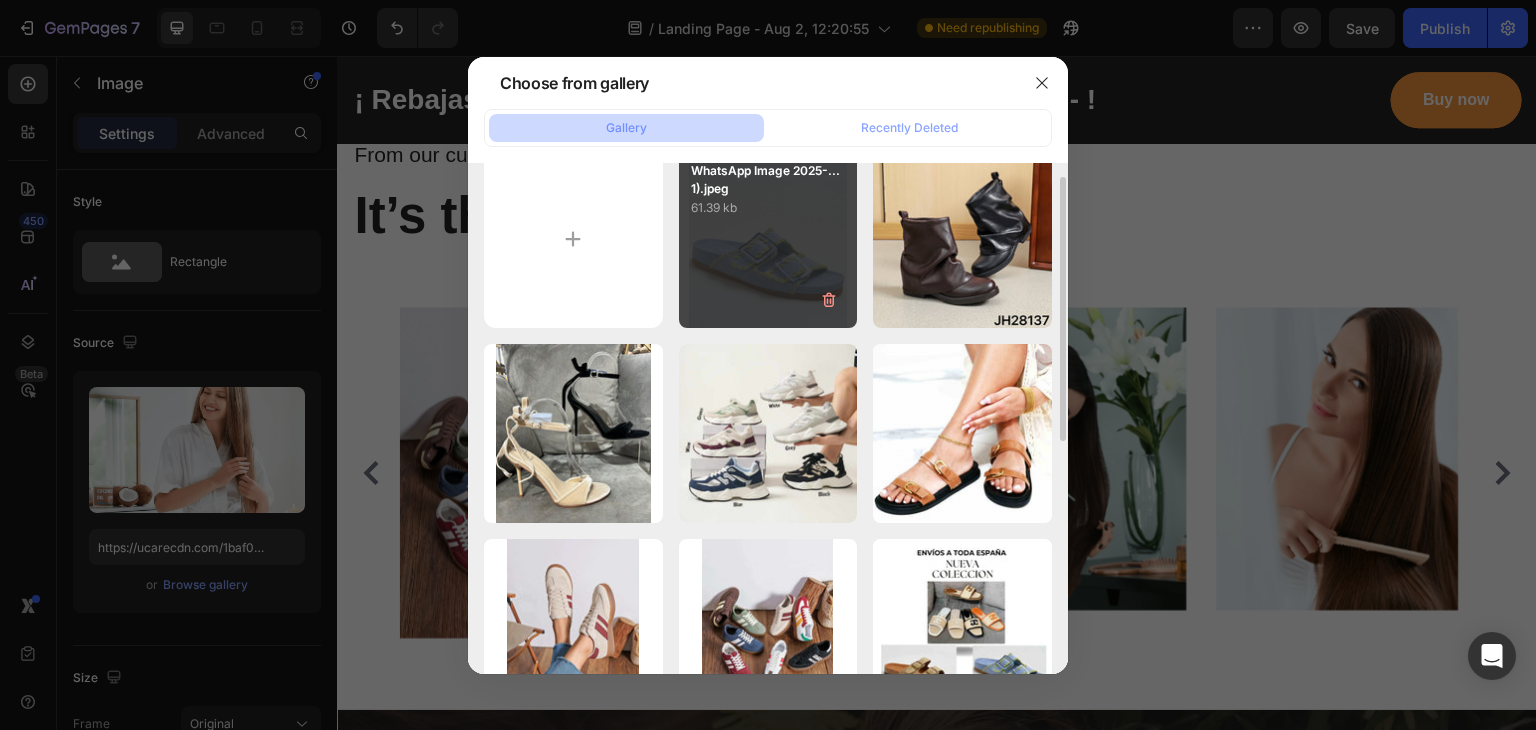 click on "WhatsApp Image 2025-...1).jpeg 61.39 kb" at bounding box center (768, 239) 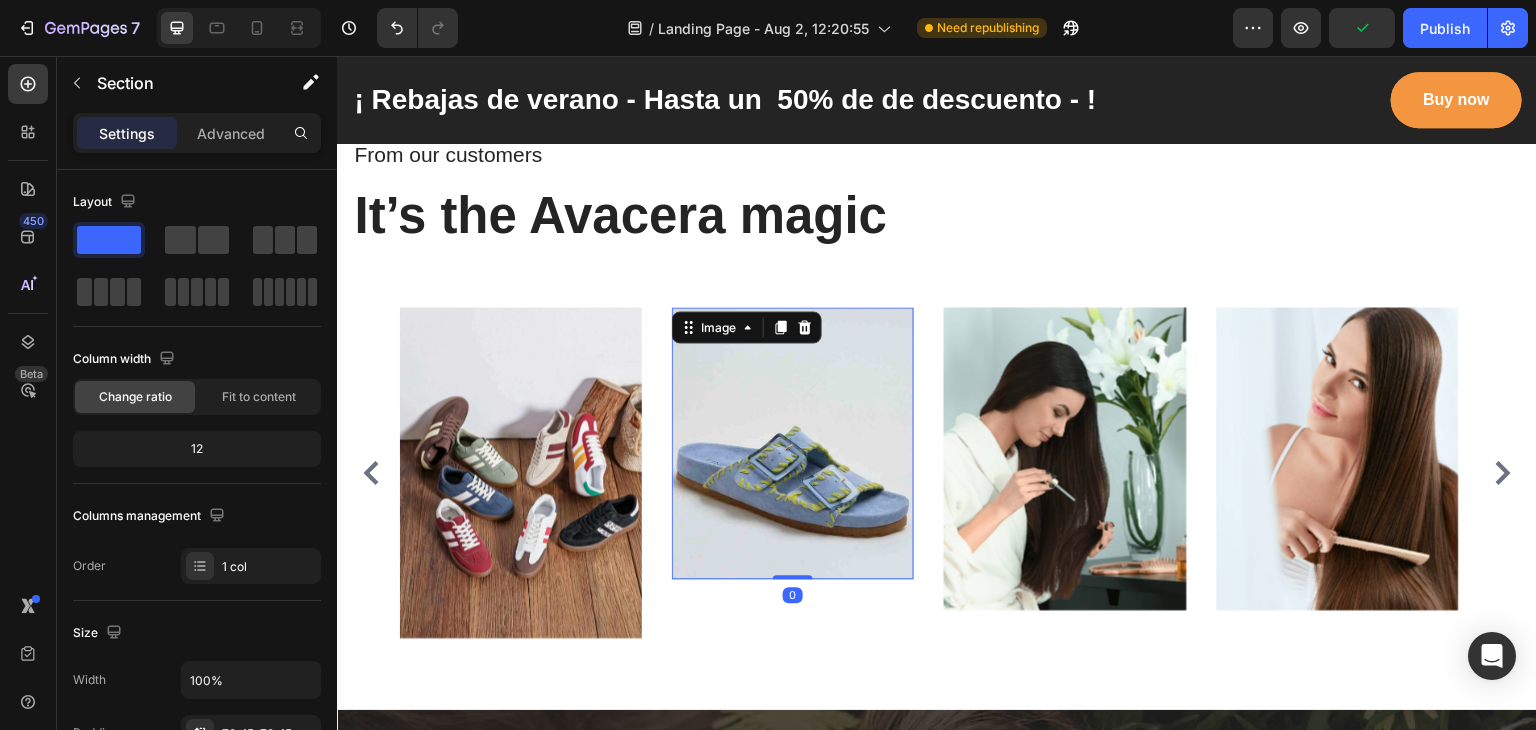 click at bounding box center [793, 443] 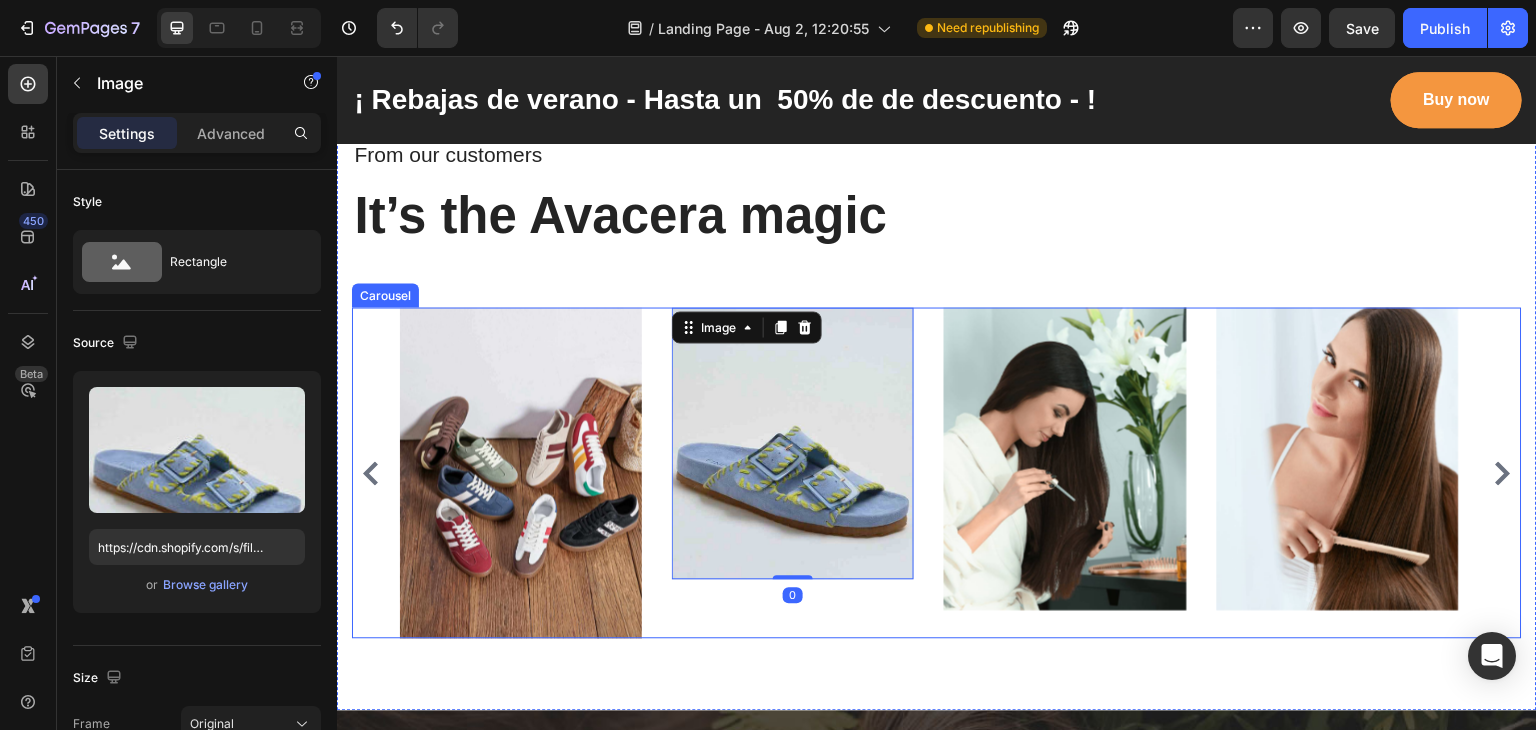 click on "Image   0" at bounding box center (793, 472) 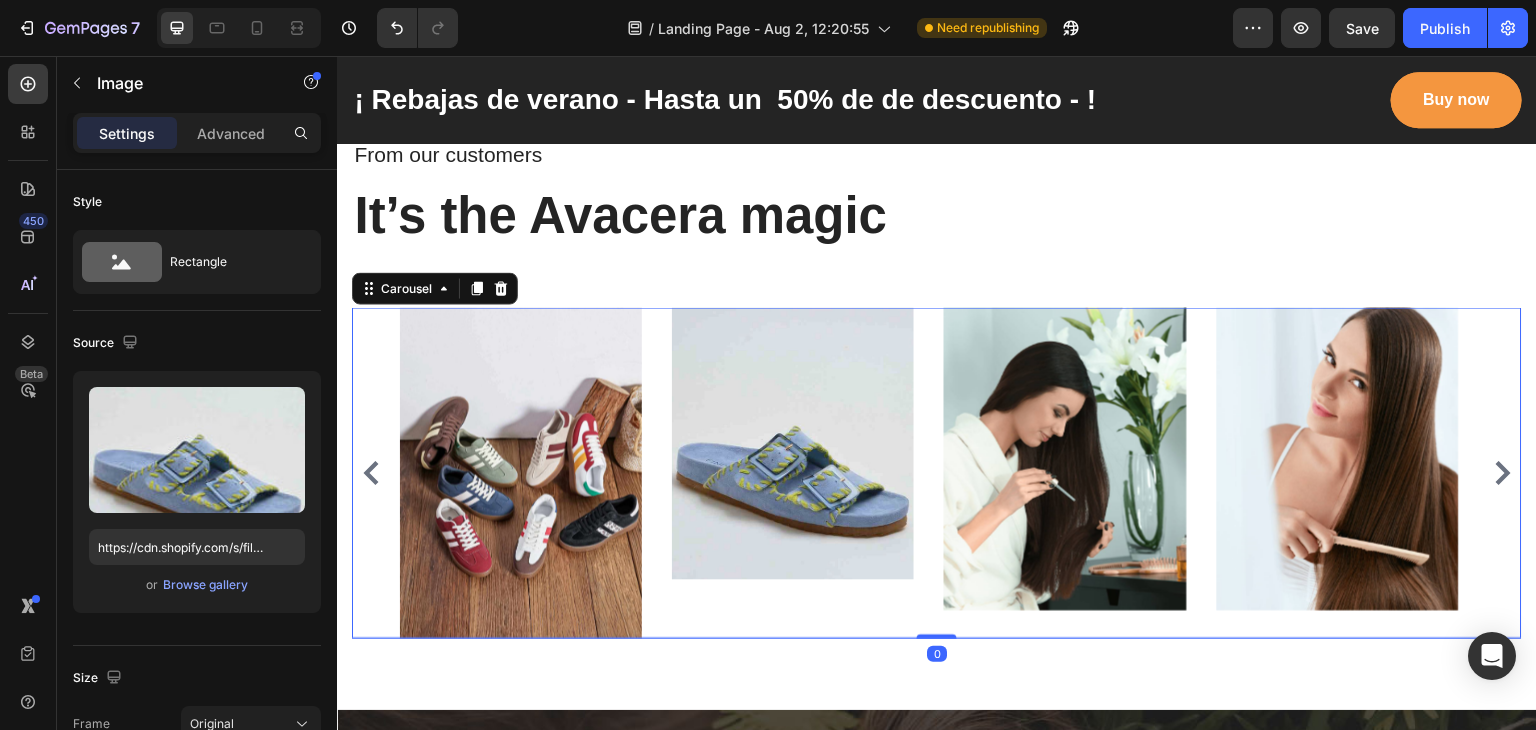 click at bounding box center [793, 443] 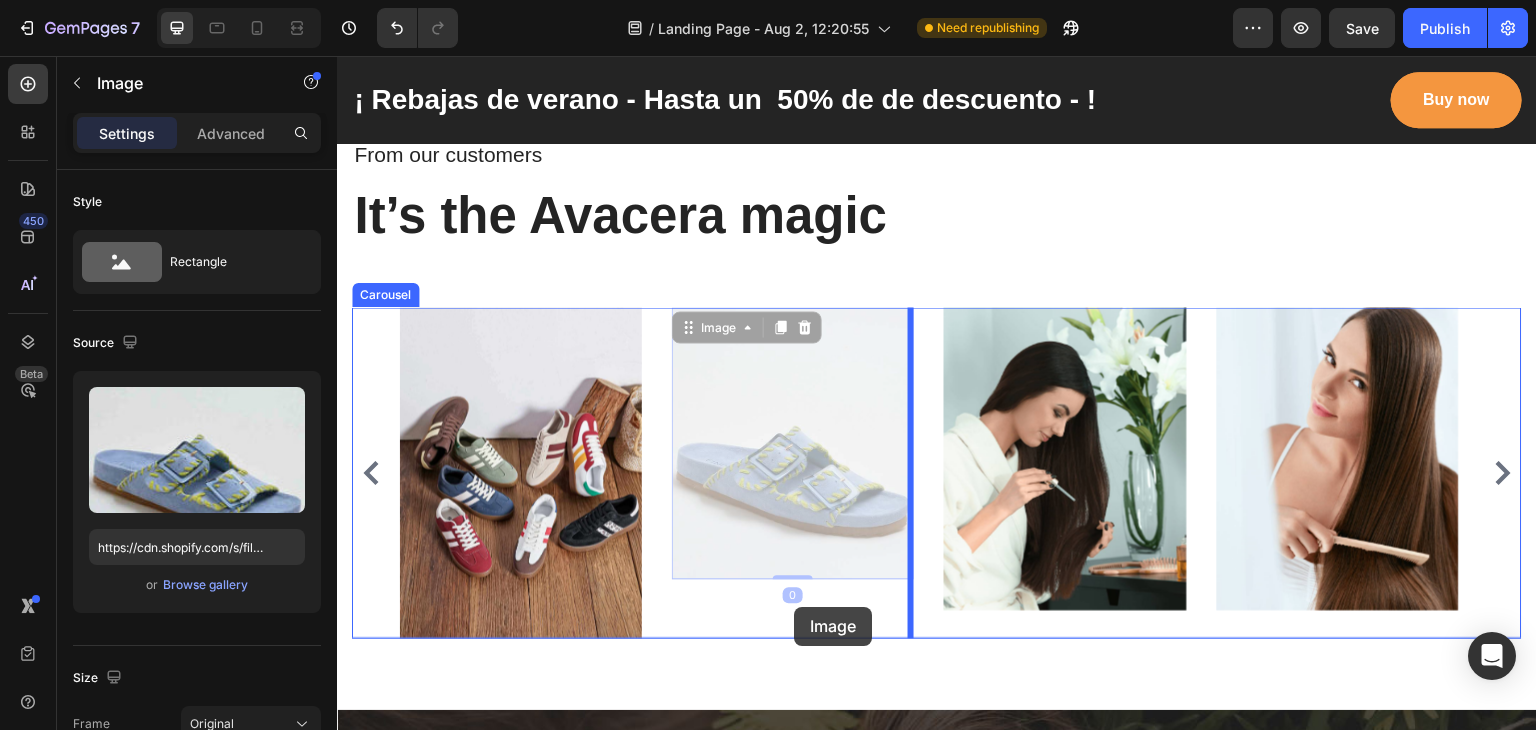 drag, startPoint x: 793, startPoint y: 571, endPoint x: 794, endPoint y: 609, distance: 38.013157 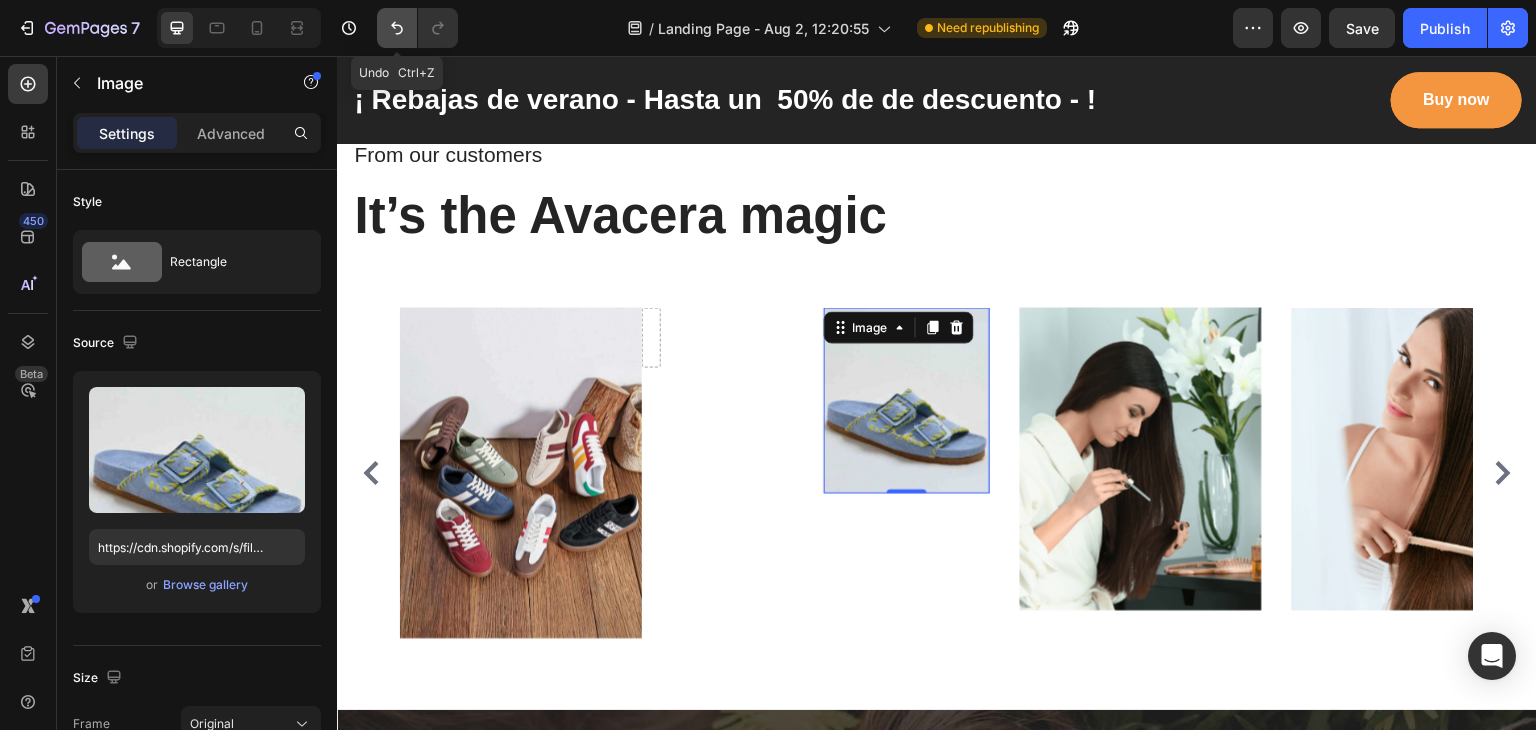 click 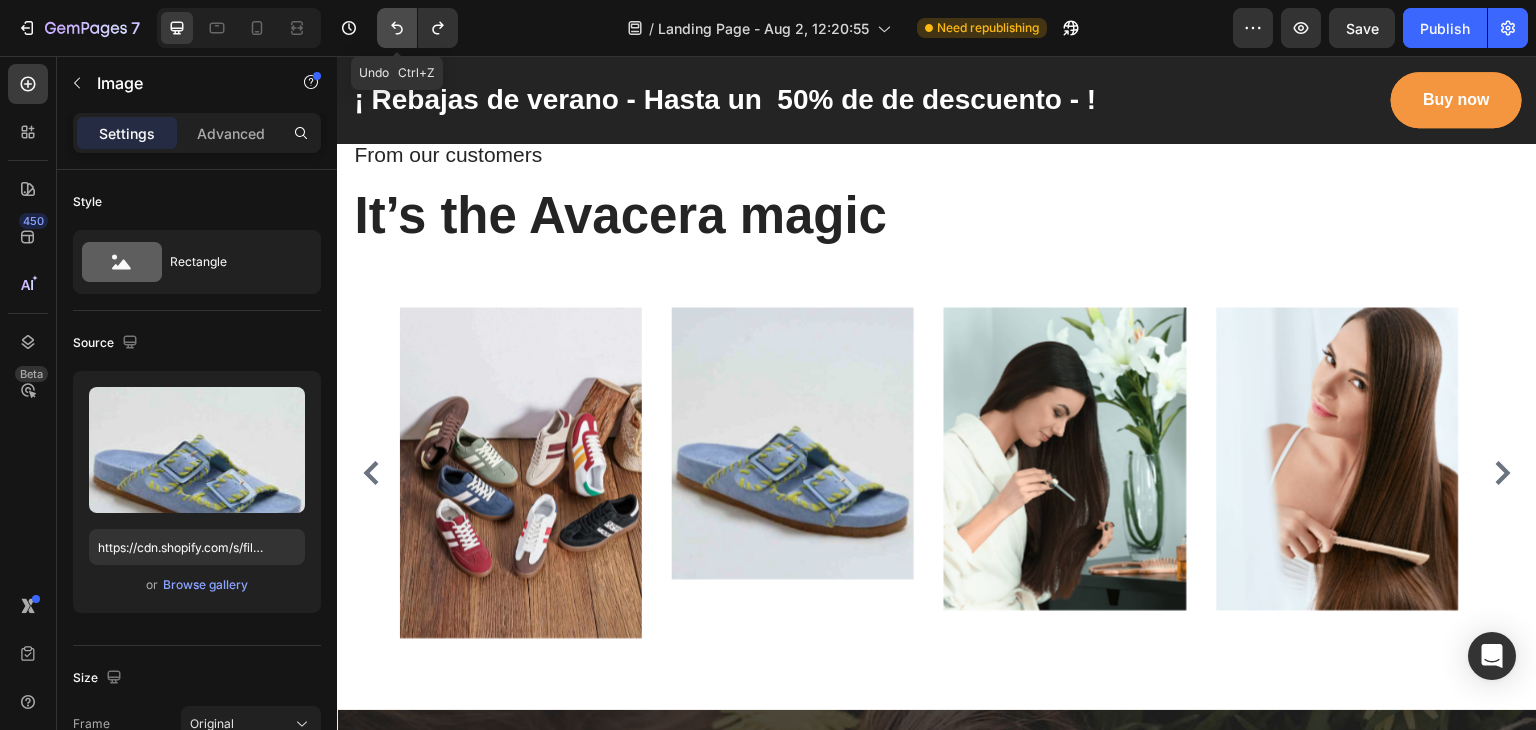click 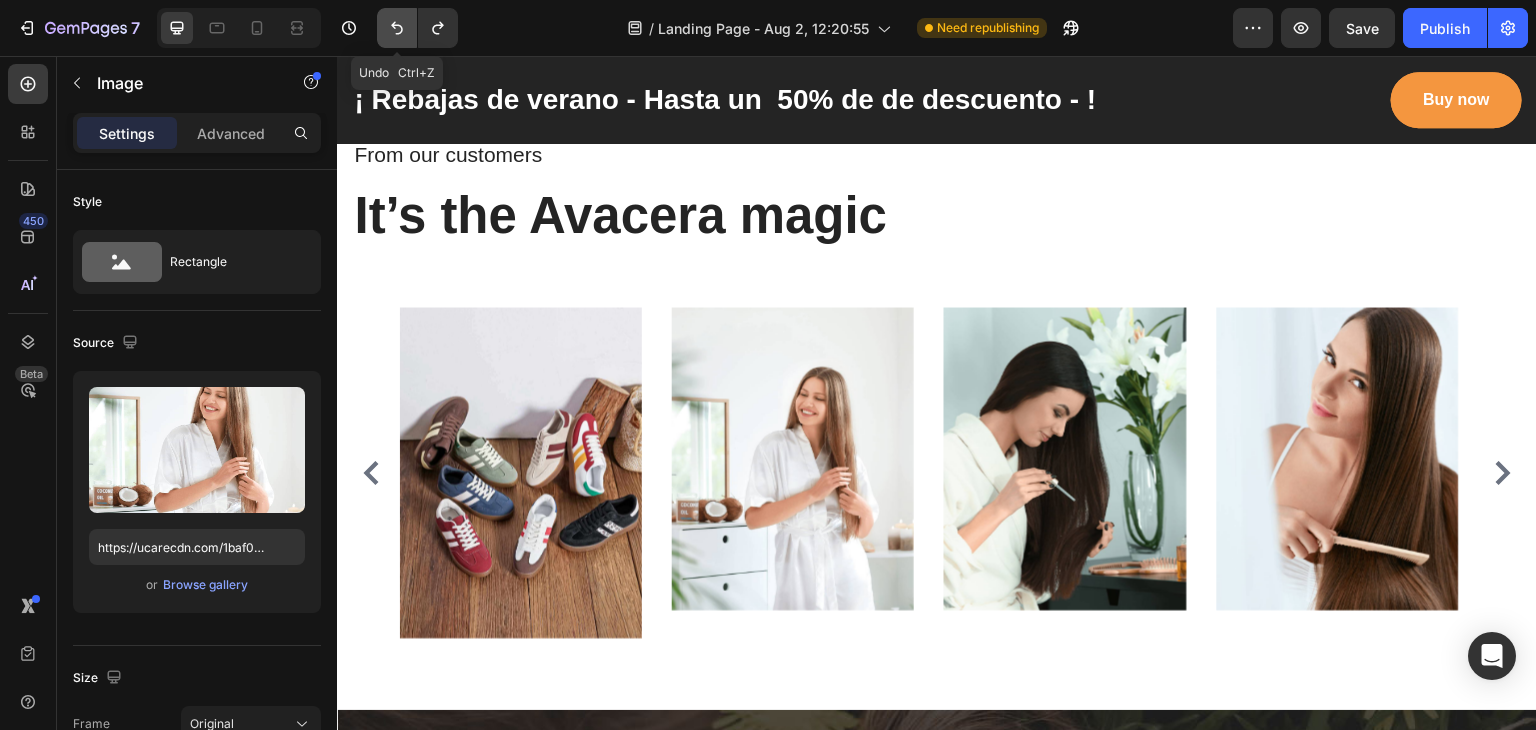 click 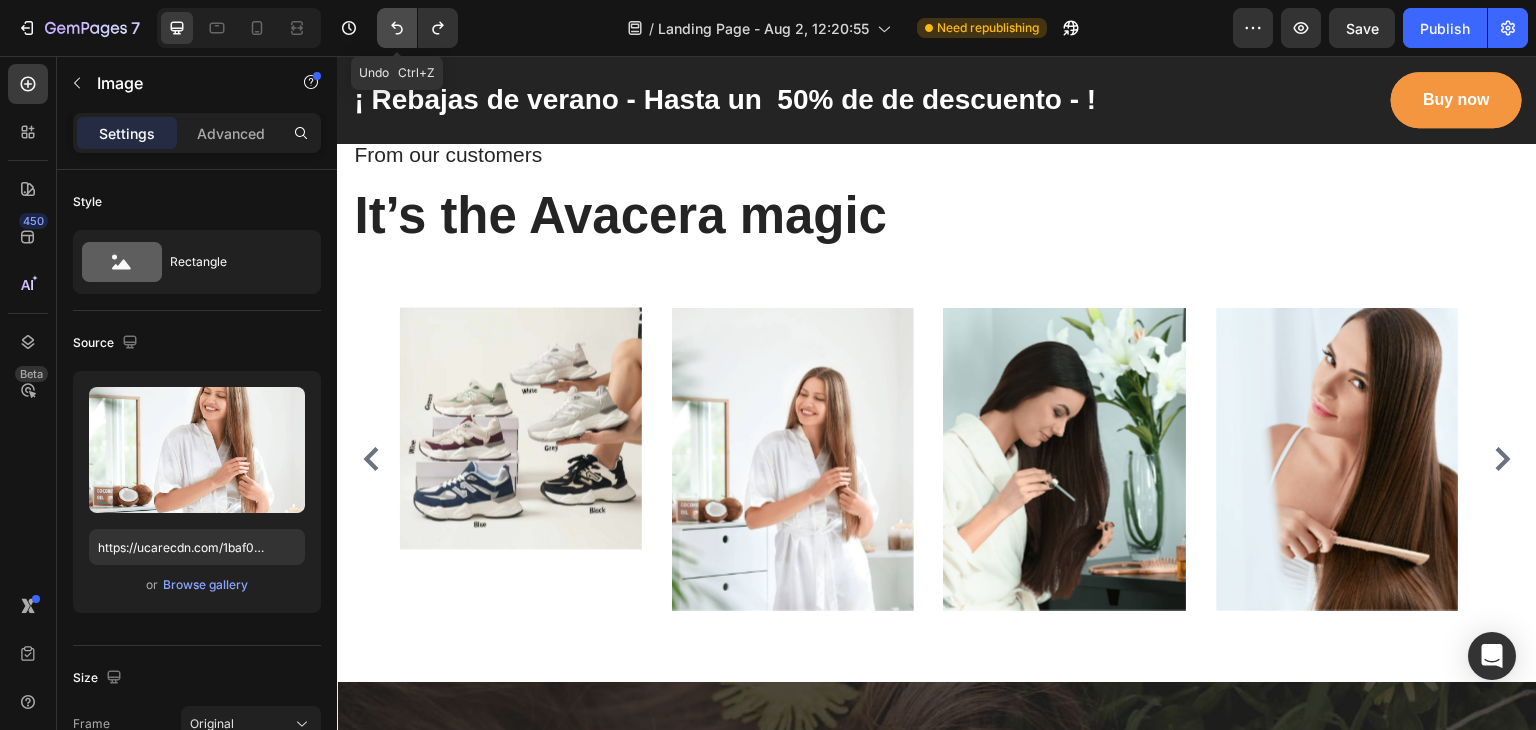 click 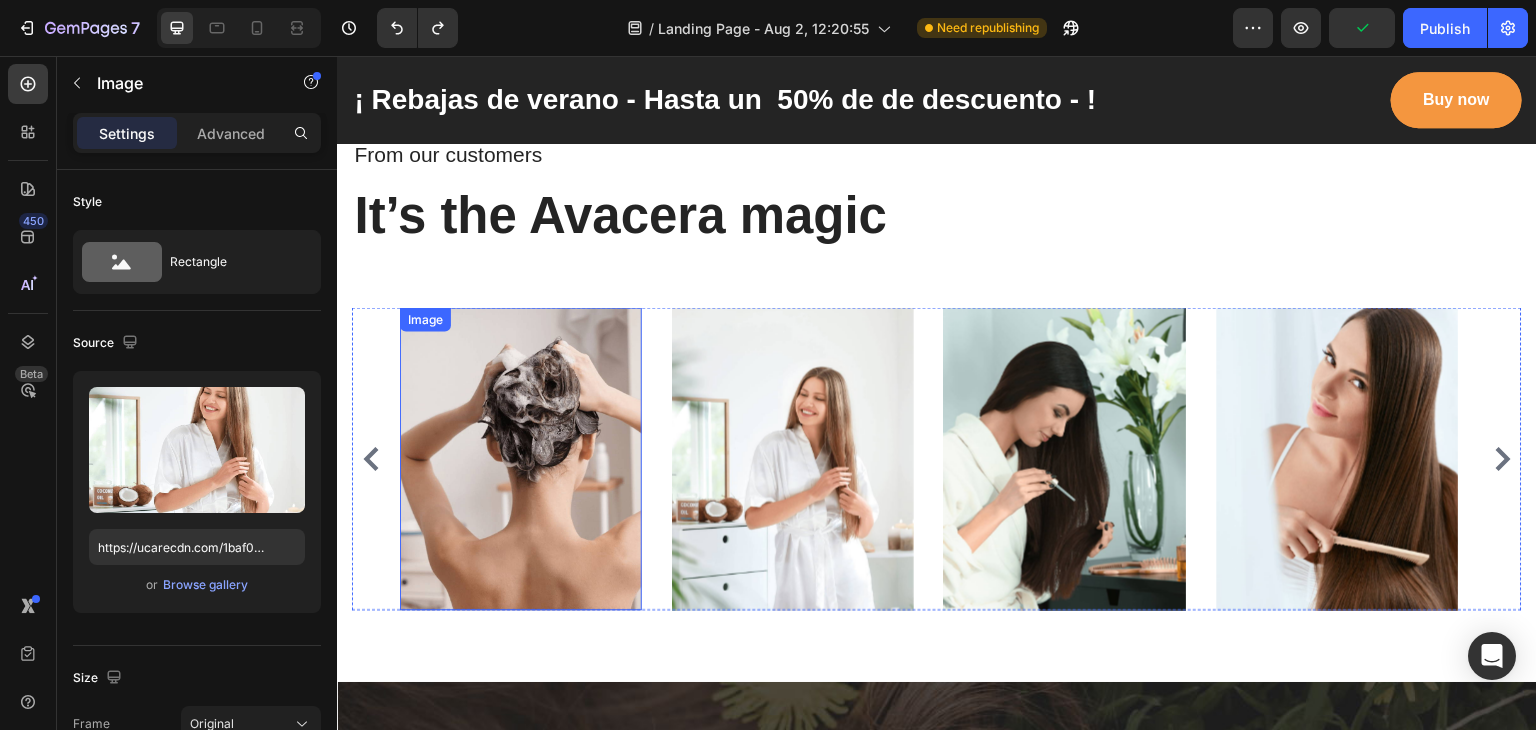 click at bounding box center [521, 458] 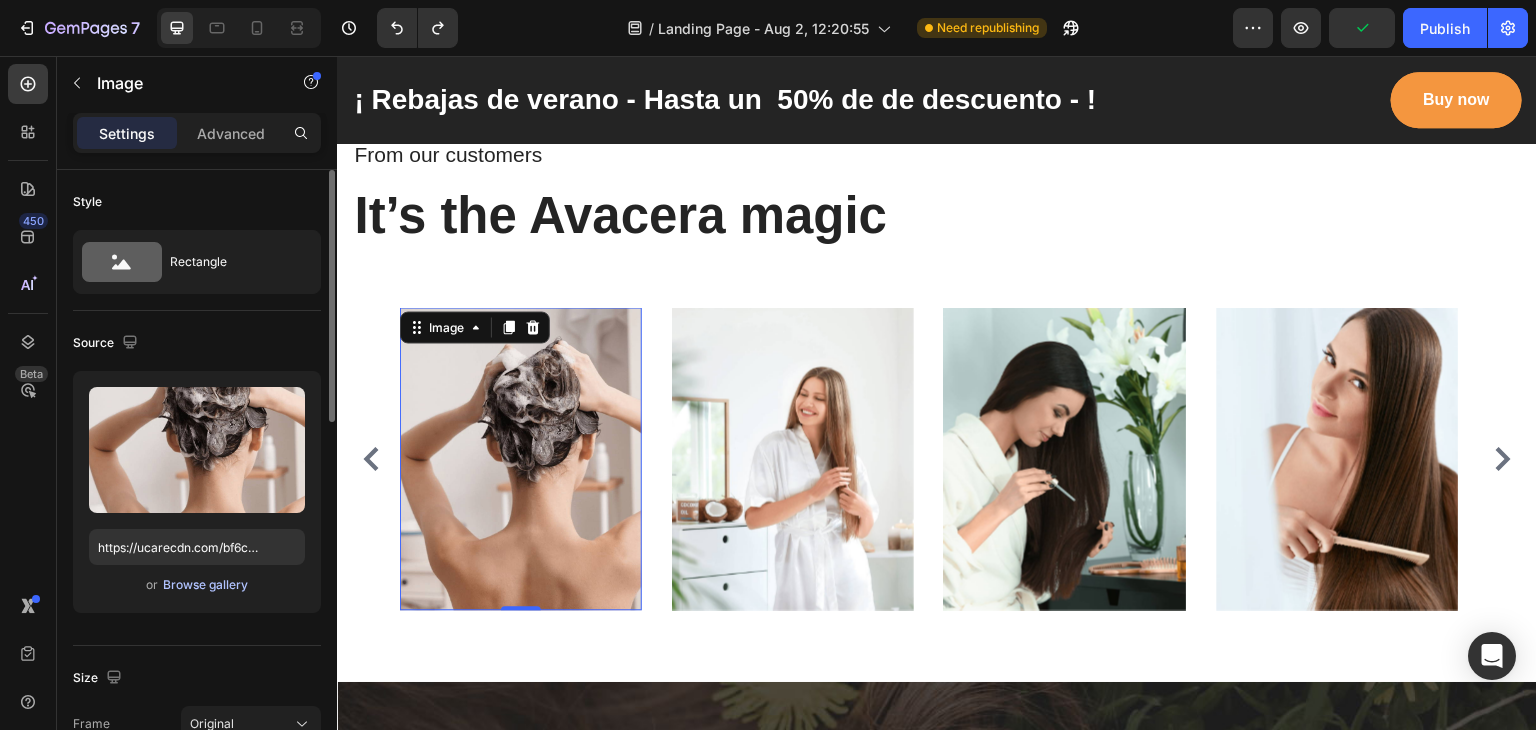 click on "Browse gallery" at bounding box center [205, 585] 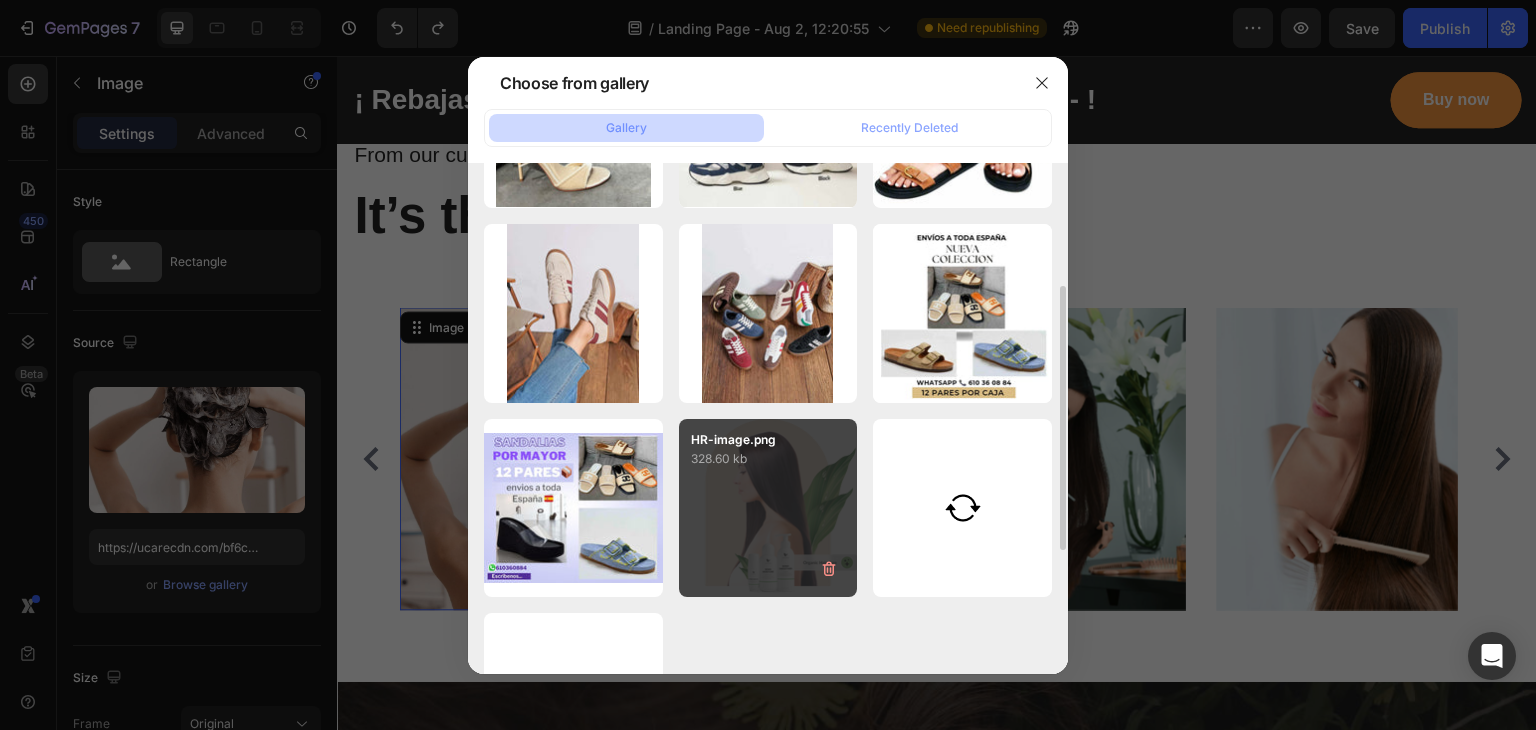 scroll, scrollTop: 0, scrollLeft: 0, axis: both 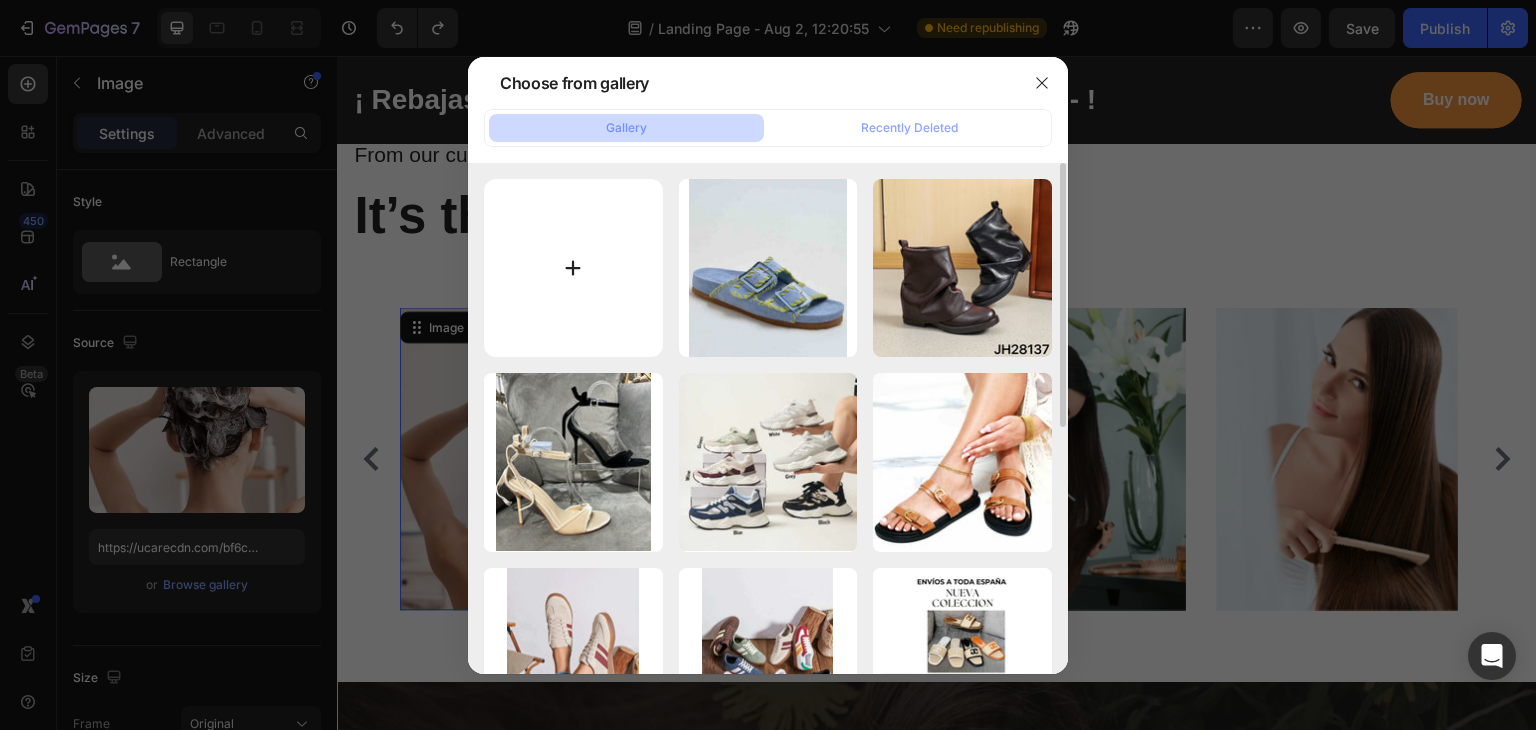 click at bounding box center [573, 268] 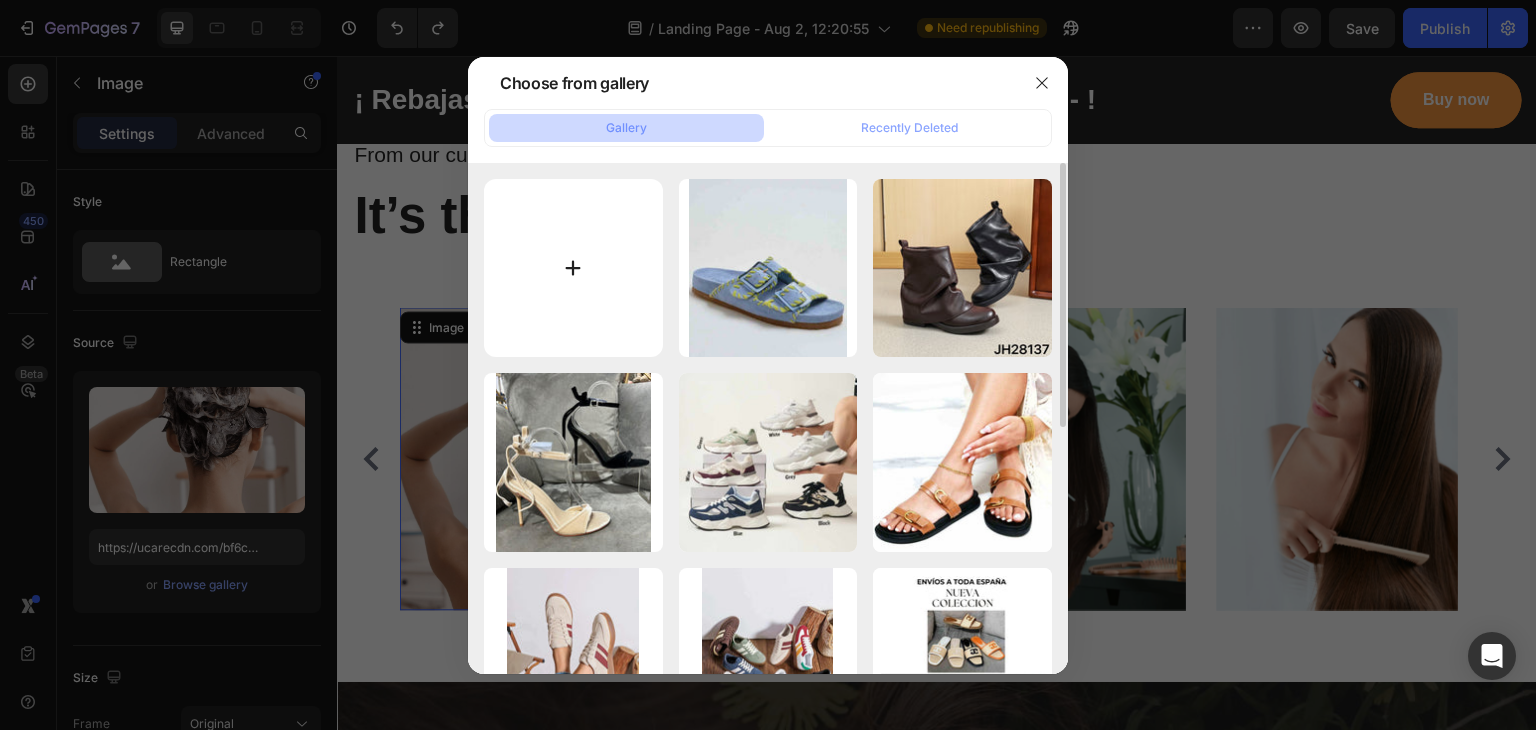 type on "C:\fakepath\[FILENAME].jpeg" 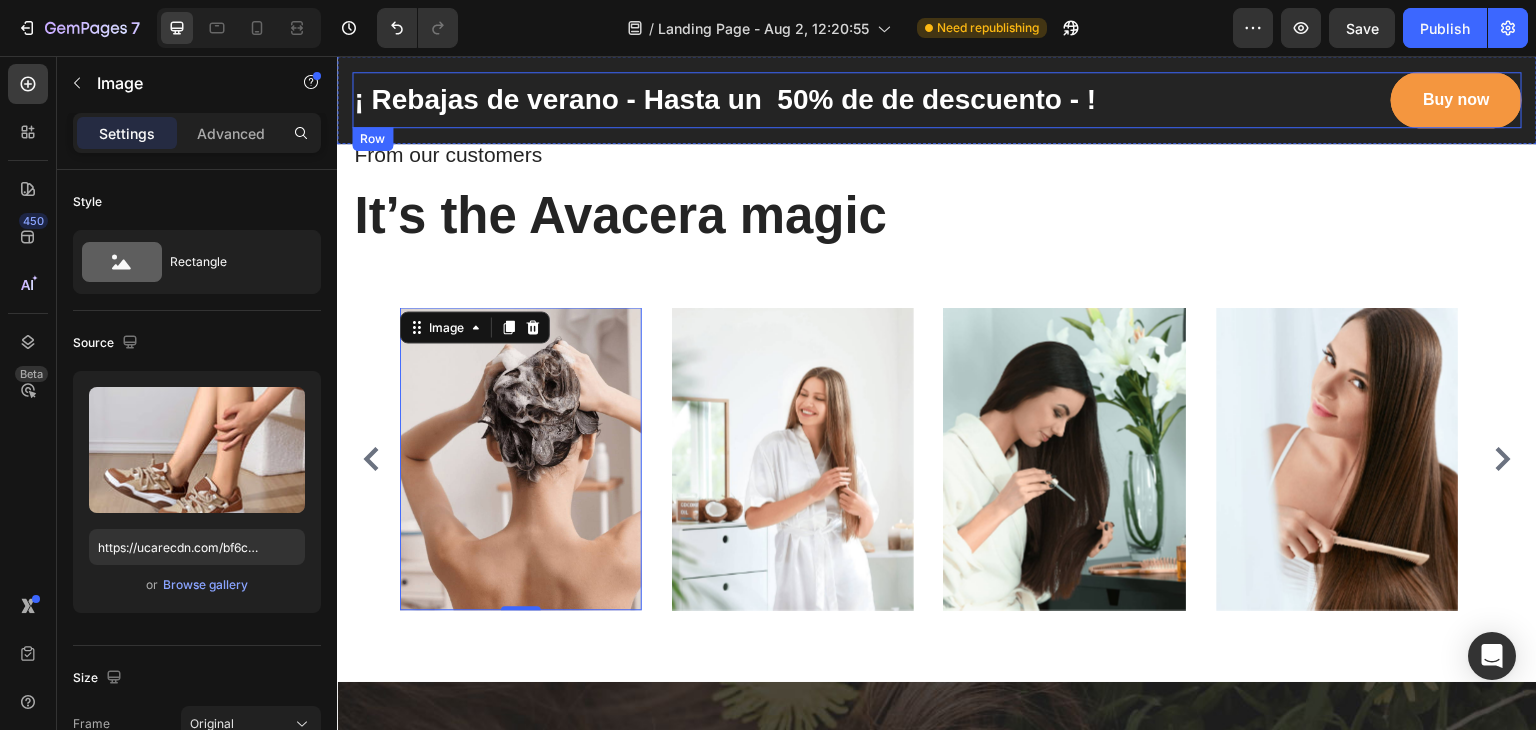 type on "https://cdn.shopify.com/s/files/1/0941/4682/2492/files/gempages_578142935518806716-98484ab3-f6c5-4a0a-a186-0514997da8ac.jpg" 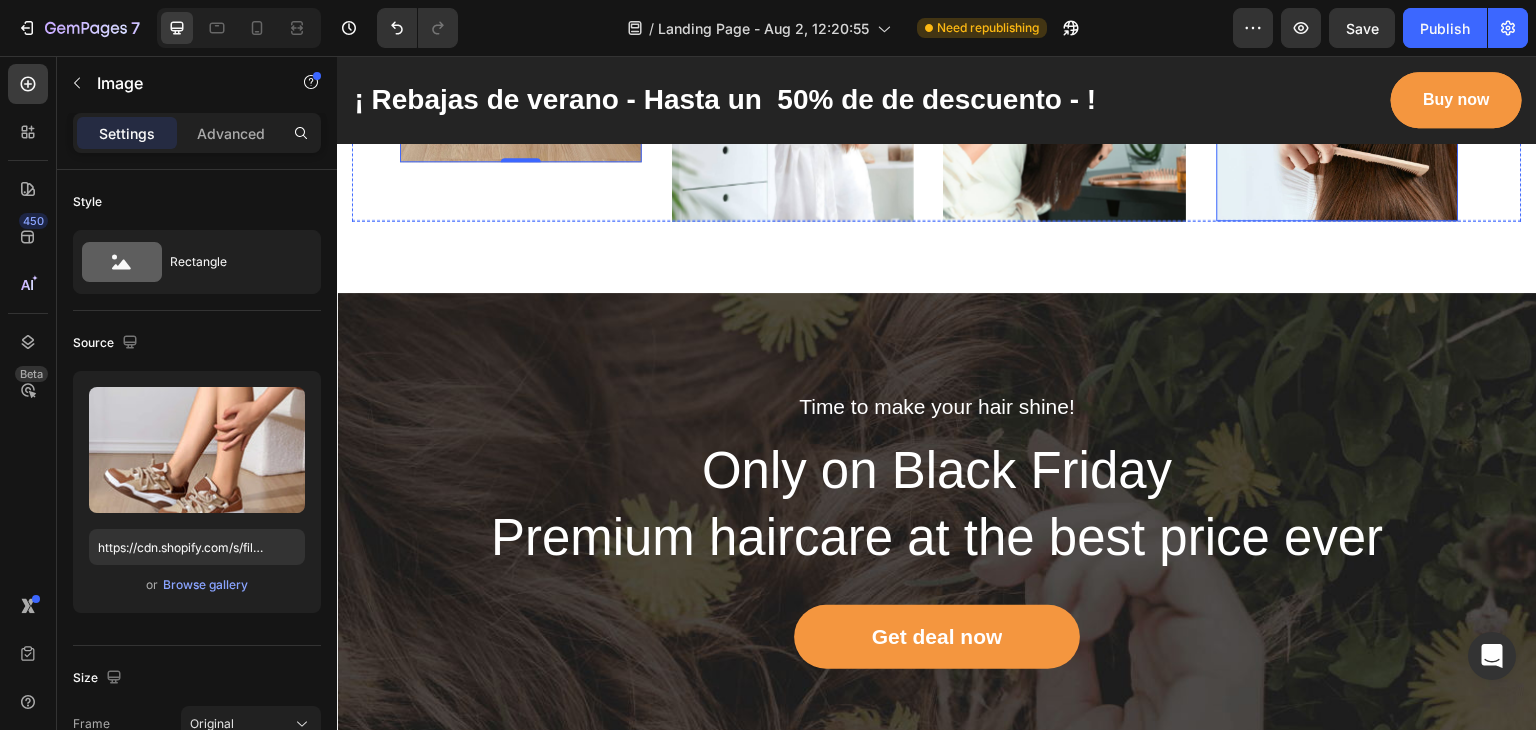 scroll, scrollTop: 4296, scrollLeft: 0, axis: vertical 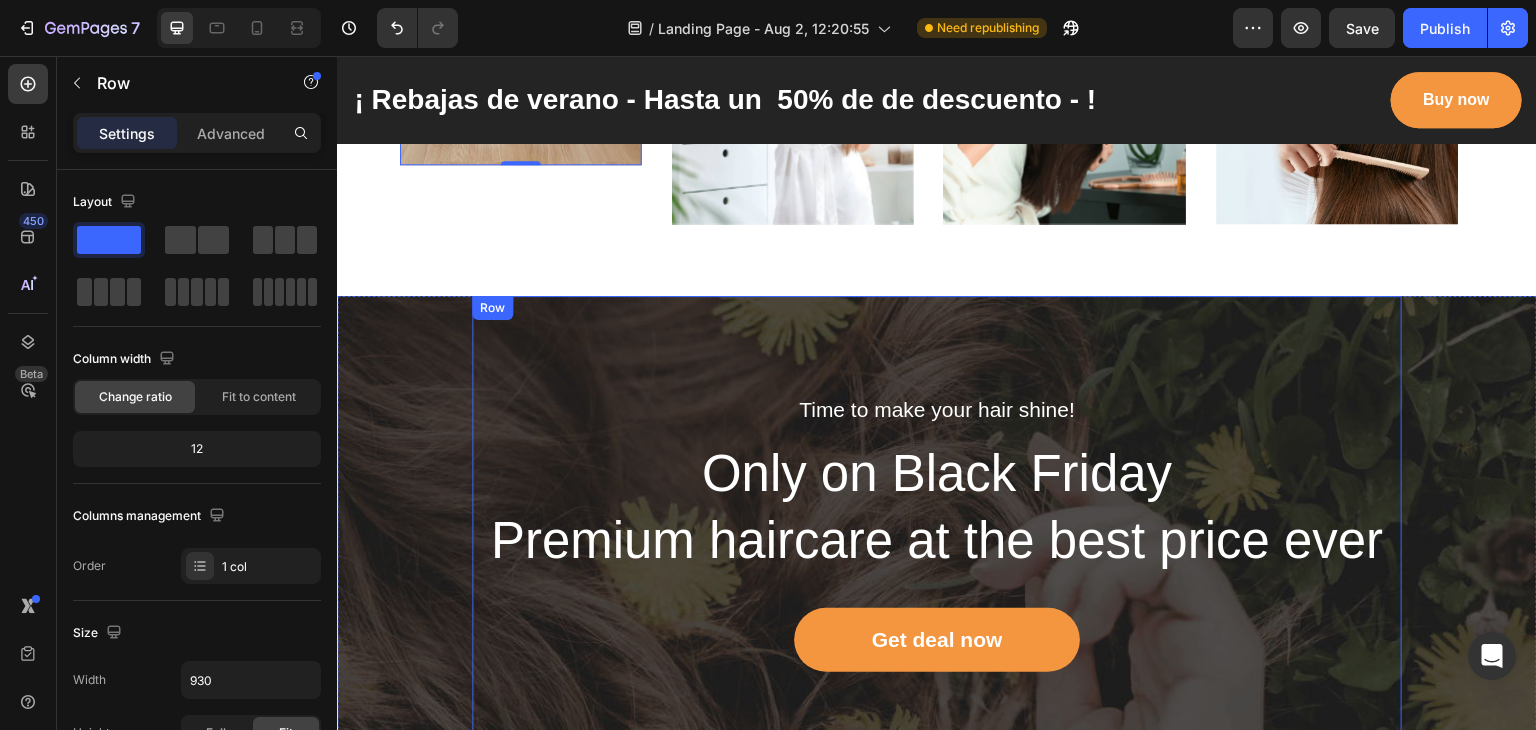 click on "Time to make your hair shine! Text block Only on Black Friday Premium haircare at the best price ever Heading Get deal now Button" at bounding box center (937, 532) 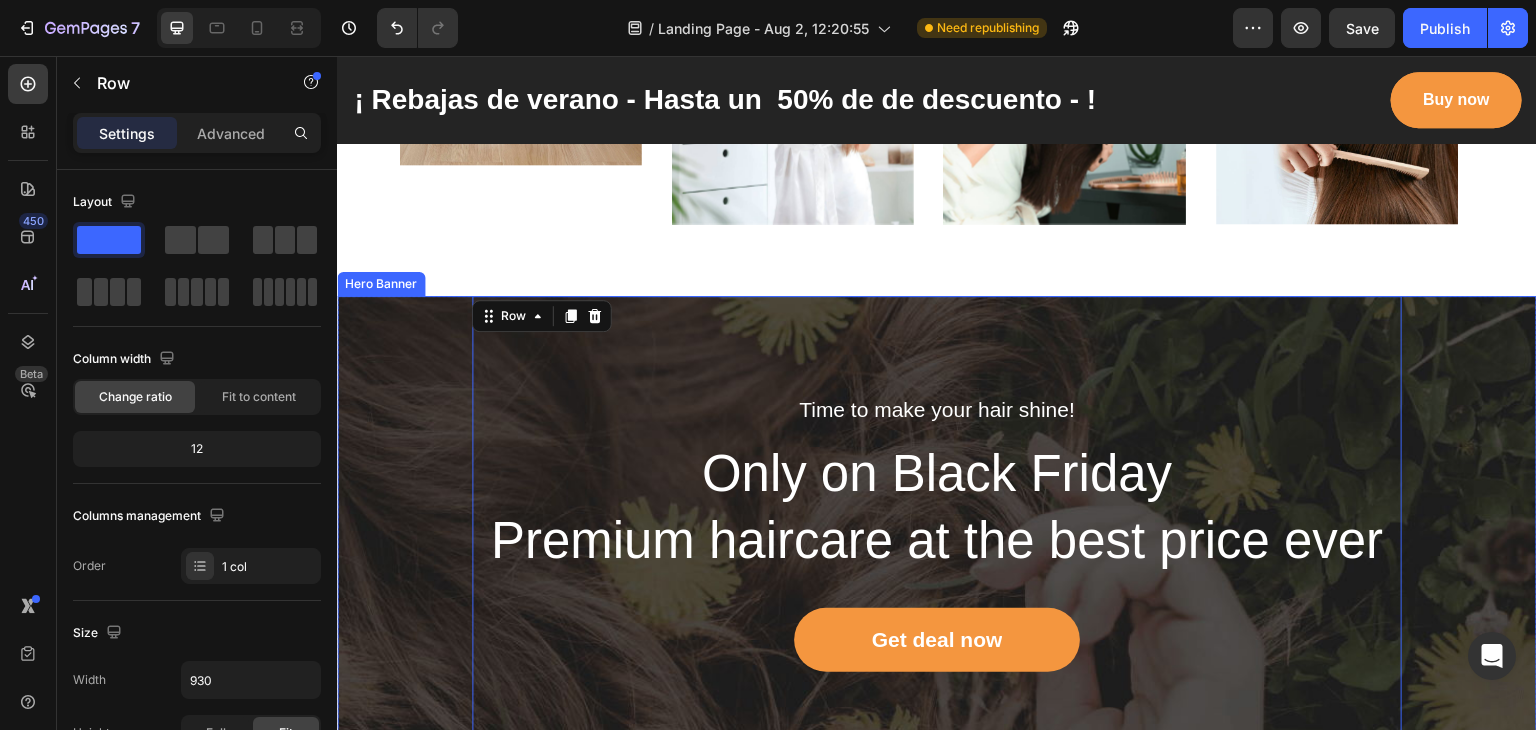 click on "Time to make your hair shine! Text block Only on Black Friday Premium haircare at the best price ever Heading Get deal now Button Row   0" at bounding box center (937, 532) 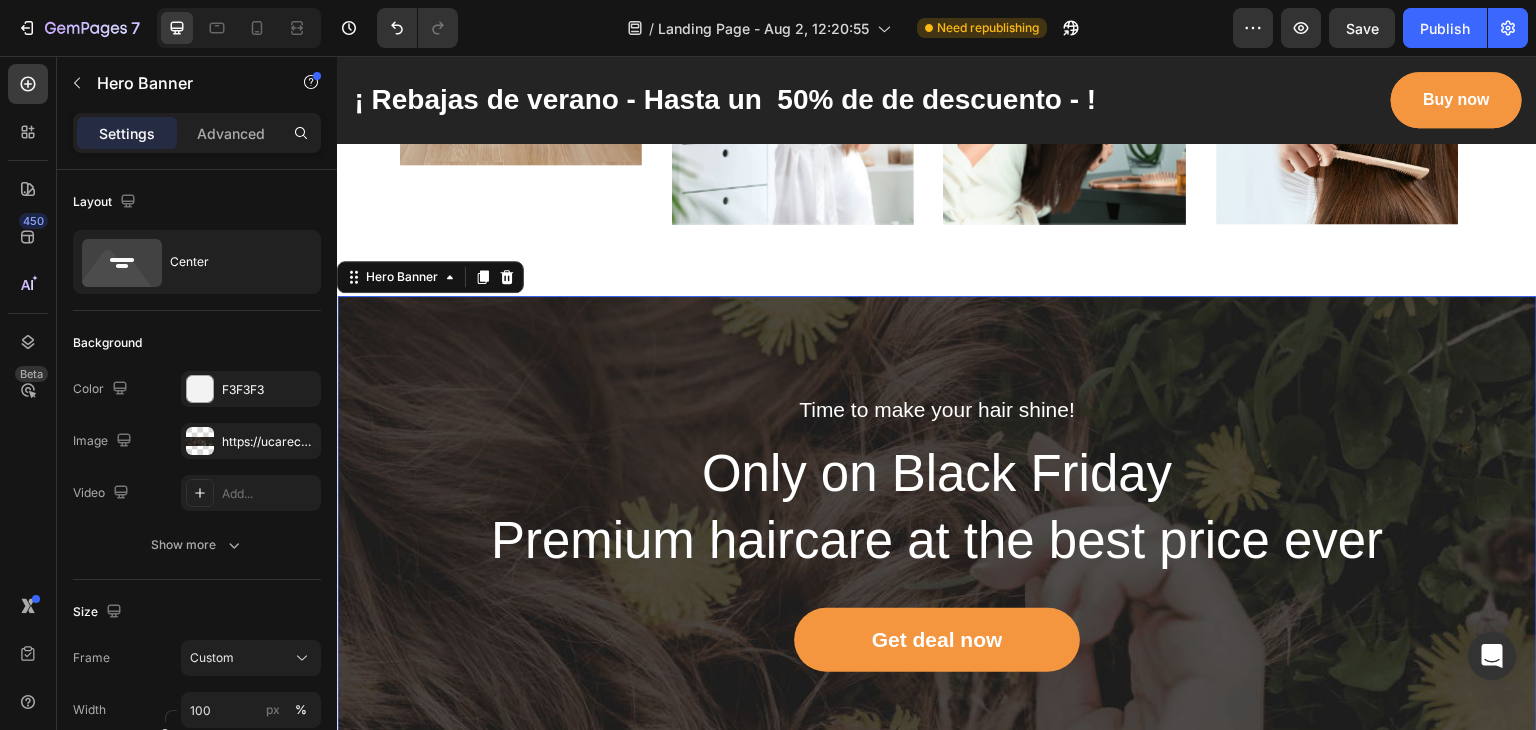 click on "Time to make your hair shine! Text block Only on Black Friday Premium haircare at the best price ever Heading Get deal now Button Row" at bounding box center [937, 532] 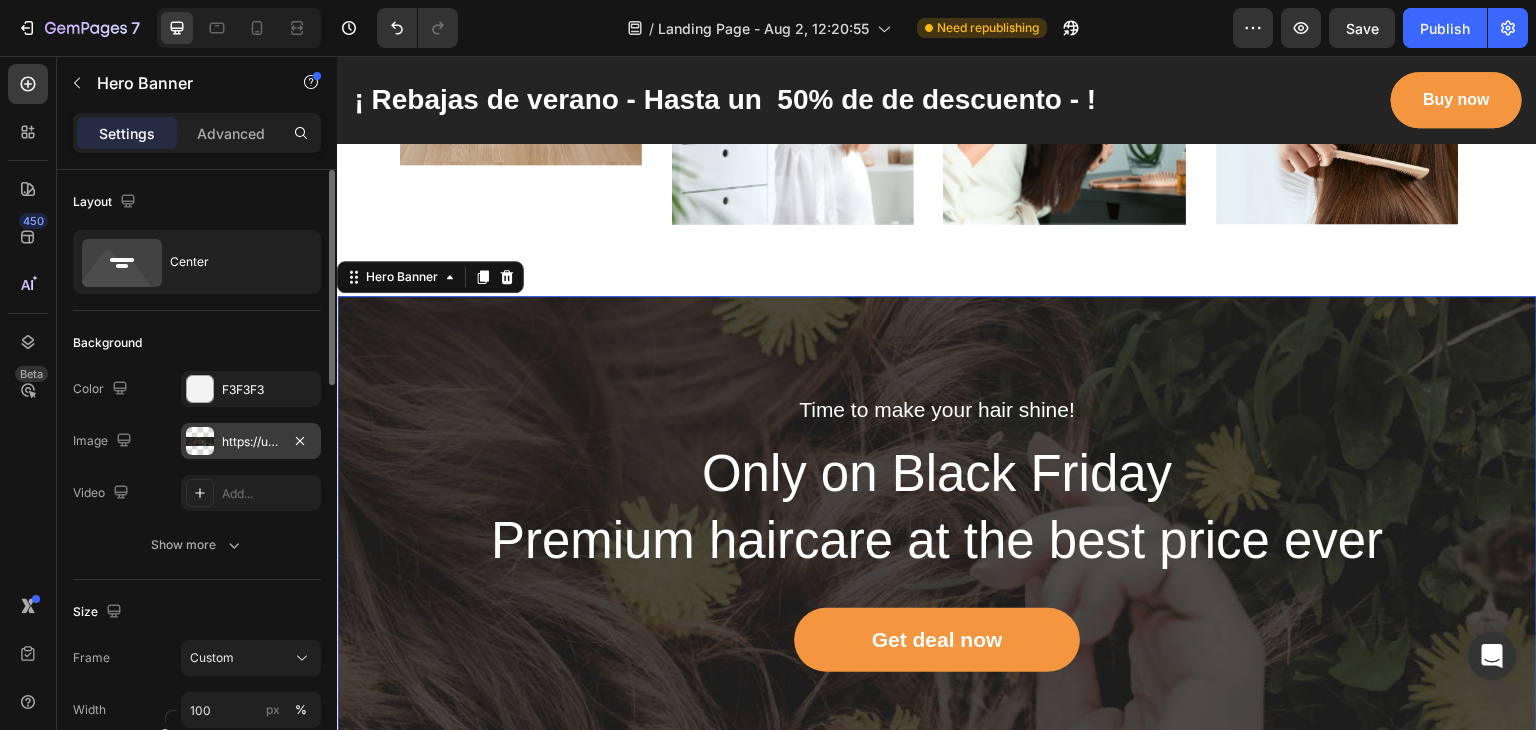 click at bounding box center [200, 441] 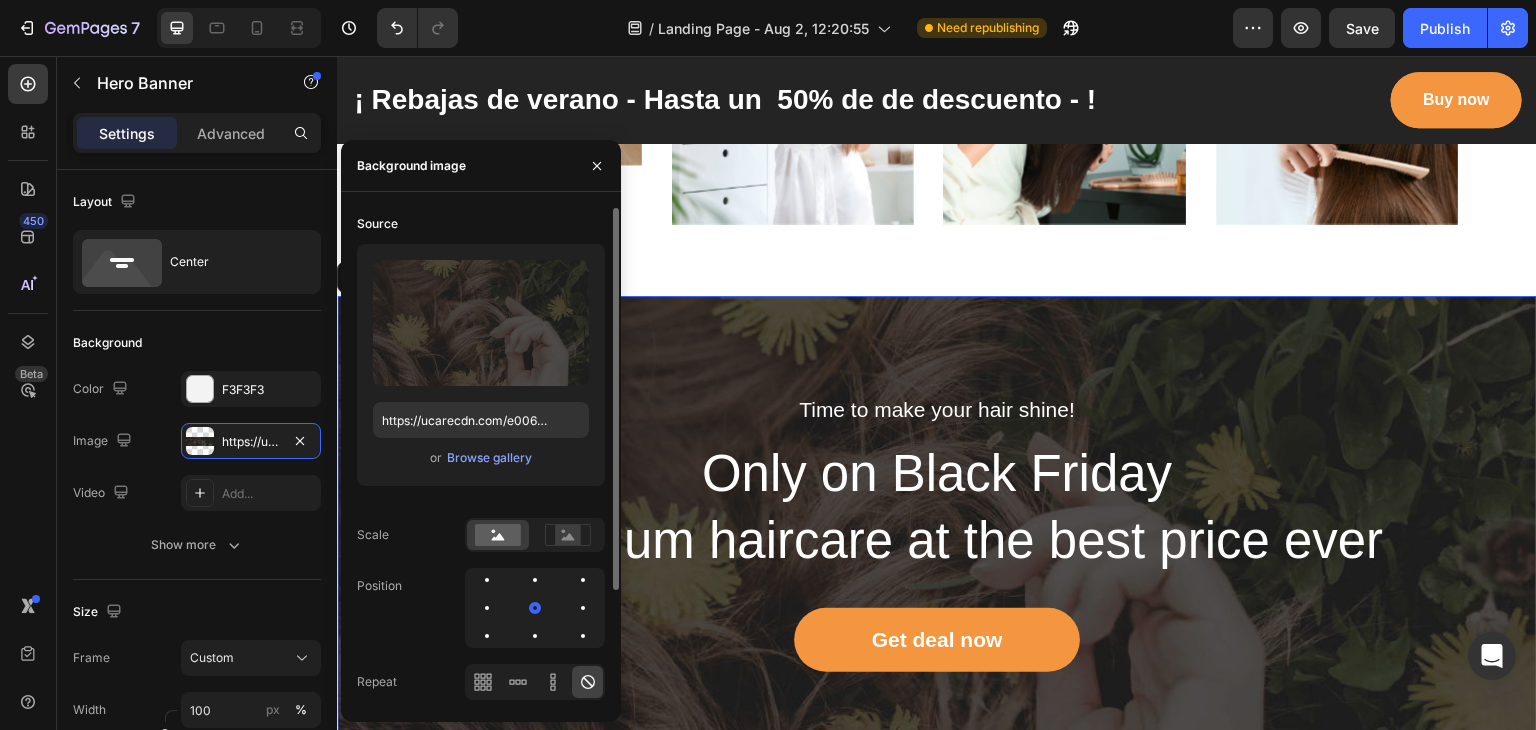 click on "or  Browse gallery" at bounding box center [481, 458] 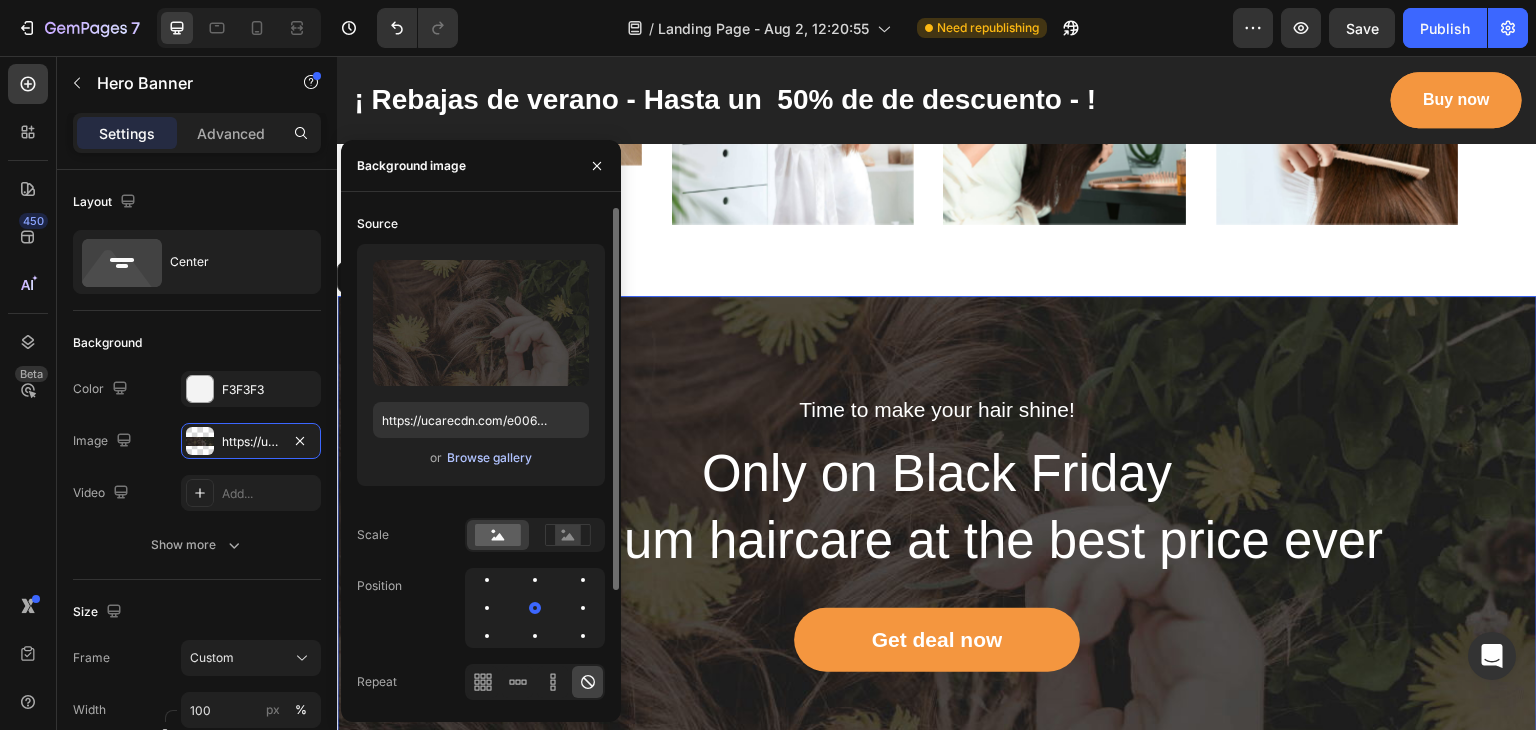 click on "Browse gallery" at bounding box center (489, 458) 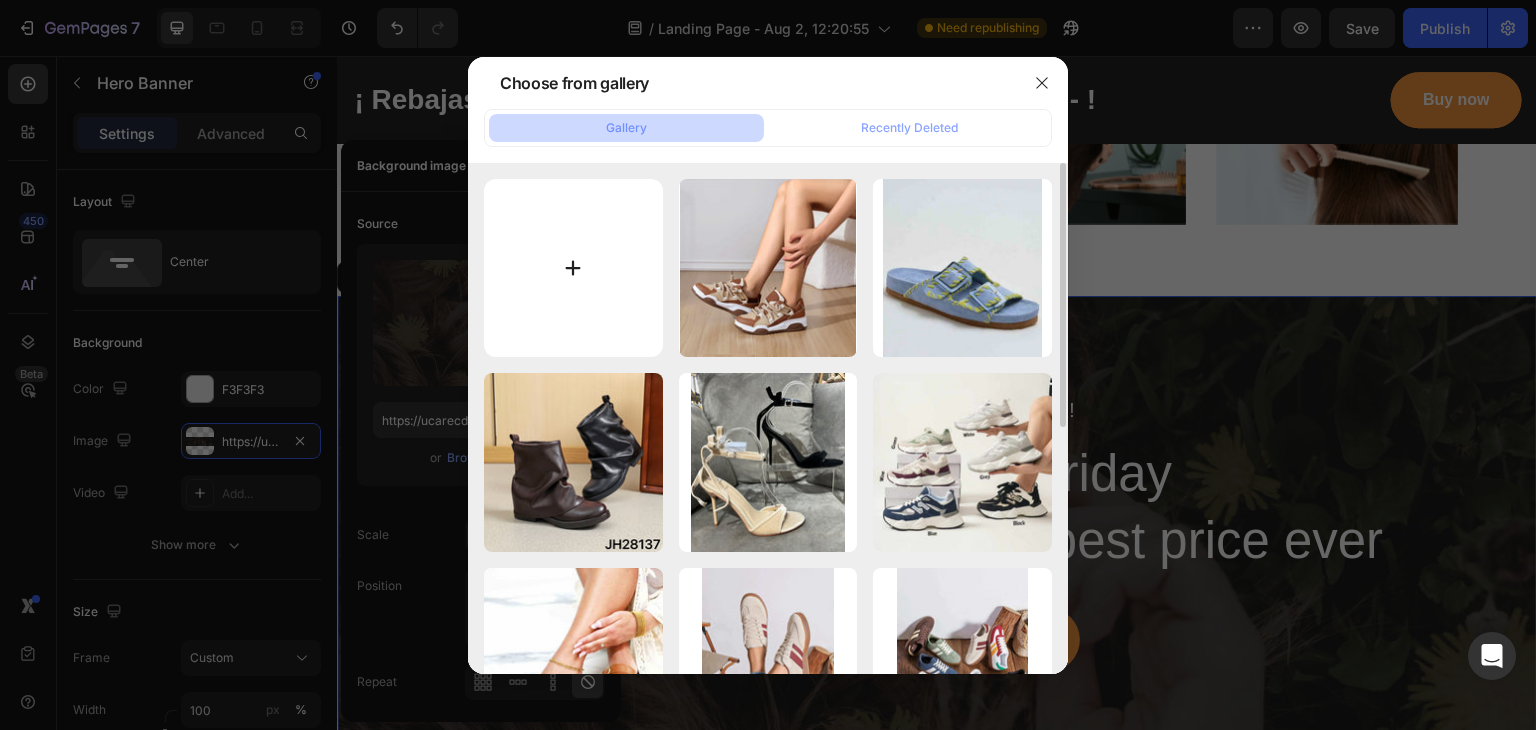 click at bounding box center [573, 268] 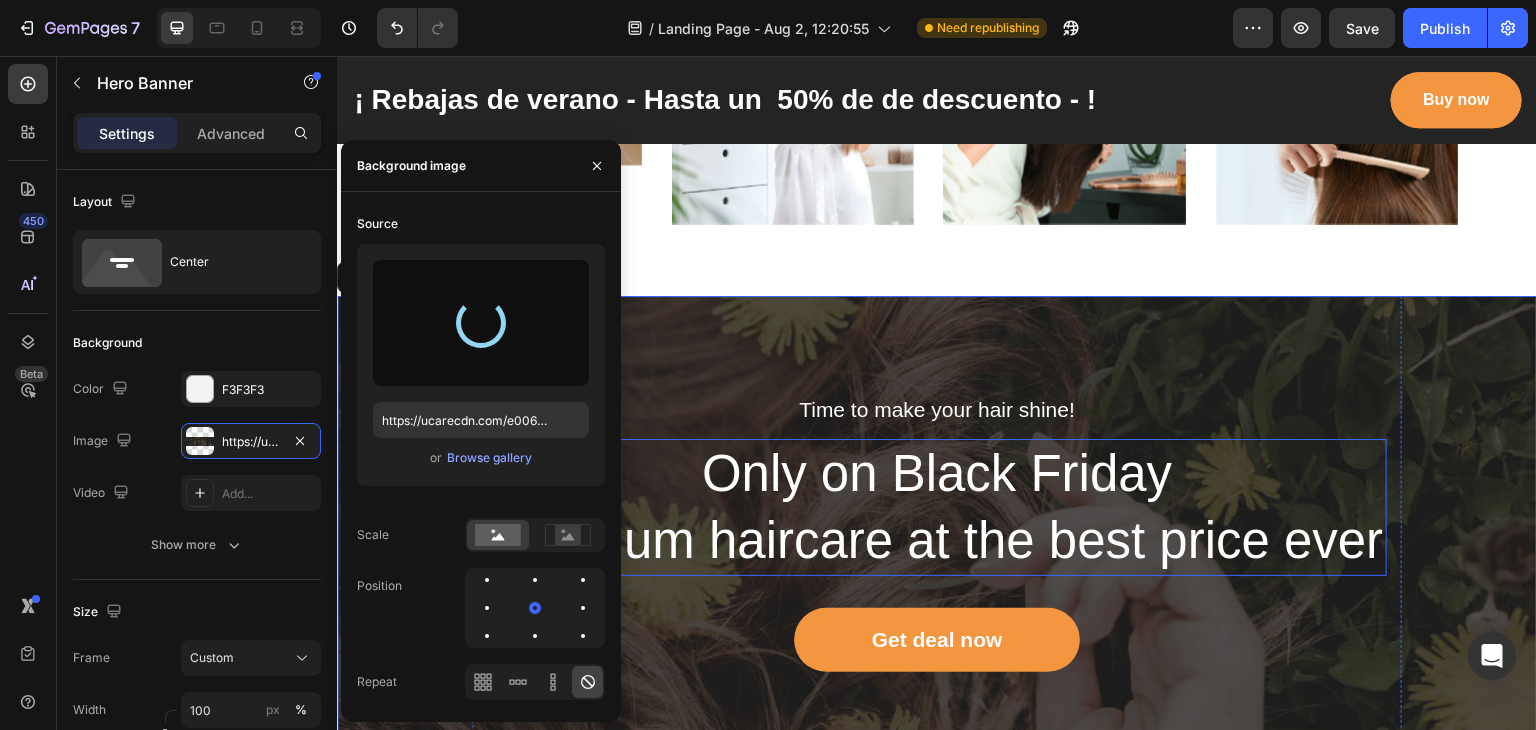 type on "https://cdn.shopify.com/s/files/1/0941/4682/2492/files/gempages_578142935518806716-7ced3a9e-d15a-4592-9bb9-200edad8c7da.jpg" 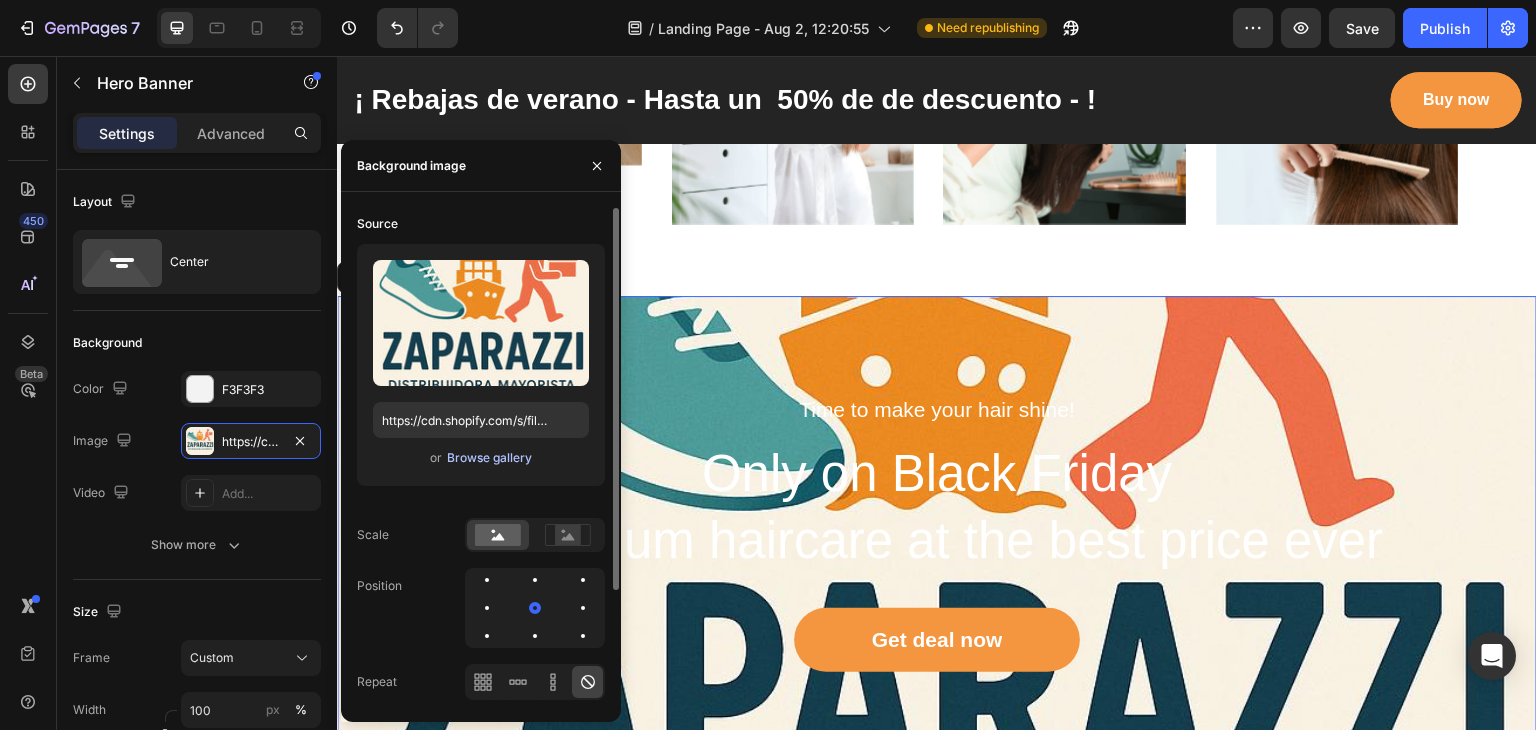 click on "Browse gallery" at bounding box center (489, 458) 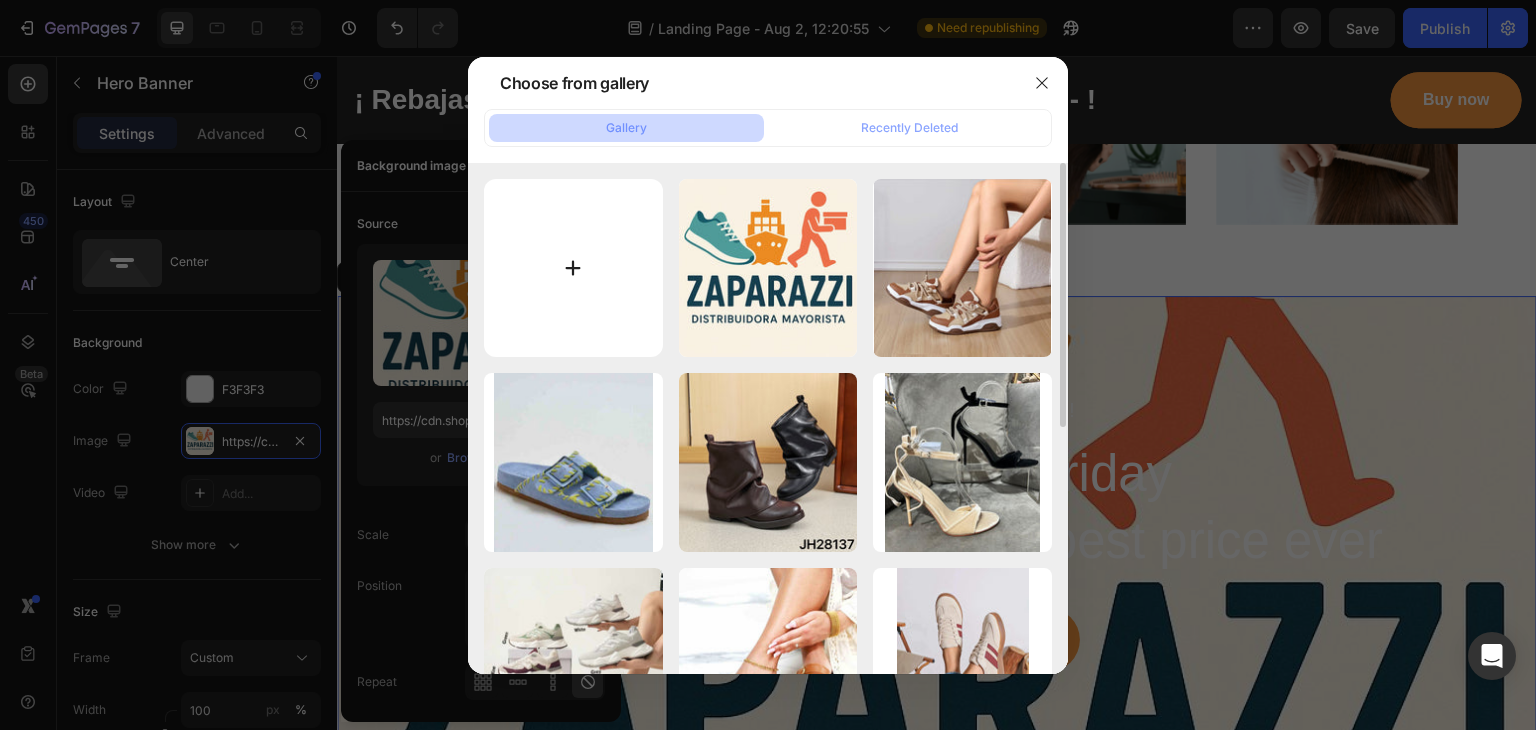 click at bounding box center [573, 268] 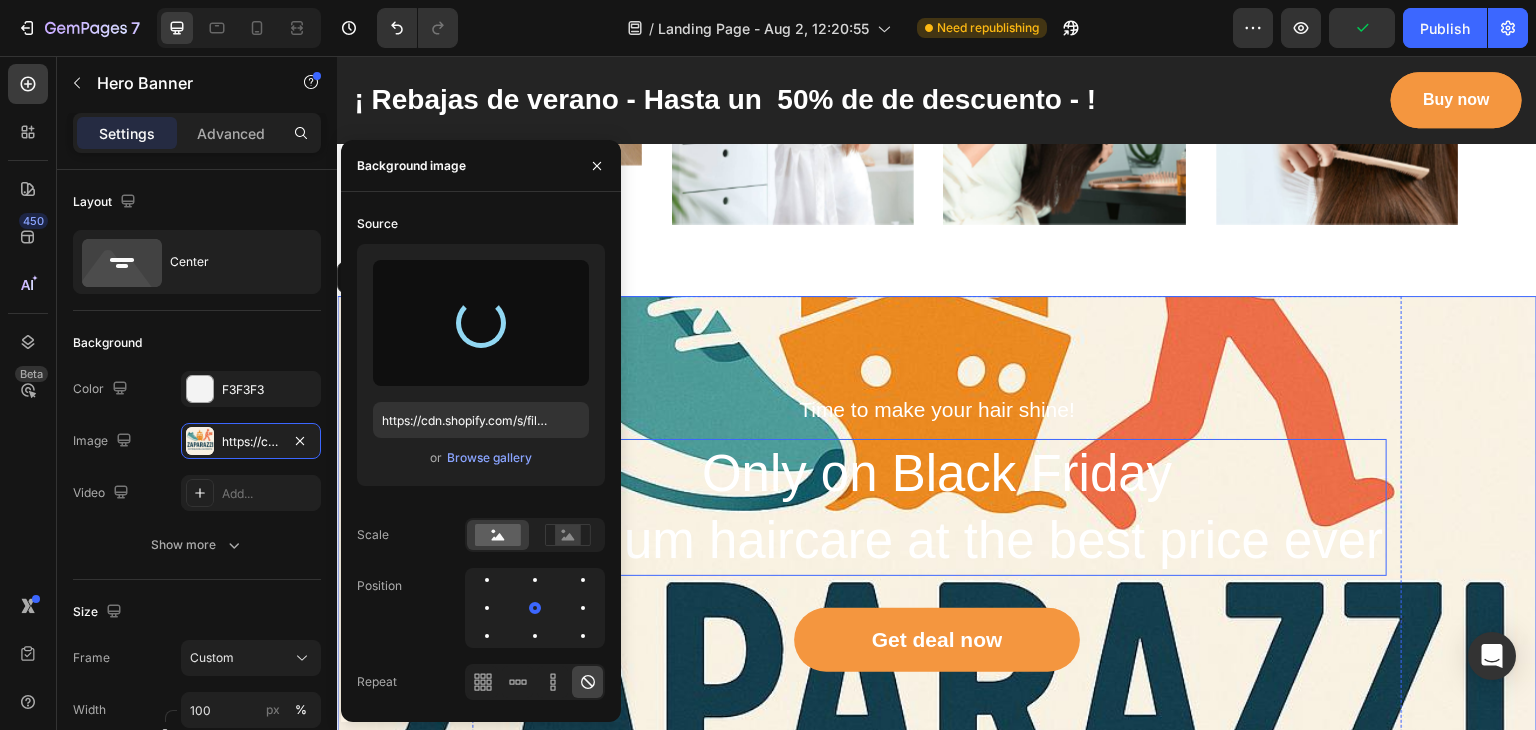 type on "https://cdn.shopify.com/s/files/1/0941/4682/2492/files/gempages_578142935518806716-7f4b07c2-4d93-4e09-9f26-766855f24cfb.jpg" 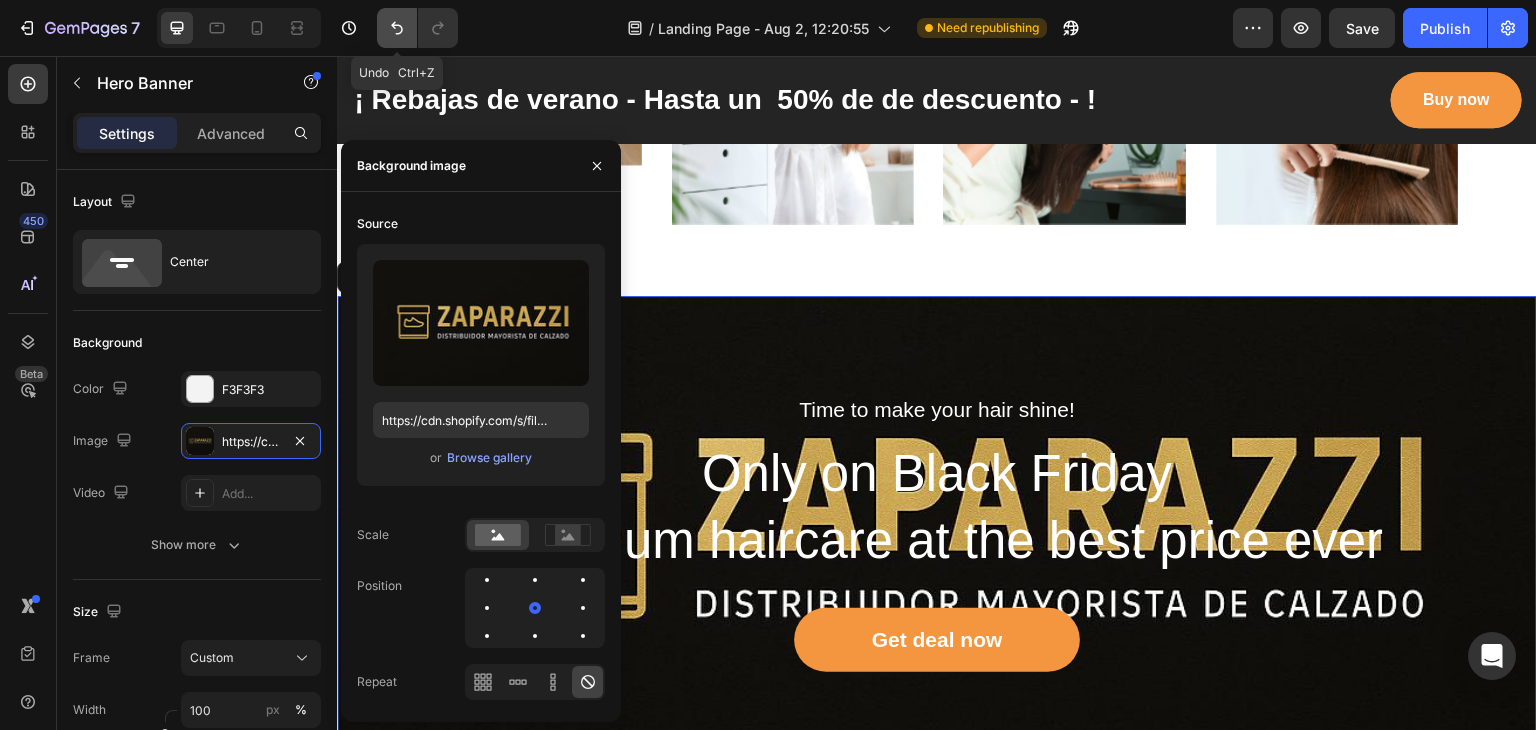 click 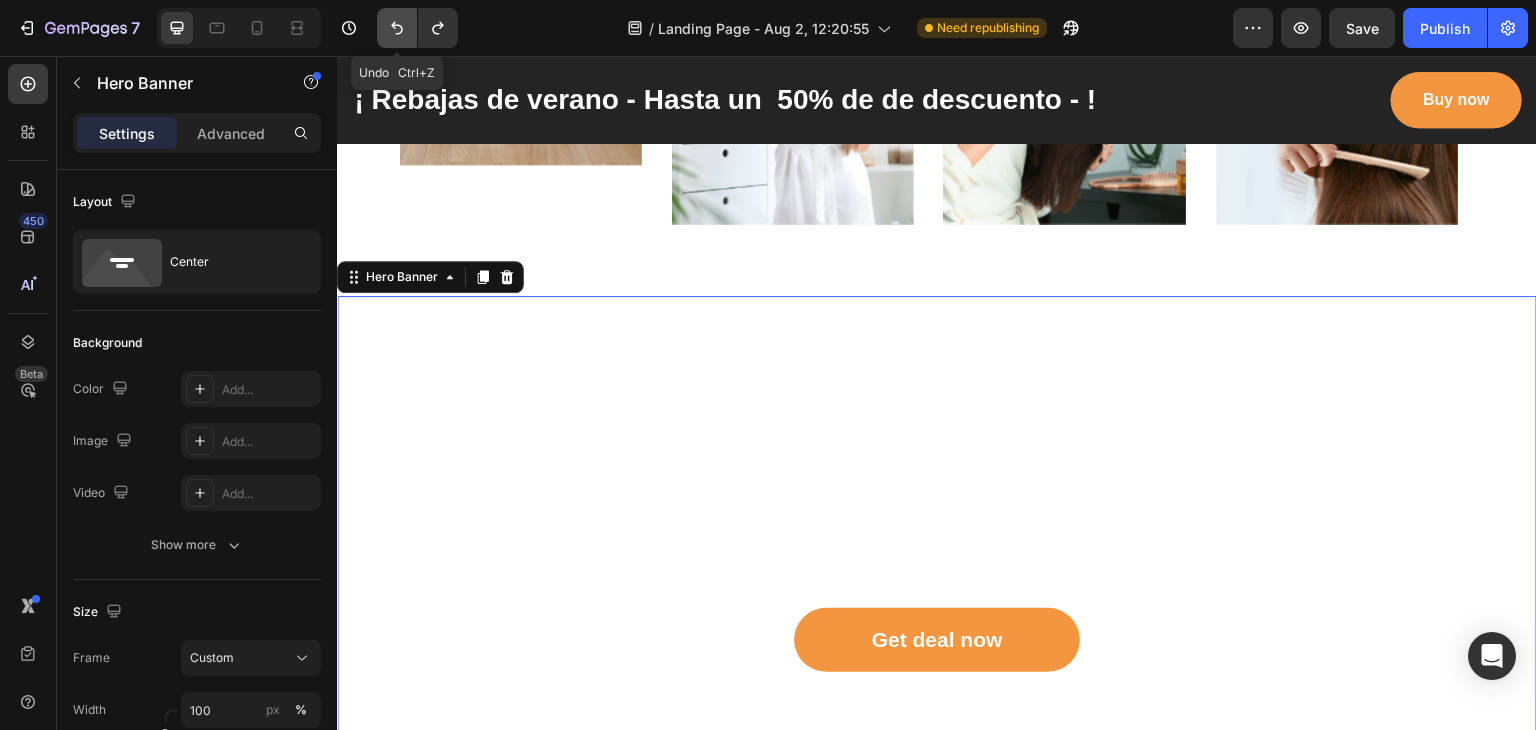 click 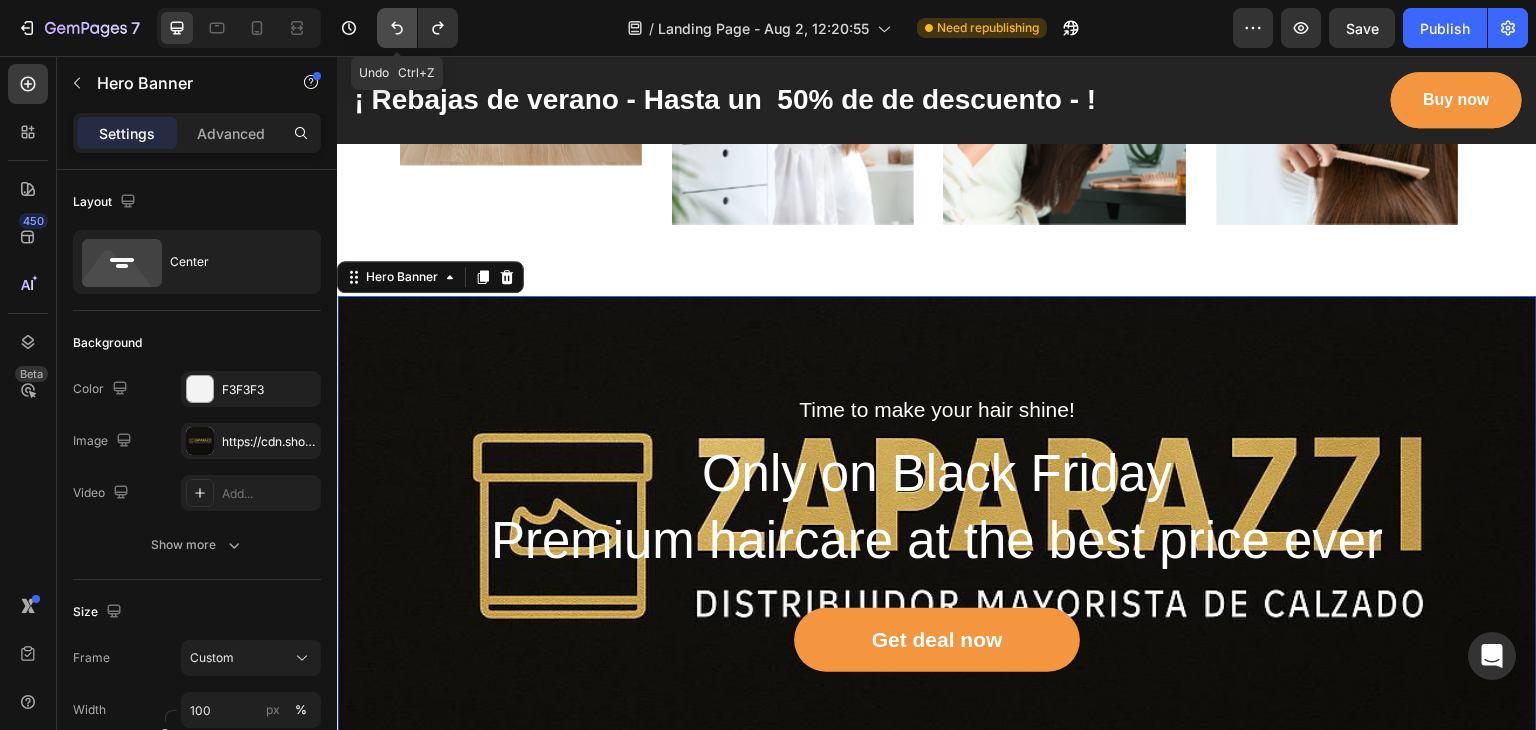 click 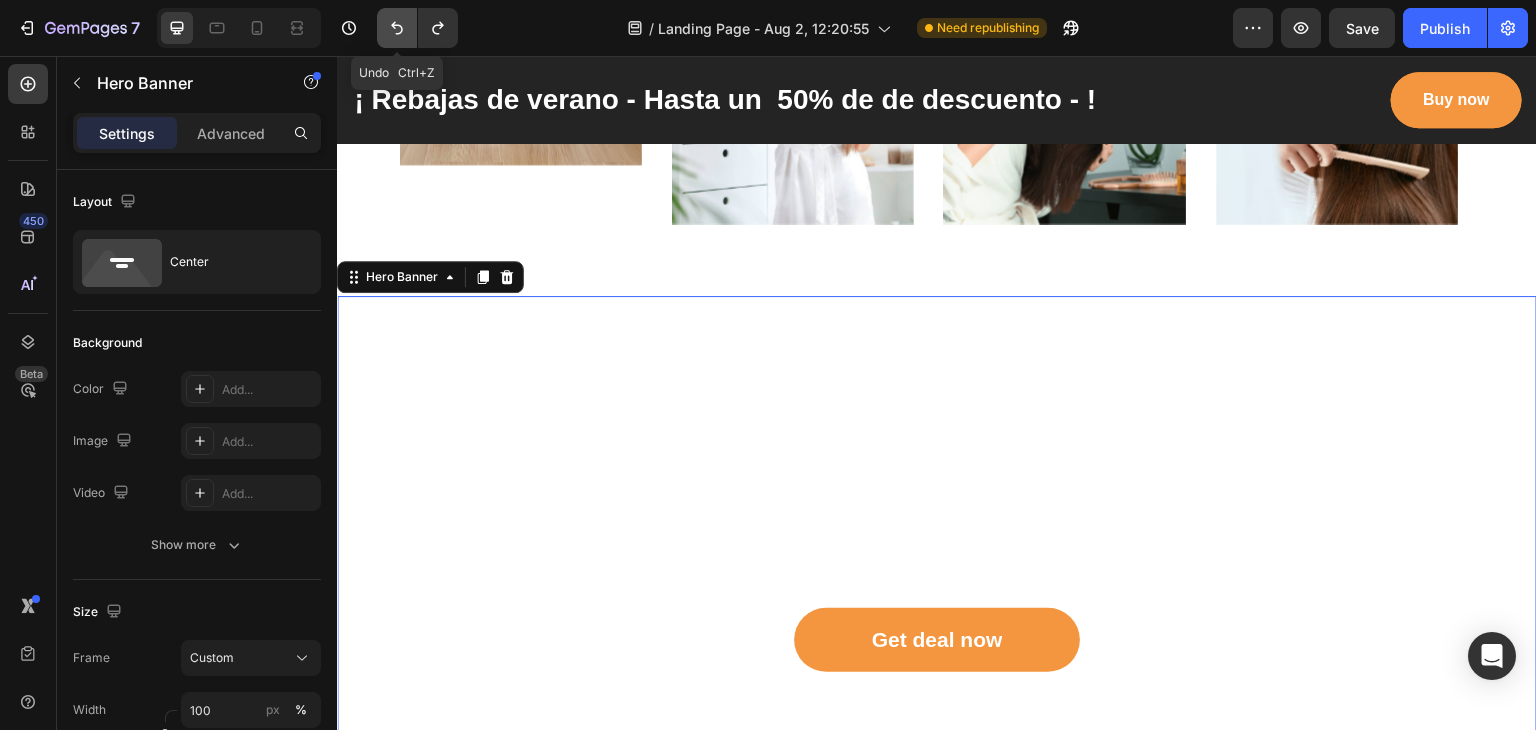 click 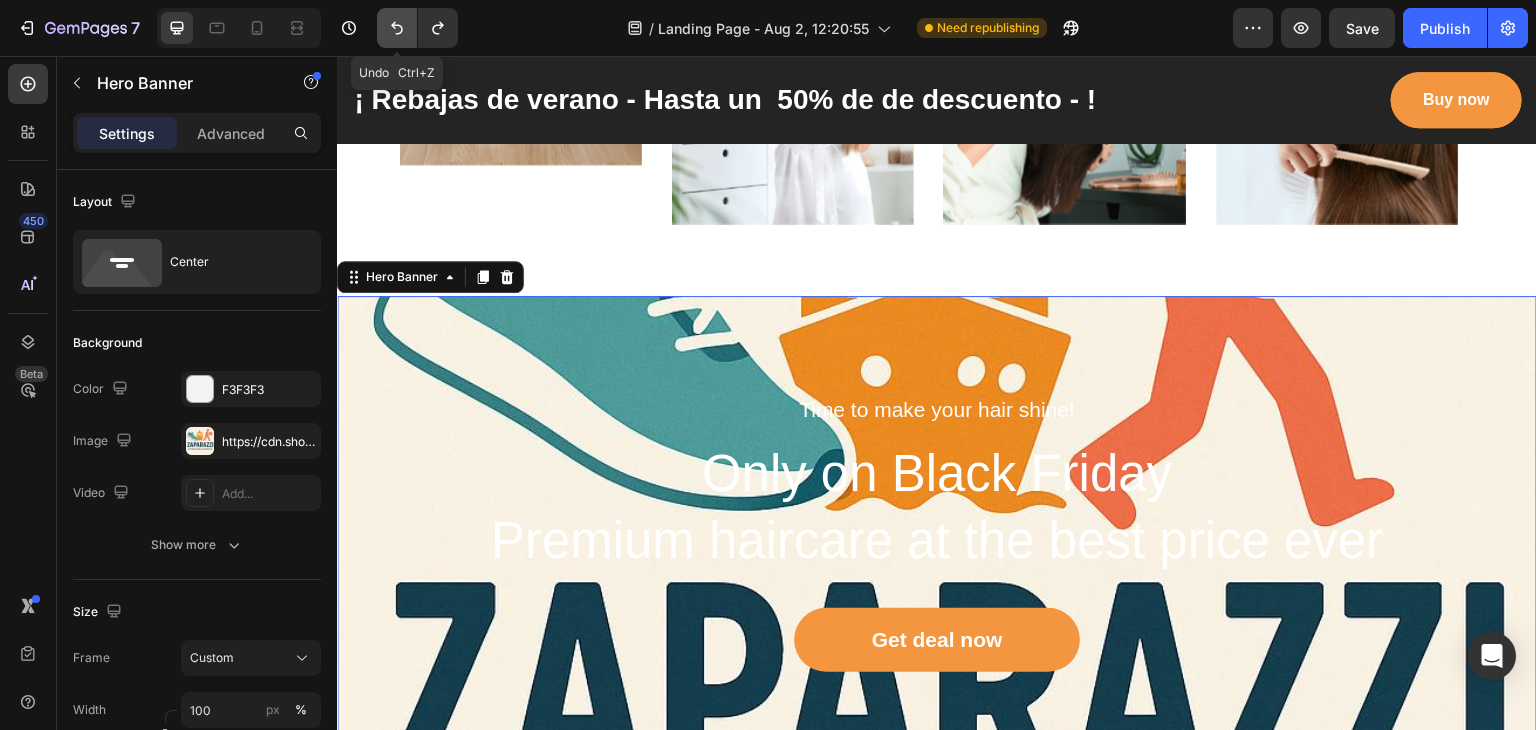 click 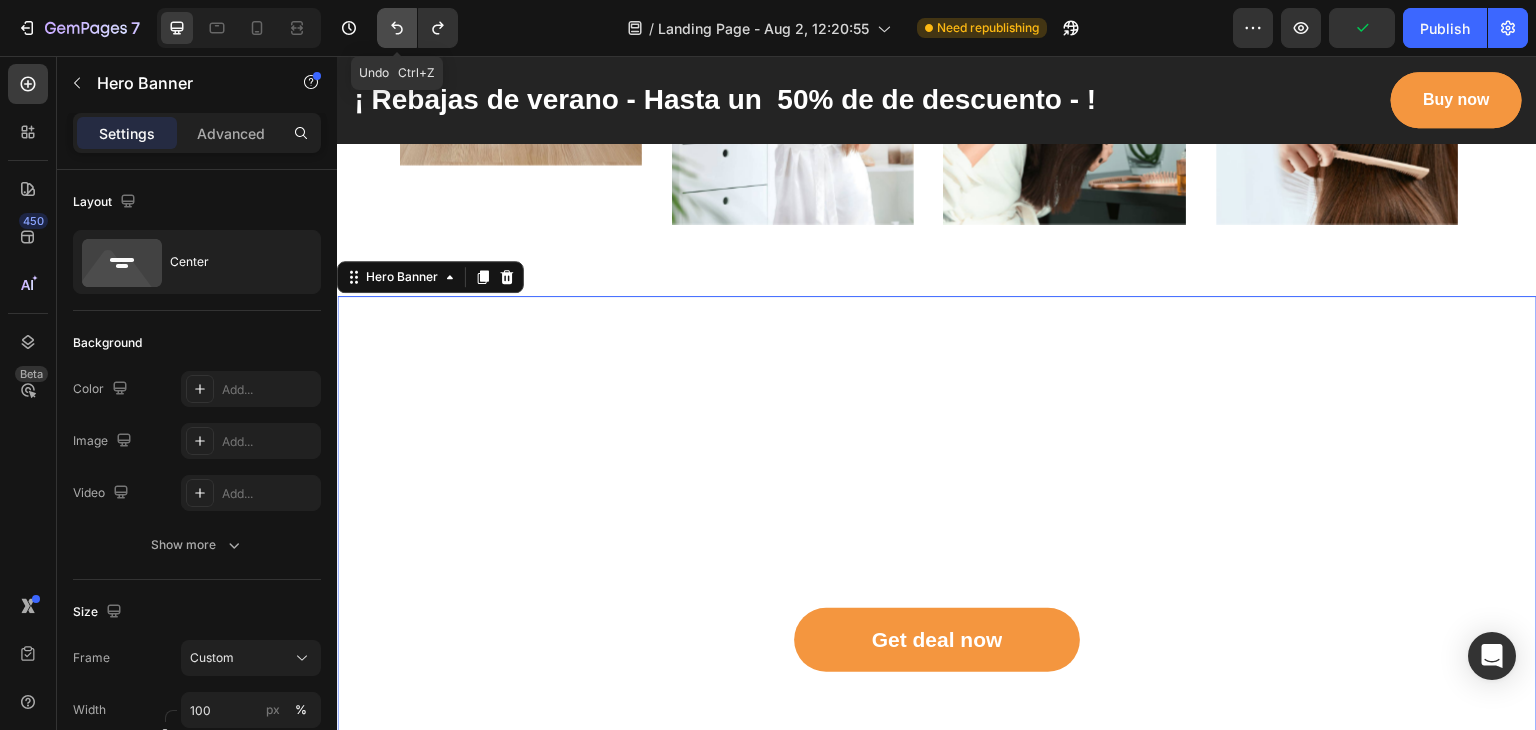 click 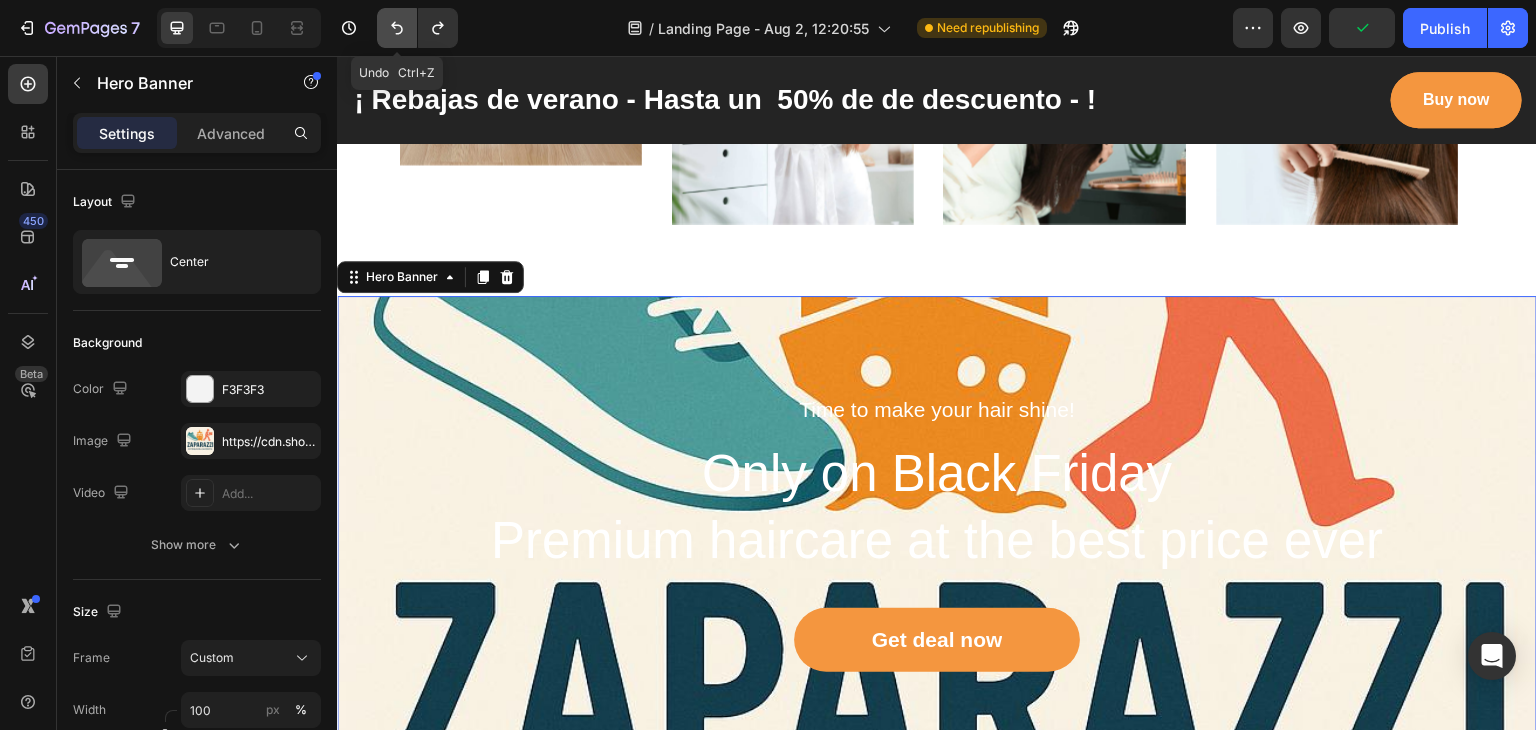 click 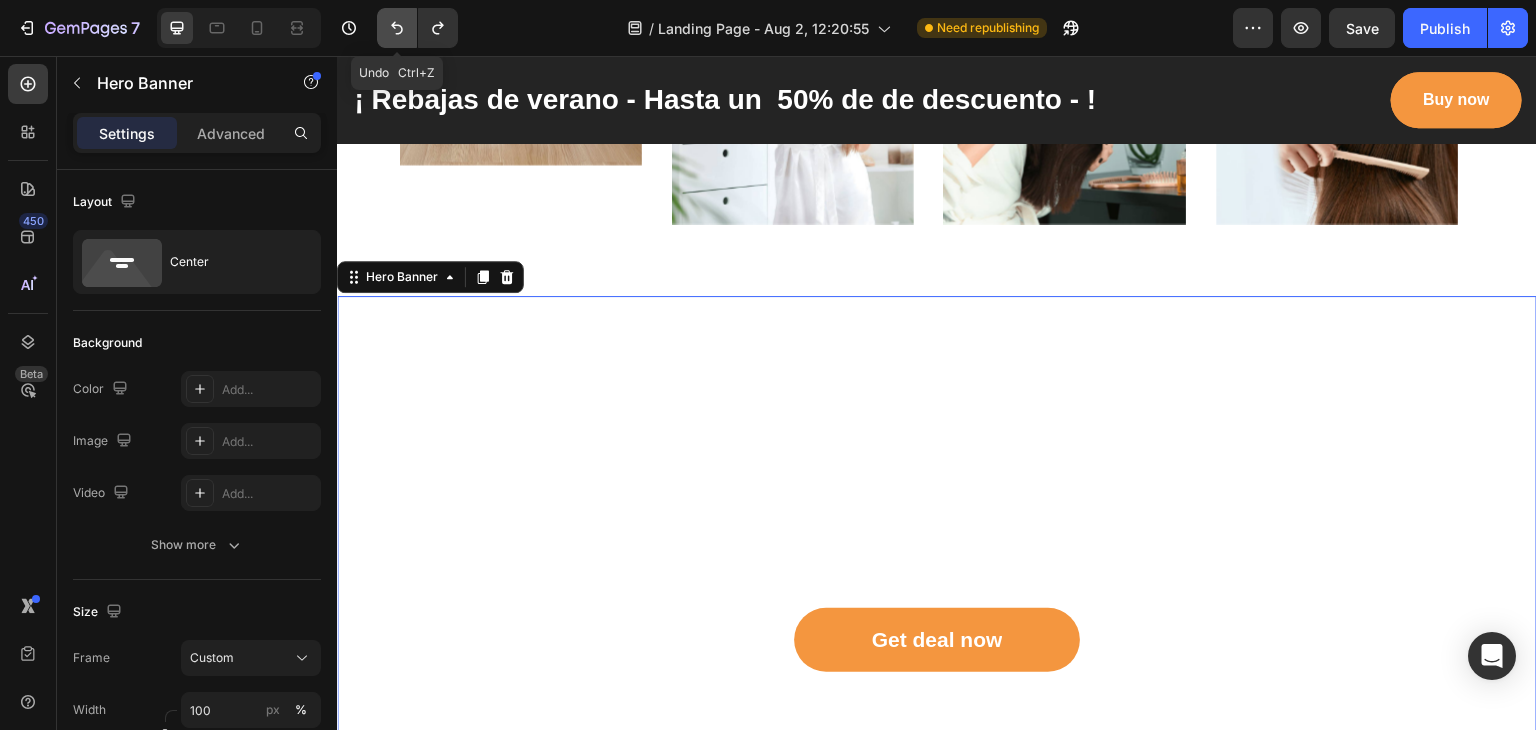 click 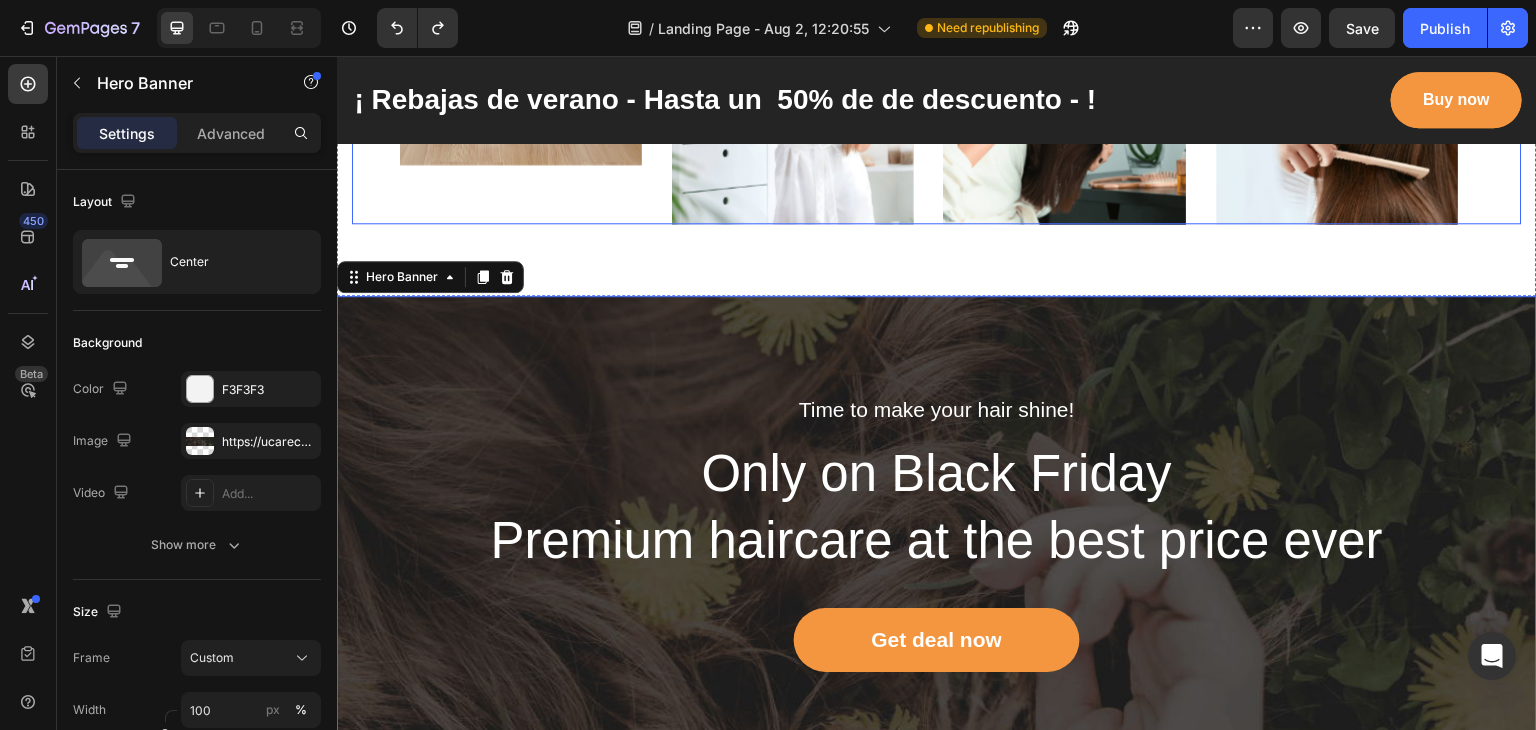 click on "Image" at bounding box center [521, 72] 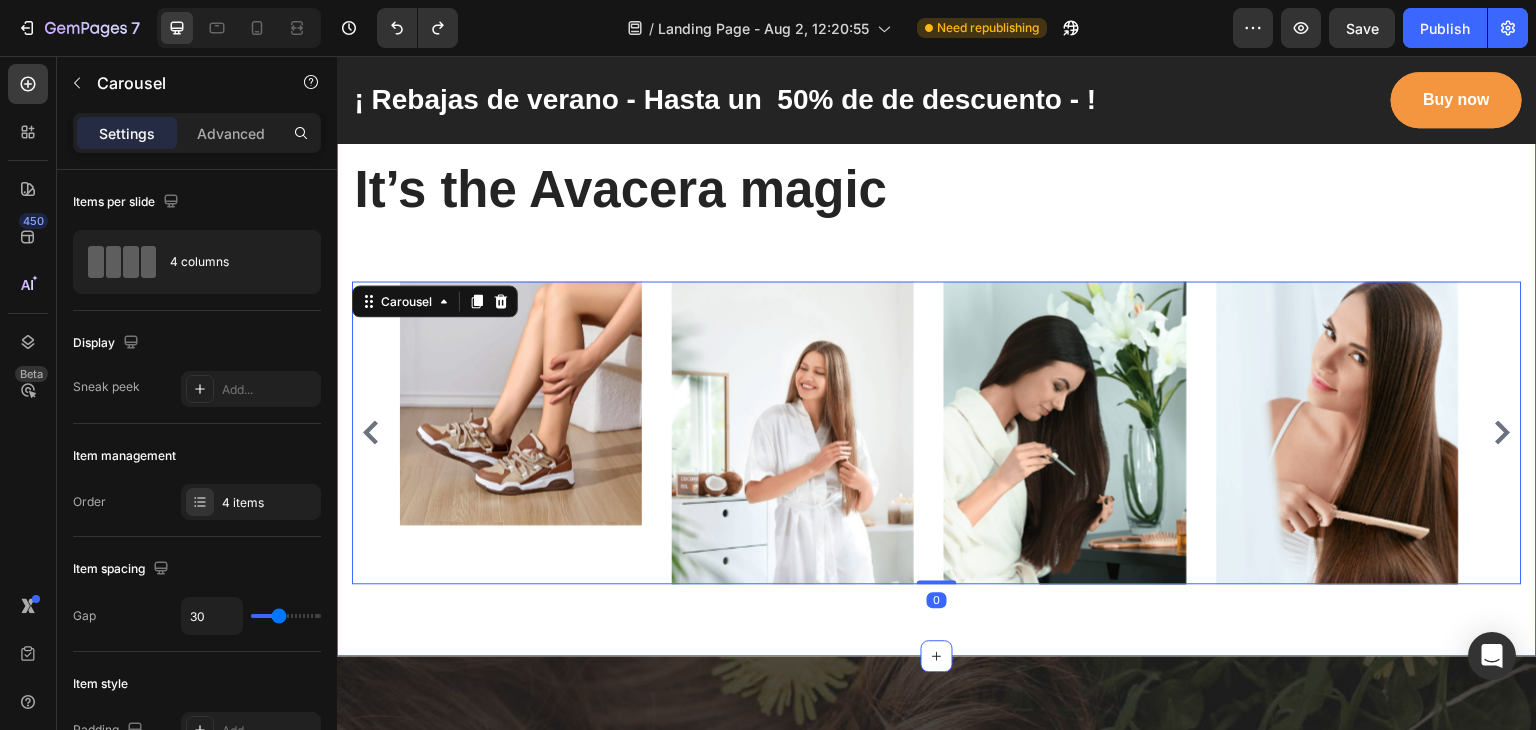 scroll, scrollTop: 3931, scrollLeft: 0, axis: vertical 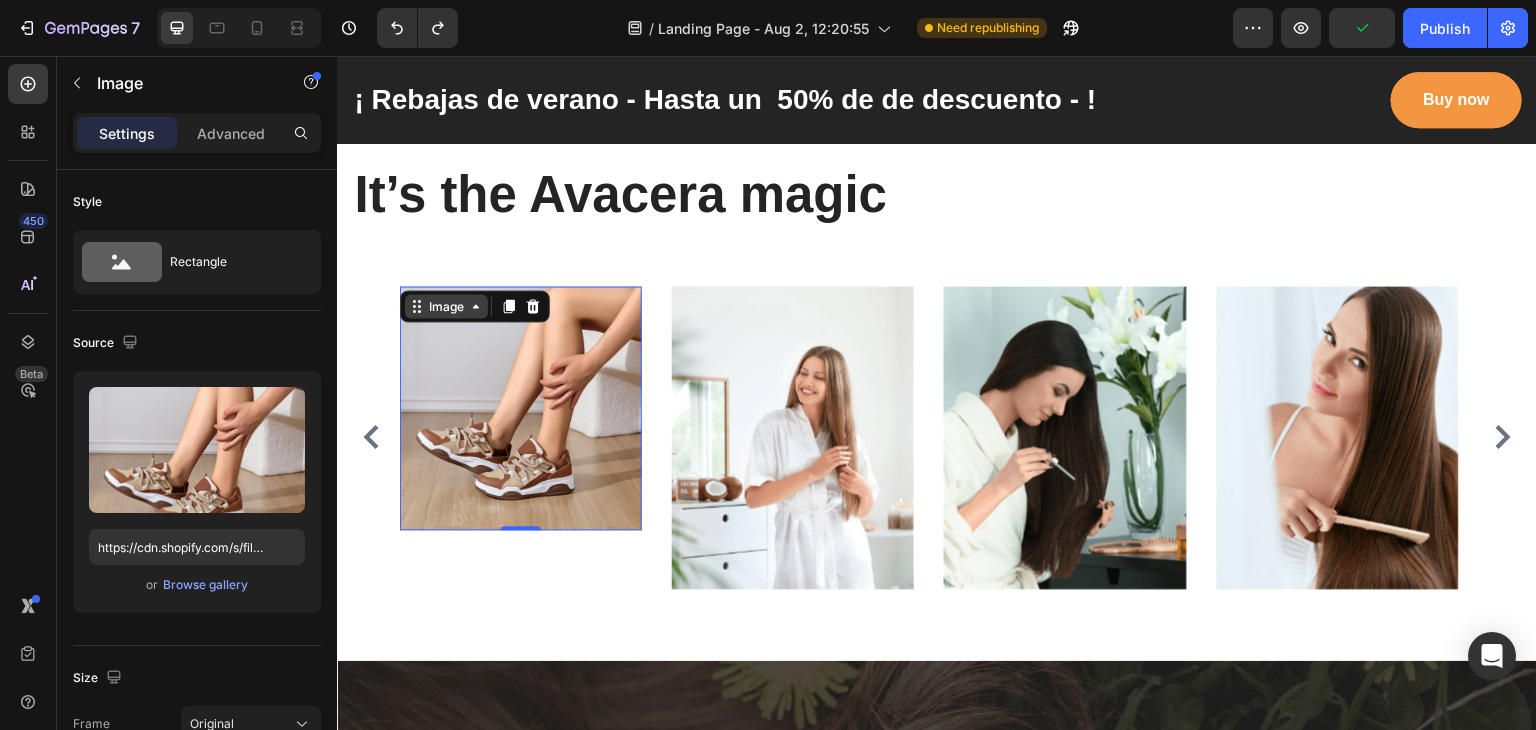 click on "Image" at bounding box center [446, 306] 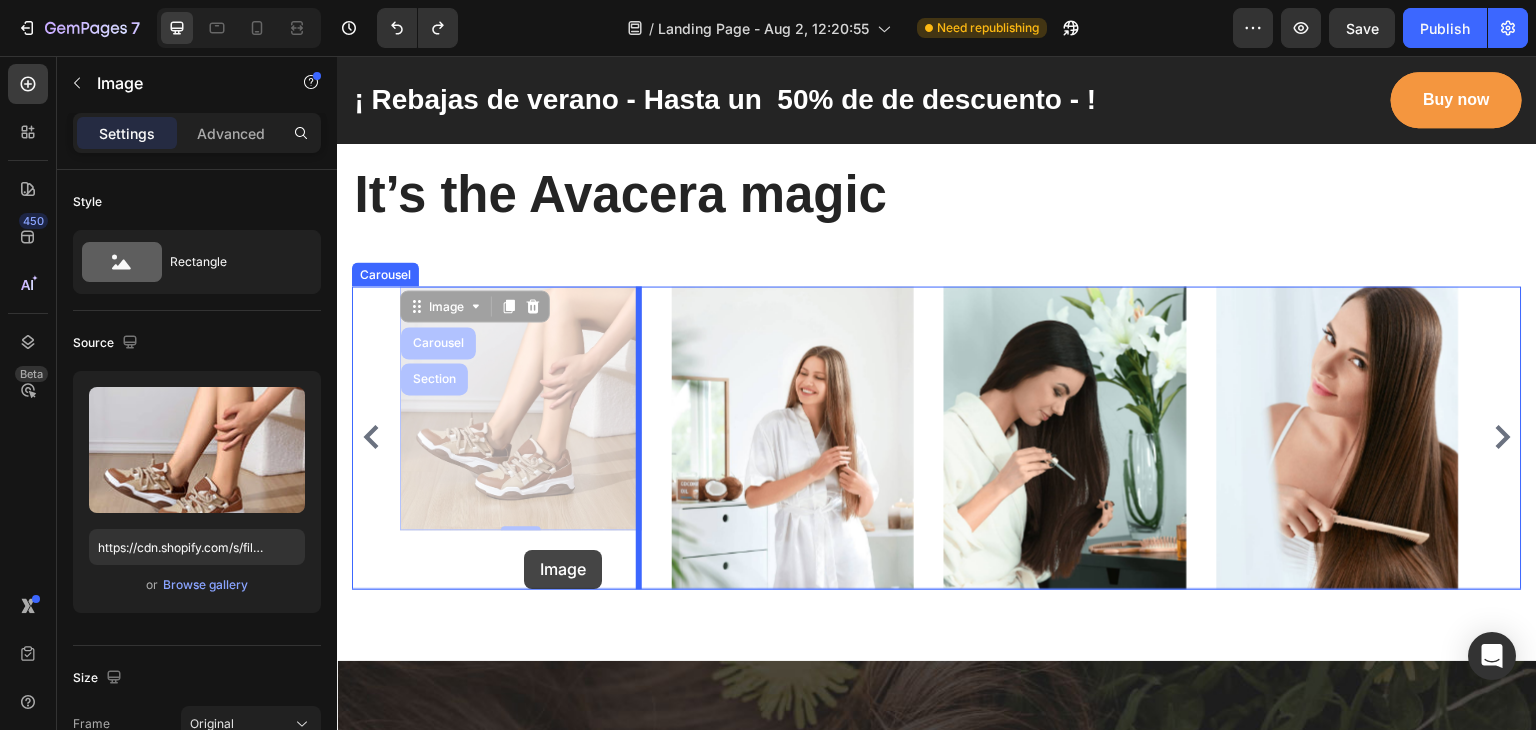 drag, startPoint x: 528, startPoint y: 523, endPoint x: 525, endPoint y: 547, distance: 24.186773 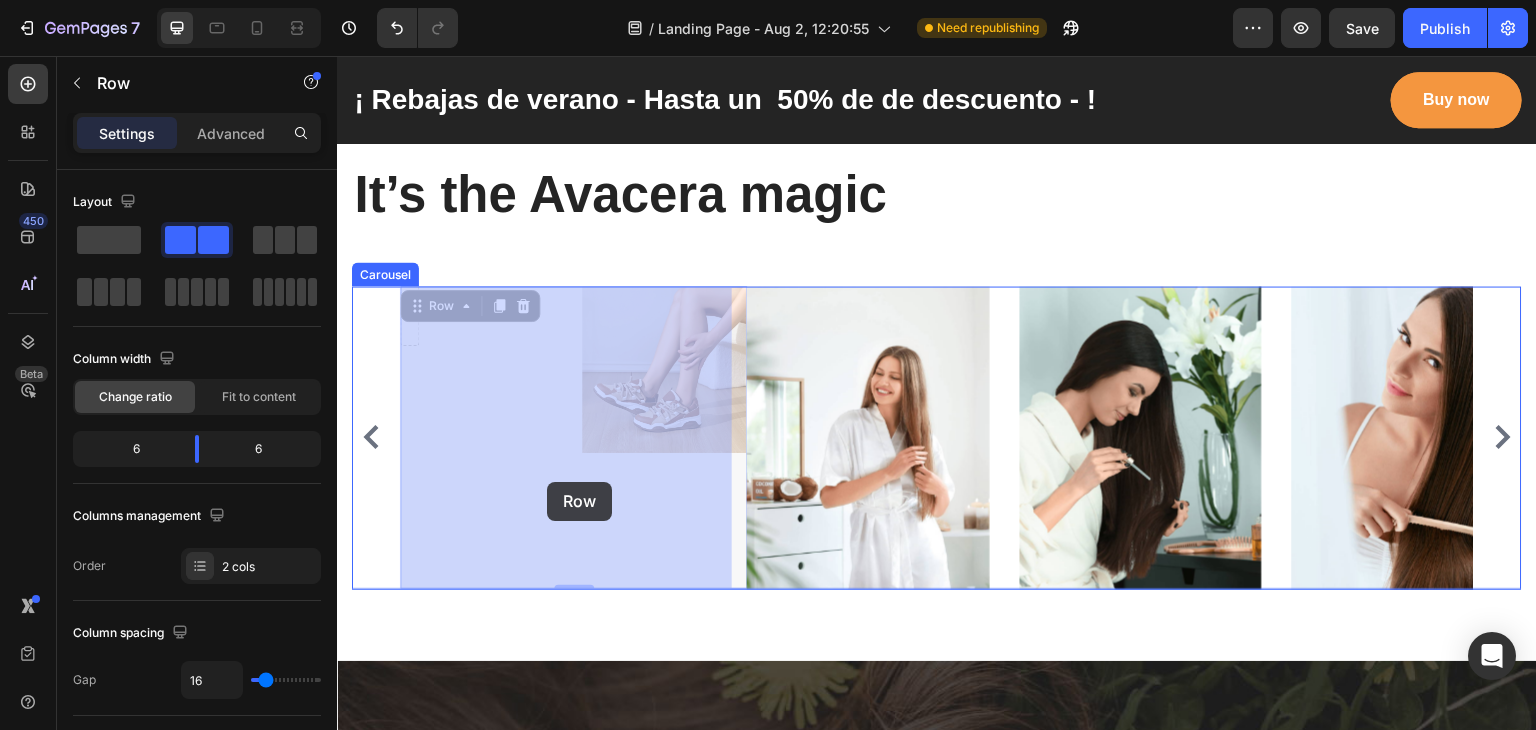 drag, startPoint x: 412, startPoint y: 577, endPoint x: 564, endPoint y: 468, distance: 187.04277 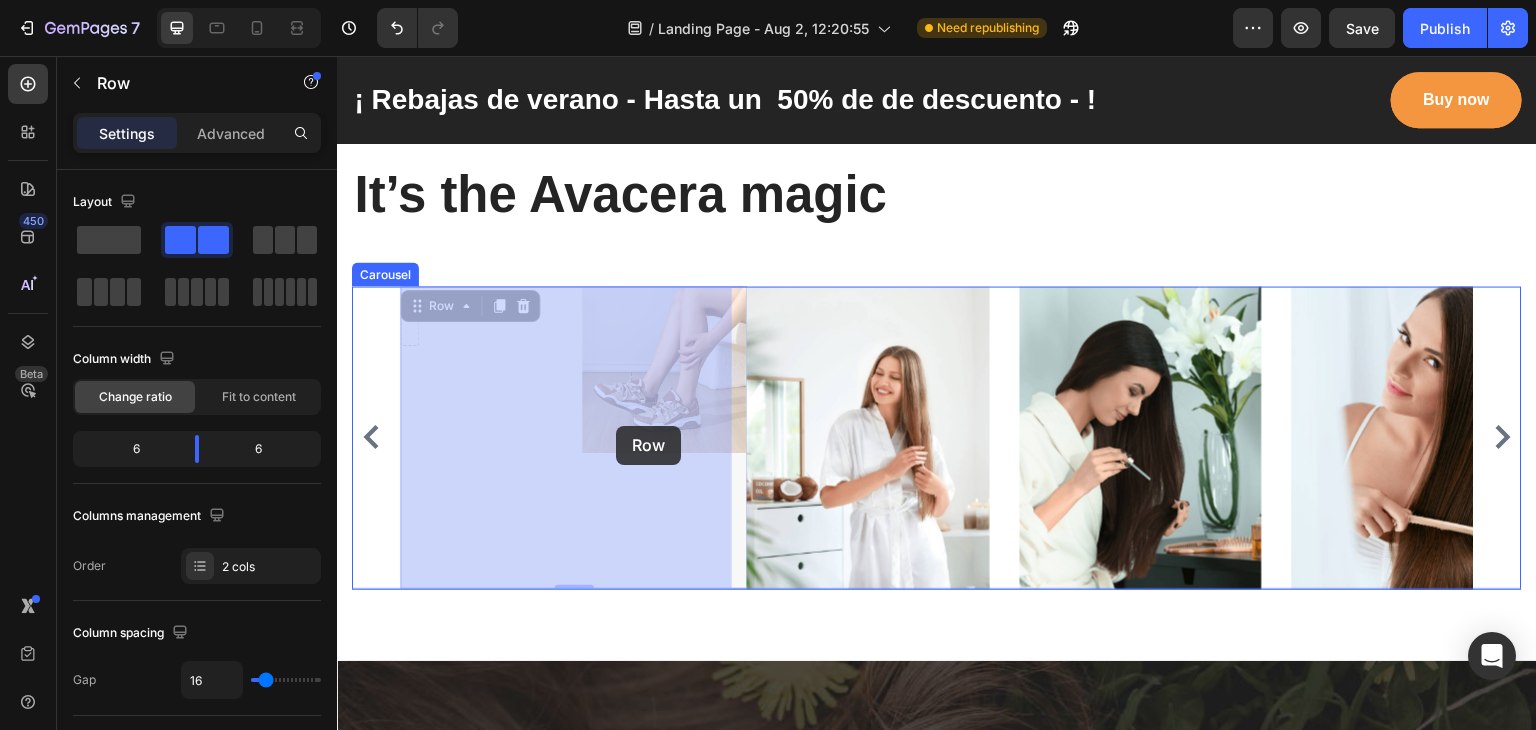 drag, startPoint x: 400, startPoint y: 585, endPoint x: 616, endPoint y: 427, distance: 267.61914 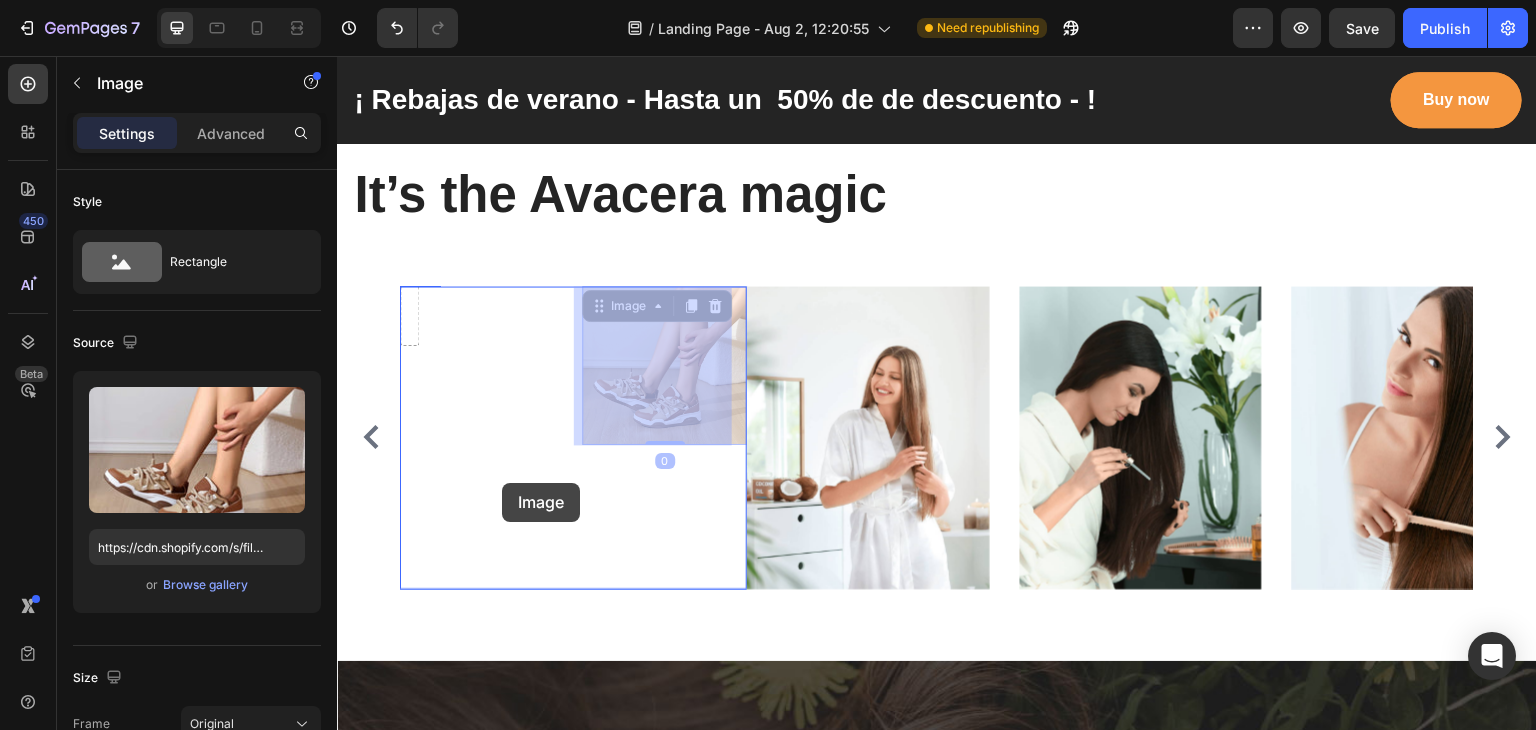 drag, startPoint x: 620, startPoint y: 370, endPoint x: 497, endPoint y: 489, distance: 171.14322 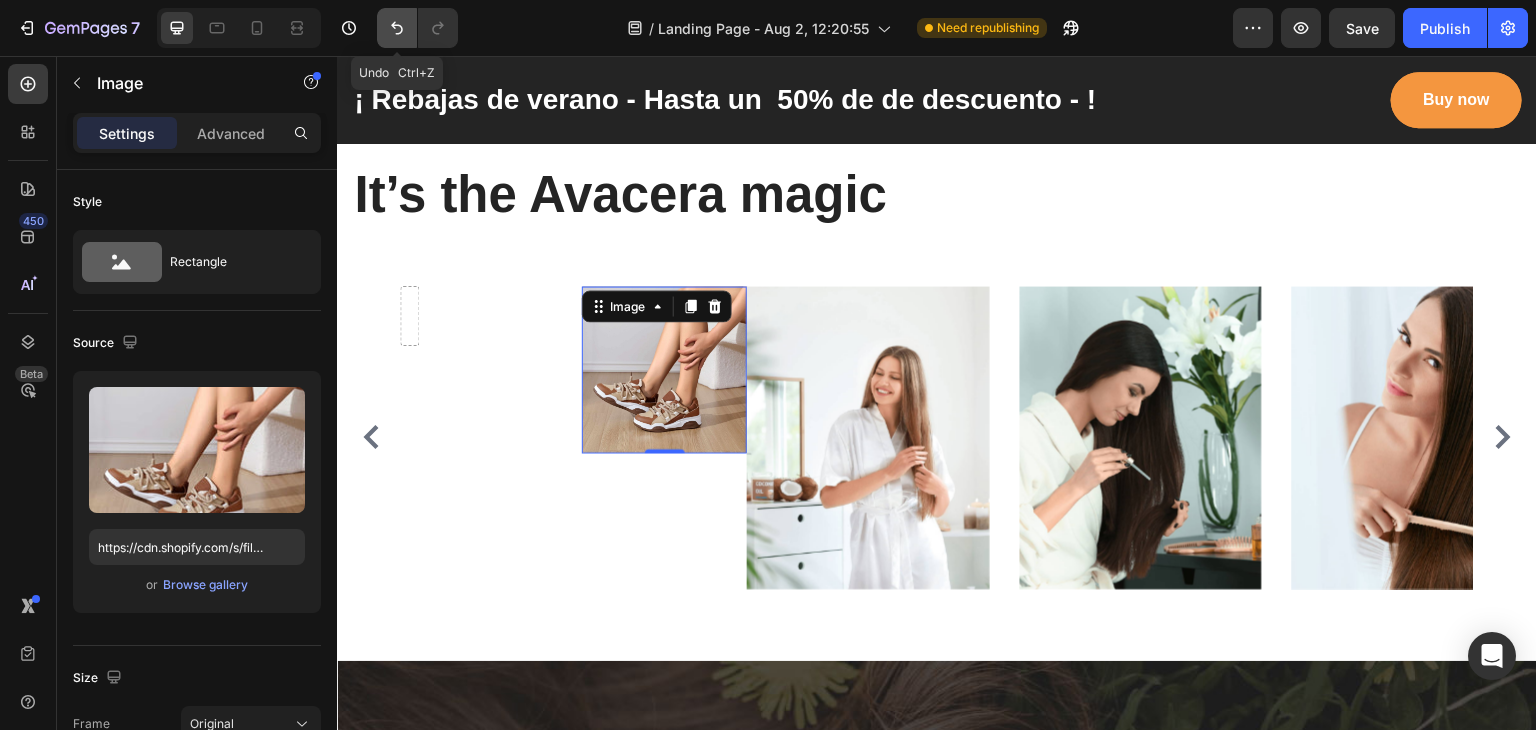 click 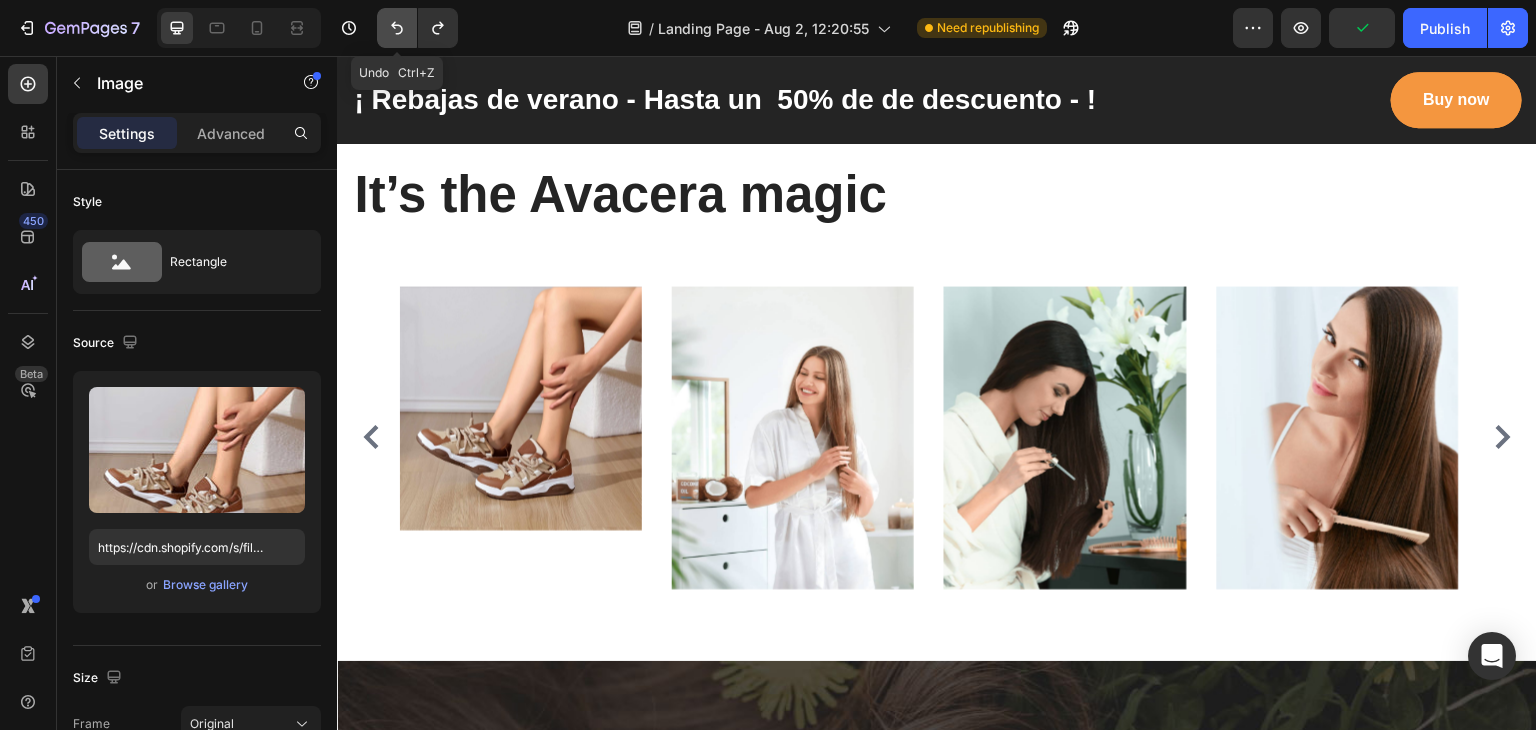 click 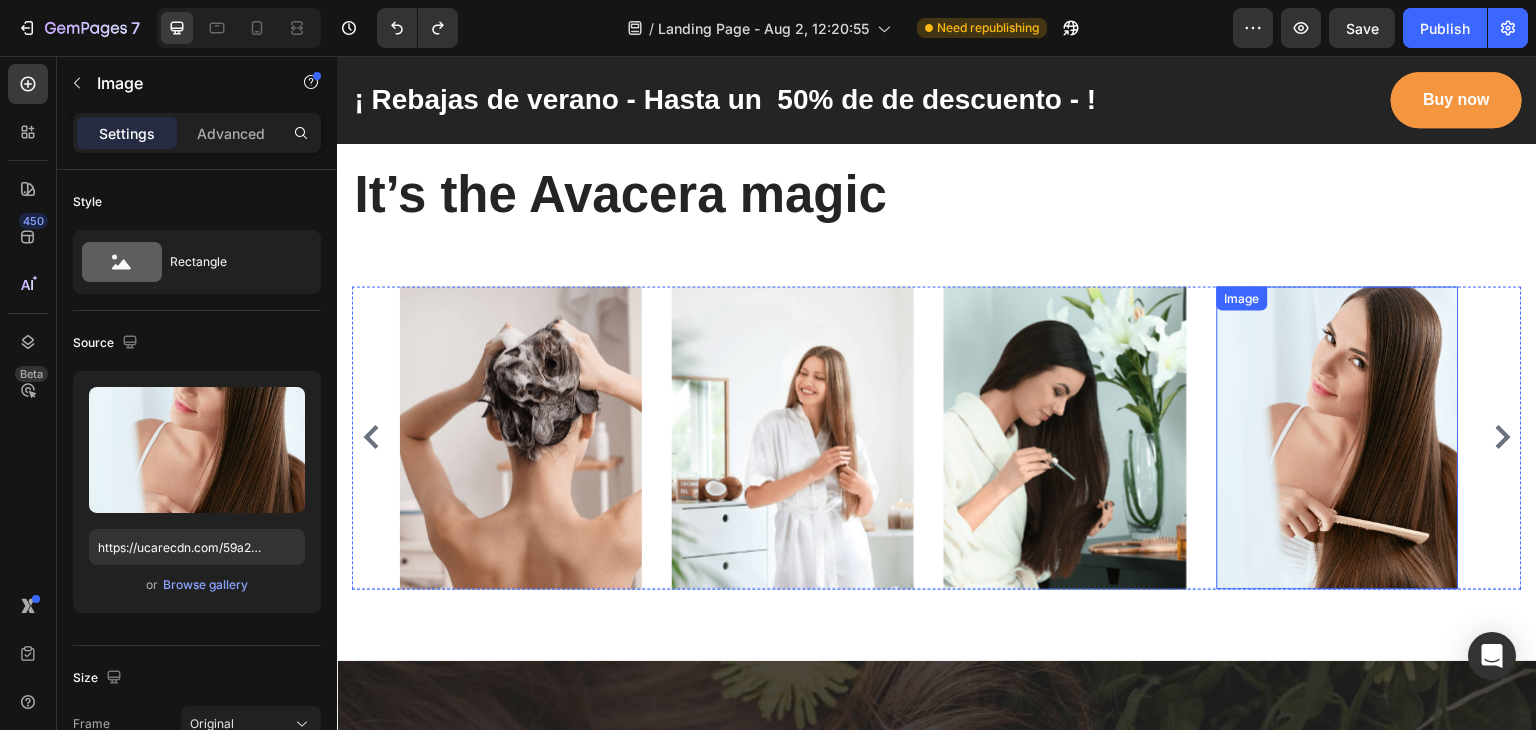 click at bounding box center [1338, 437] 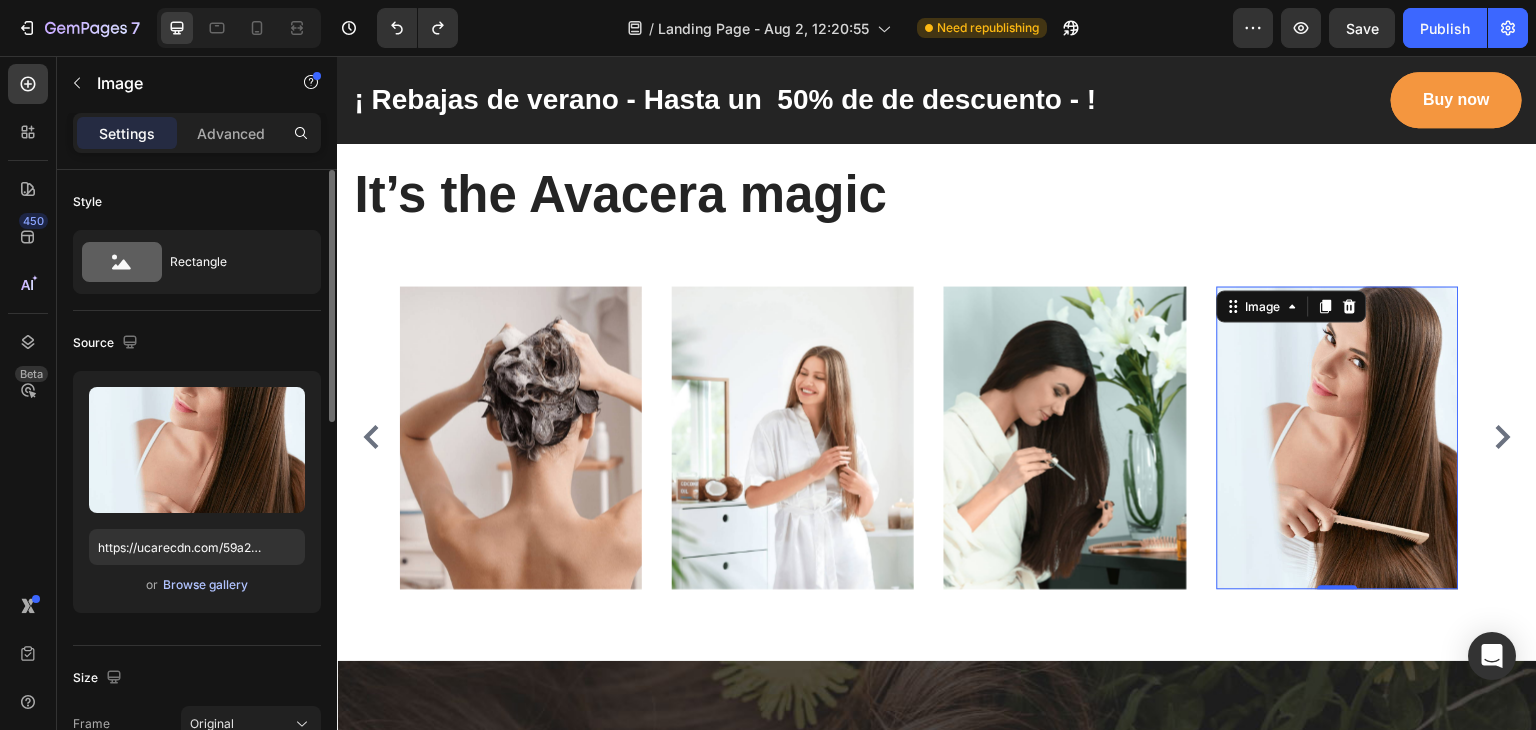click on "Browse gallery" at bounding box center [205, 585] 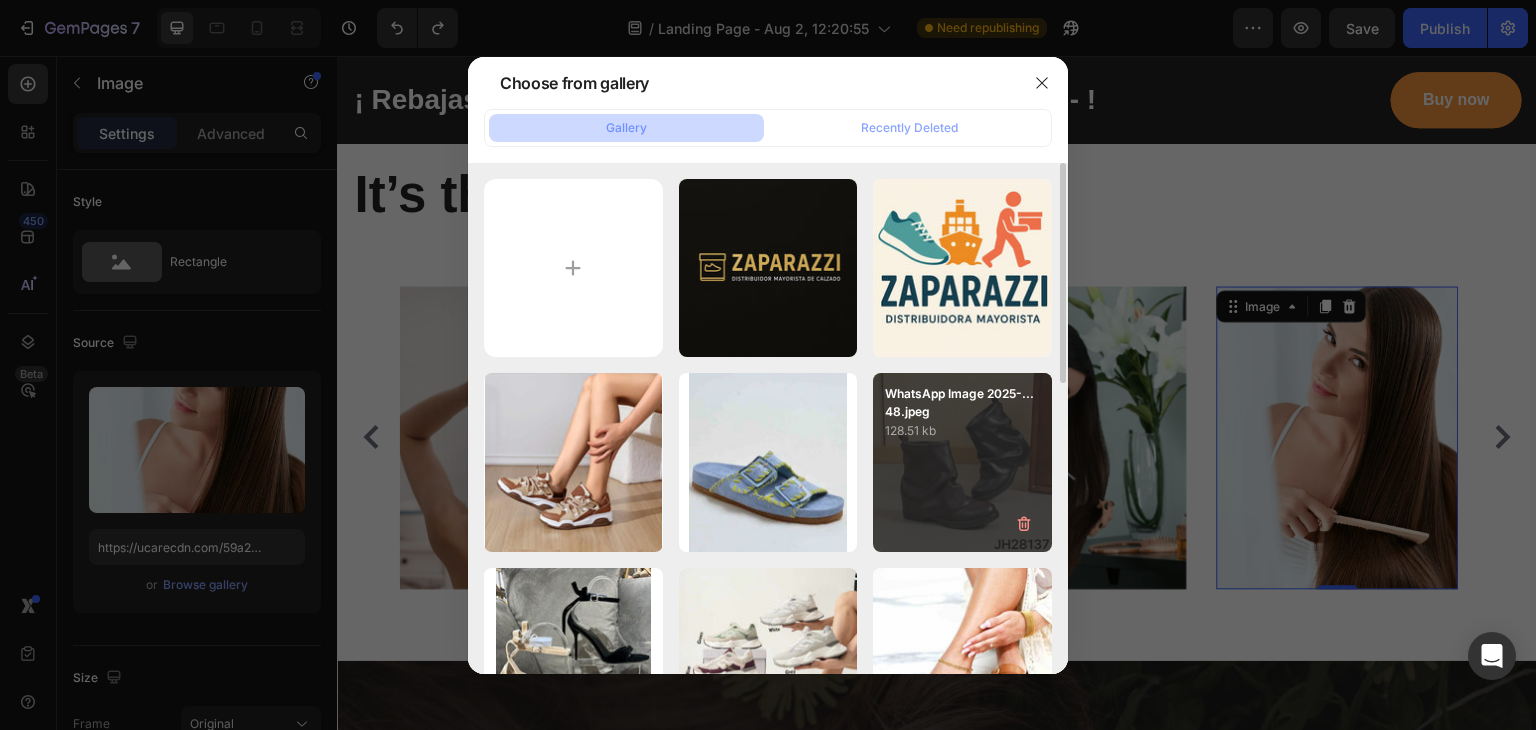 click on "WhatsApp Image 2025-...48.jpeg 128.51 kb" at bounding box center (962, 462) 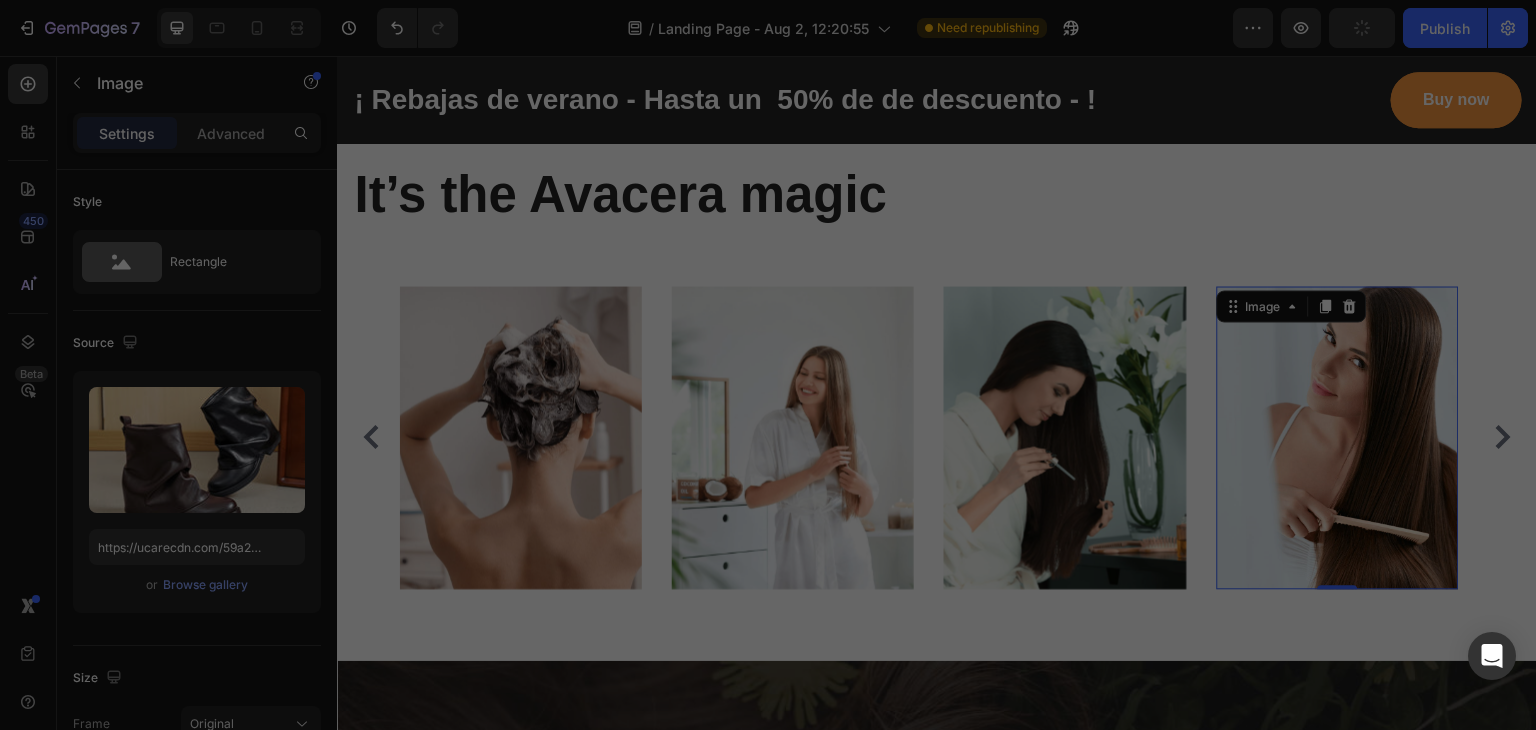 type on "https://cdn.shopify.com/s/files/1/0941/4682/2492/files/gempages_578142935518806716-014ffe19-b402-4908-9955-907f506ea1ef.jpg" 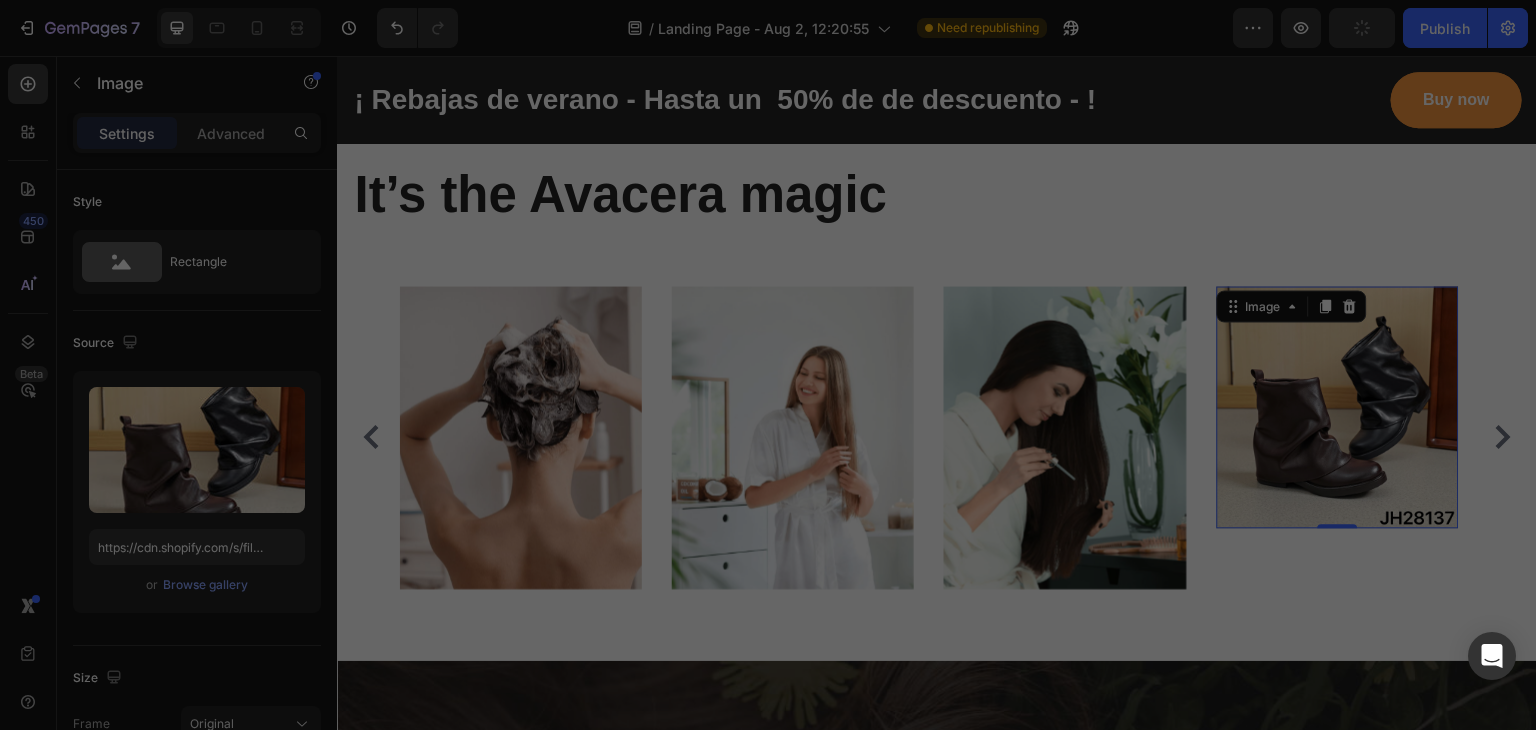 click on "WhatsApp Image 2025-...48.jpeg 128.51 kb" at bounding box center (962, 462) 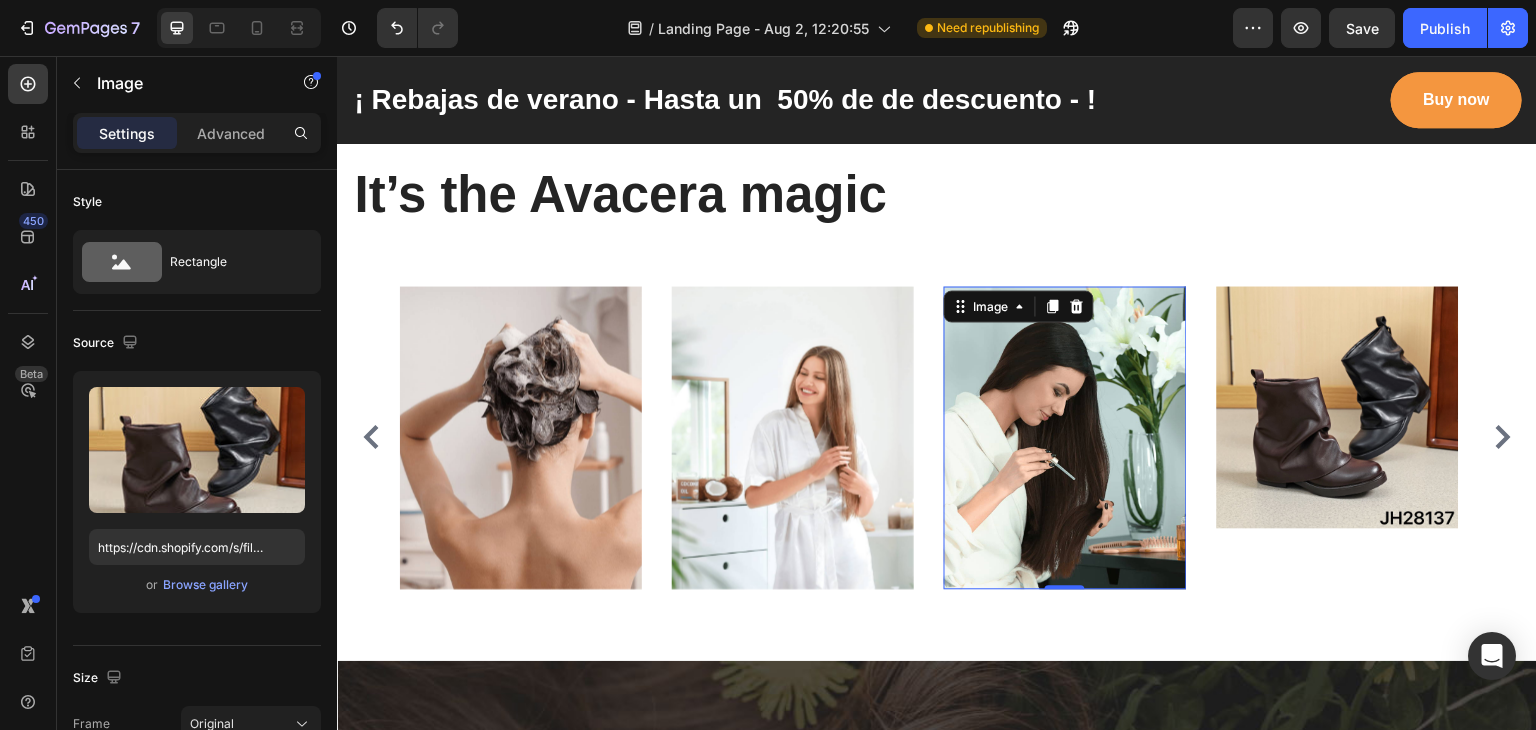 click at bounding box center (1065, 437) 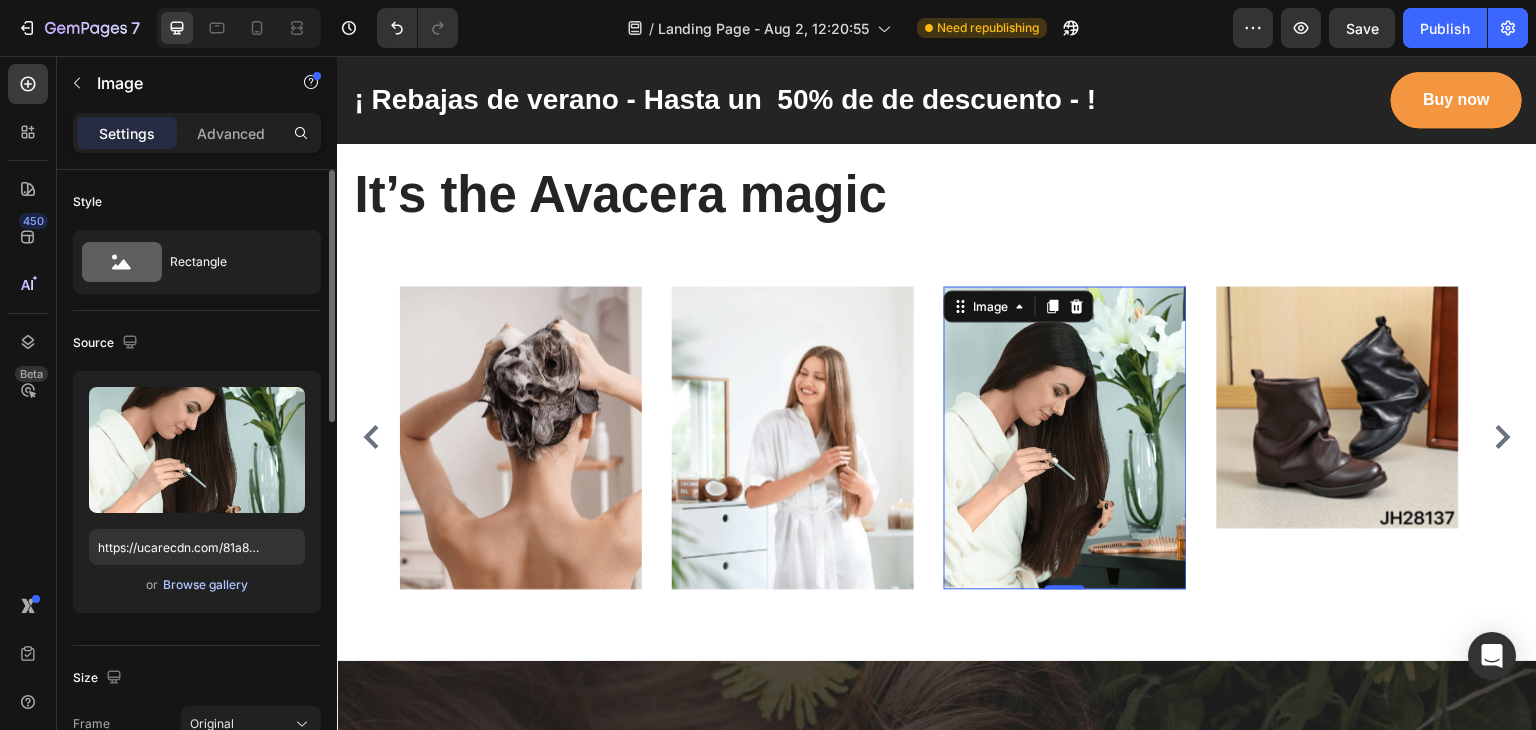click on "Browse gallery" at bounding box center (205, 585) 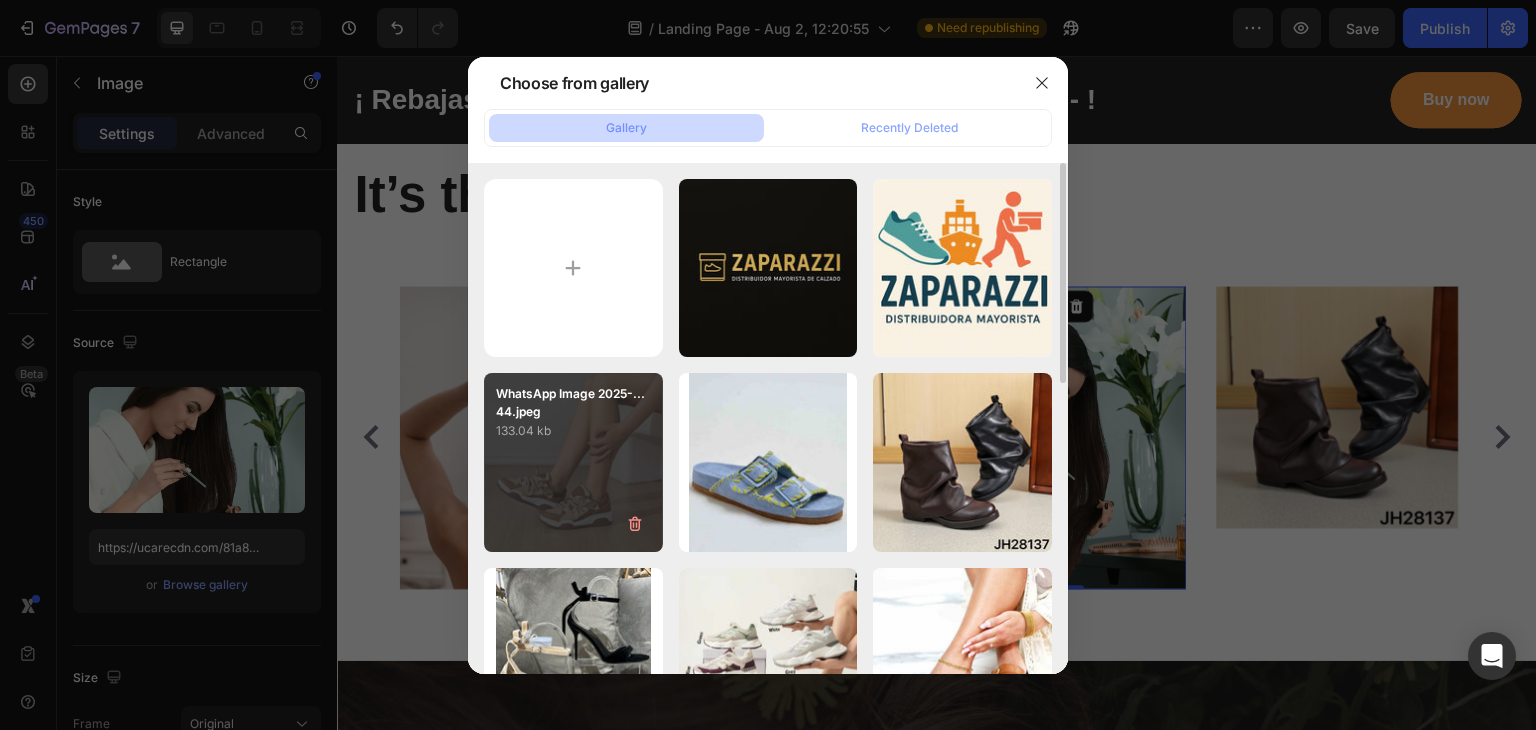 click on "WhatsApp Image 2025-...44.jpeg 133.04 kb" at bounding box center [573, 462] 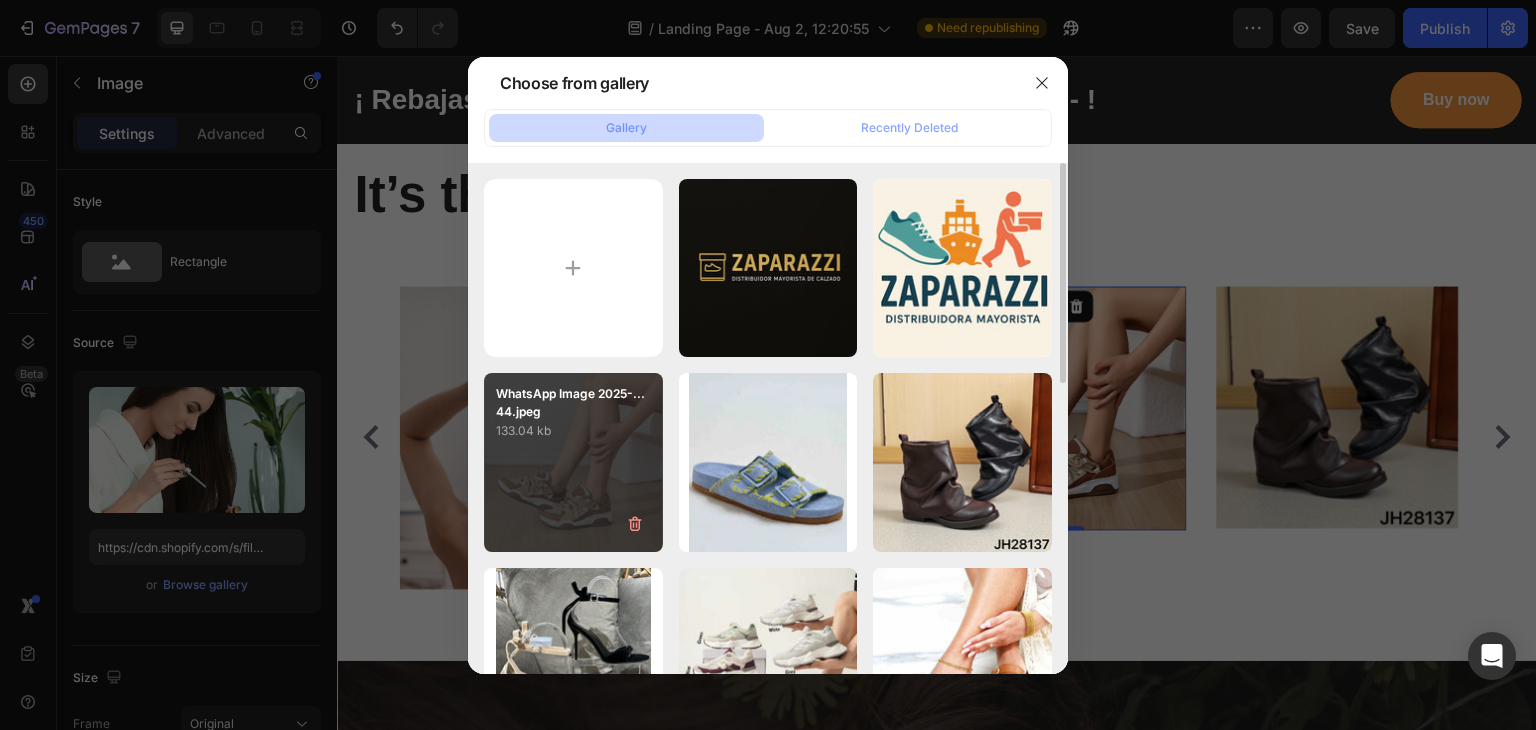 click on "WhatsApp Image 2025-...44.jpeg 133.04 kb" at bounding box center [573, 462] 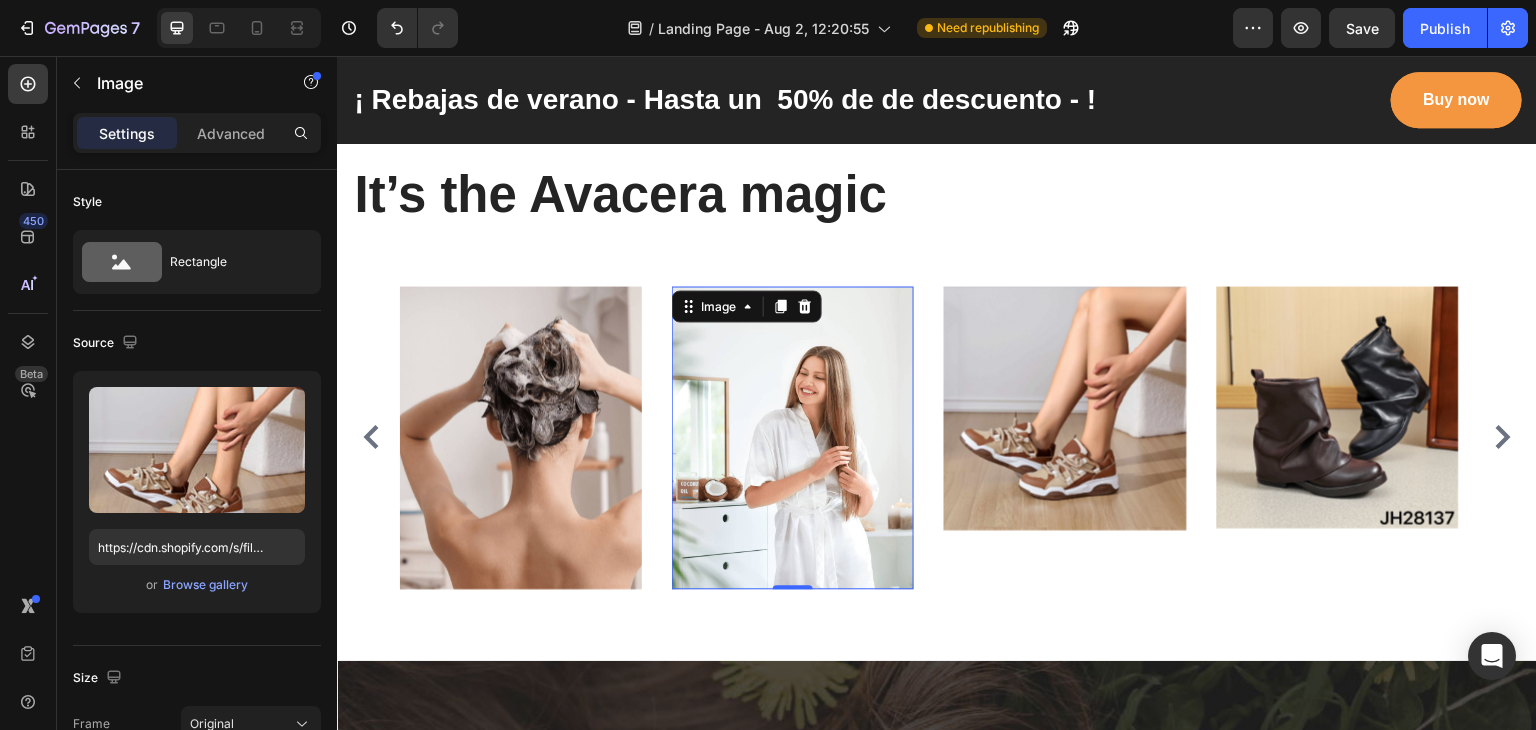 click at bounding box center [793, 437] 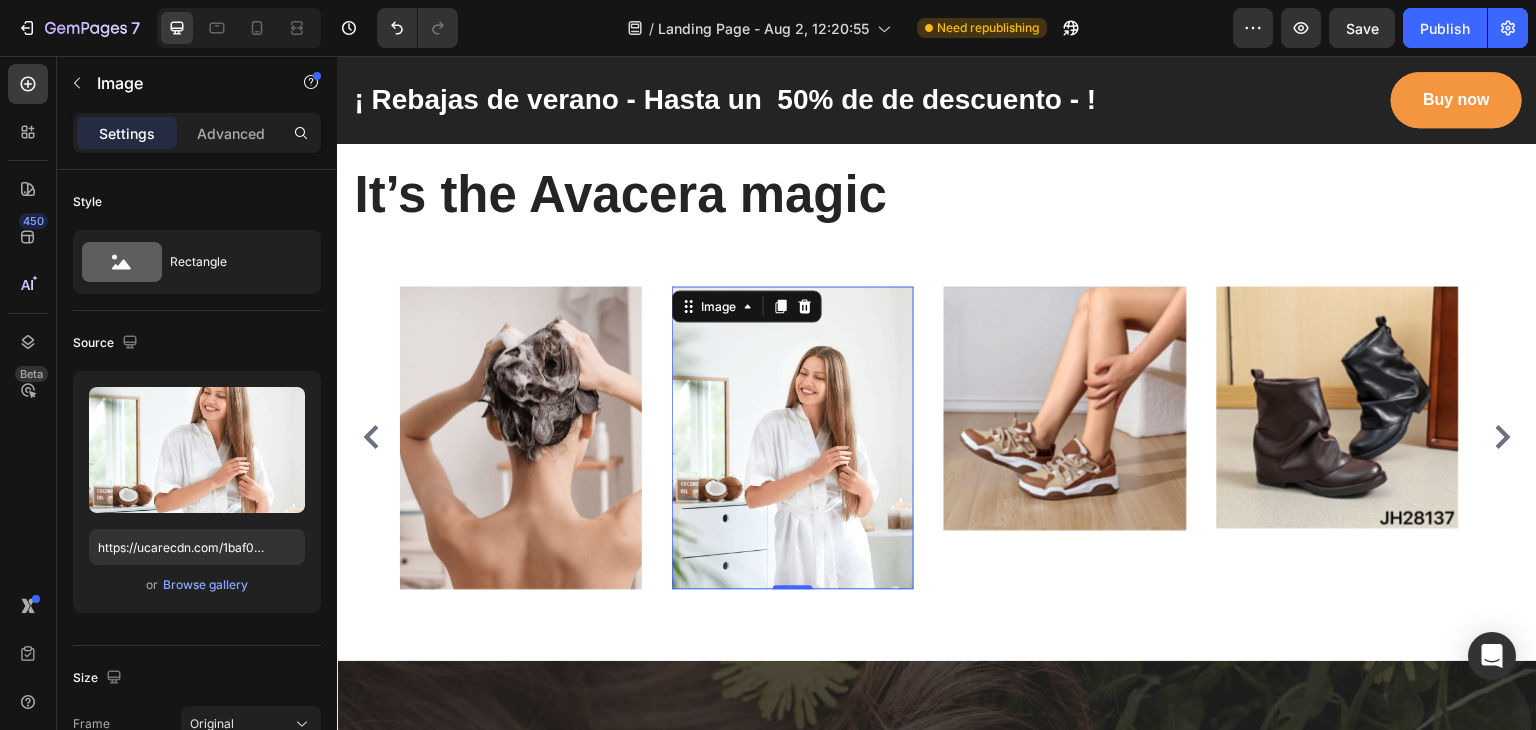 click at bounding box center (793, 437) 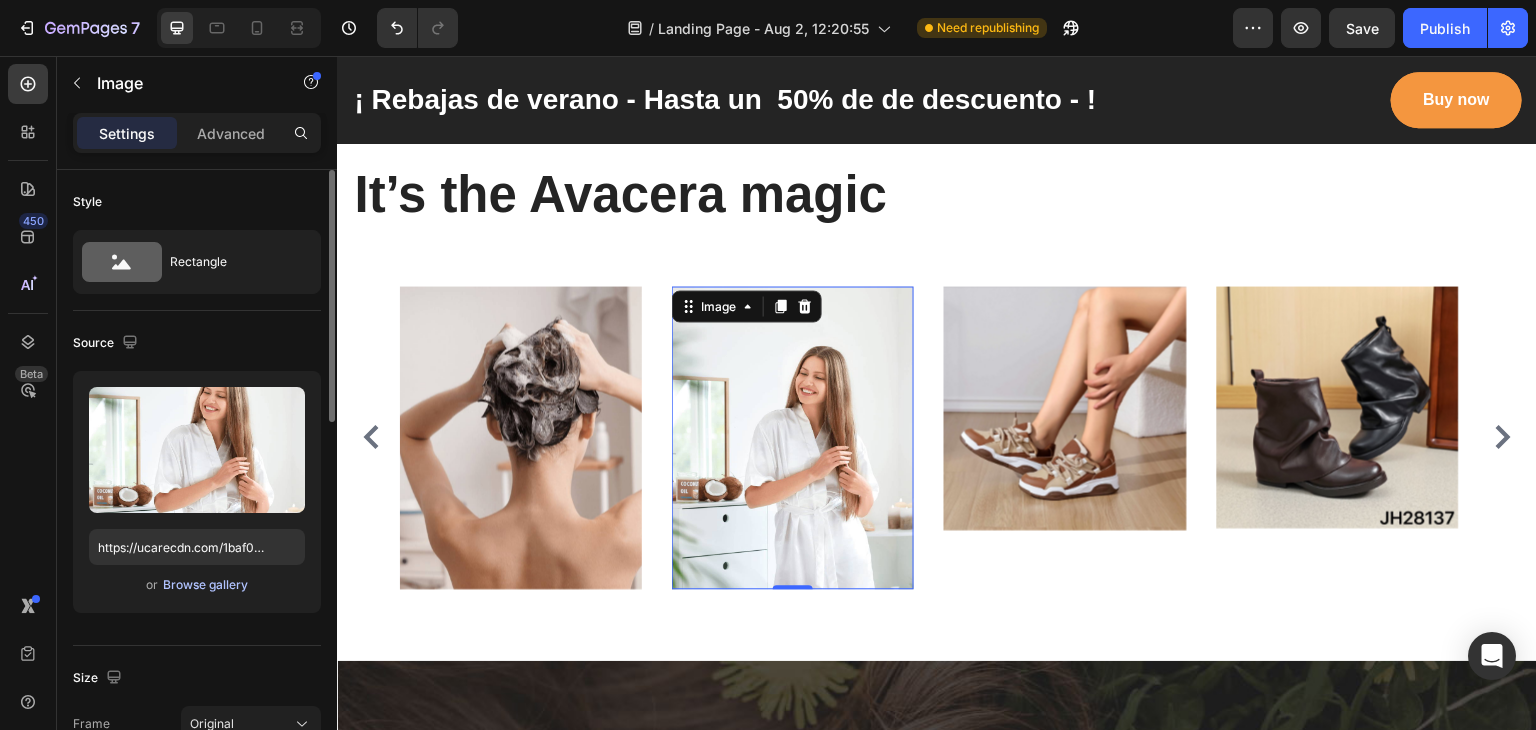 click on "Browse gallery" at bounding box center (205, 585) 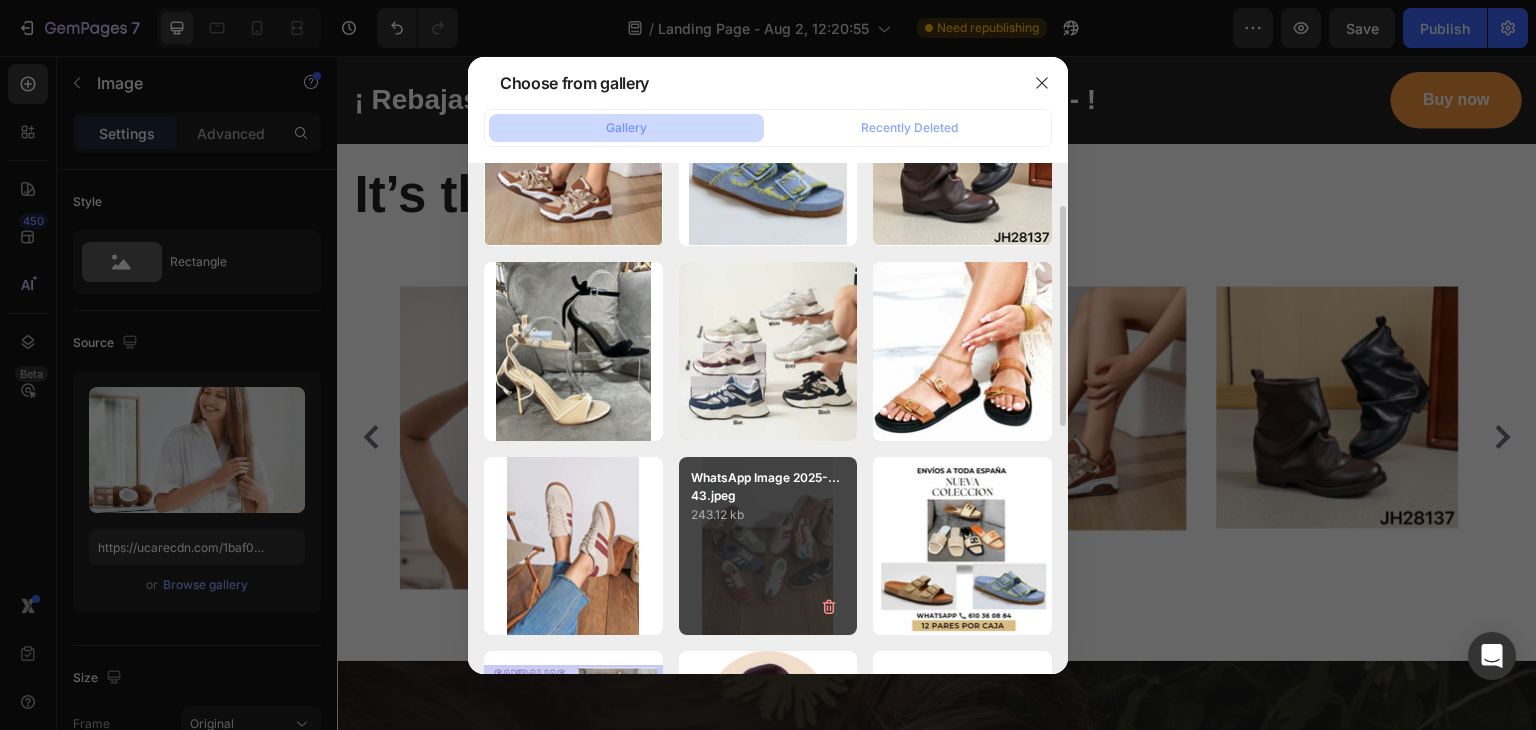 scroll, scrollTop: 320, scrollLeft: 0, axis: vertical 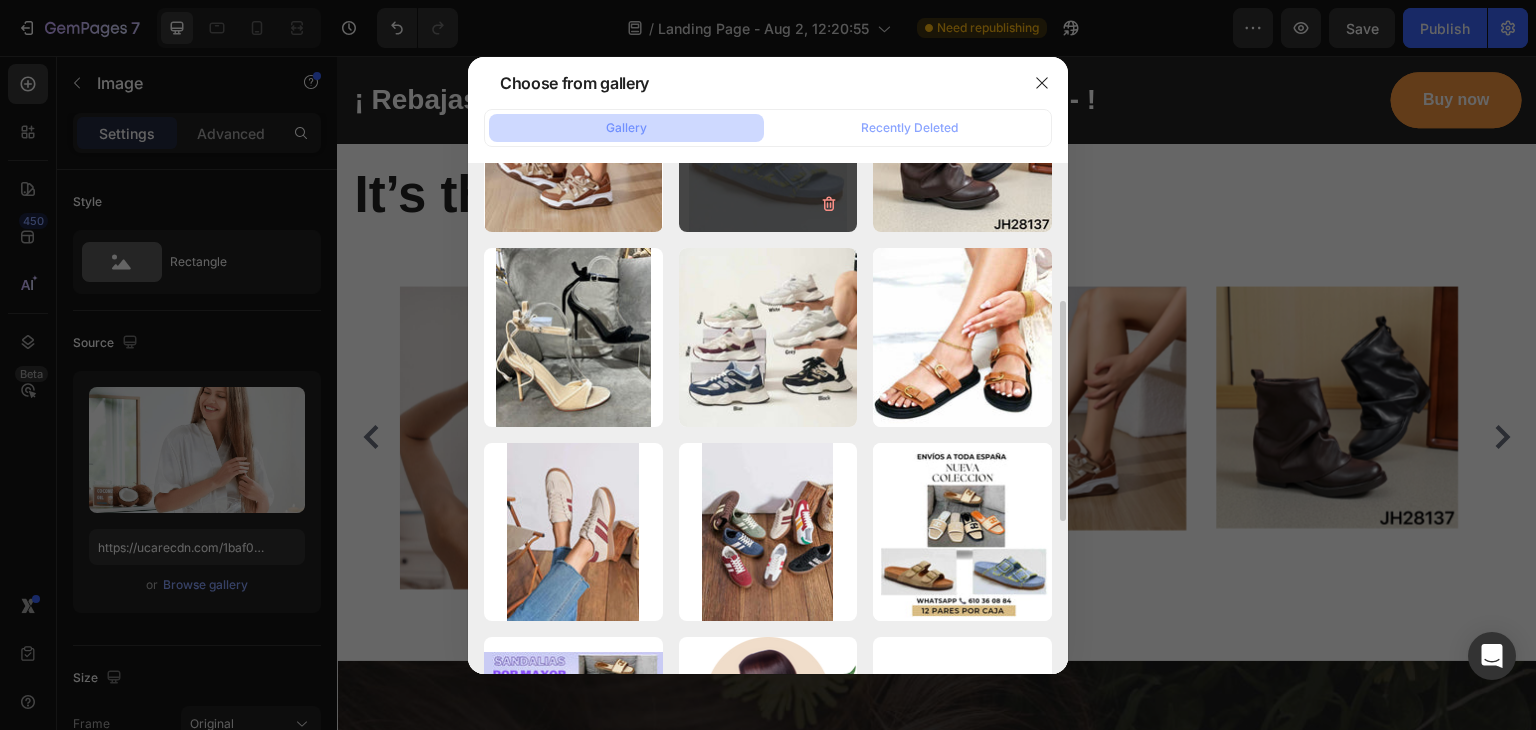 click on "WhatsApp Image 2025-...1).jpeg 61.39 kb" at bounding box center [768, 142] 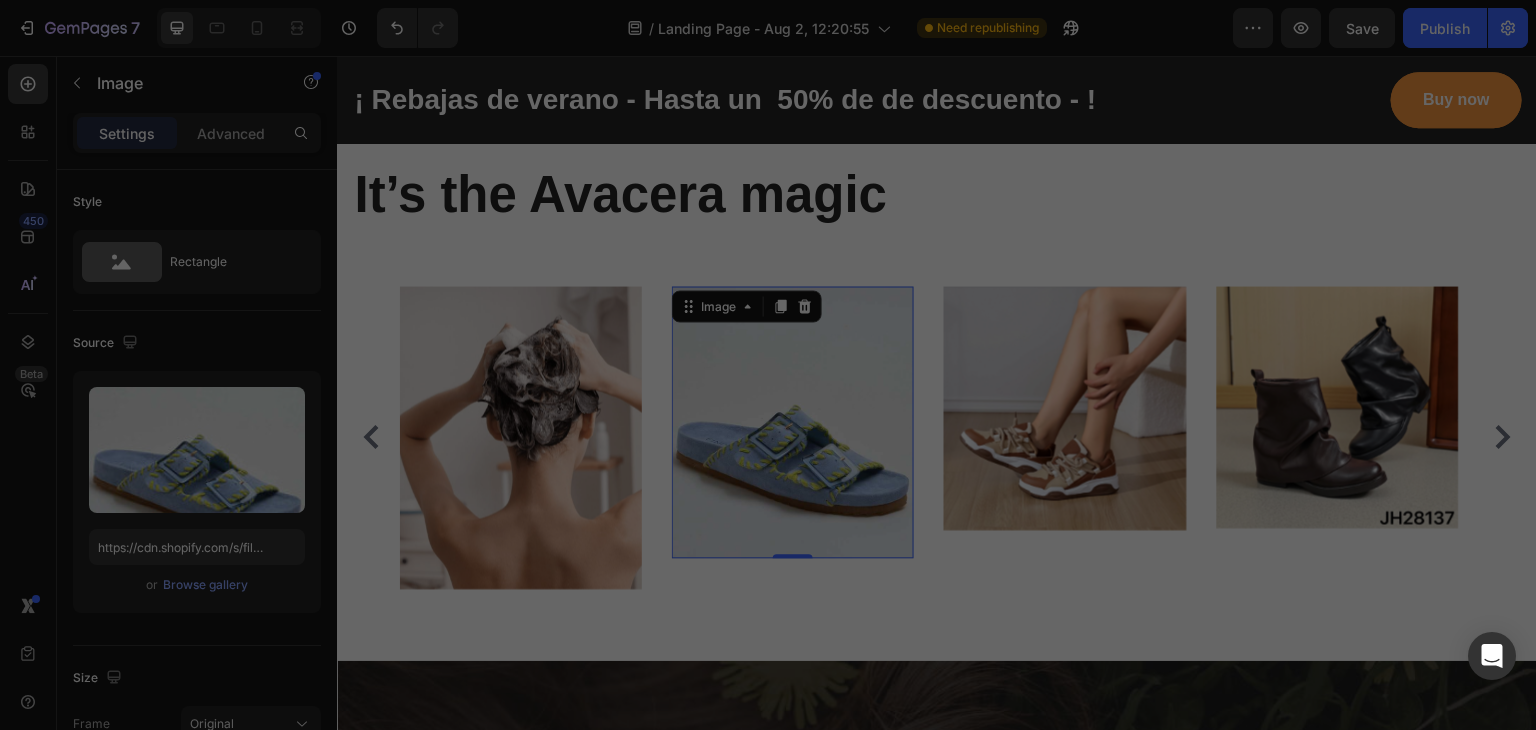 click on "WhatsApp Image 2025-...1).jpeg 61.39 kb" at bounding box center [768, 142] 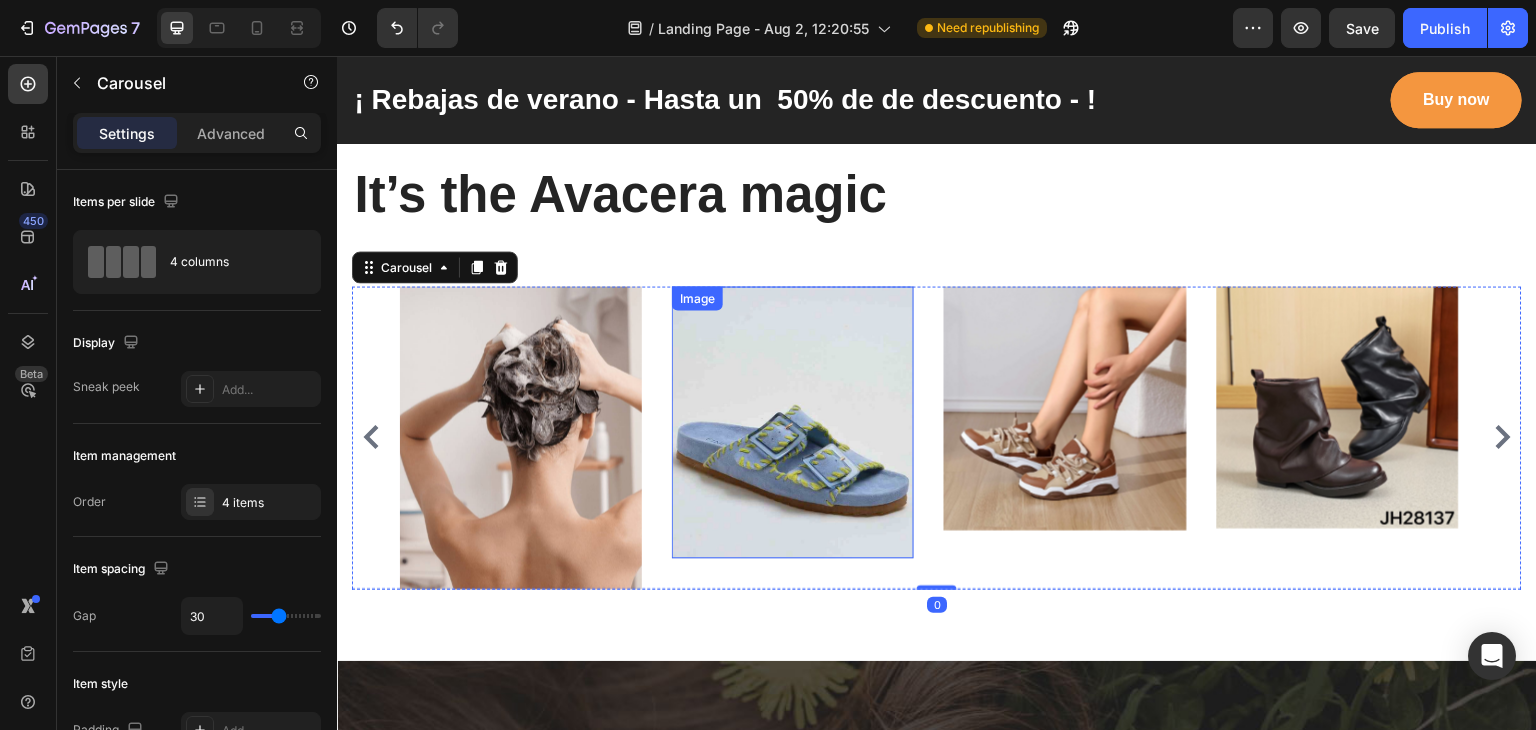 click at bounding box center (793, 422) 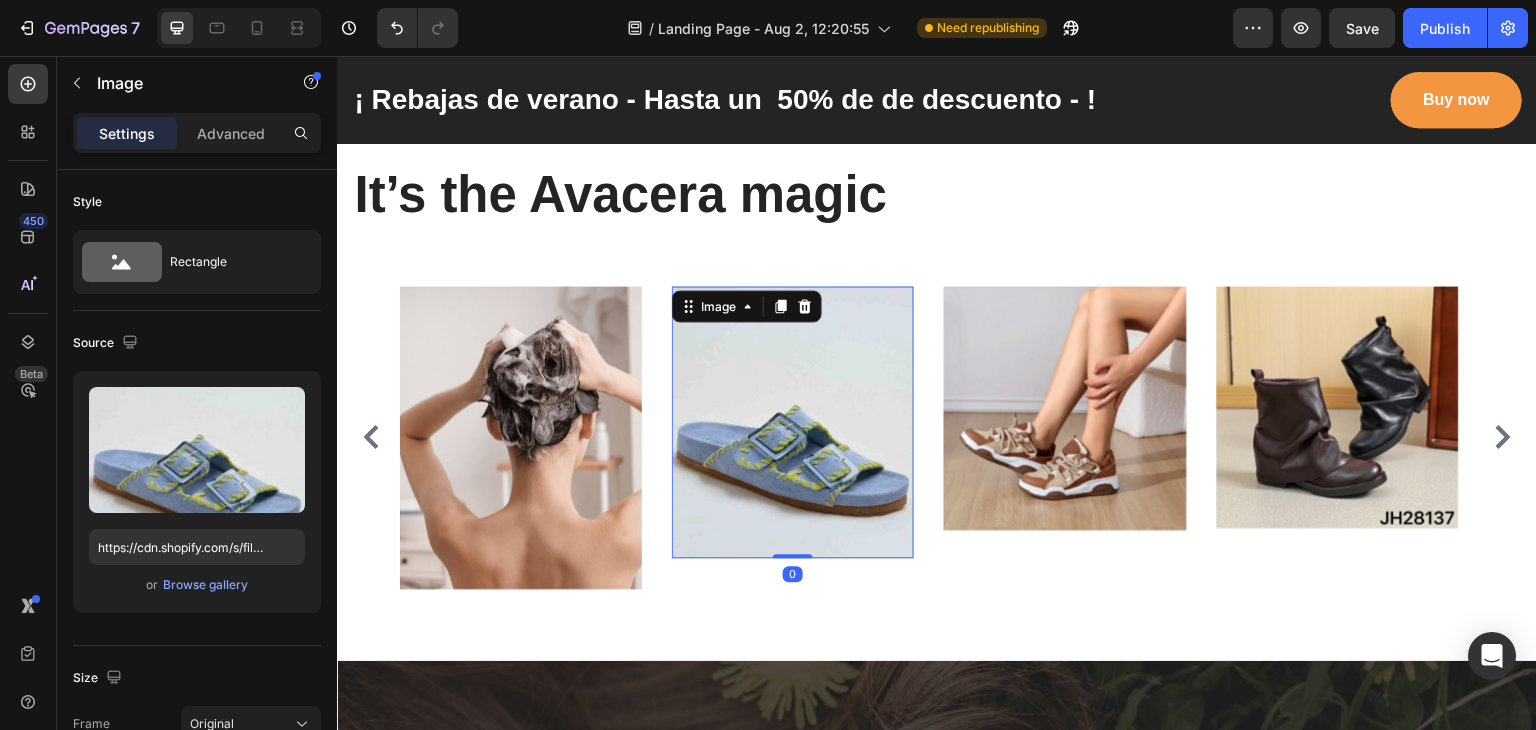 drag, startPoint x: 797, startPoint y: 555, endPoint x: 798, endPoint y: 535, distance: 20.024984 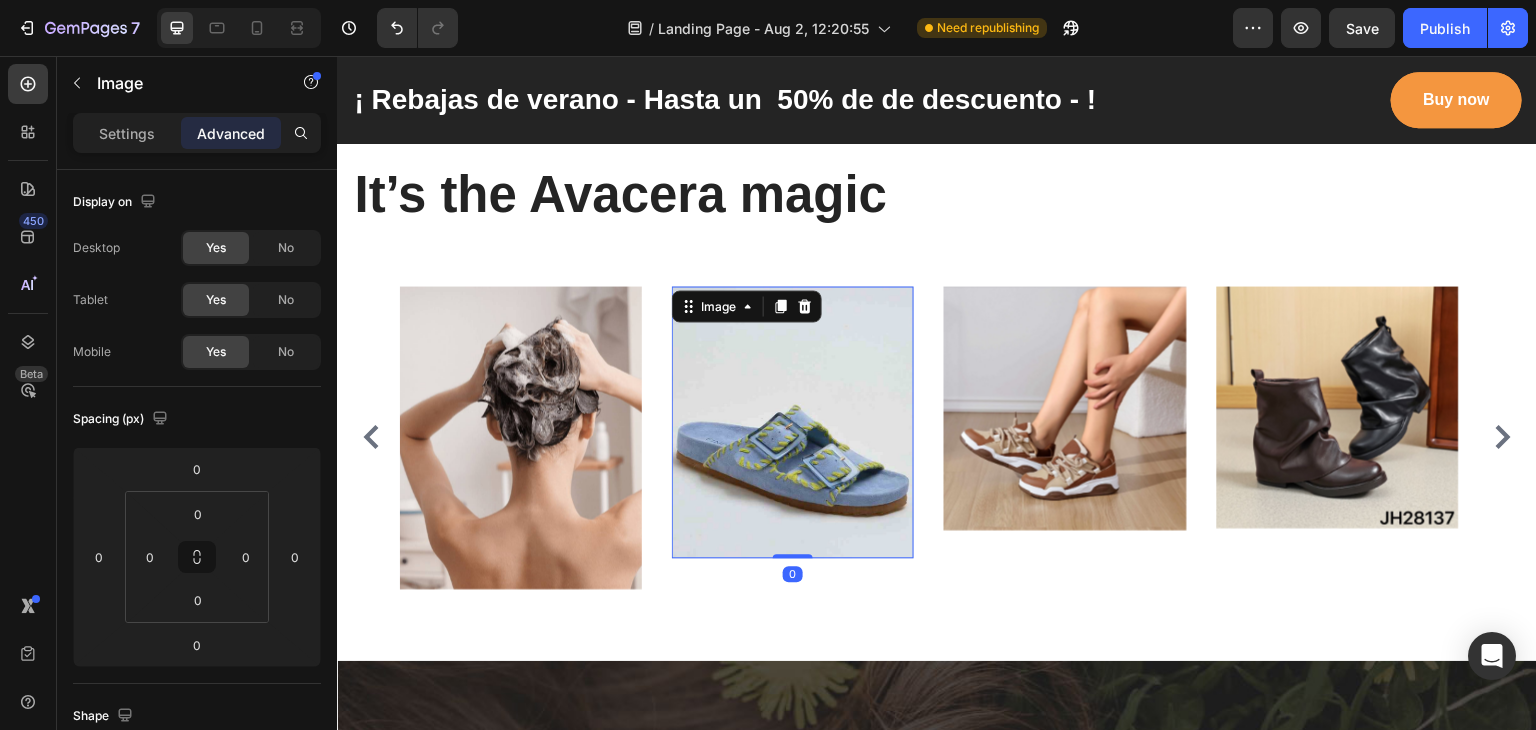 drag, startPoint x: 794, startPoint y: 554, endPoint x: 797, endPoint y: 520, distance: 34.132095 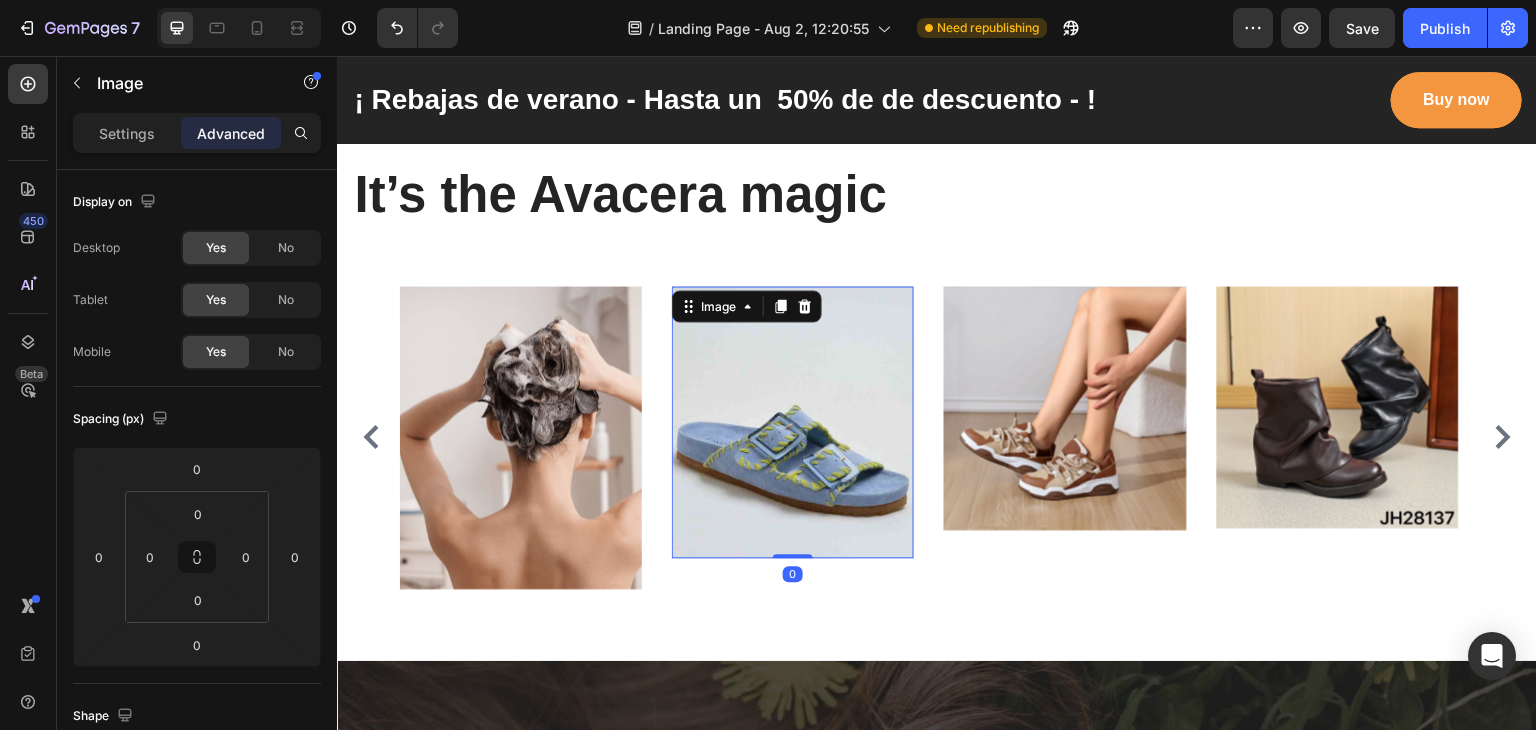 click on "Image   0" at bounding box center (793, 422) 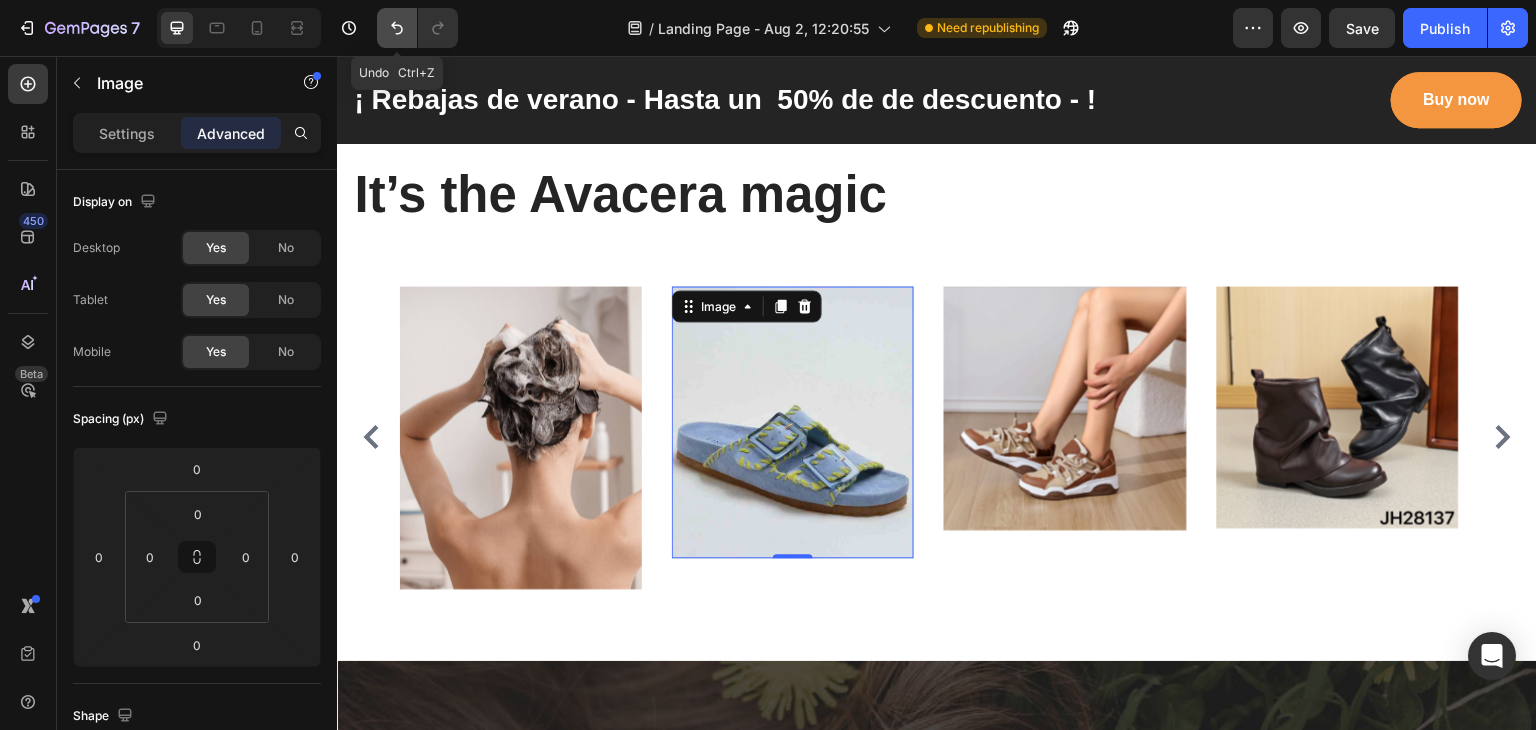 click 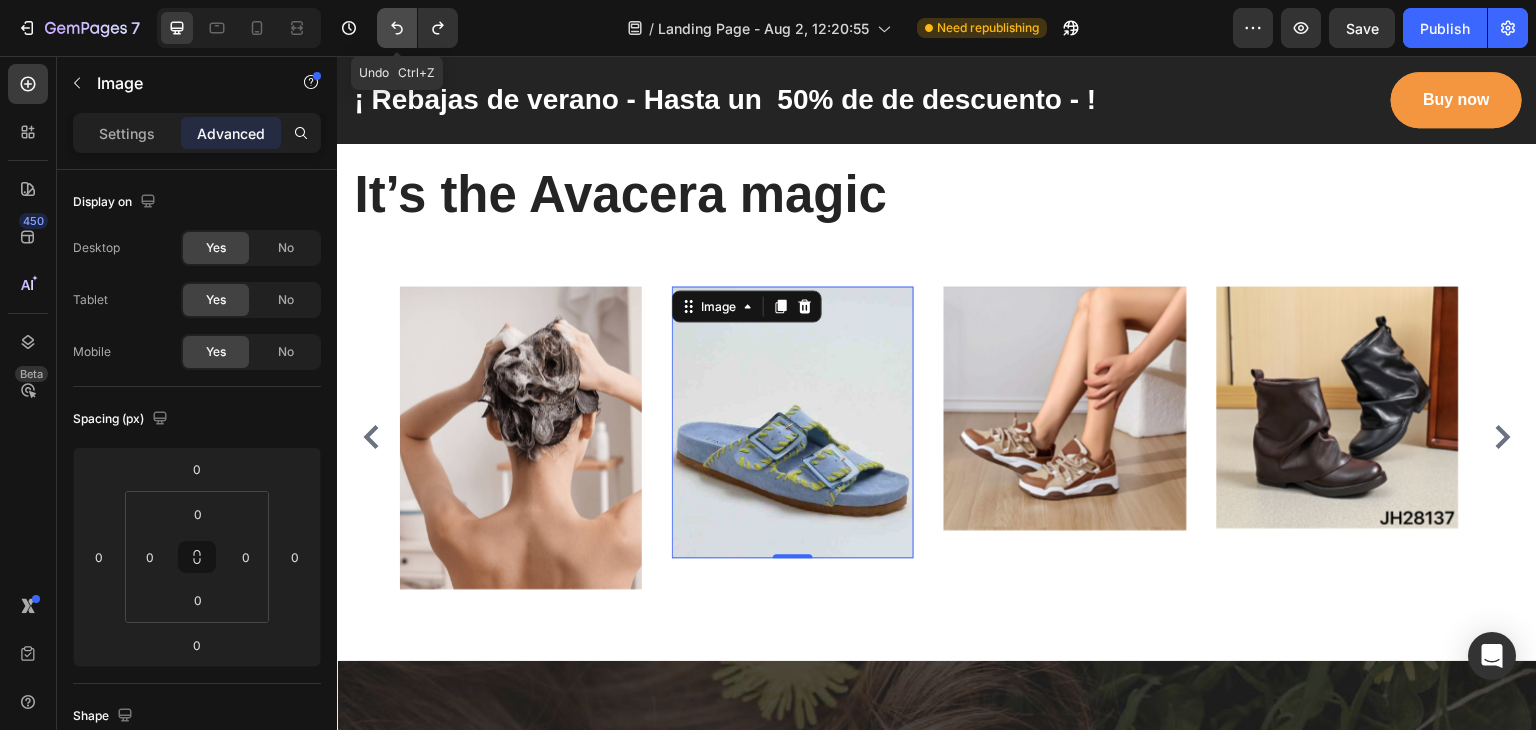 click 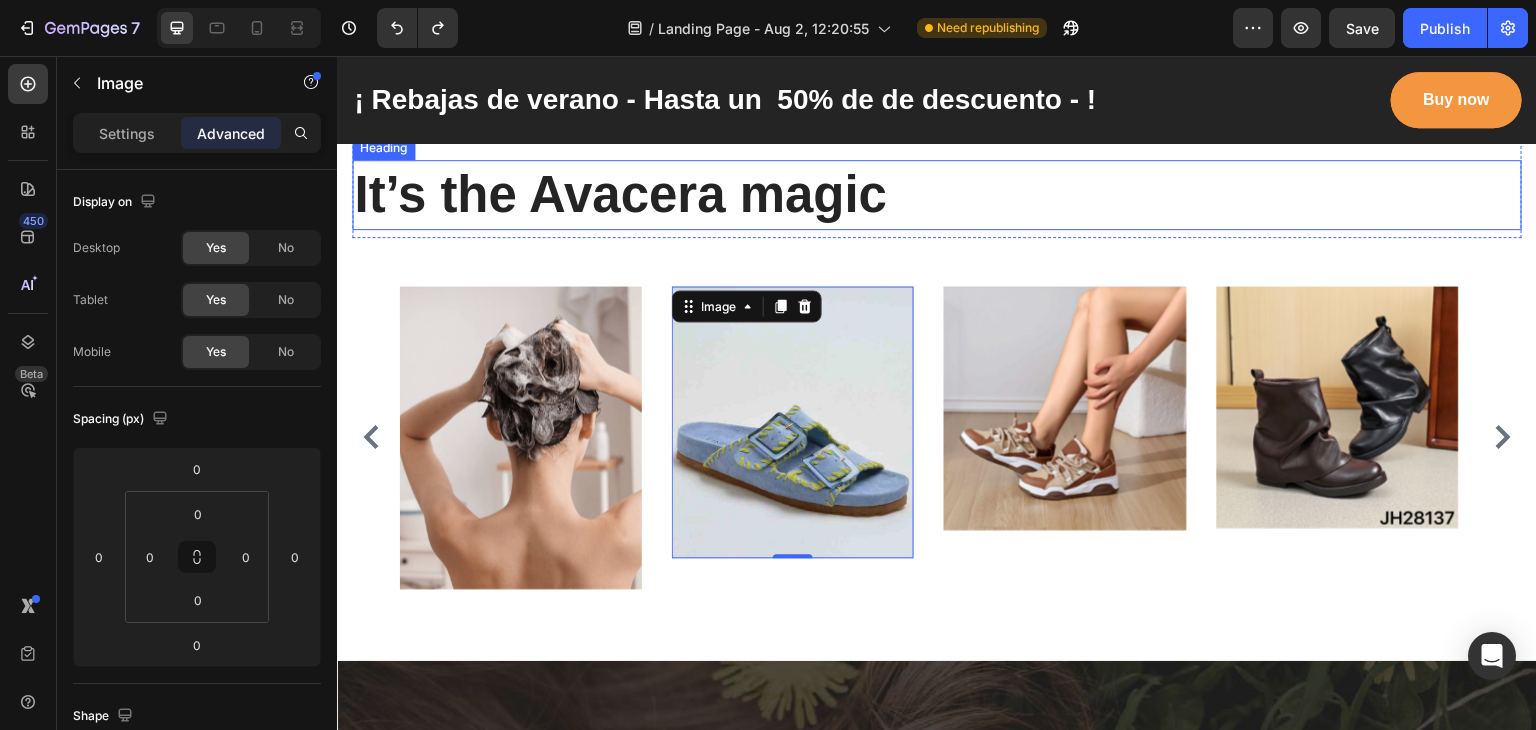 click on "It’s the Avacera magic" at bounding box center [937, 195] 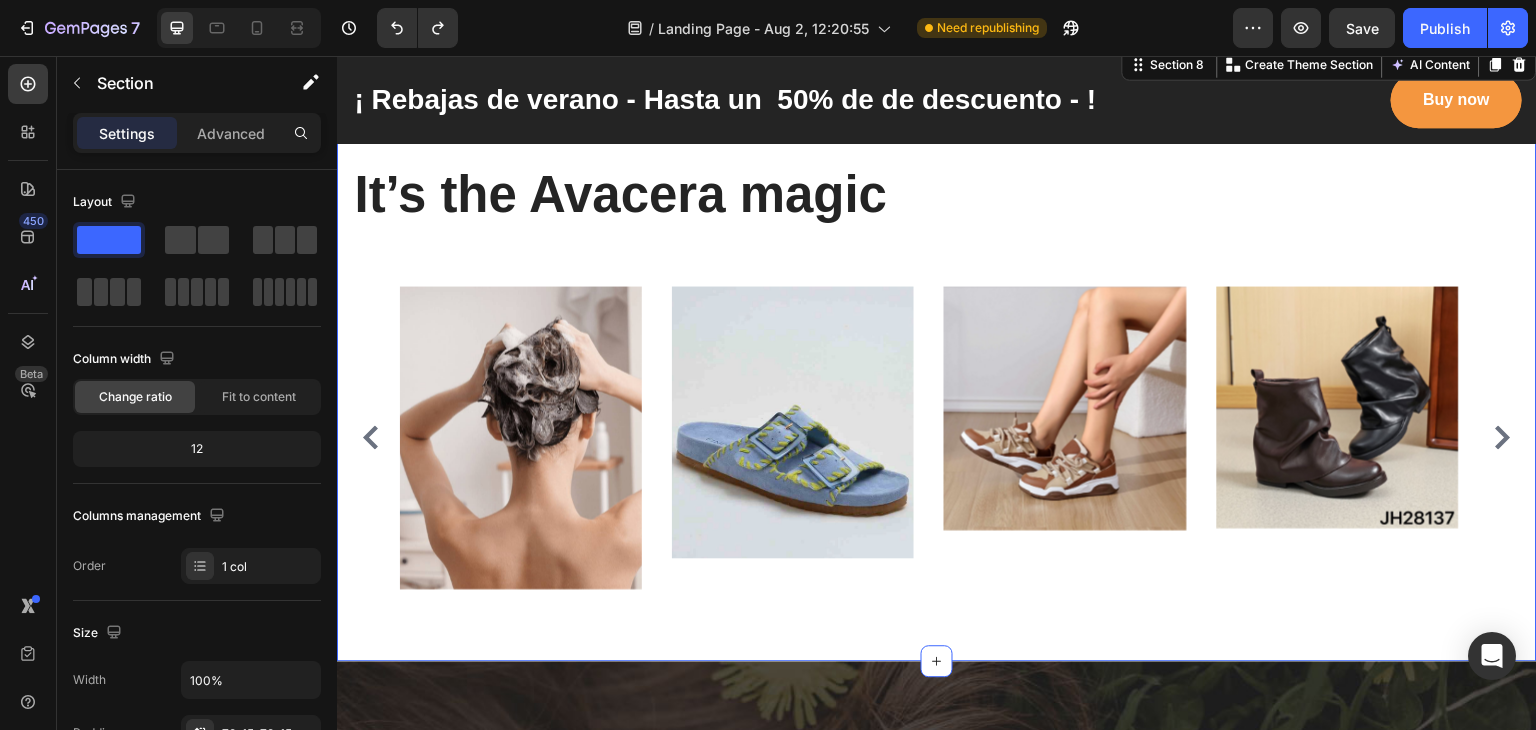 click on "From our customers Text block It’s the Avacera magic Heading Row
Image Image Image Image
Carousel" at bounding box center (937, 352) 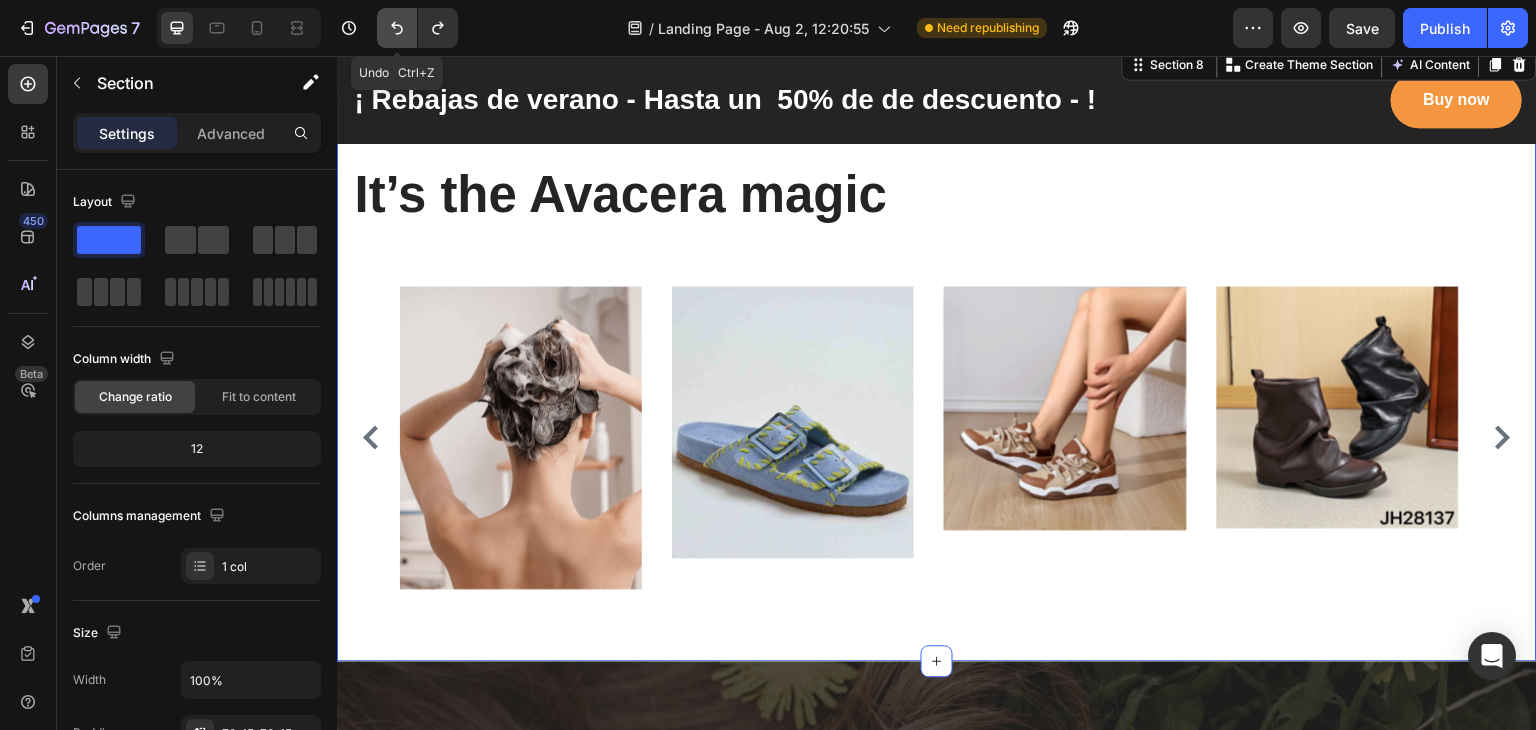 click 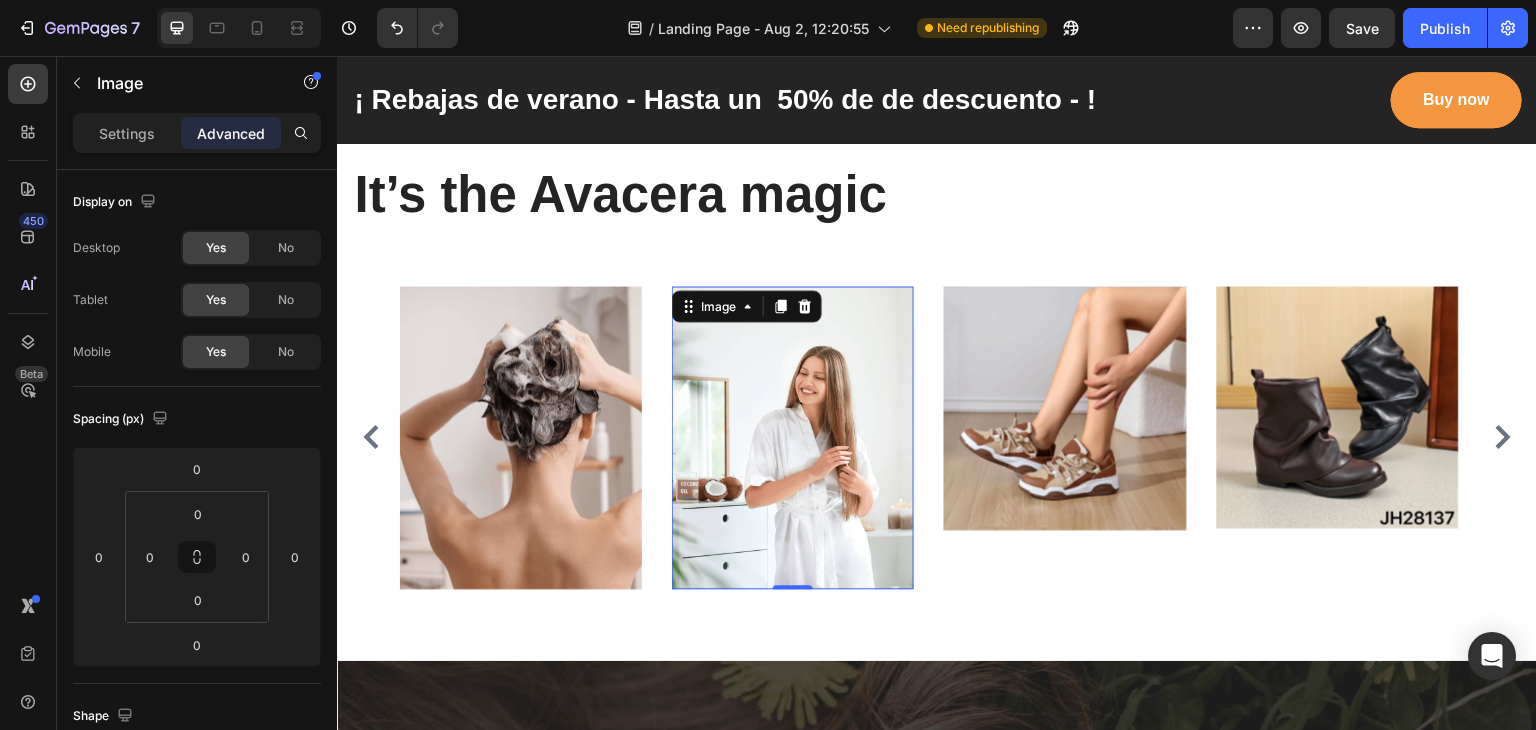 click at bounding box center (793, 437) 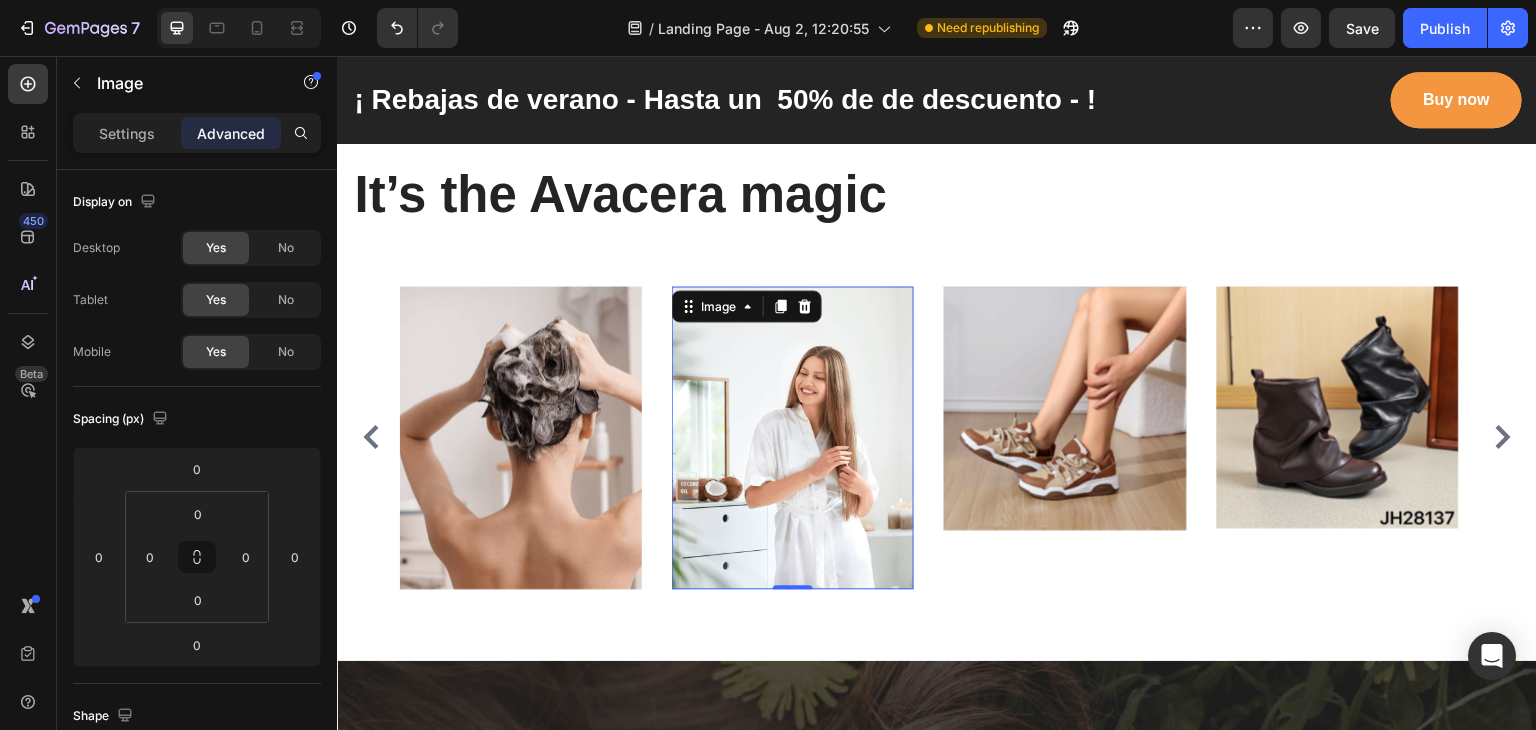 click at bounding box center (793, 437) 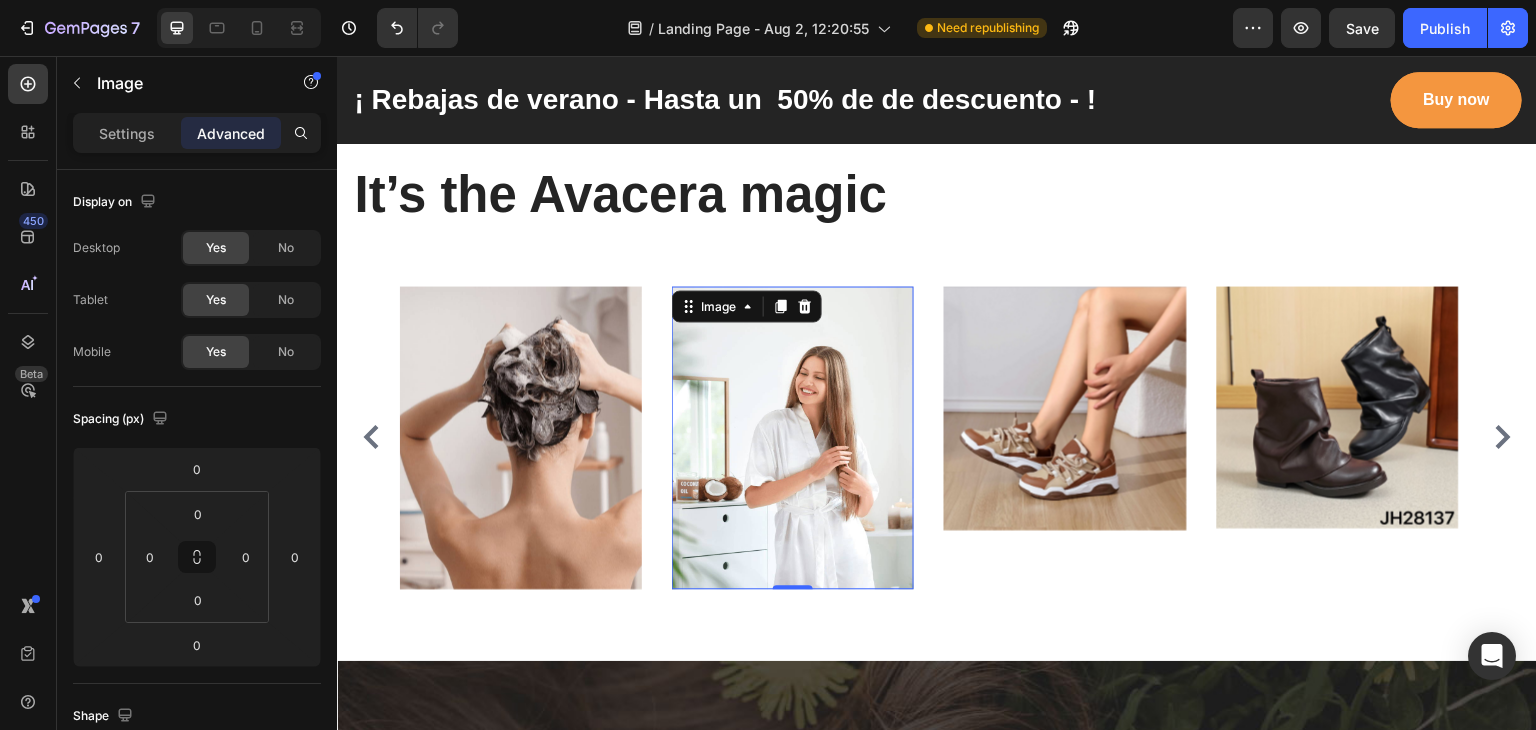 click at bounding box center (793, 437) 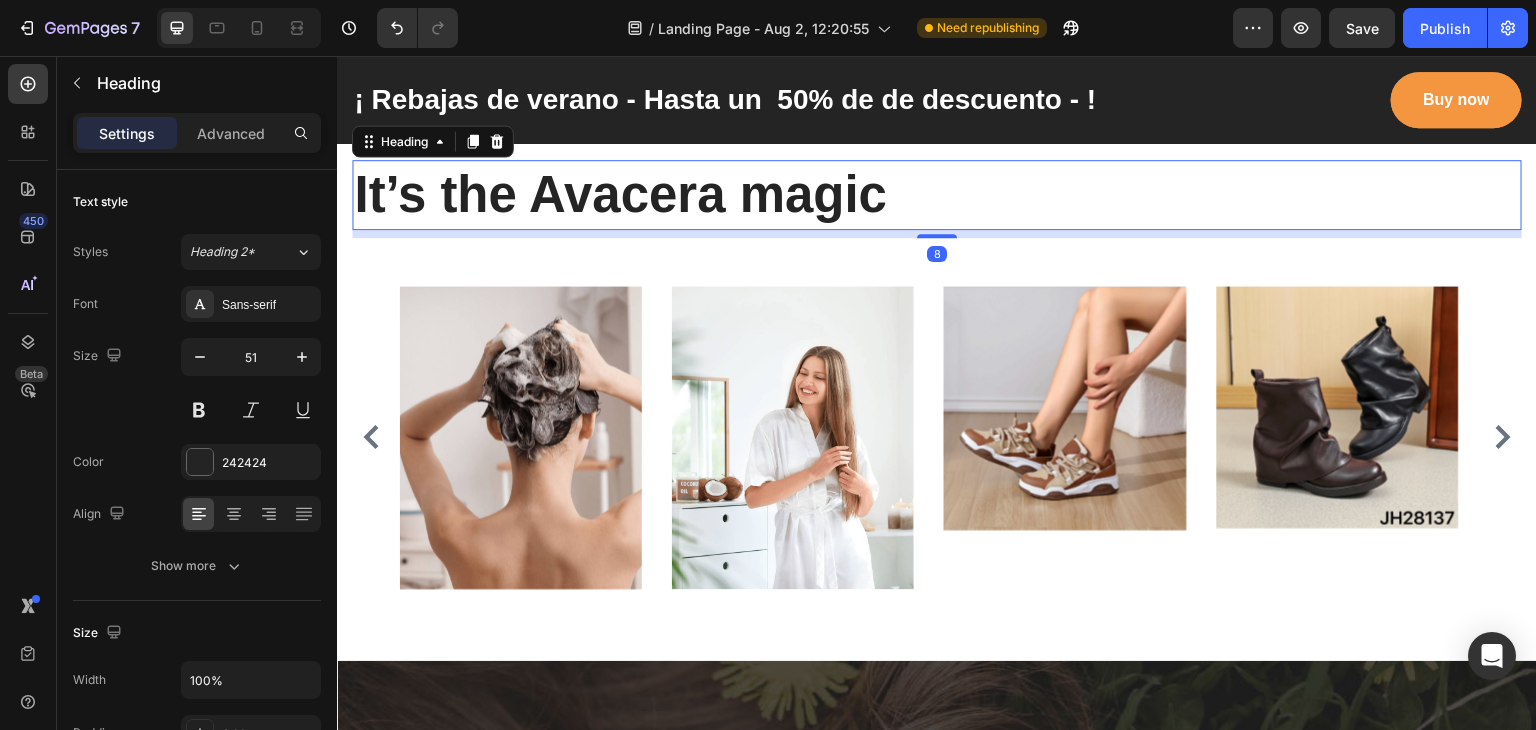 click on "It’s the Avacera magic" at bounding box center [937, 195] 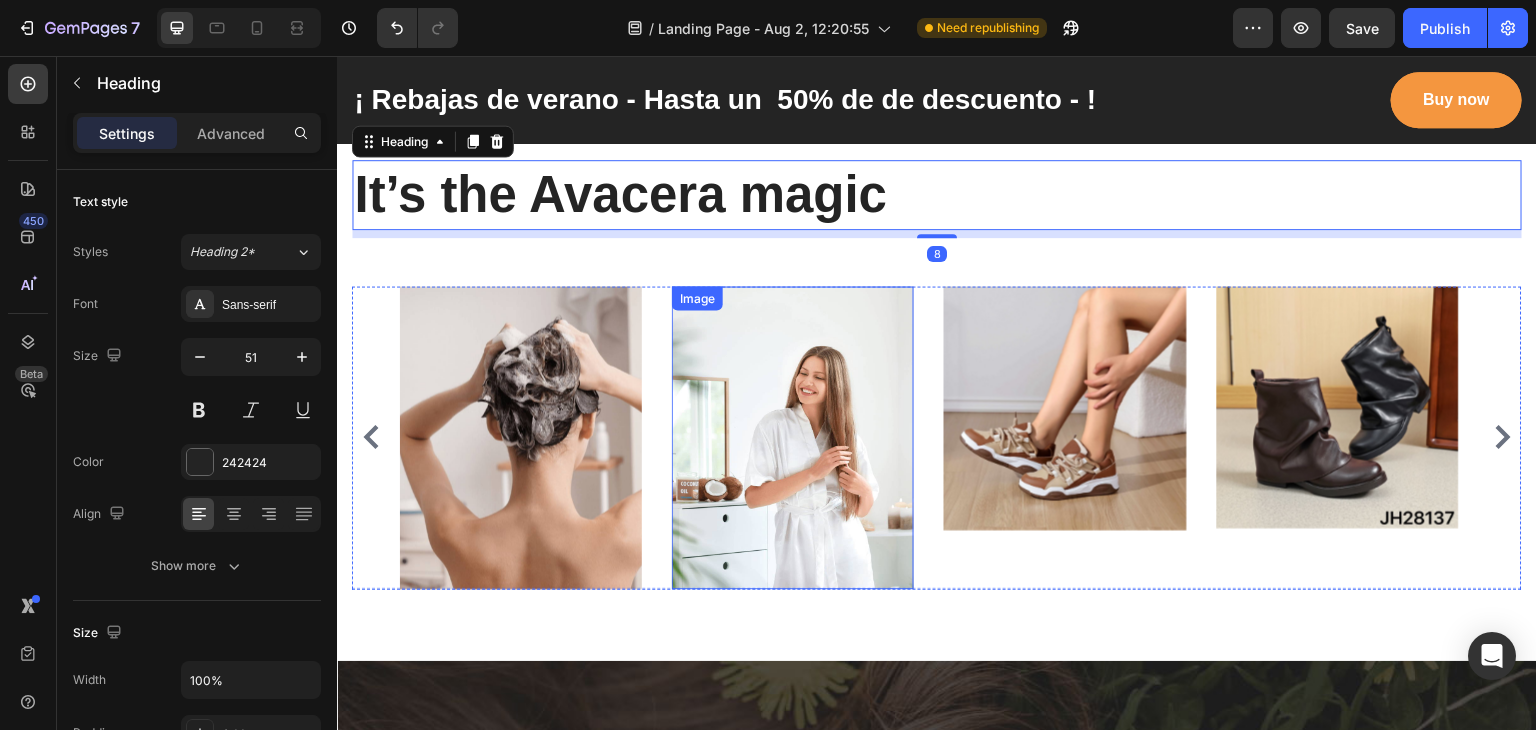 click at bounding box center [793, 437] 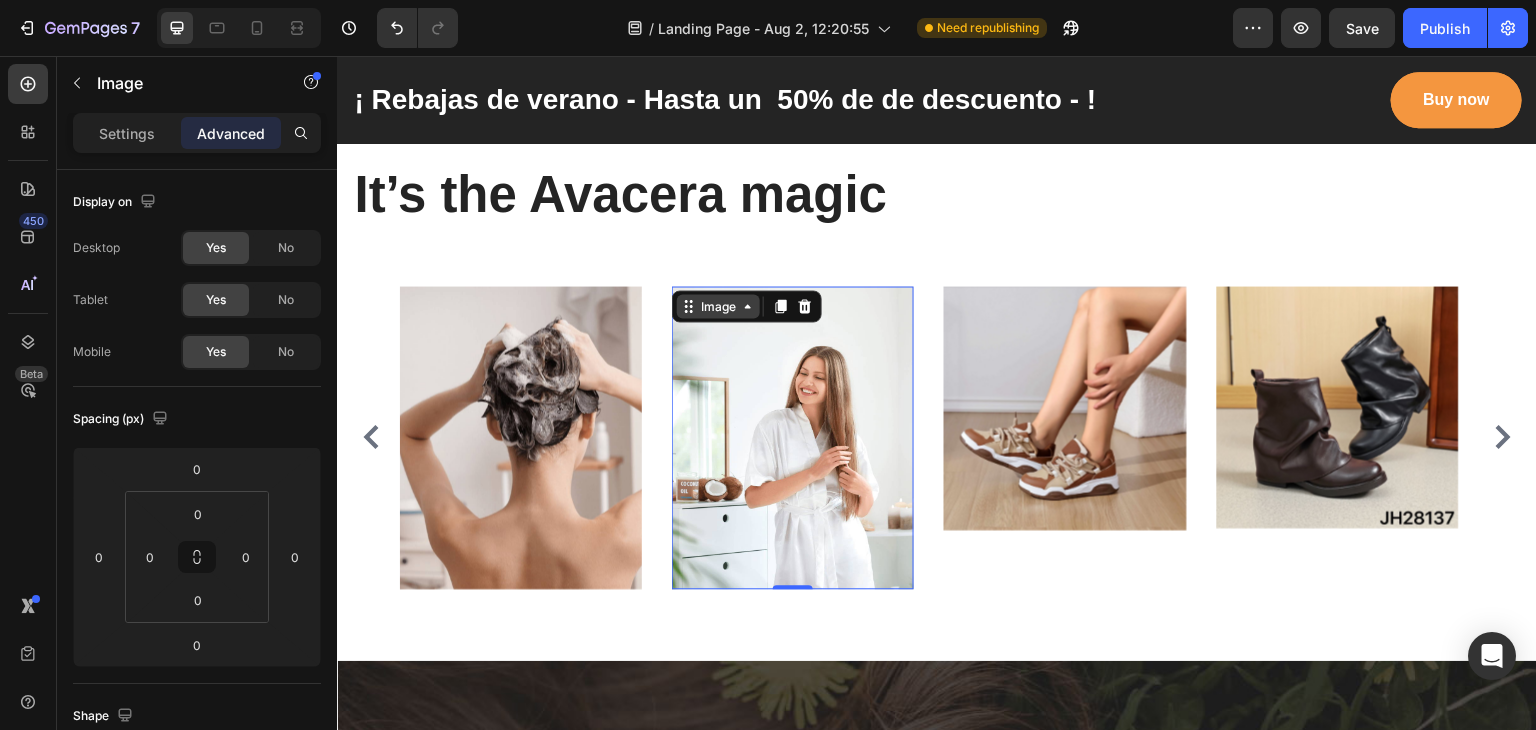 click on "Image" at bounding box center (718, 306) 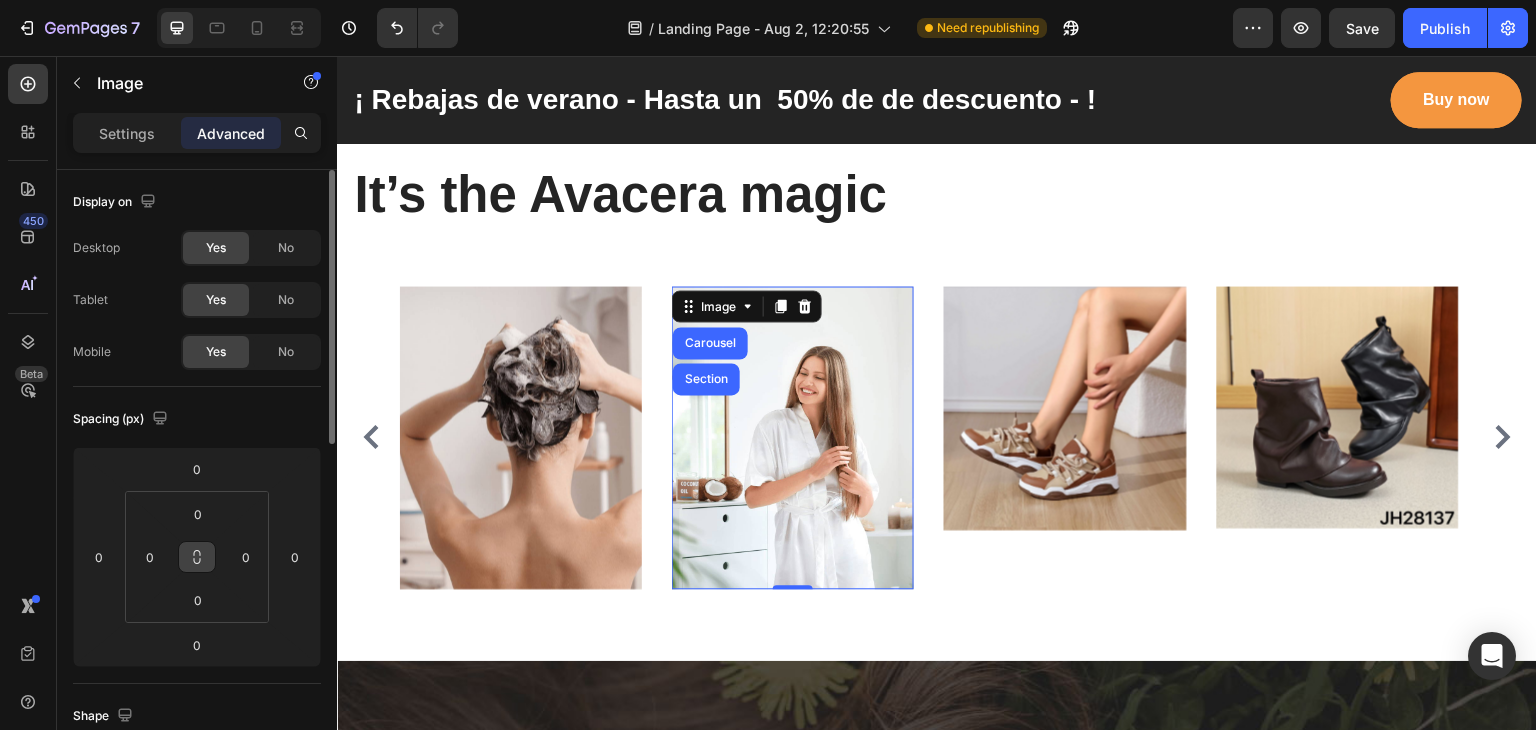 click at bounding box center [197, 557] 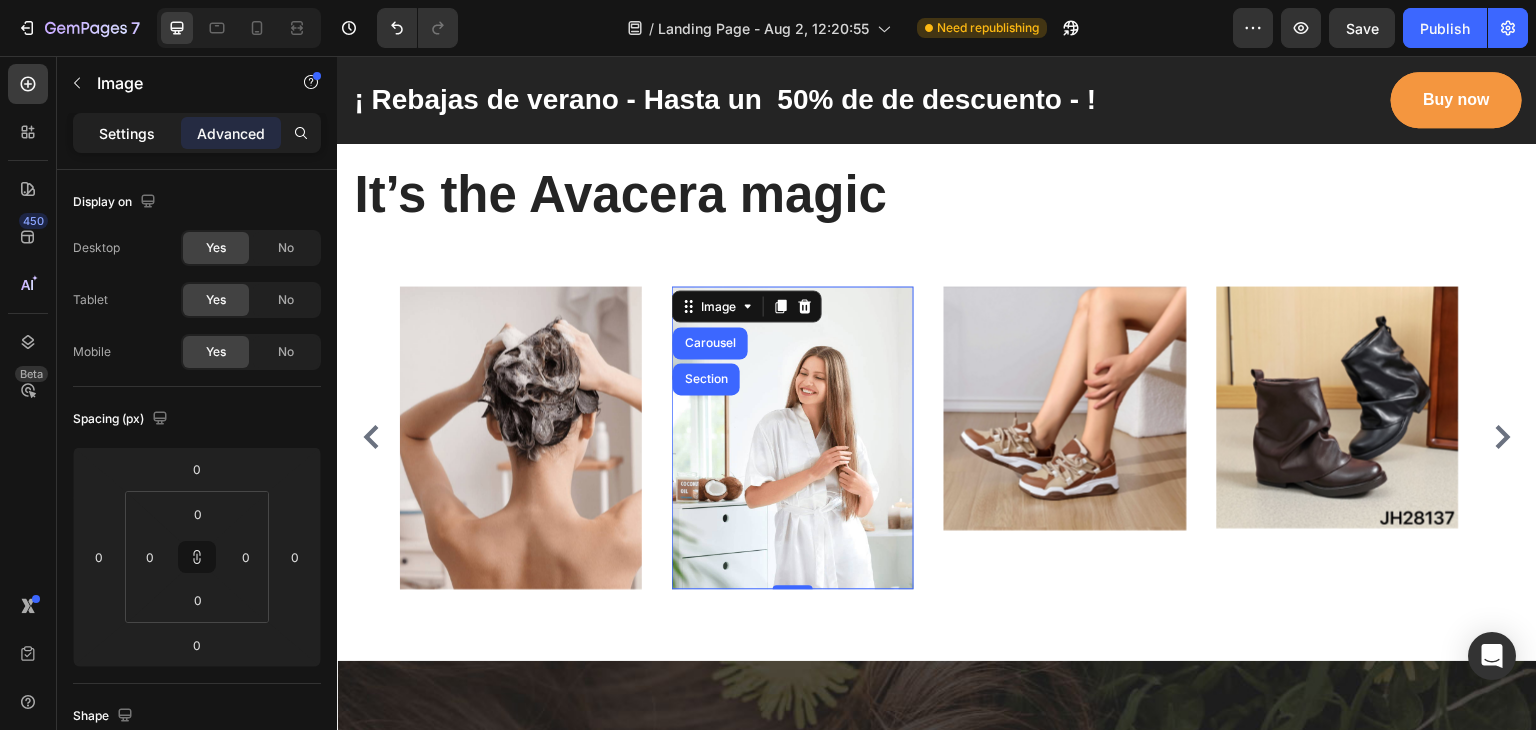 click on "Settings" at bounding box center (127, 133) 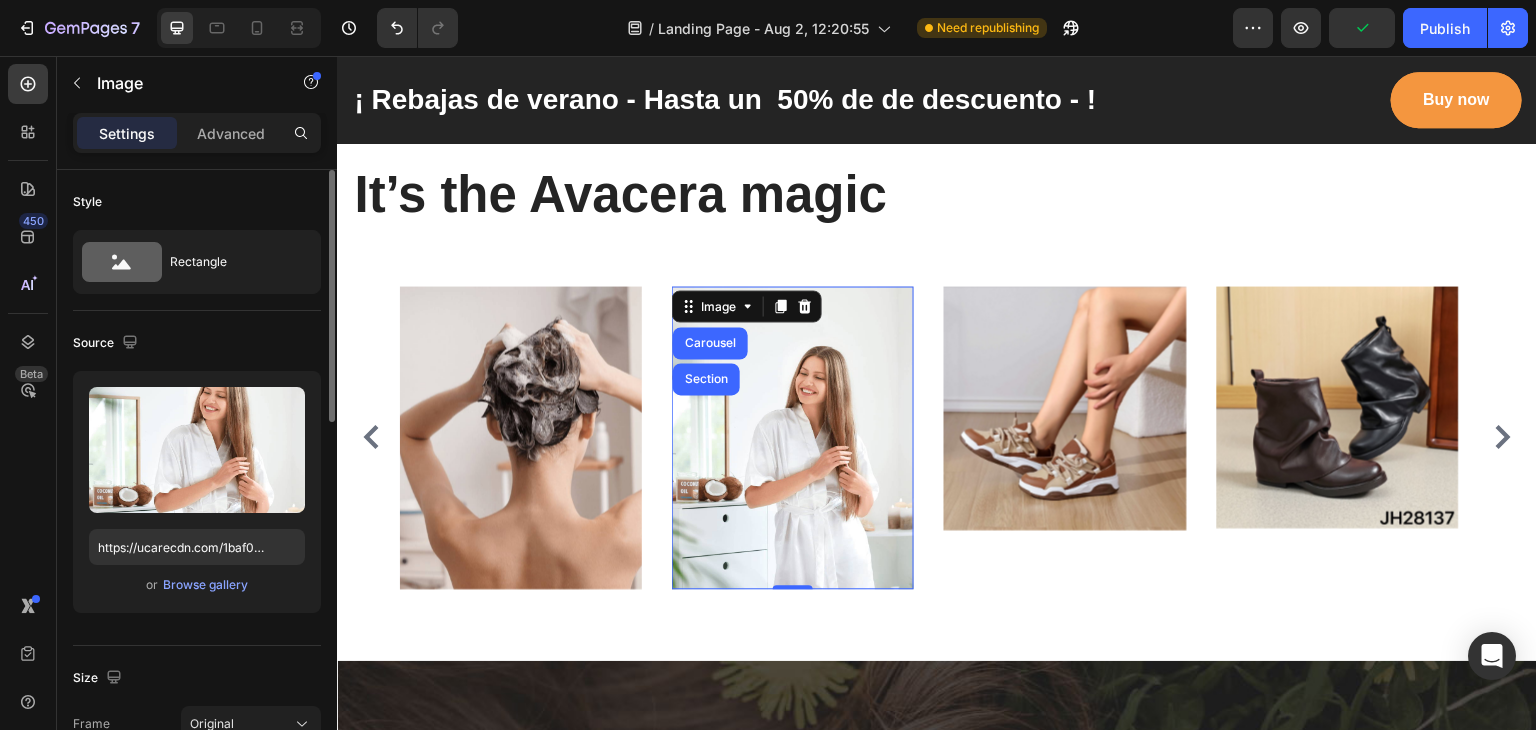 click on "or  Browse gallery" at bounding box center [197, 585] 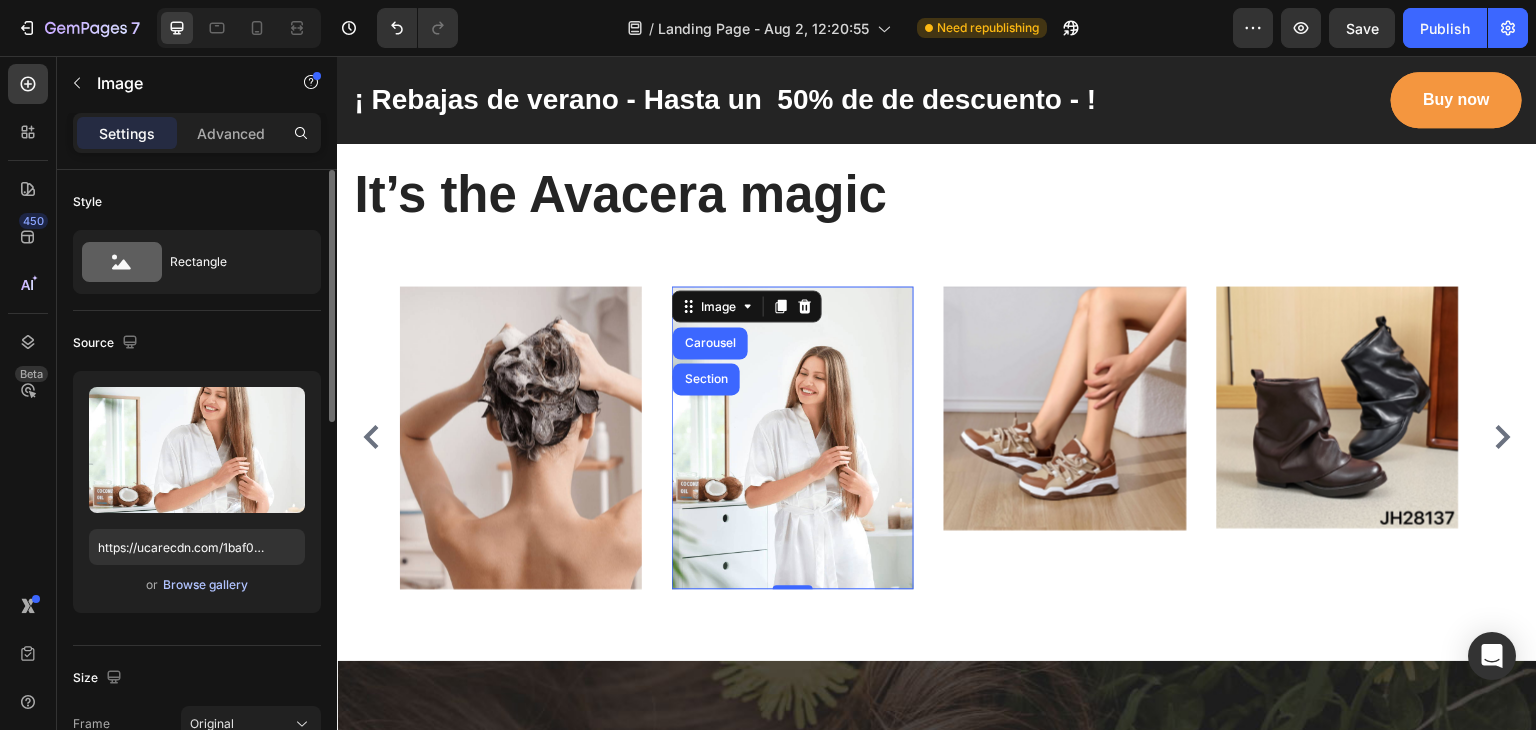 click on "Browse gallery" at bounding box center (205, 585) 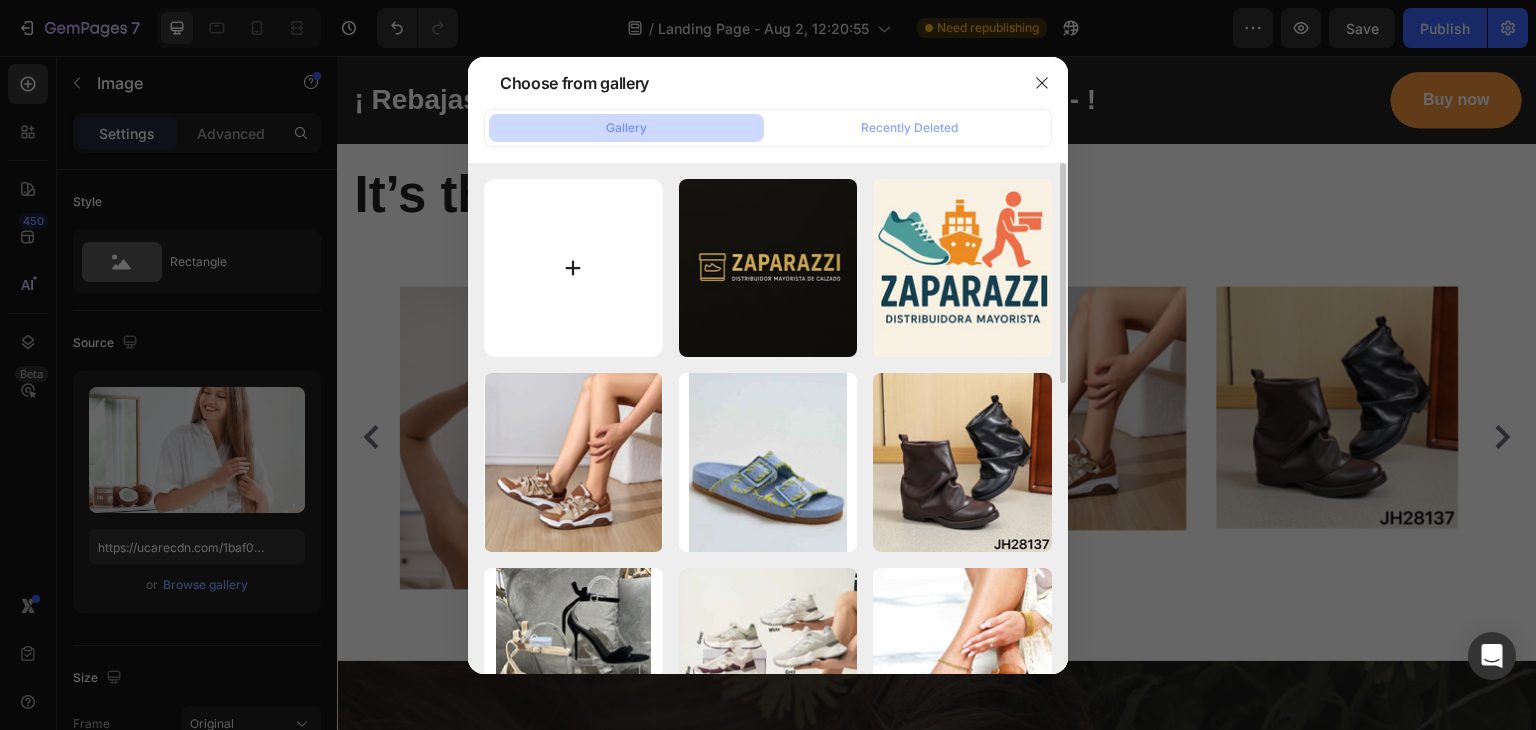 click at bounding box center [573, 268] 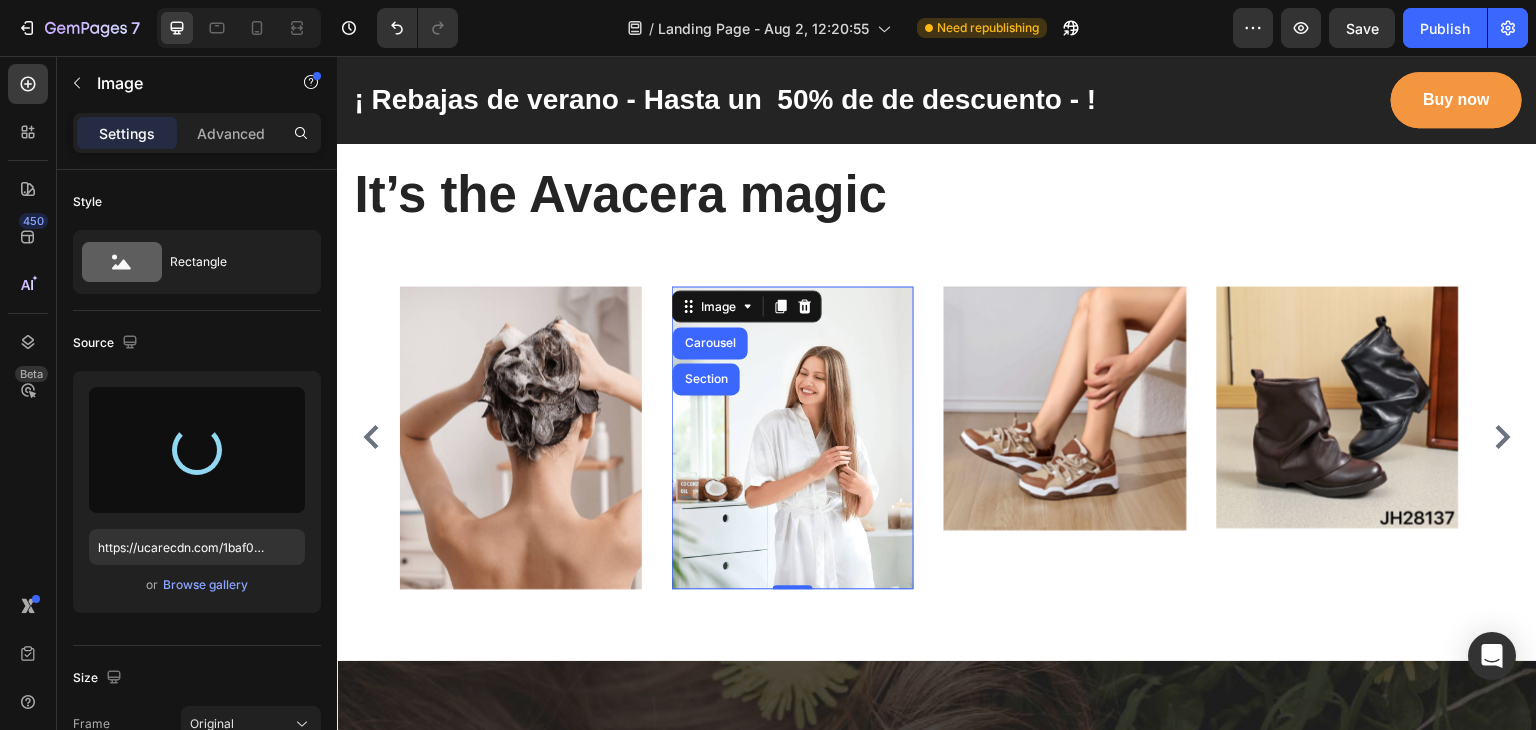 type on "https://cdn.shopify.com/s/files/1/0941/4682/2492/files/gempages_578142935518806716-27f18181-094b-4f17-9b83-85aee2e982f7.jpg" 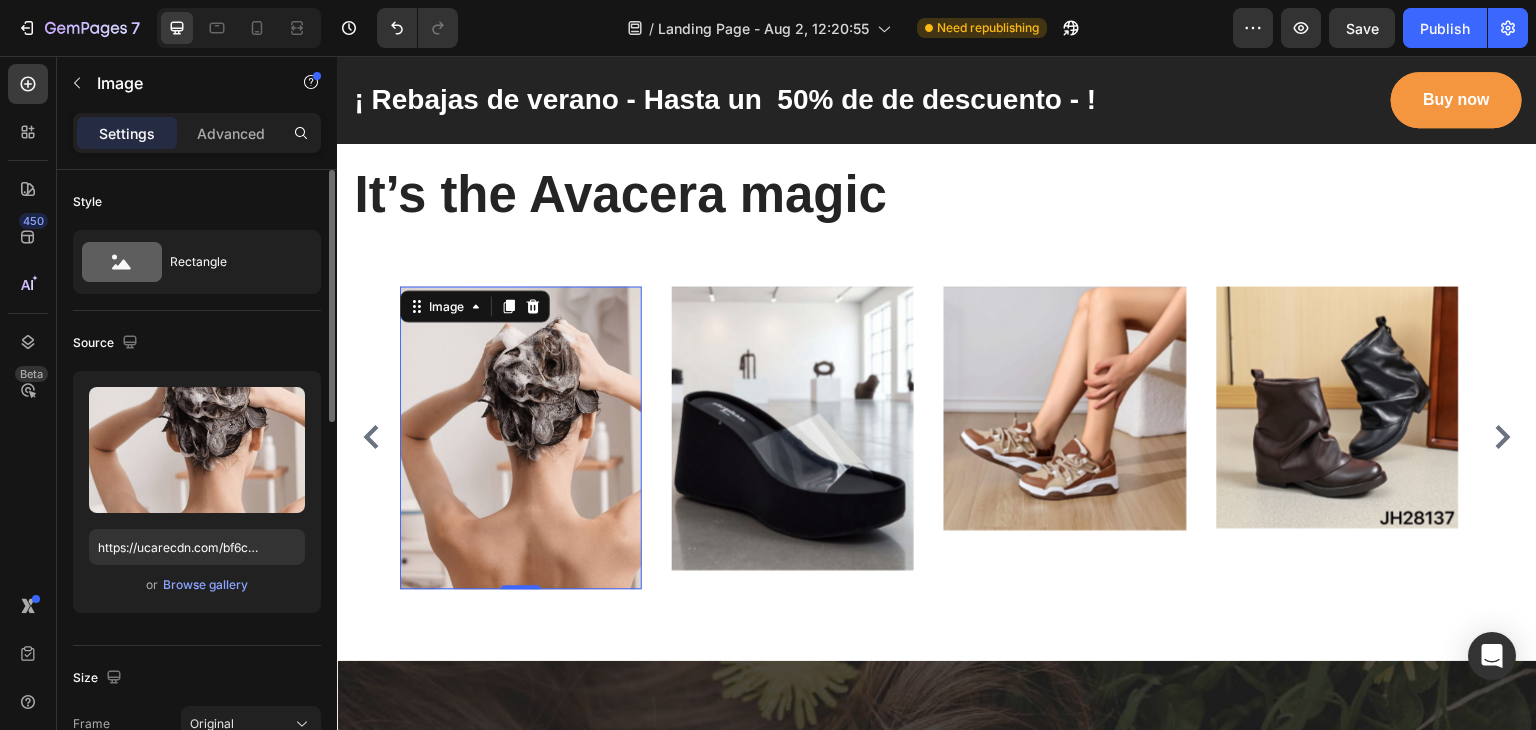 click on "or  Browse gallery" at bounding box center [197, 585] 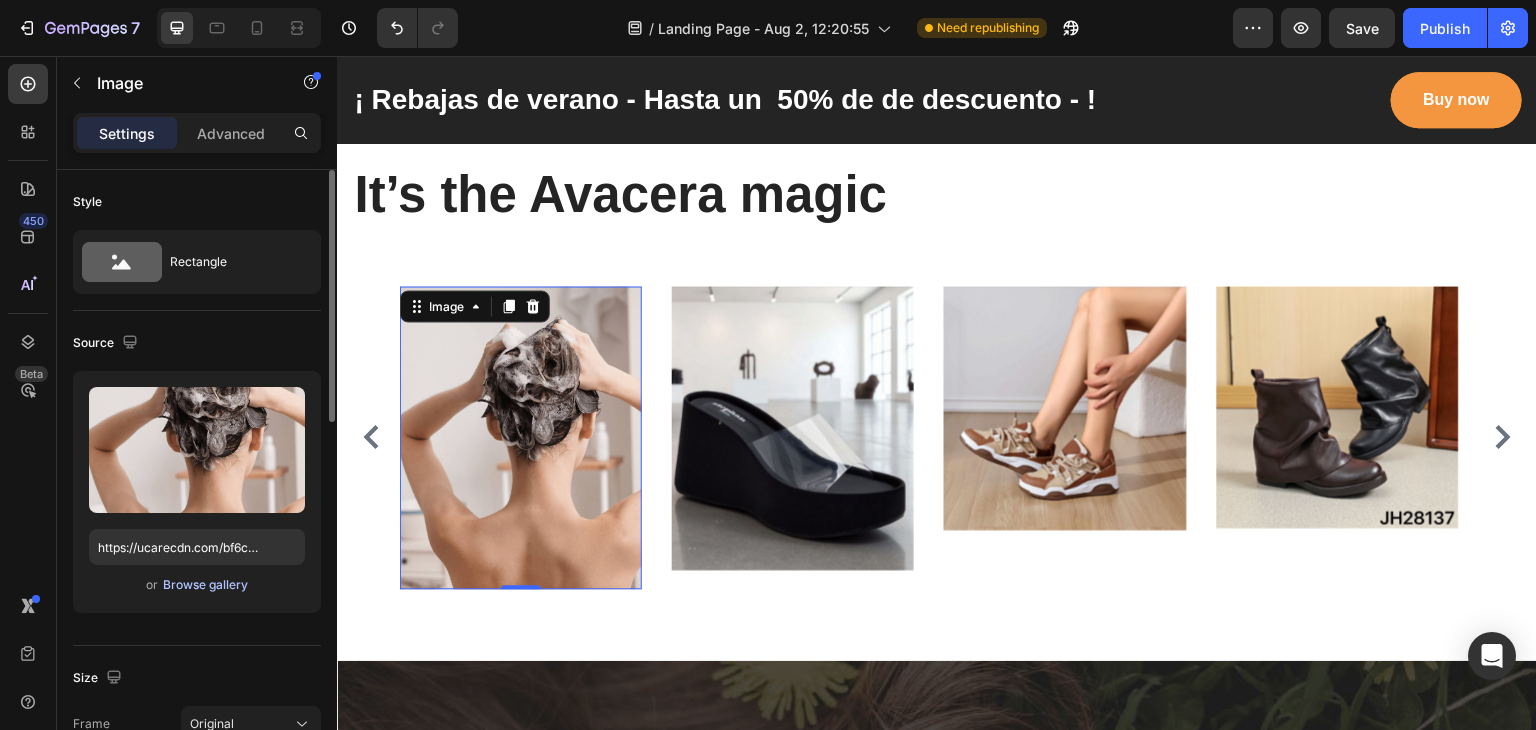 click on "Browse gallery" at bounding box center [205, 585] 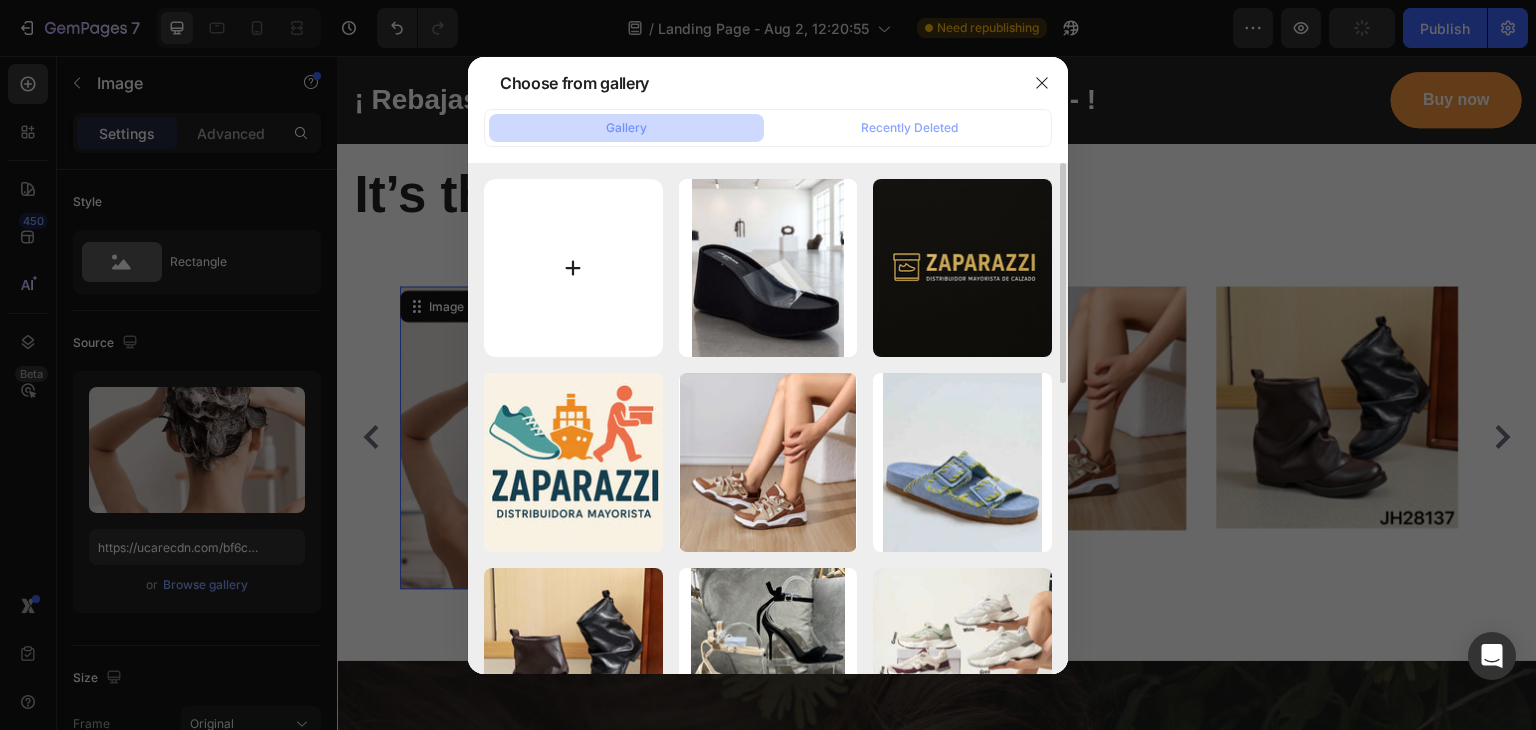 click at bounding box center (573, 268) 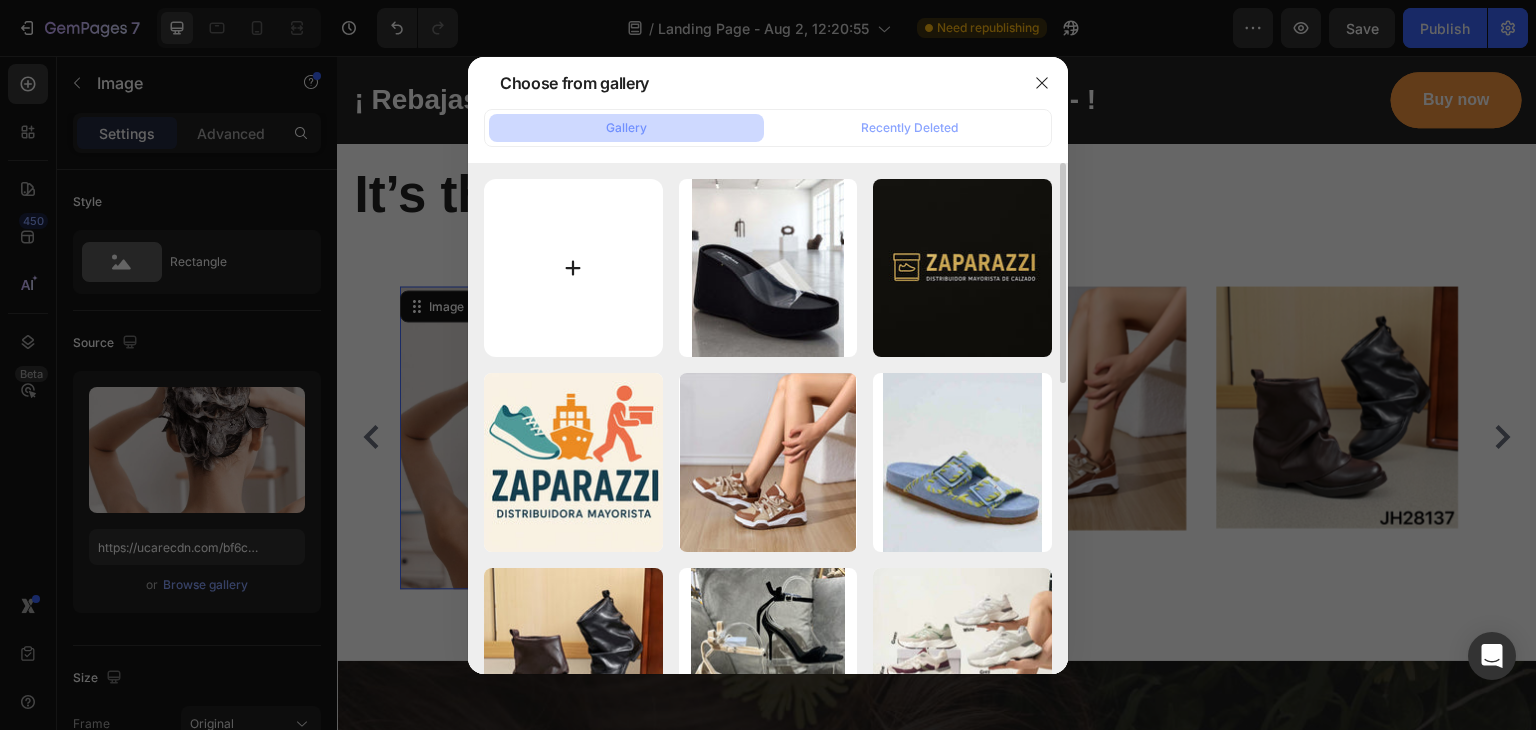 type on "C:\fakepath\[FILENAME].jpeg" 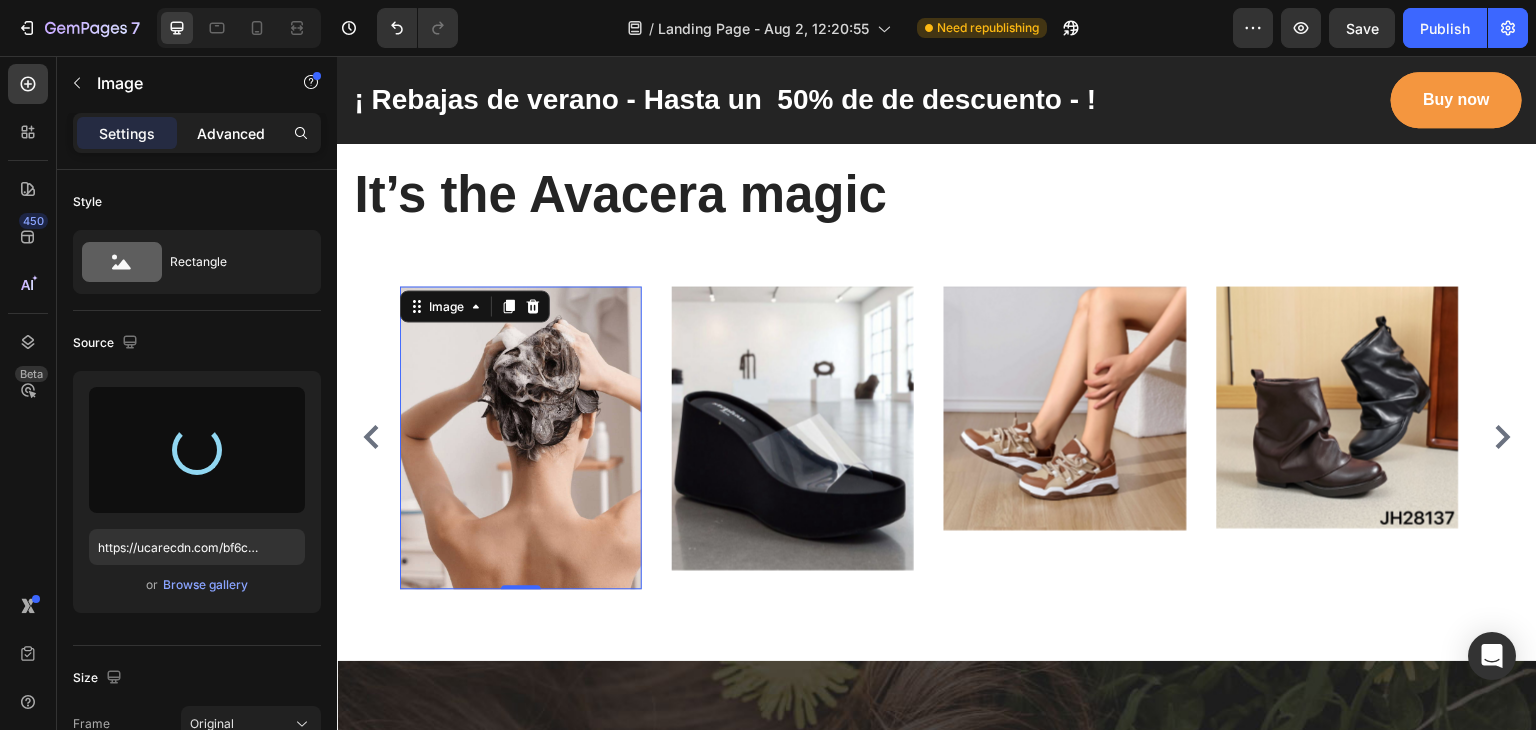 type on "https://cdn.shopify.com/s/files/1/0941/4682/2492/files/gempages_578142935518806716-cb3575f8-77ed-47a1-a6d9-64bb8f7a9873.jpg" 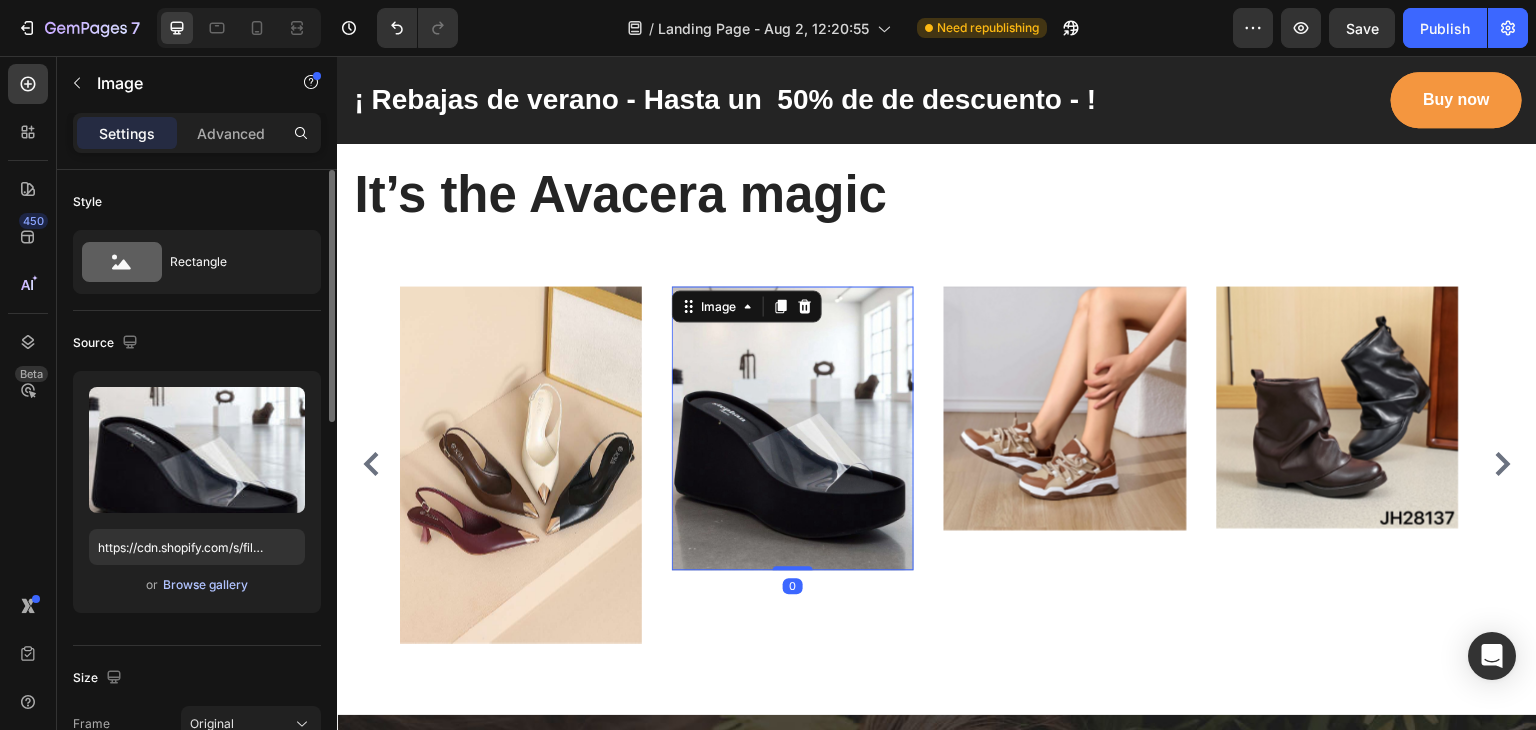 click on "Browse gallery" at bounding box center [205, 585] 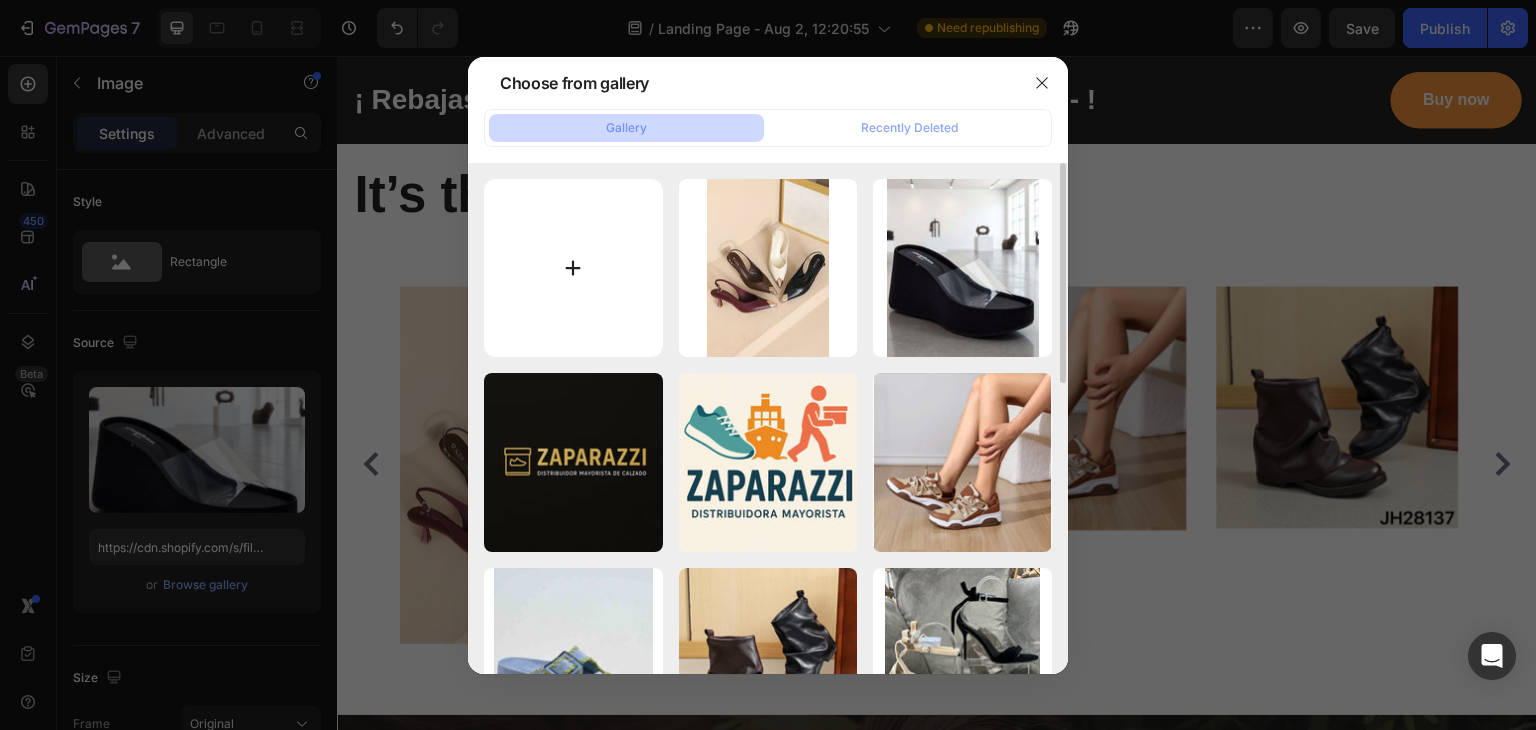 click at bounding box center (573, 268) 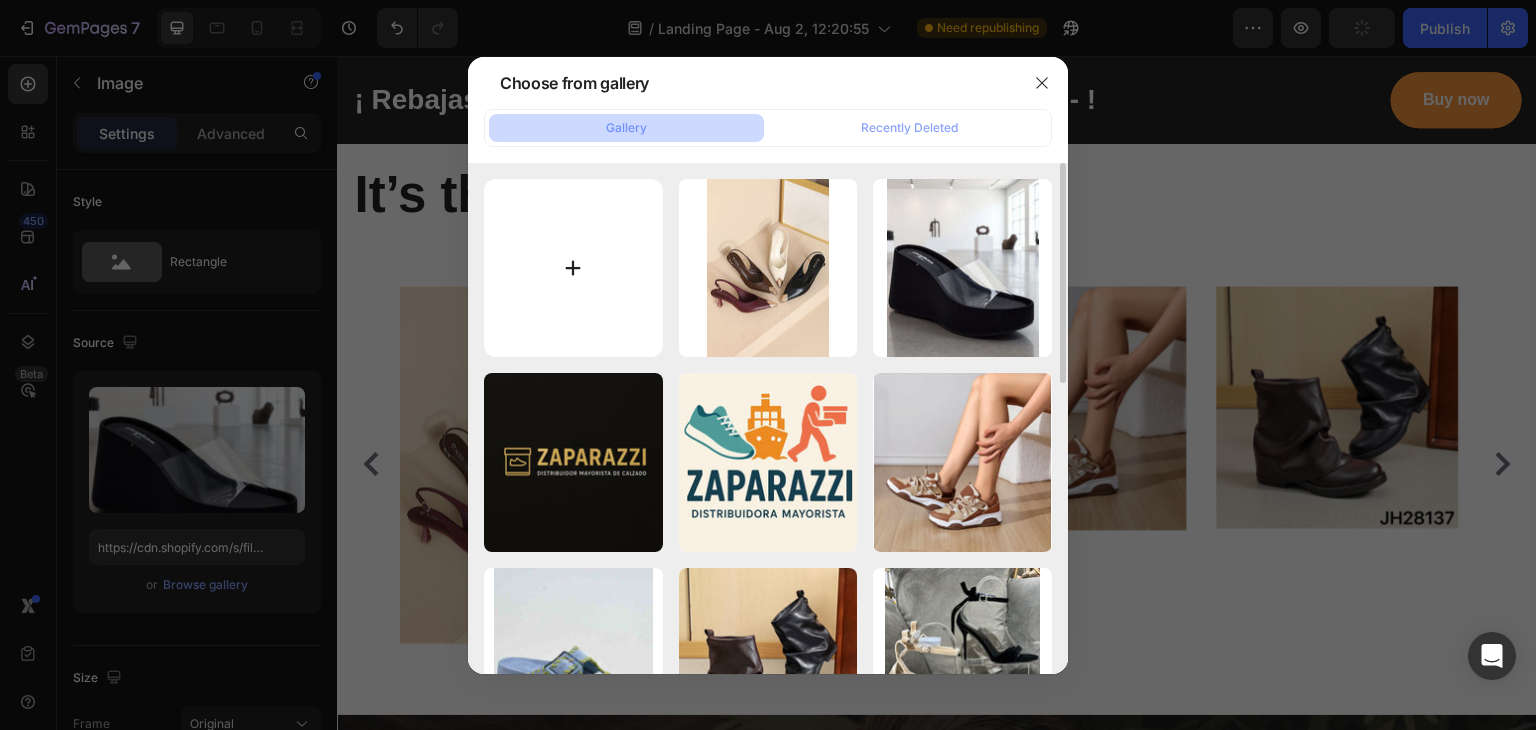 type on "C:\fakepath\[FILENAME].jpeg" 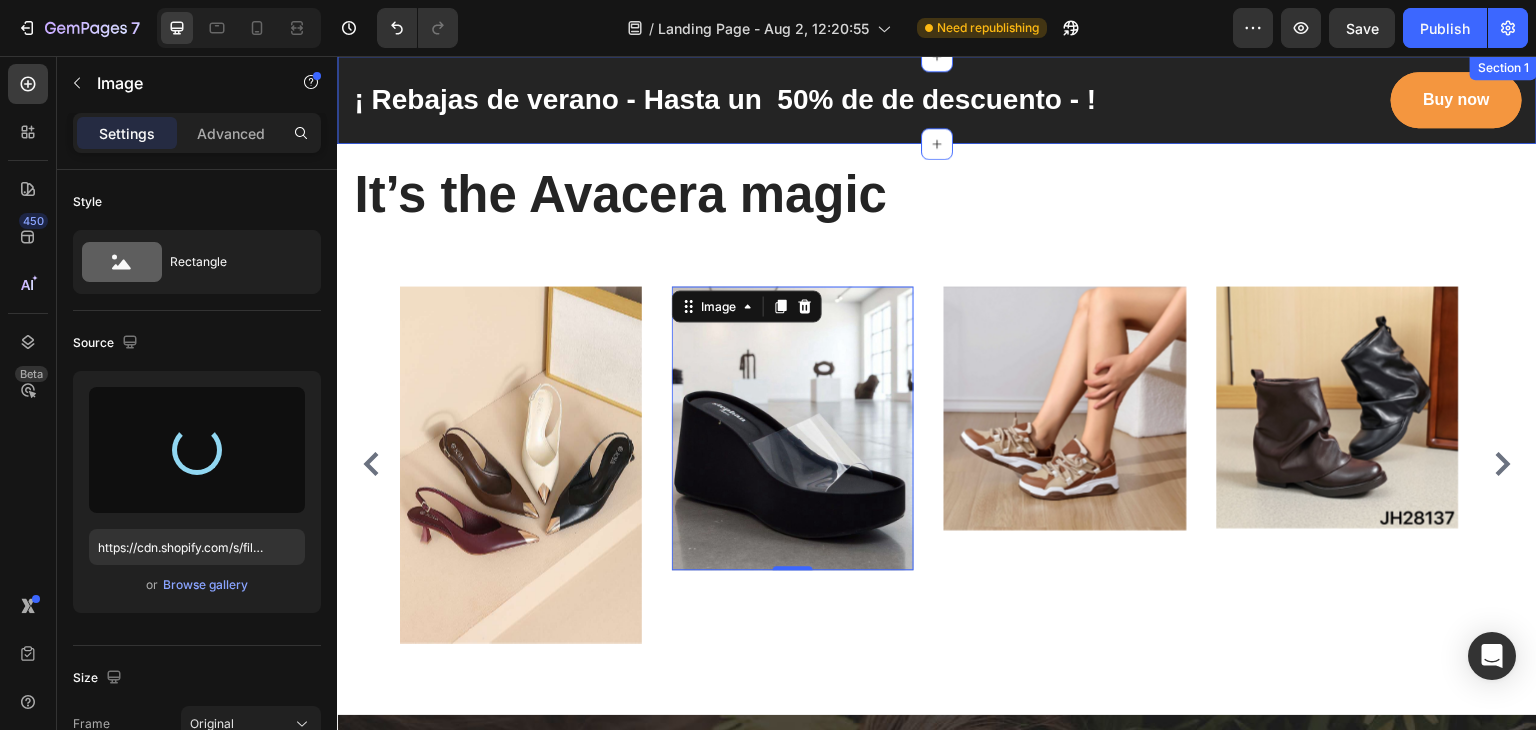 type on "https://cdn.shopify.com/s/files/1/0941/4682/2492/files/gempages_578142935518806716-4acb07eb-ec79-41c9-8513-dc9c9cbcd9dd.jpg" 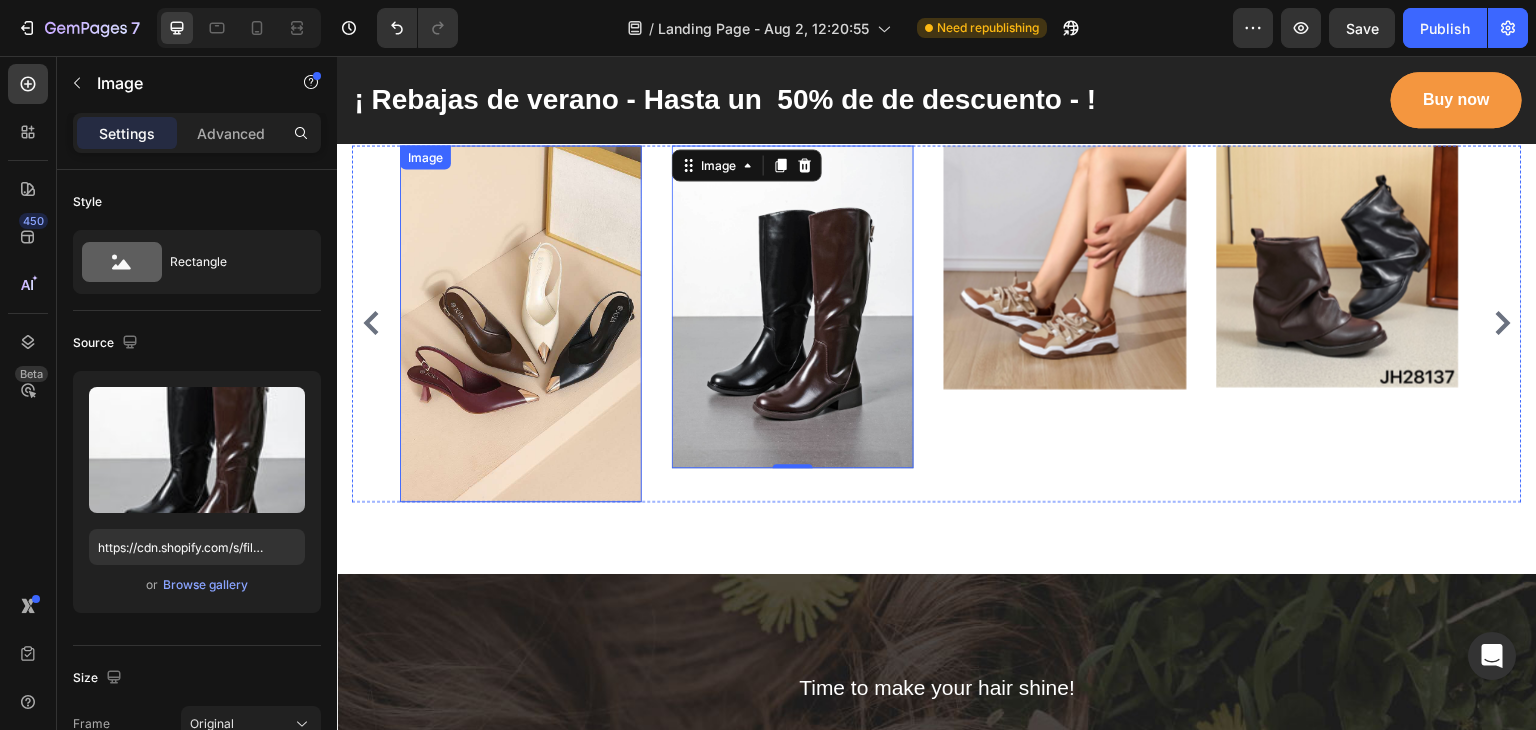 scroll, scrollTop: 4098, scrollLeft: 0, axis: vertical 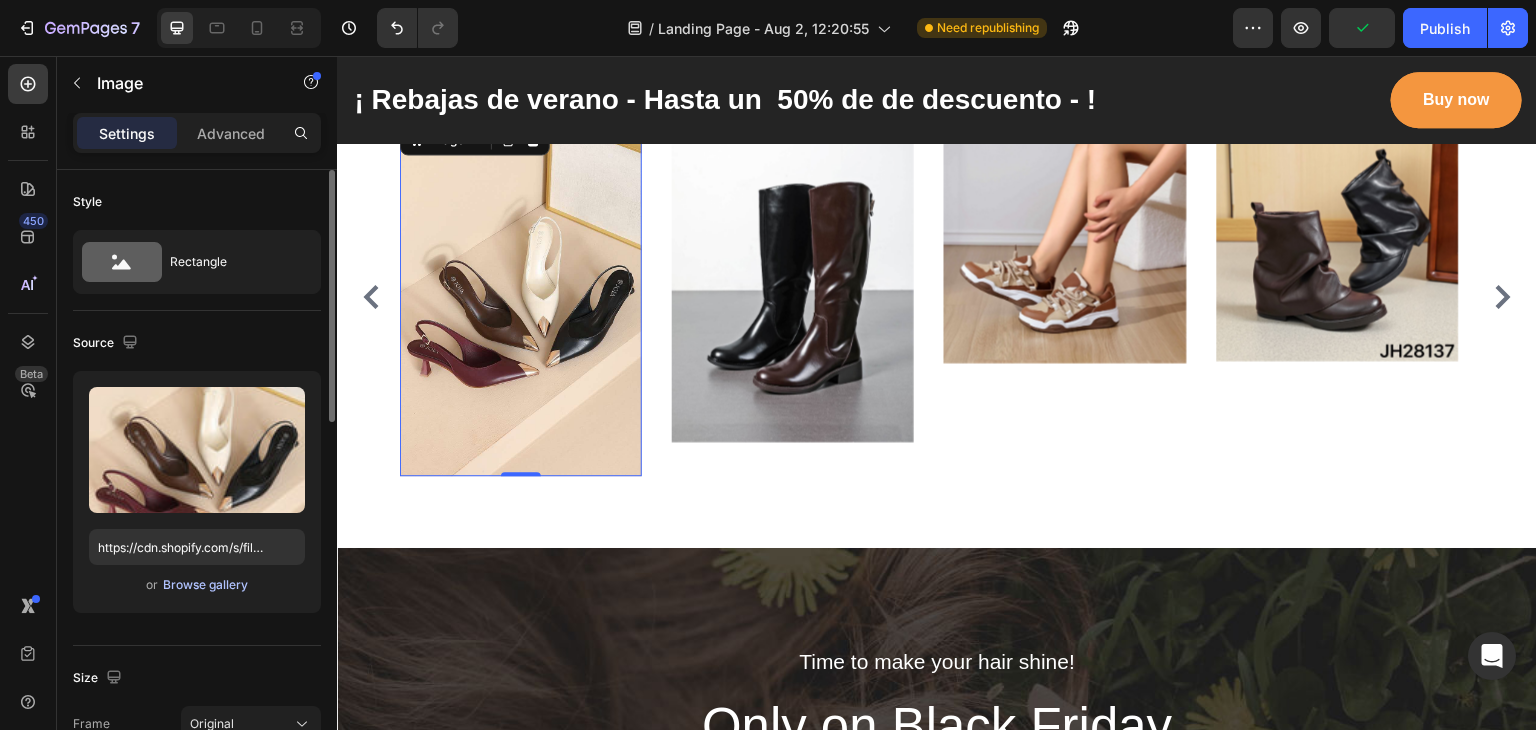click on "Browse gallery" at bounding box center (205, 585) 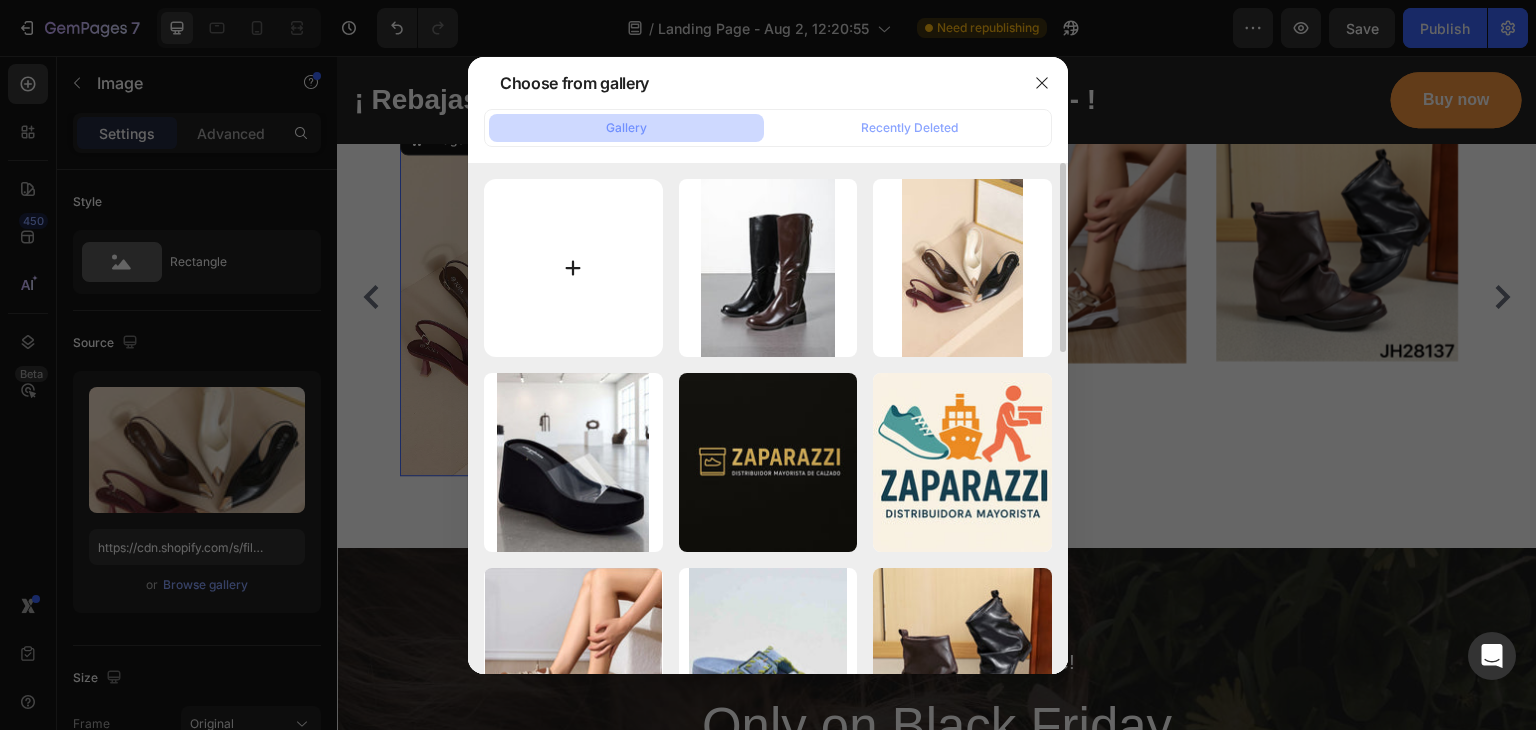 click at bounding box center [573, 268] 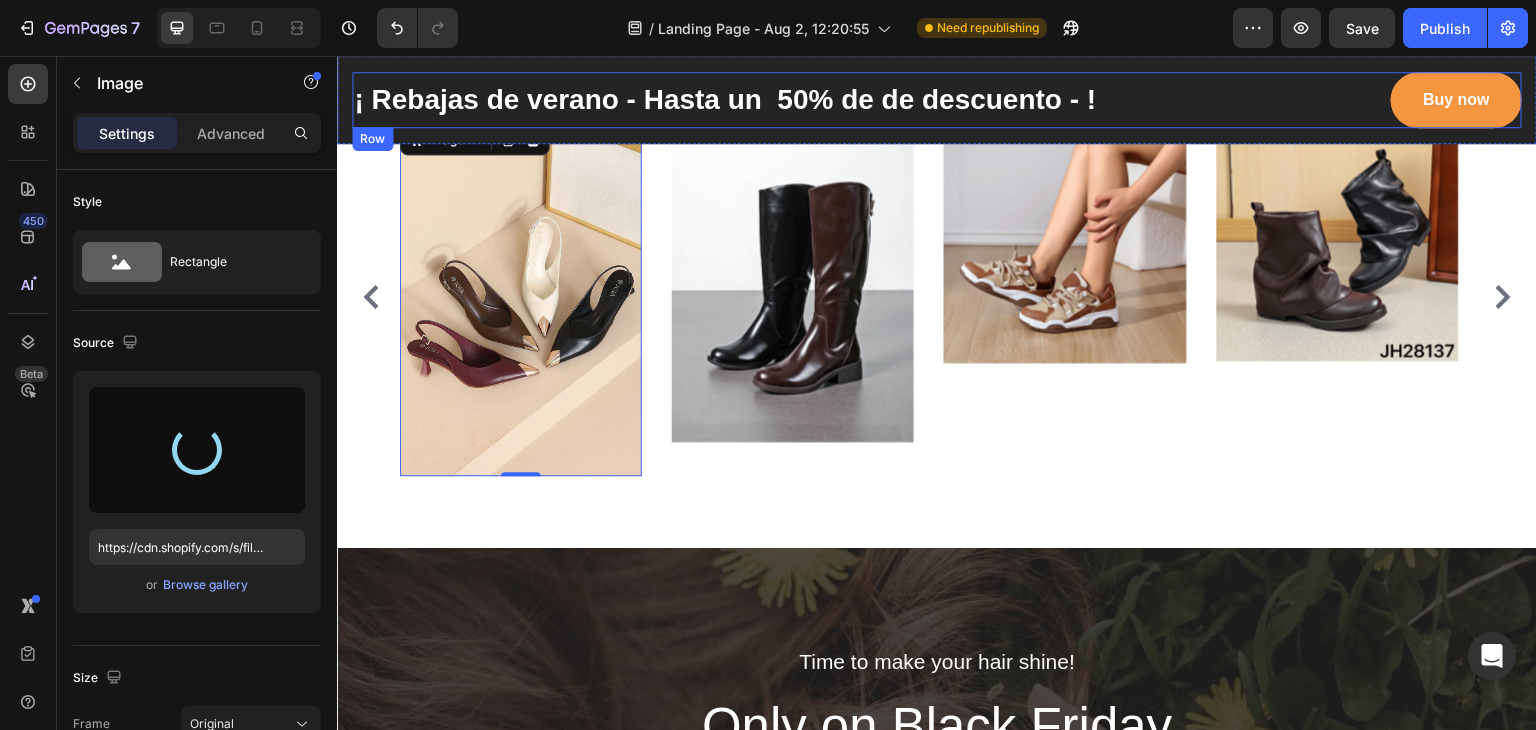 type on "https://cdn.shopify.com/s/files/1/0941/4682/2492/files/gempages_578142935518806716-e5311f56-fe7f-4f3f-9c5a-4b8ddf8ec567.jpg" 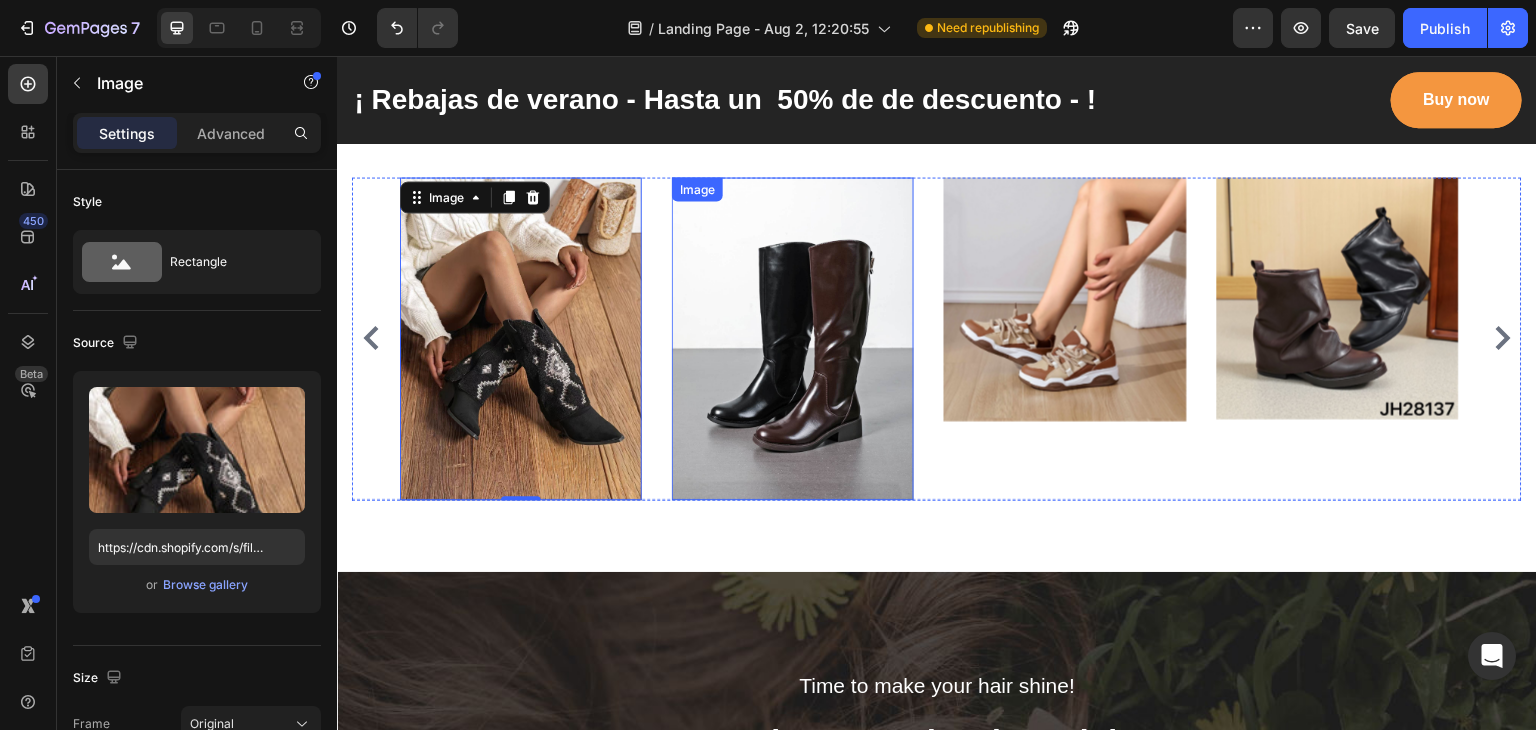 scroll, scrollTop: 4103, scrollLeft: 0, axis: vertical 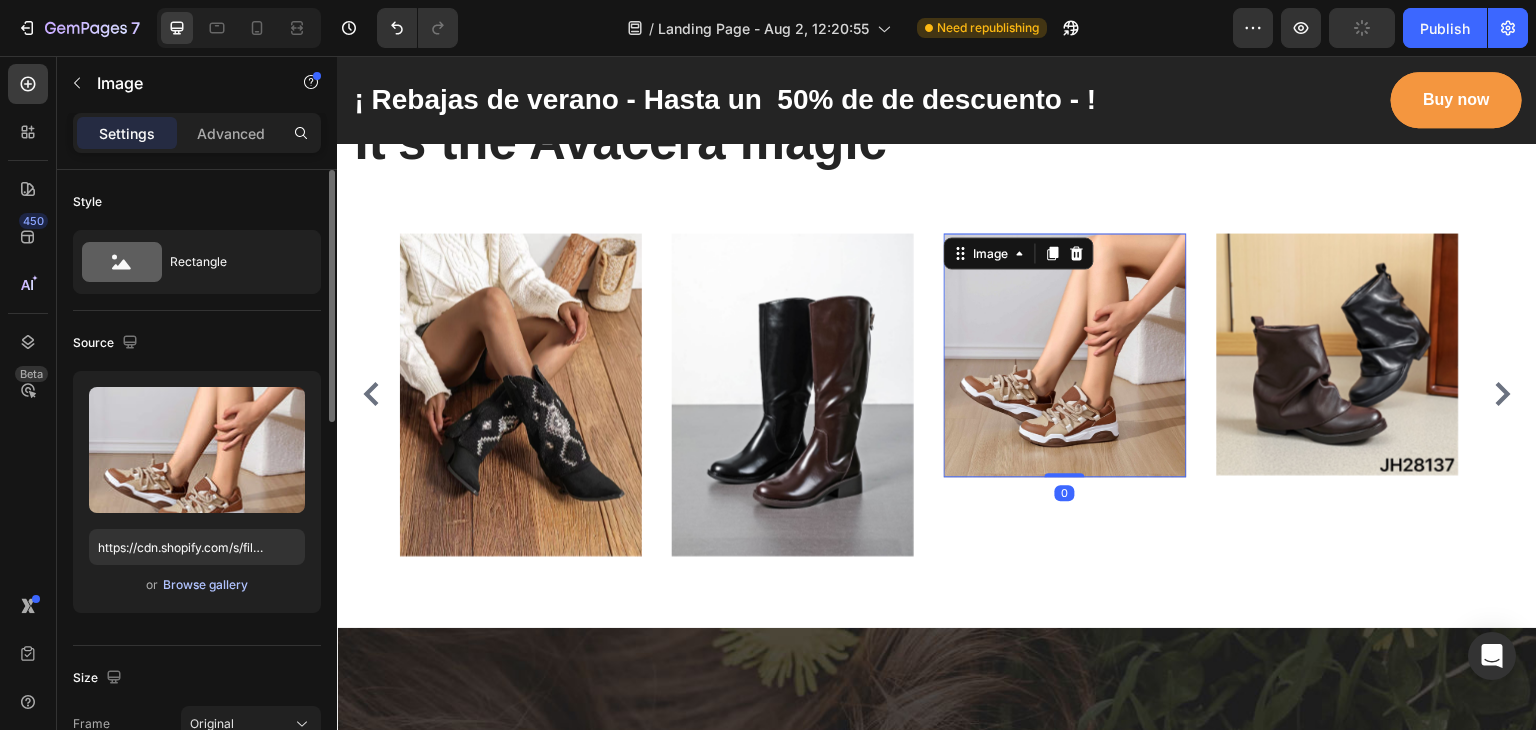 click on "Browse gallery" at bounding box center (205, 585) 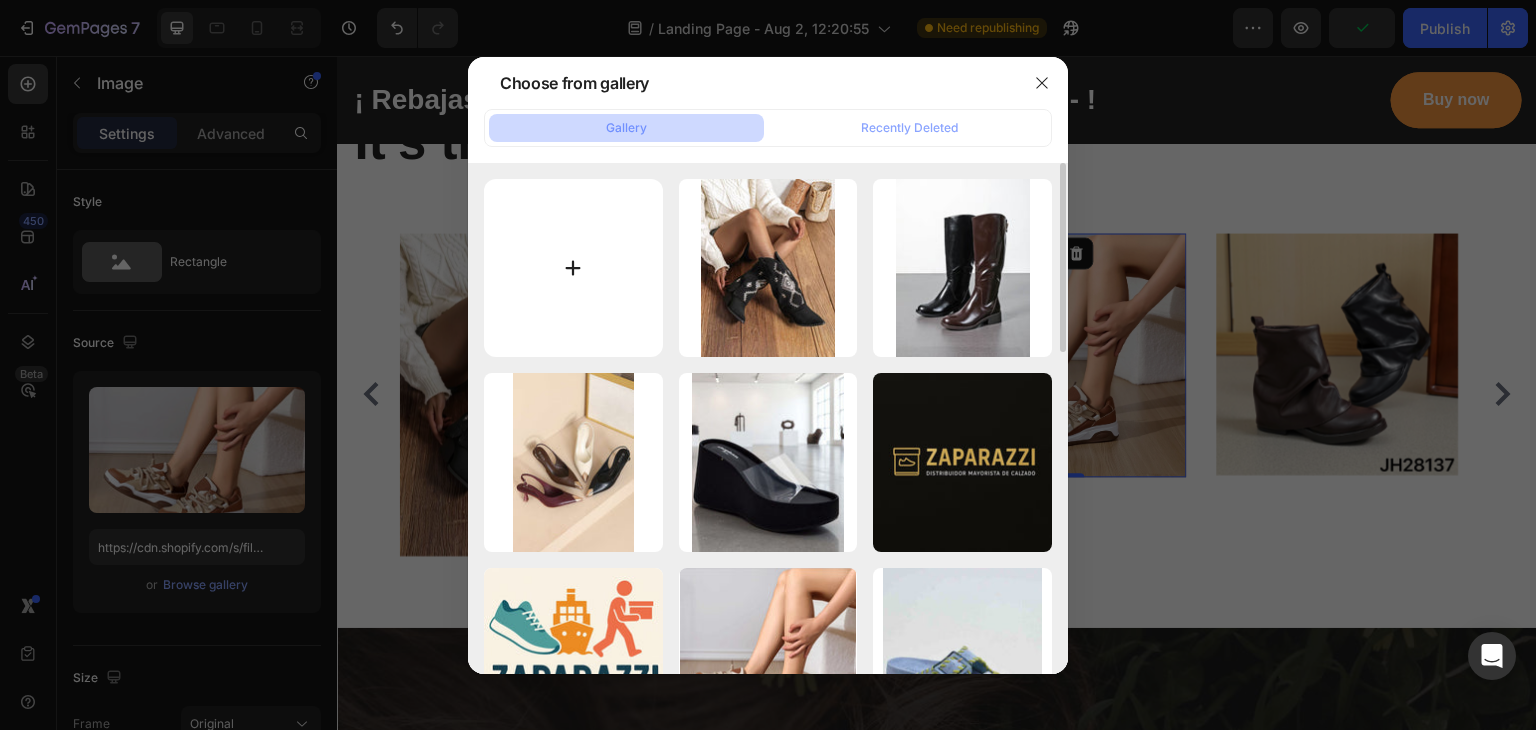 click at bounding box center (573, 268) 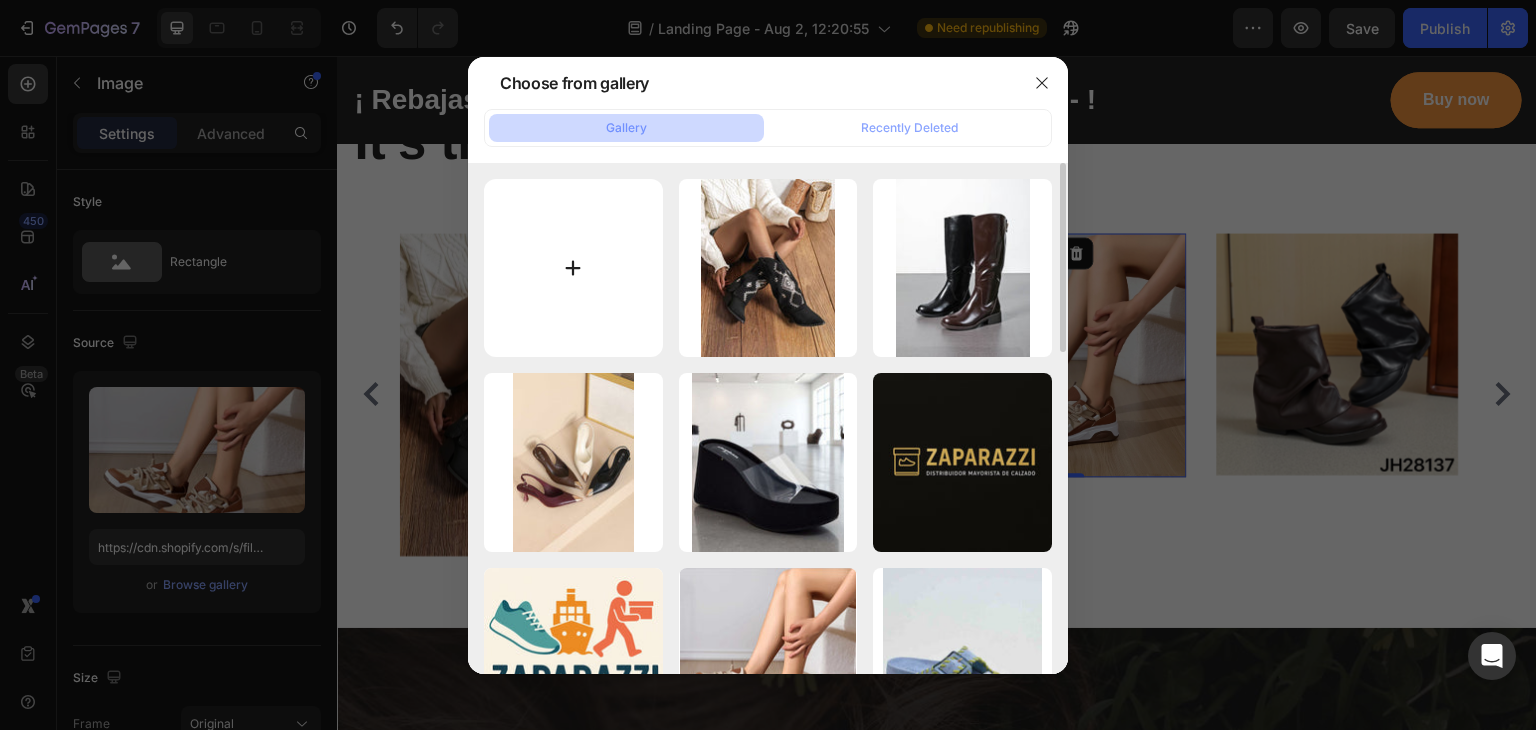 type on "C:\fakepath\[FILENAME].jpeg" 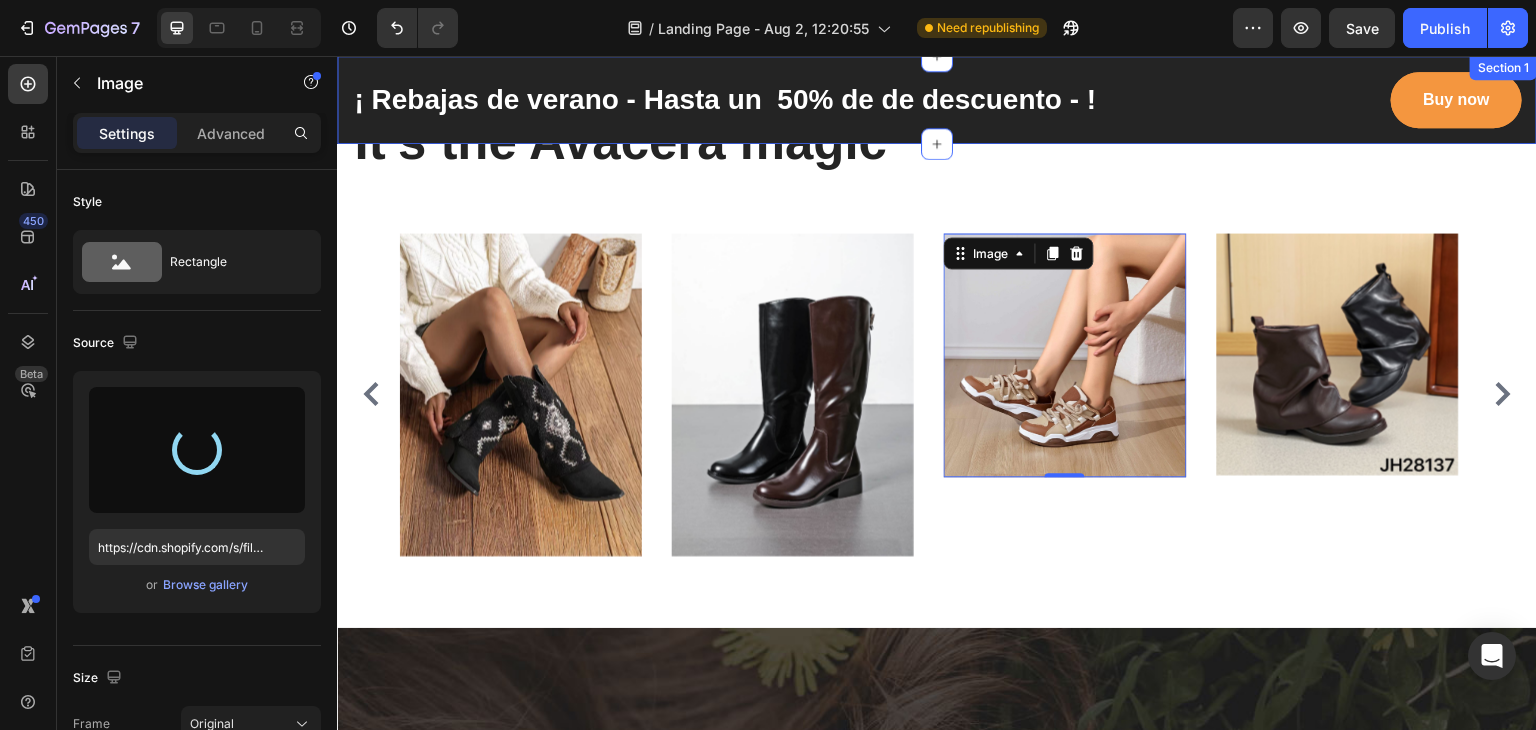 type on "https://cdn.shopify.com/s/files/1/0941/4682/2492/files/gempages_578142935518806716-83fd460b-022e-42a6-8ca3-83142310fdc6.jpg" 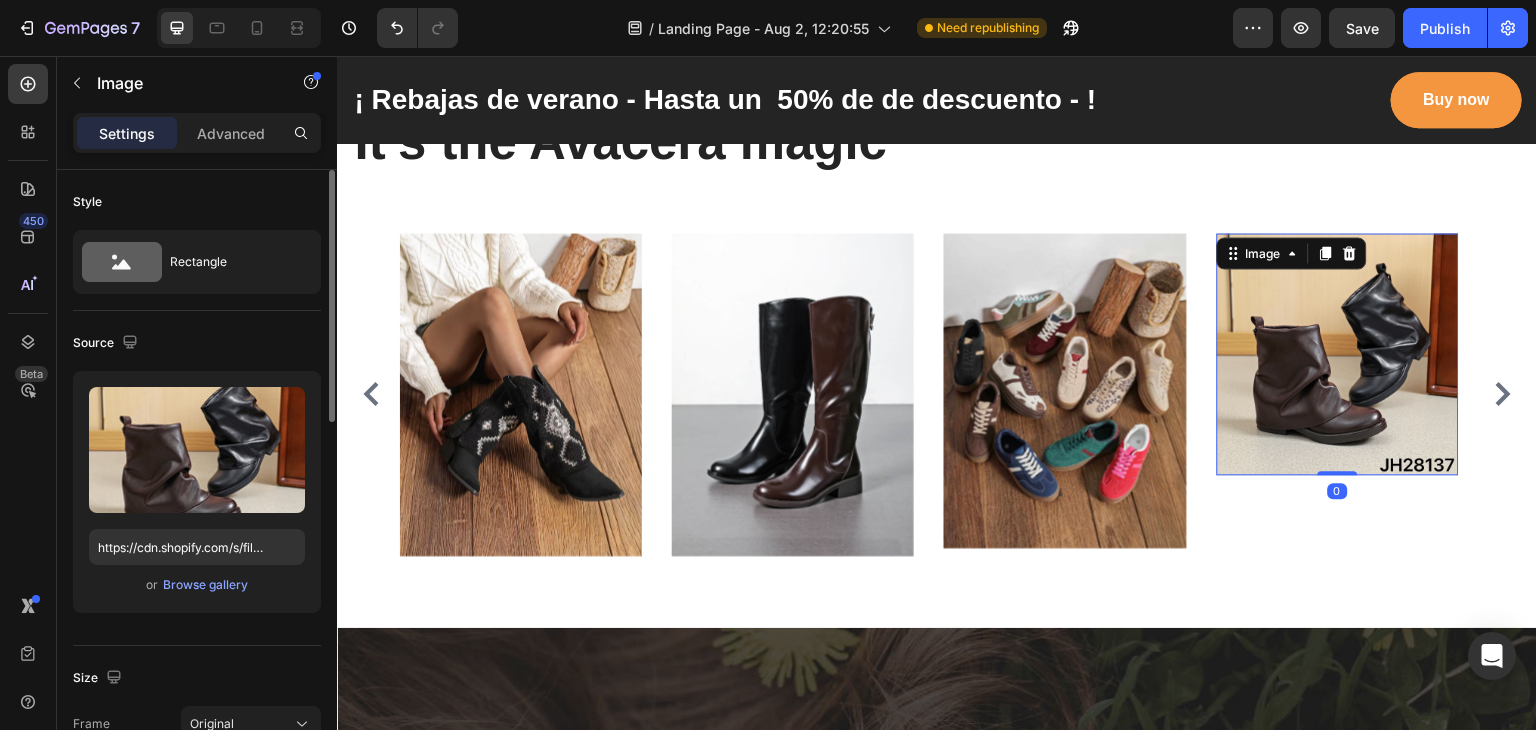 click on "or  Browse gallery" at bounding box center (197, 585) 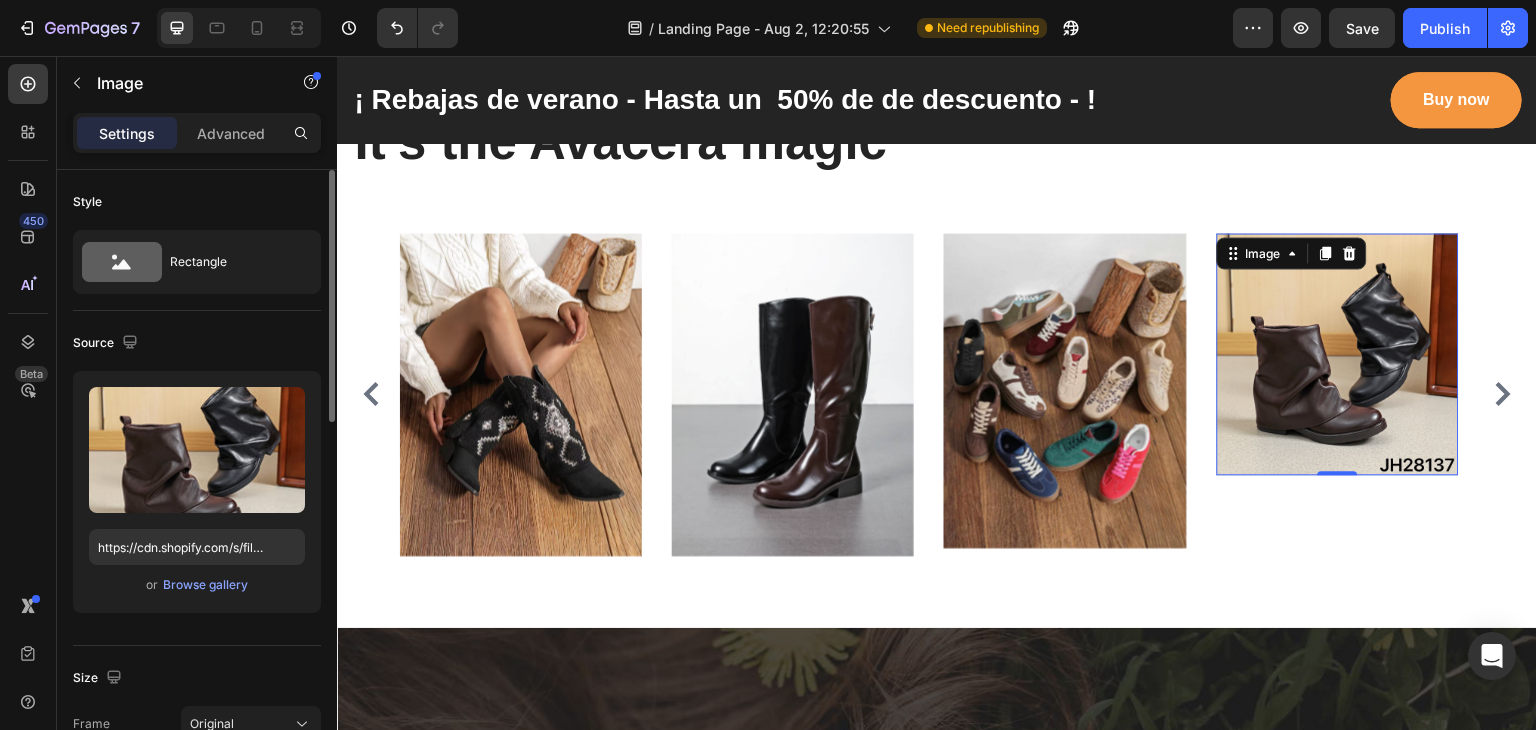 click on "or  Browse gallery" at bounding box center (197, 585) 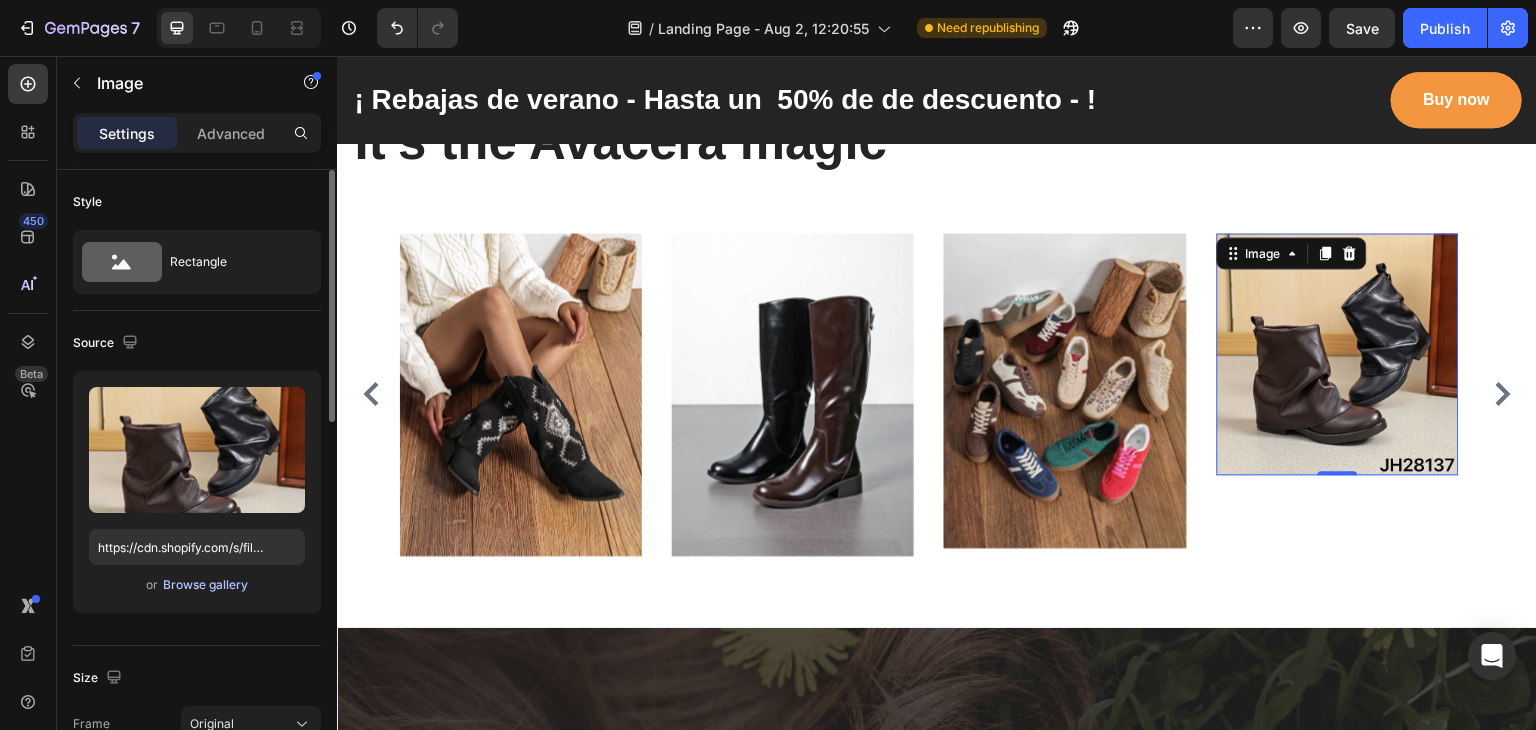 click on "Browse gallery" at bounding box center [205, 585] 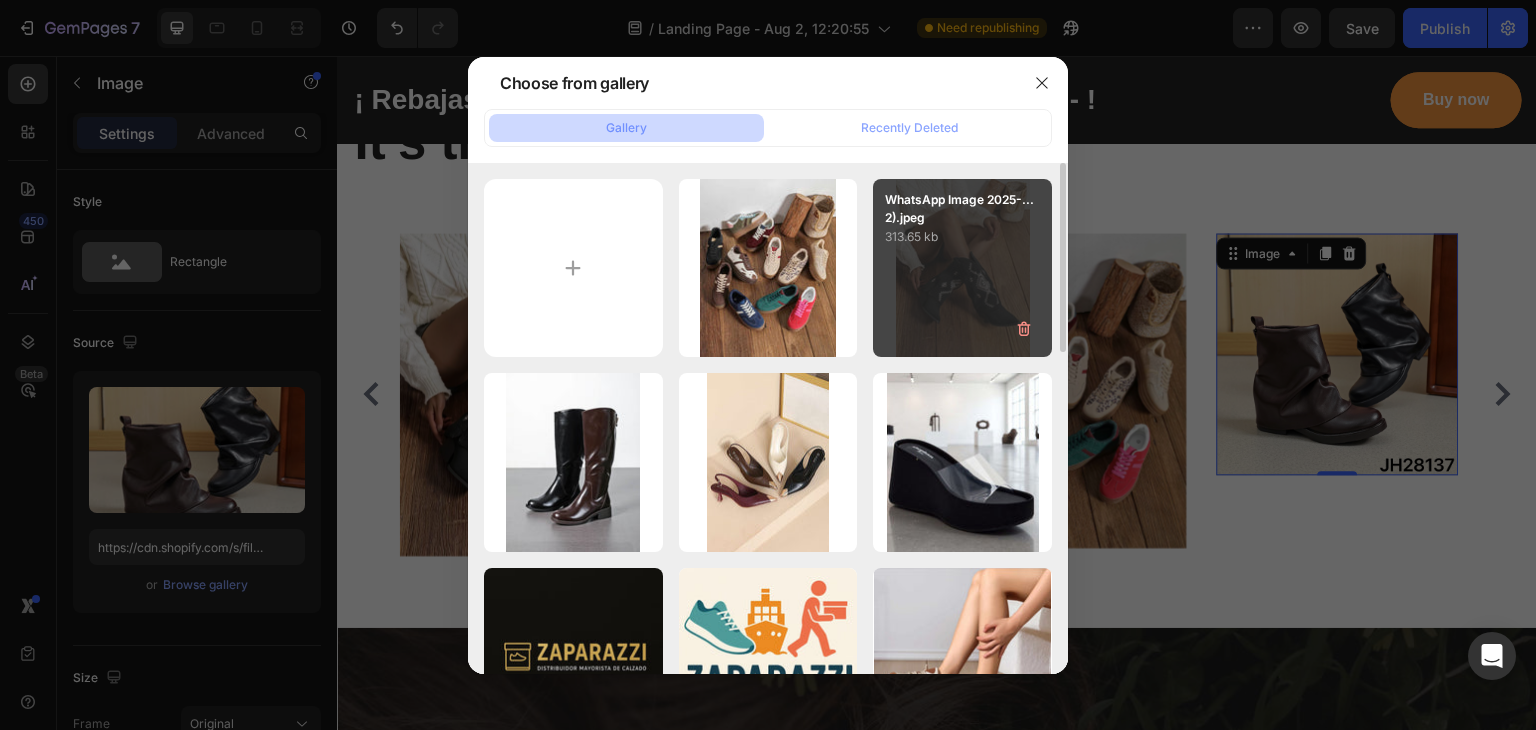 click on "WhatsApp Image 2025-...2).jpeg 313.65 kb" at bounding box center (962, 268) 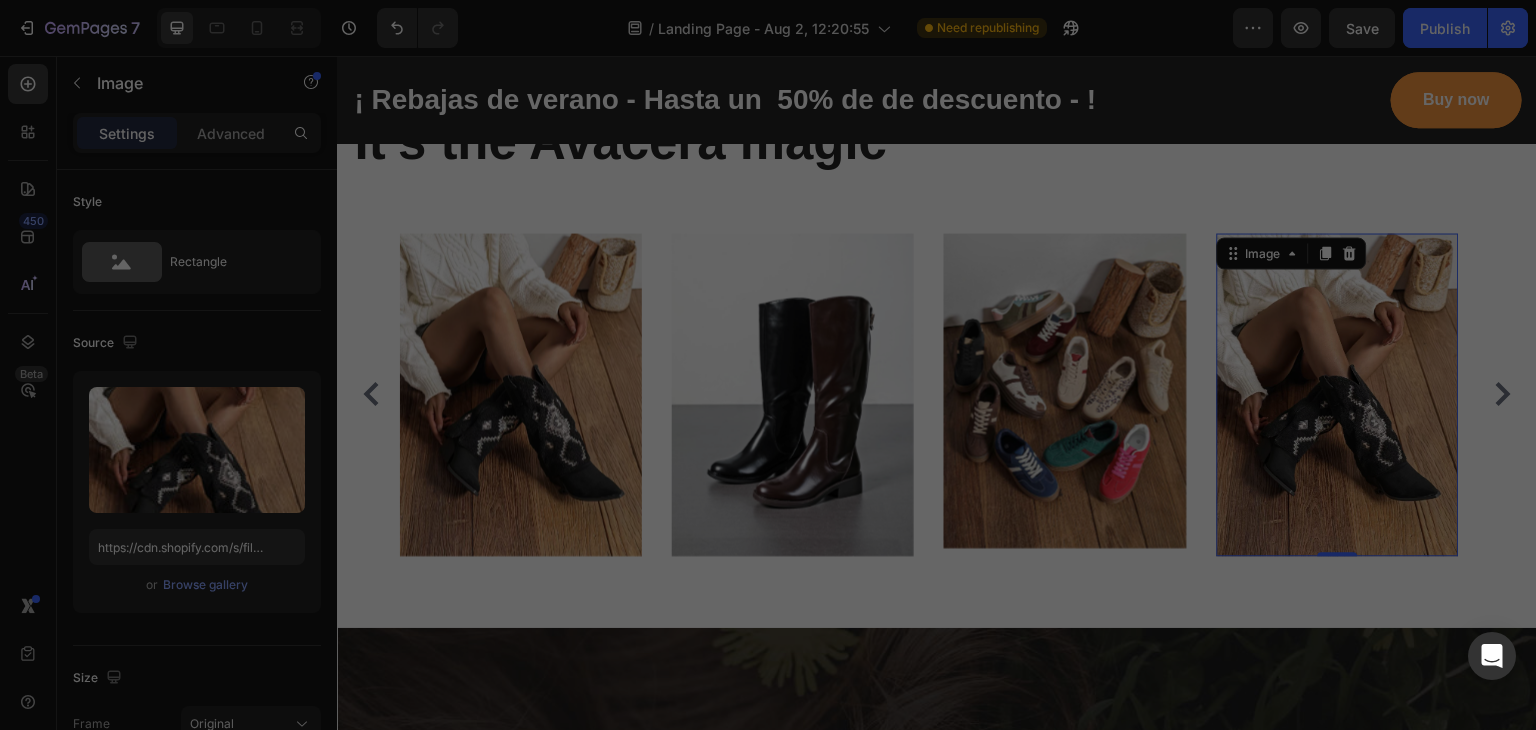 click on "WhatsApp Image 2025-...2).jpeg 313.65 kb" at bounding box center [962, 268] 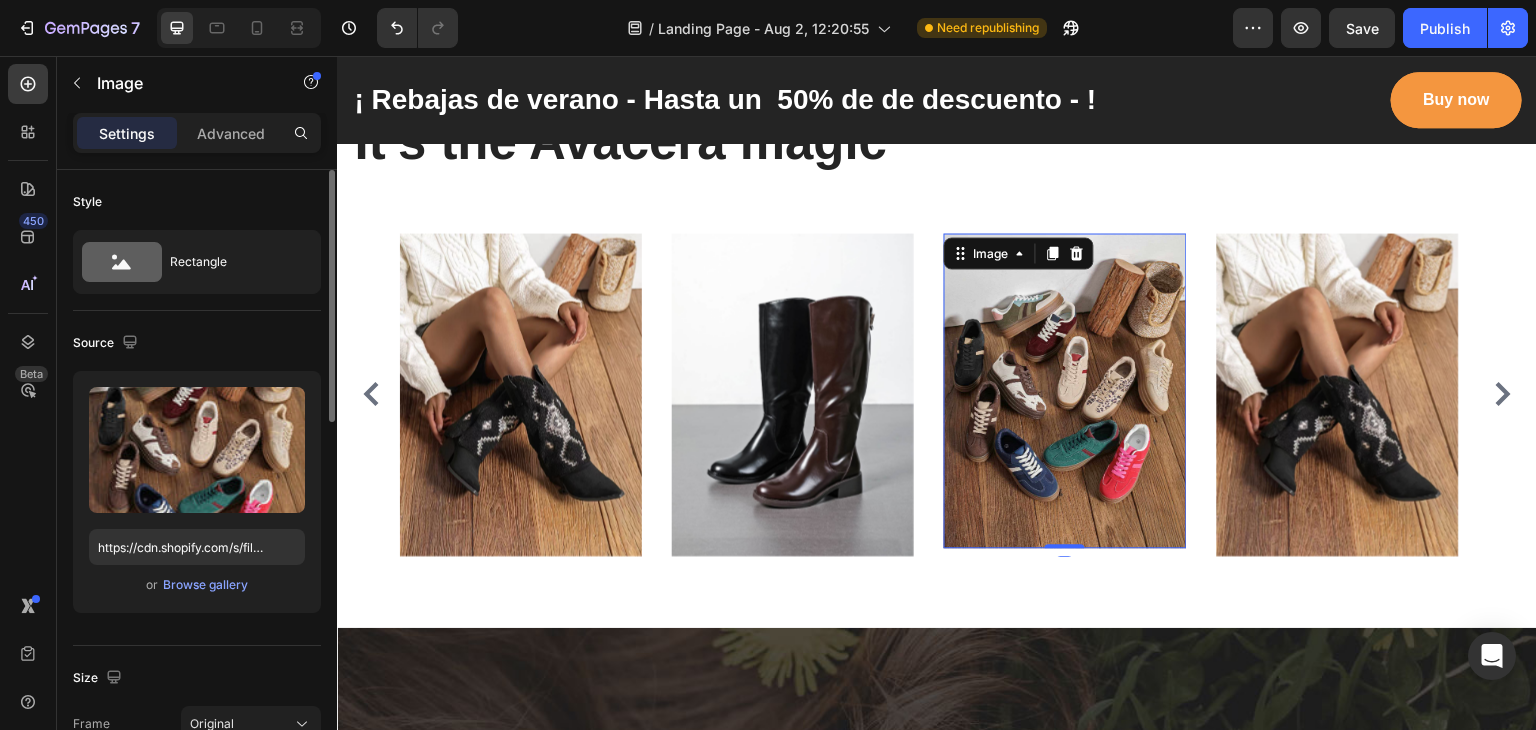 click on "or  Browse gallery" at bounding box center (197, 585) 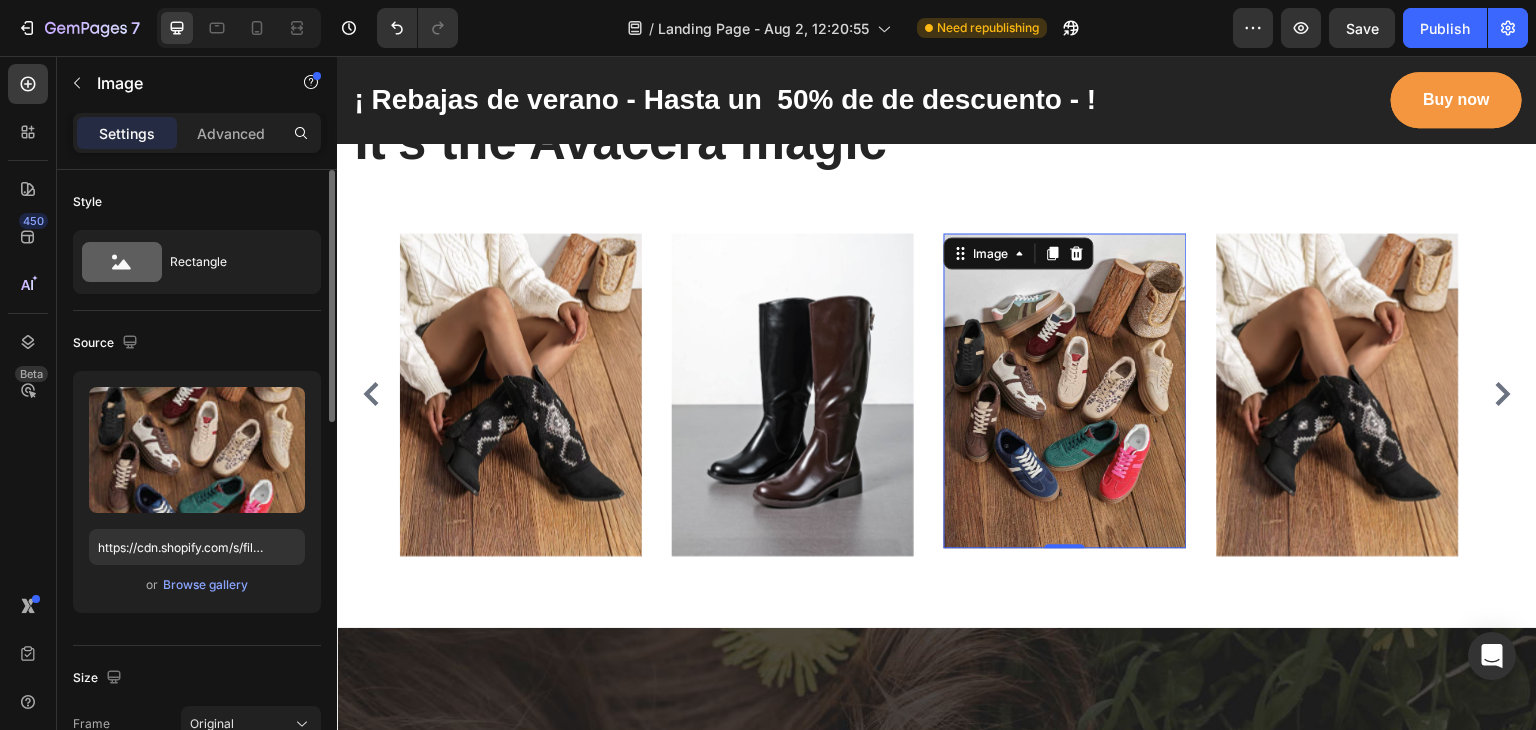 click on "or  Browse gallery" at bounding box center [197, 585] 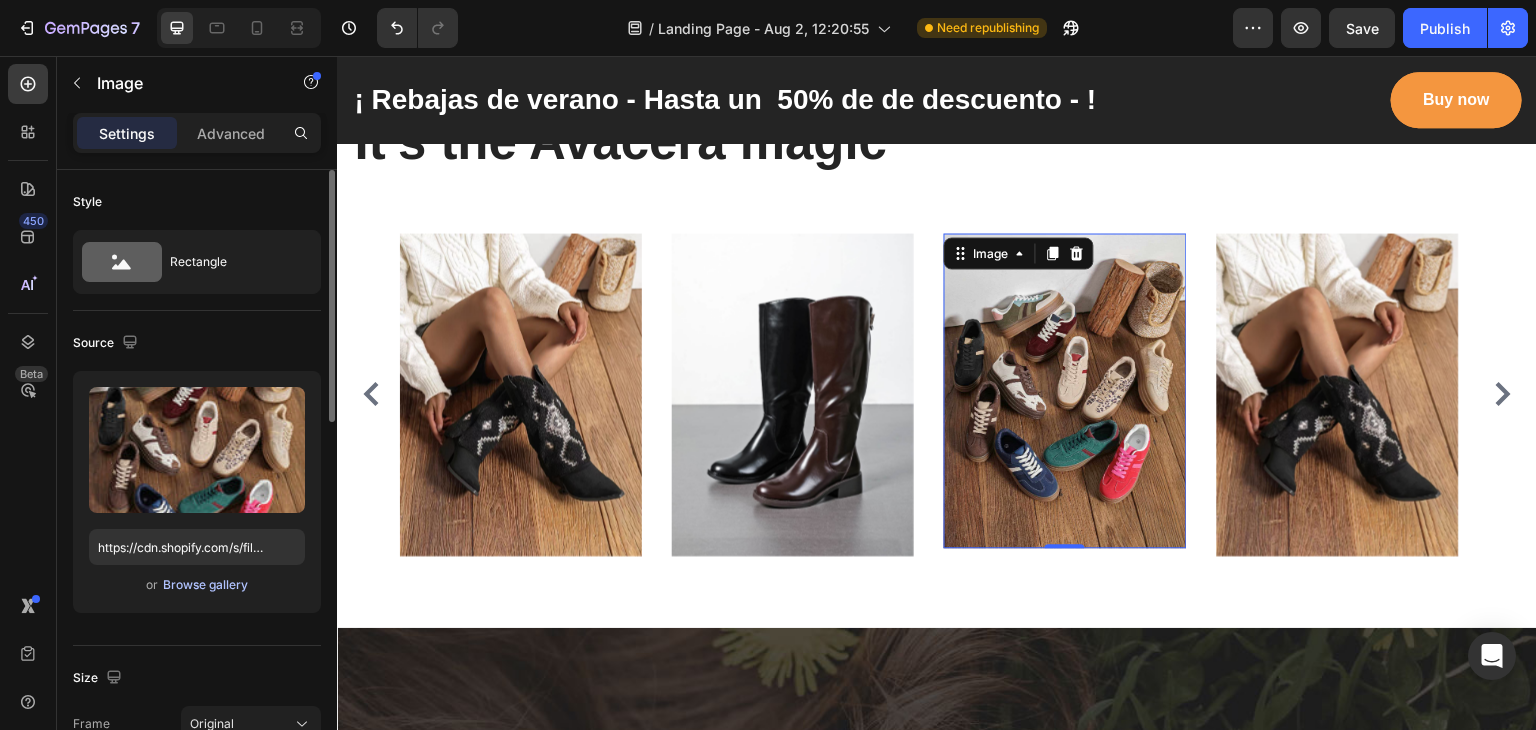 click on "Browse gallery" at bounding box center [205, 585] 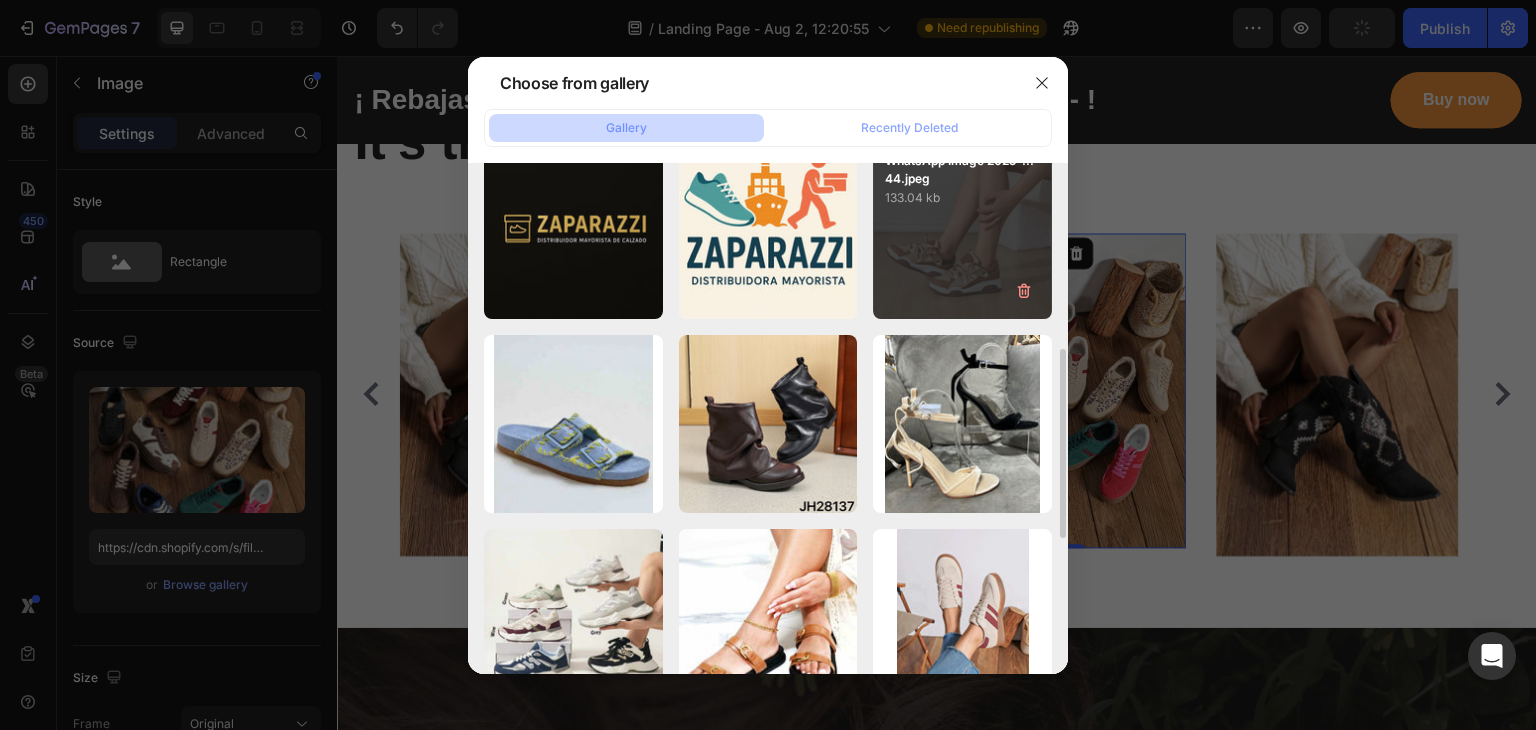 scroll, scrollTop: 448, scrollLeft: 0, axis: vertical 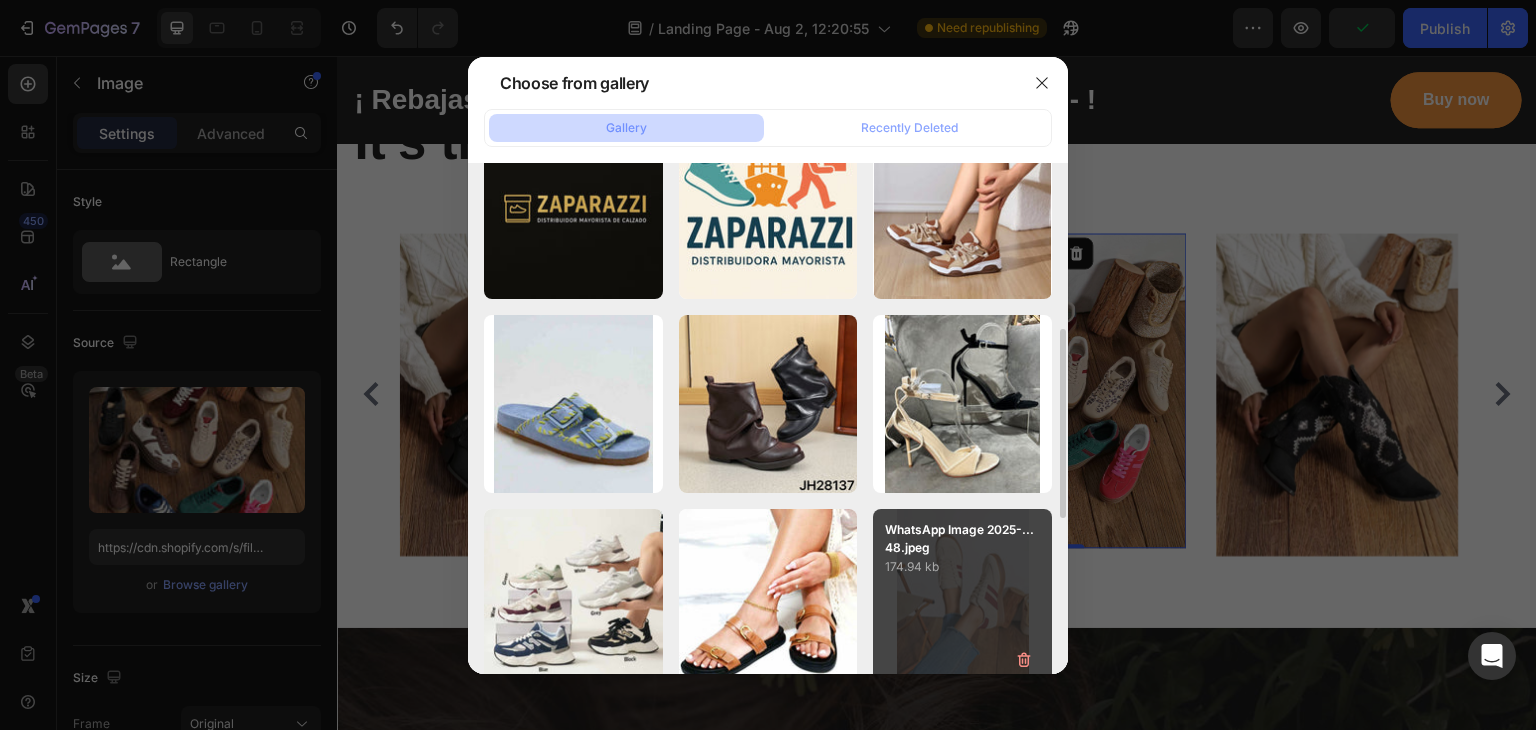 click on "174.94 kb" at bounding box center (962, 567) 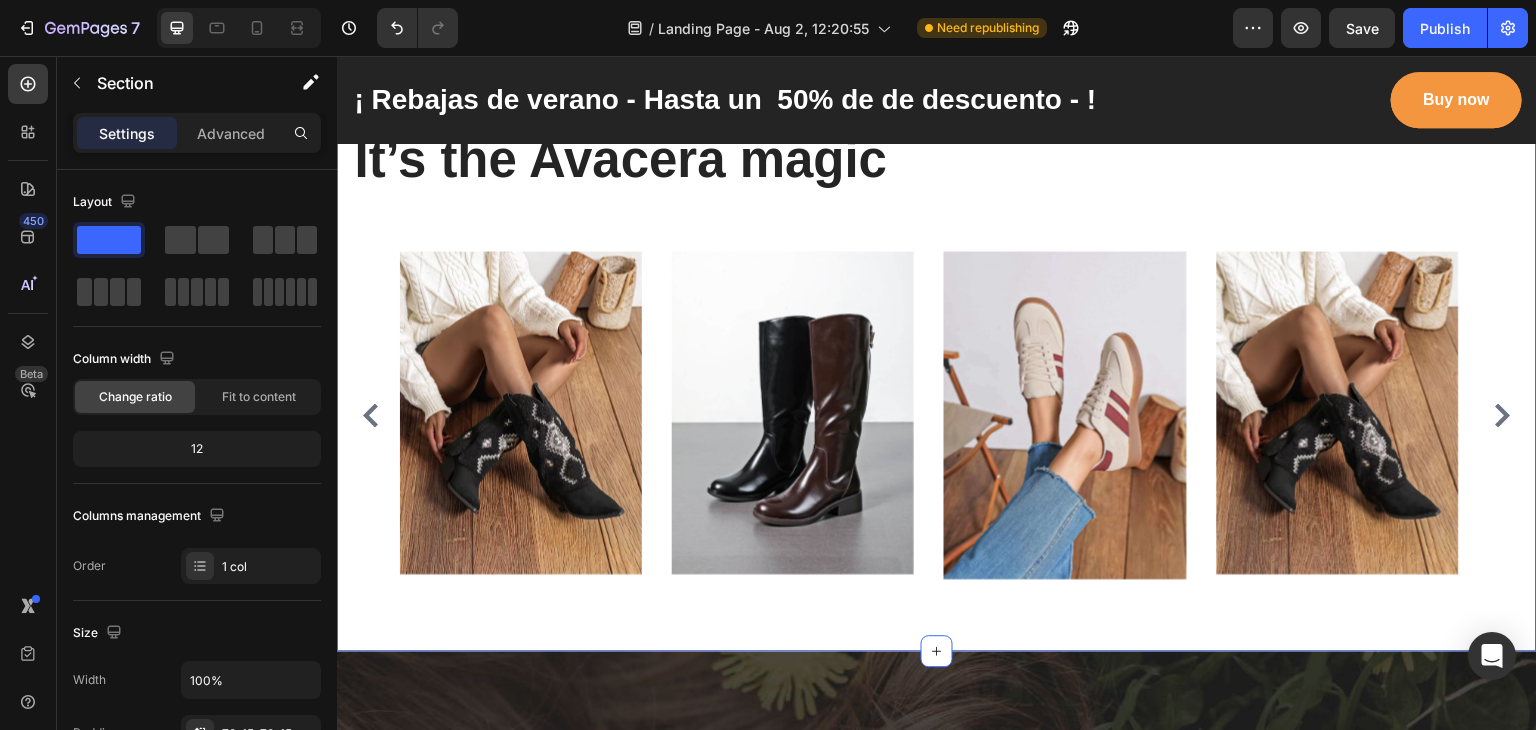 scroll, scrollTop: 3967, scrollLeft: 0, axis: vertical 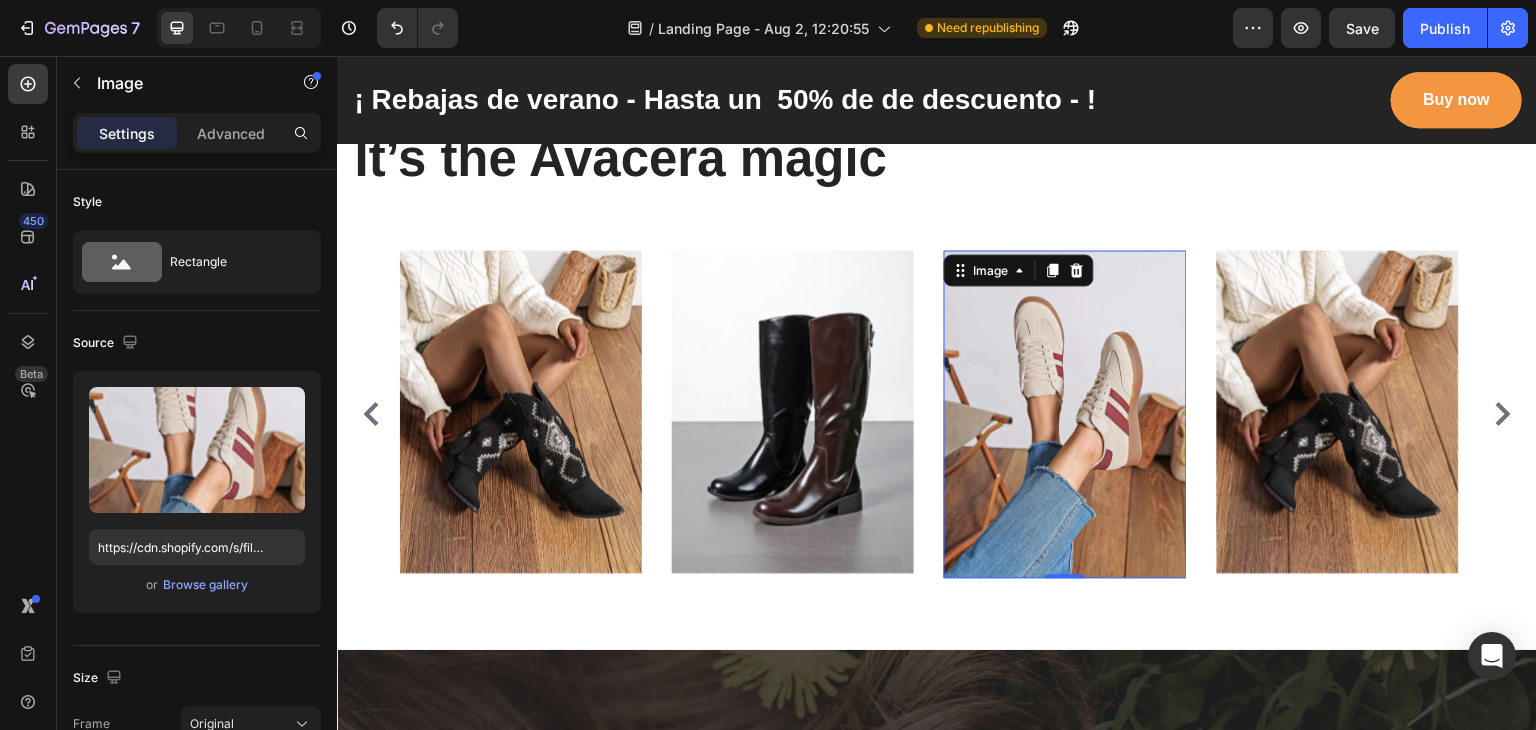 click on "Image   0" at bounding box center [1065, 414] 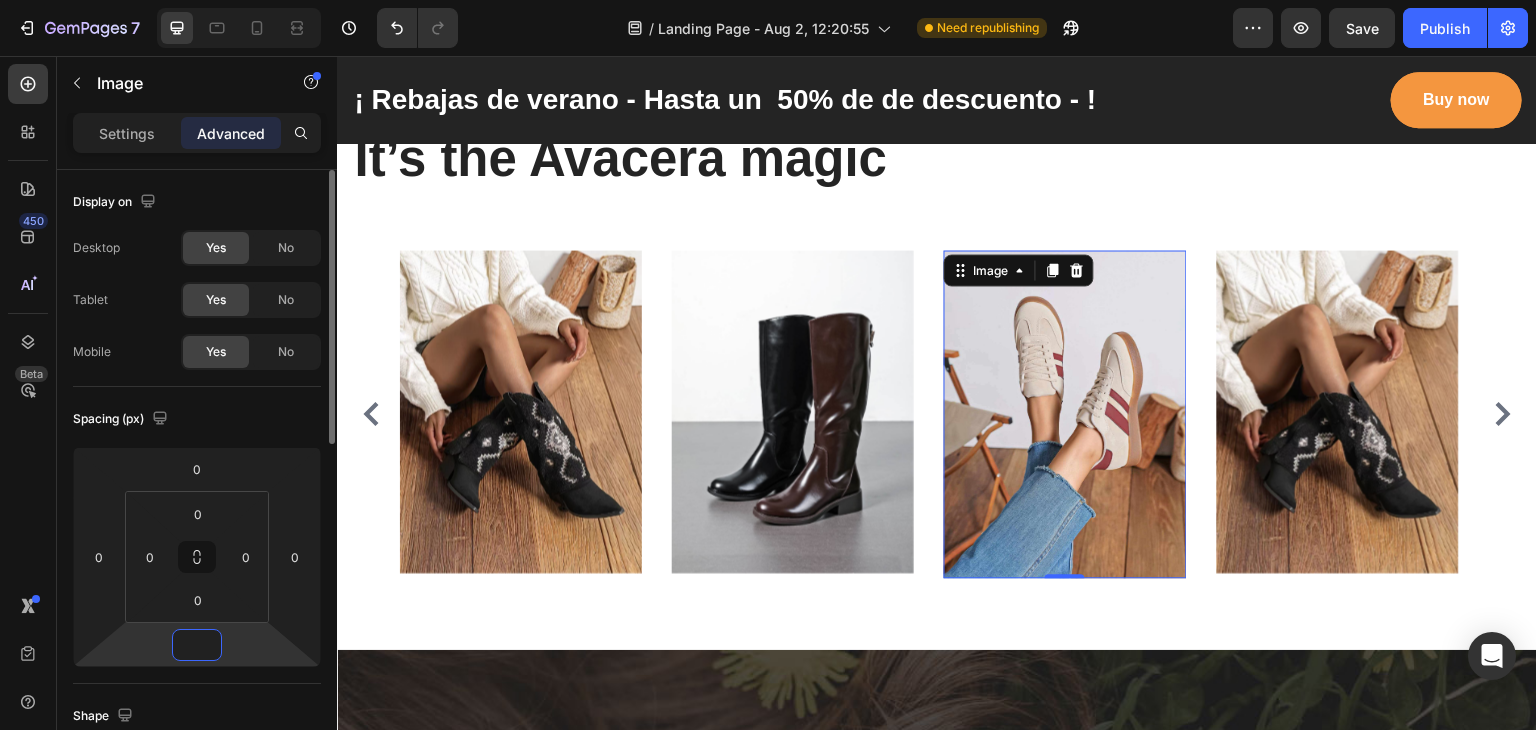 type on "0" 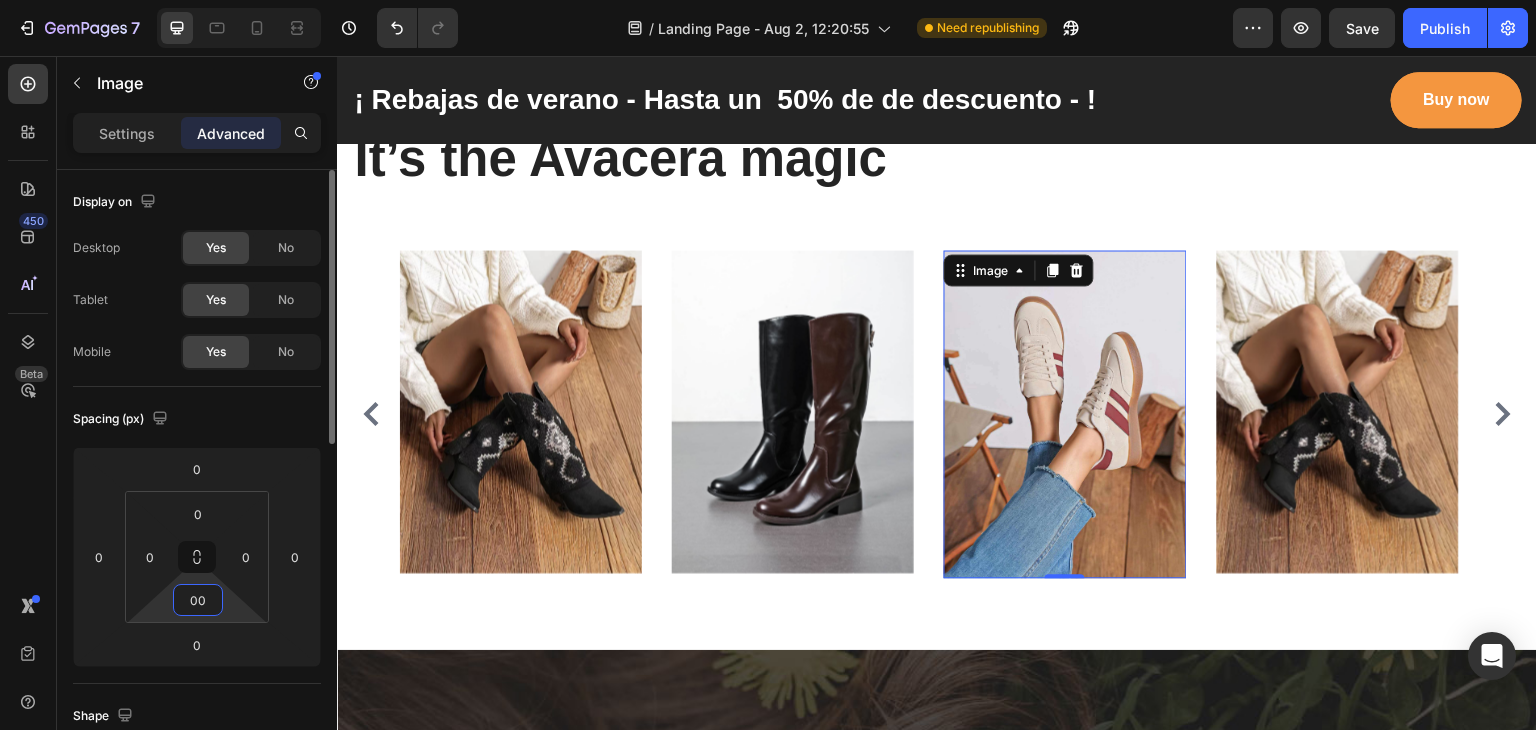 click on "00" at bounding box center [198, 600] 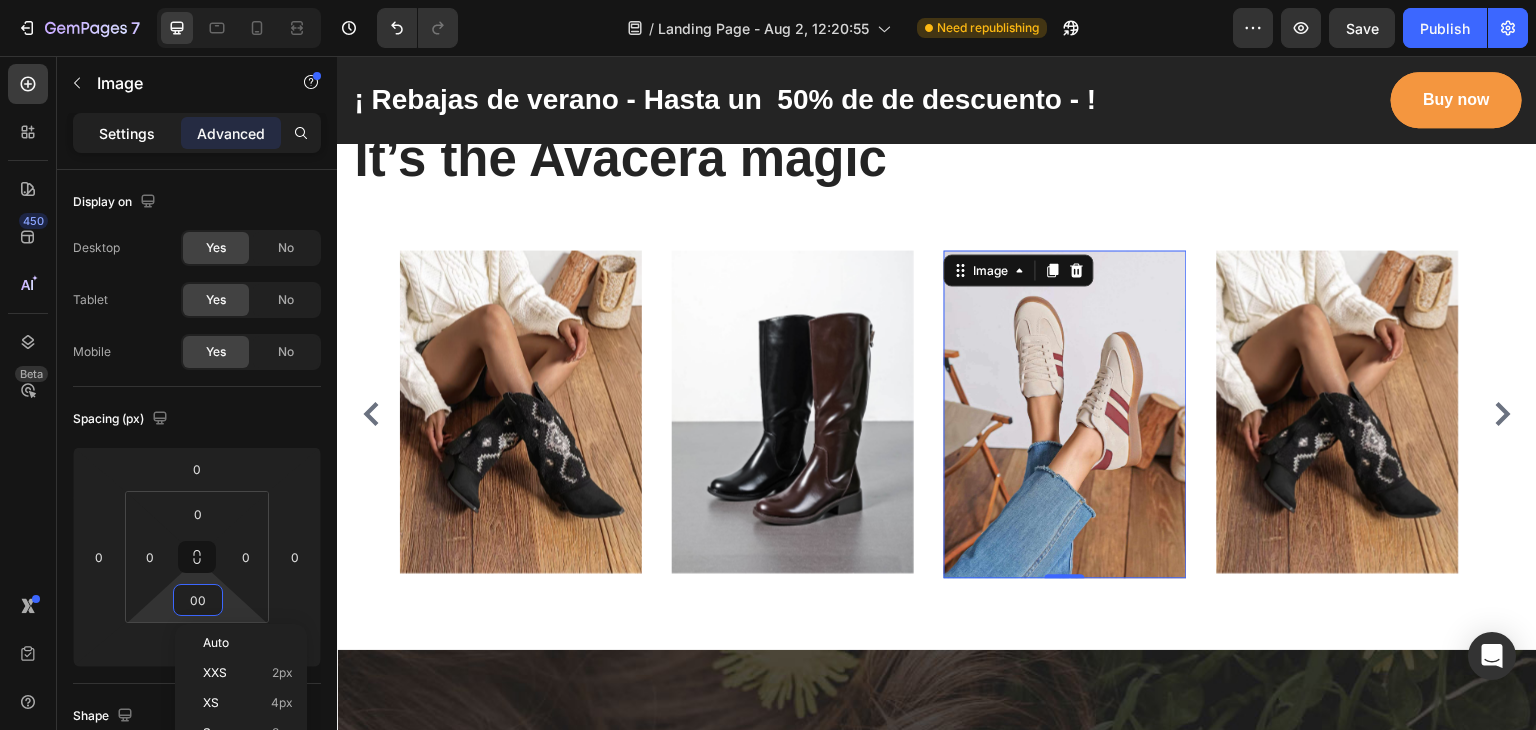 type on "00" 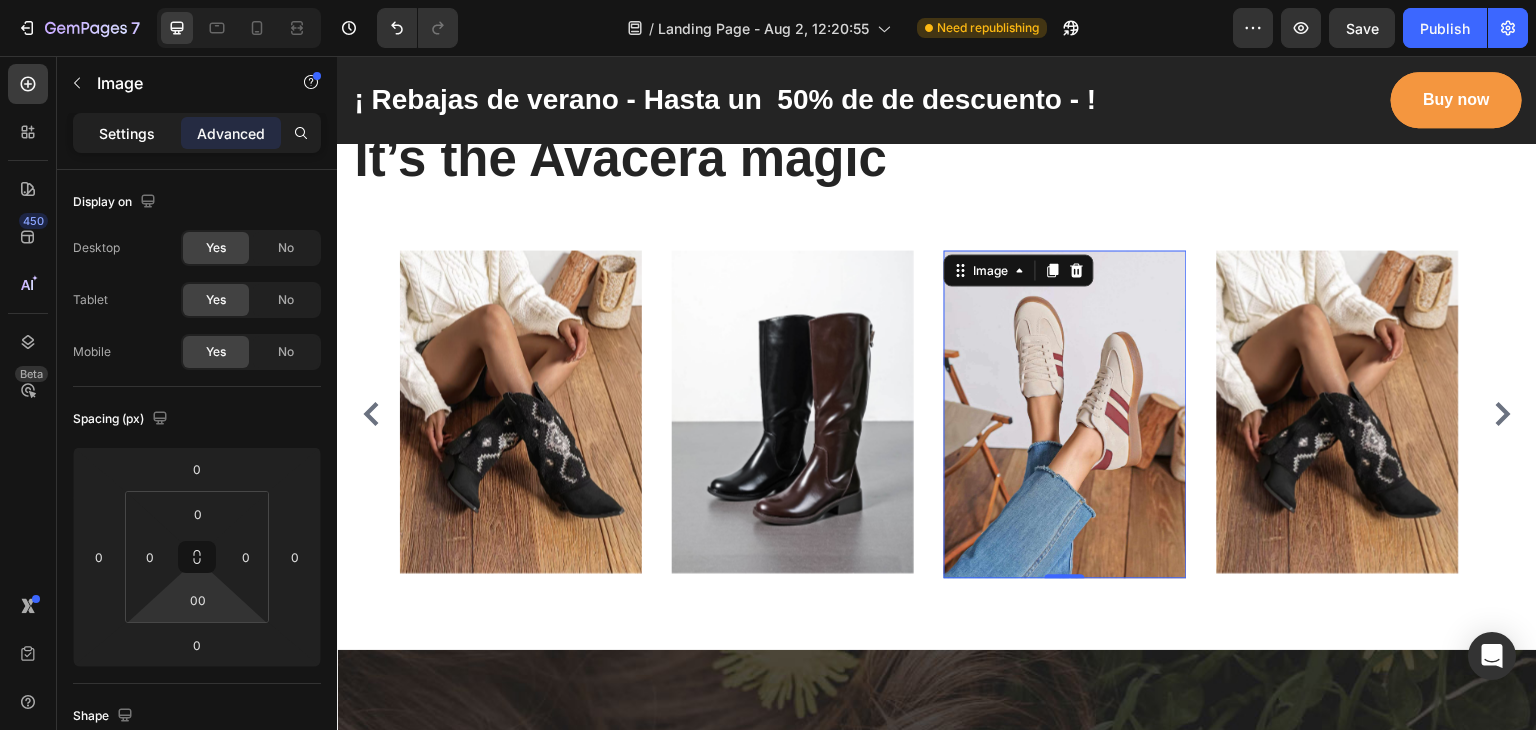 click on "Settings" at bounding box center (127, 133) 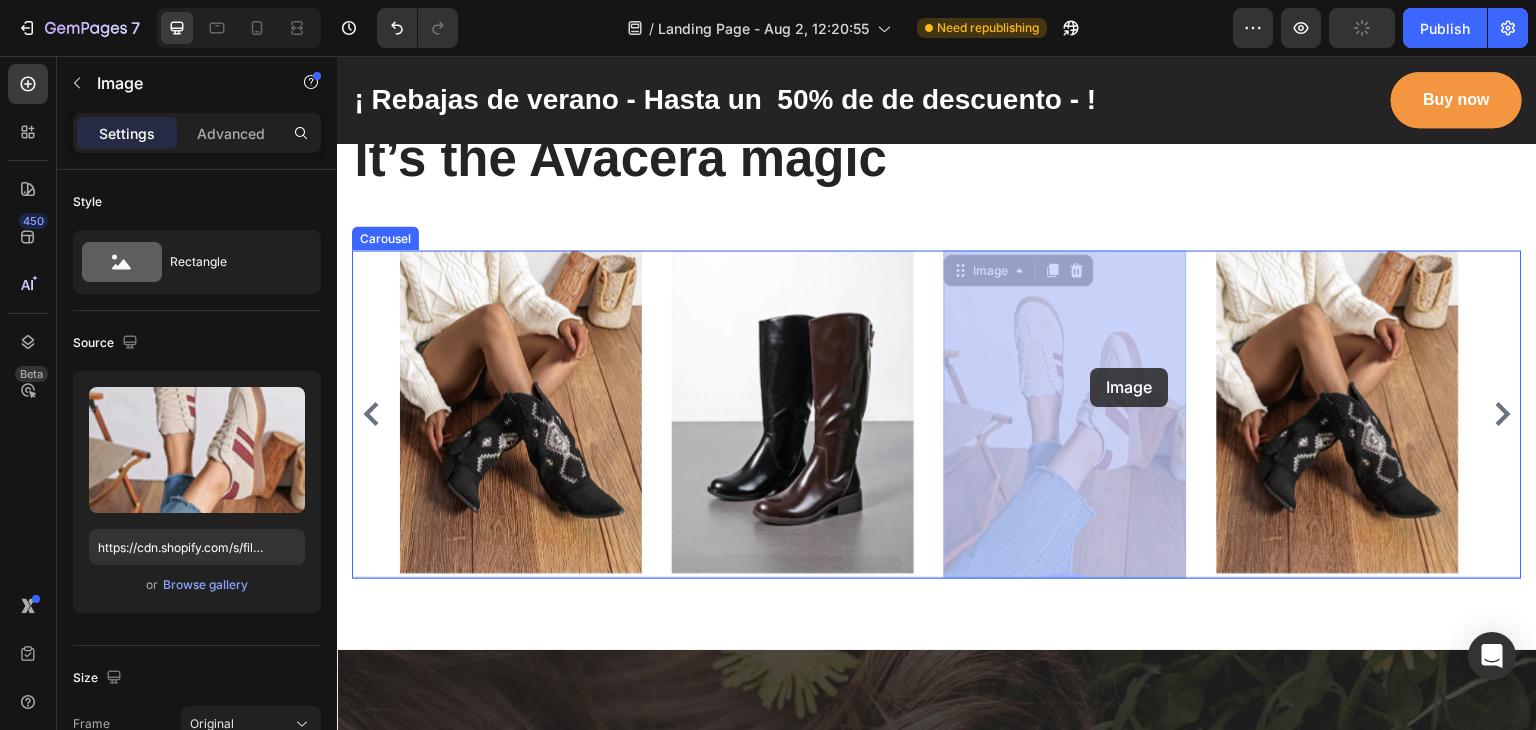 drag, startPoint x: 1093, startPoint y: 392, endPoint x: 1091, endPoint y: 368, distance: 24.083189 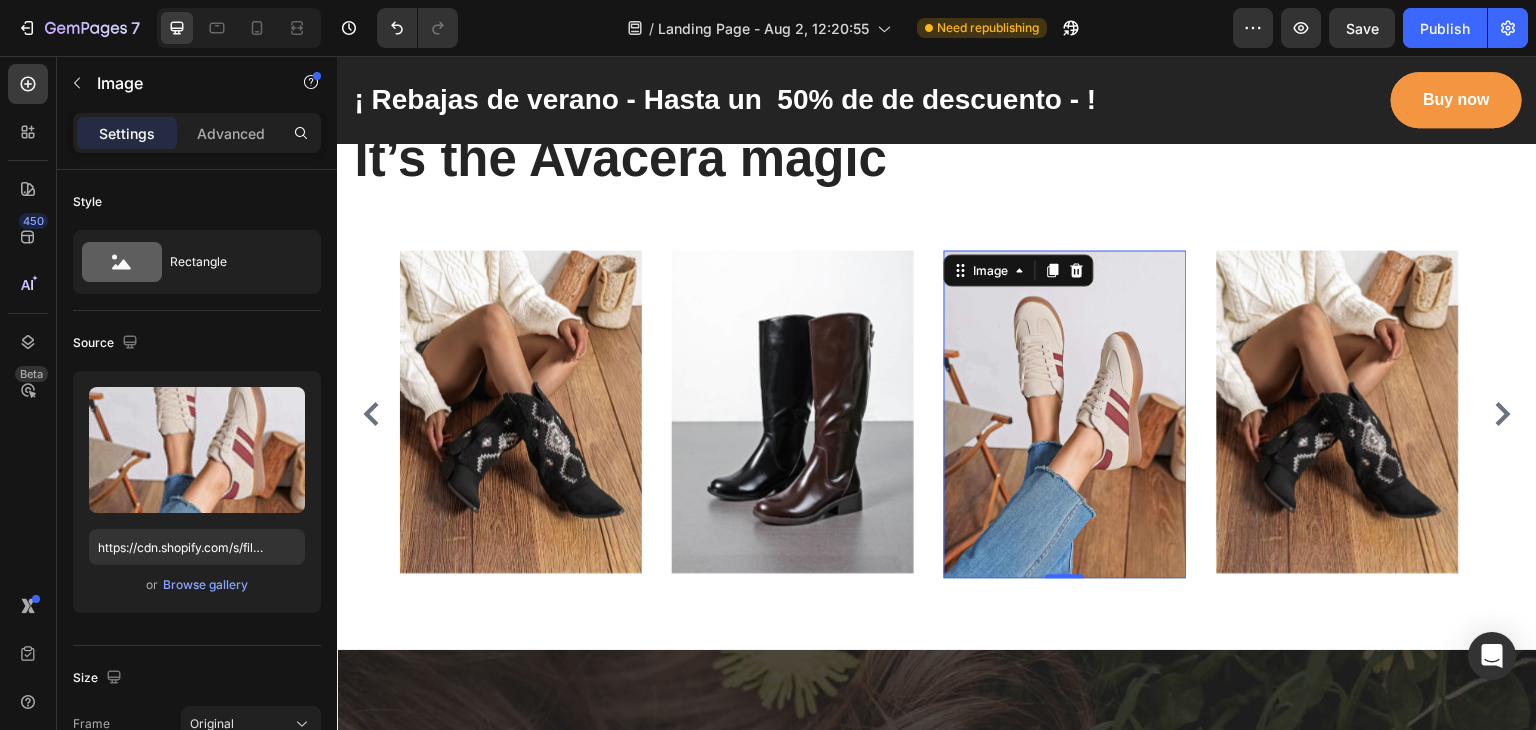 click at bounding box center [1065, 414] 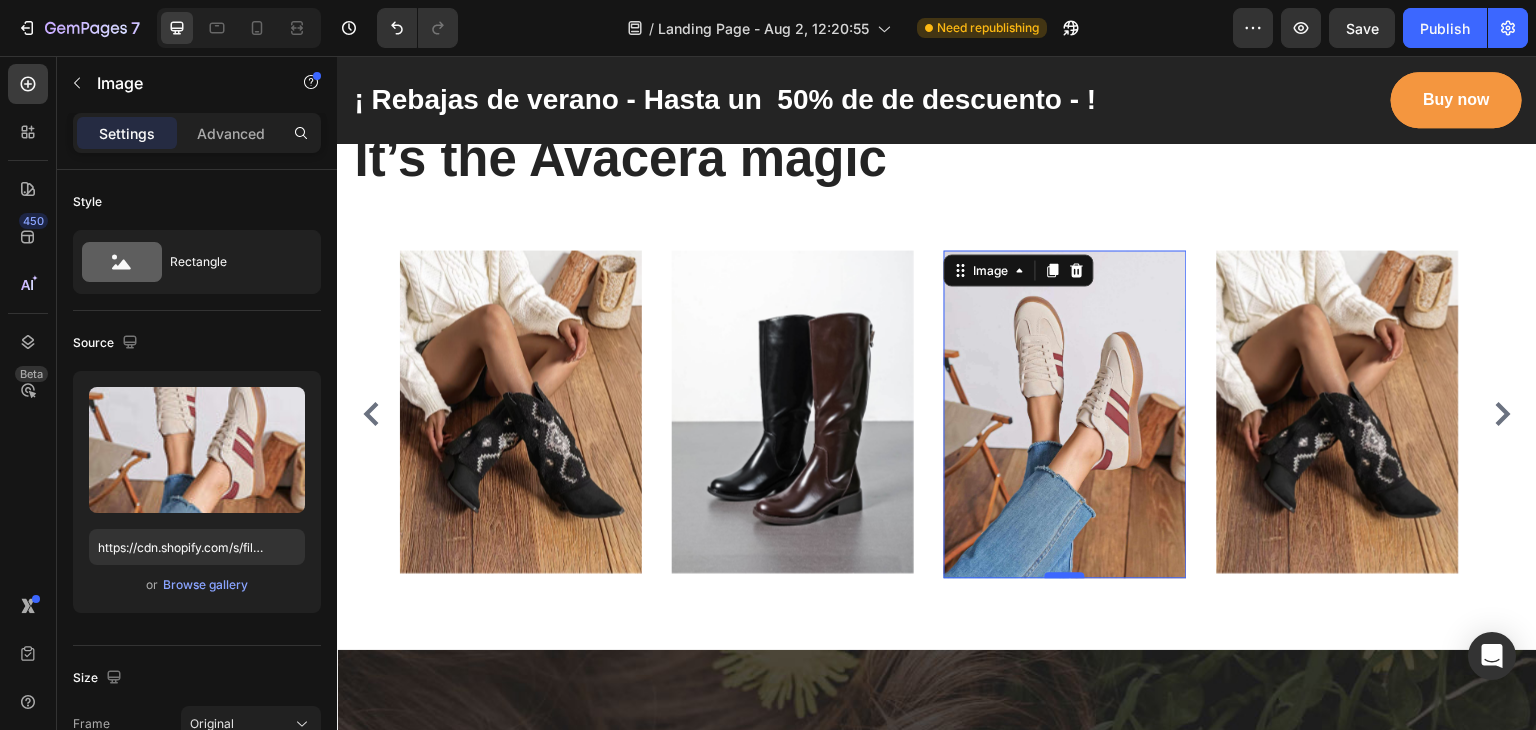 drag, startPoint x: 1066, startPoint y: 573, endPoint x: 1071, endPoint y: 595, distance: 22.561028 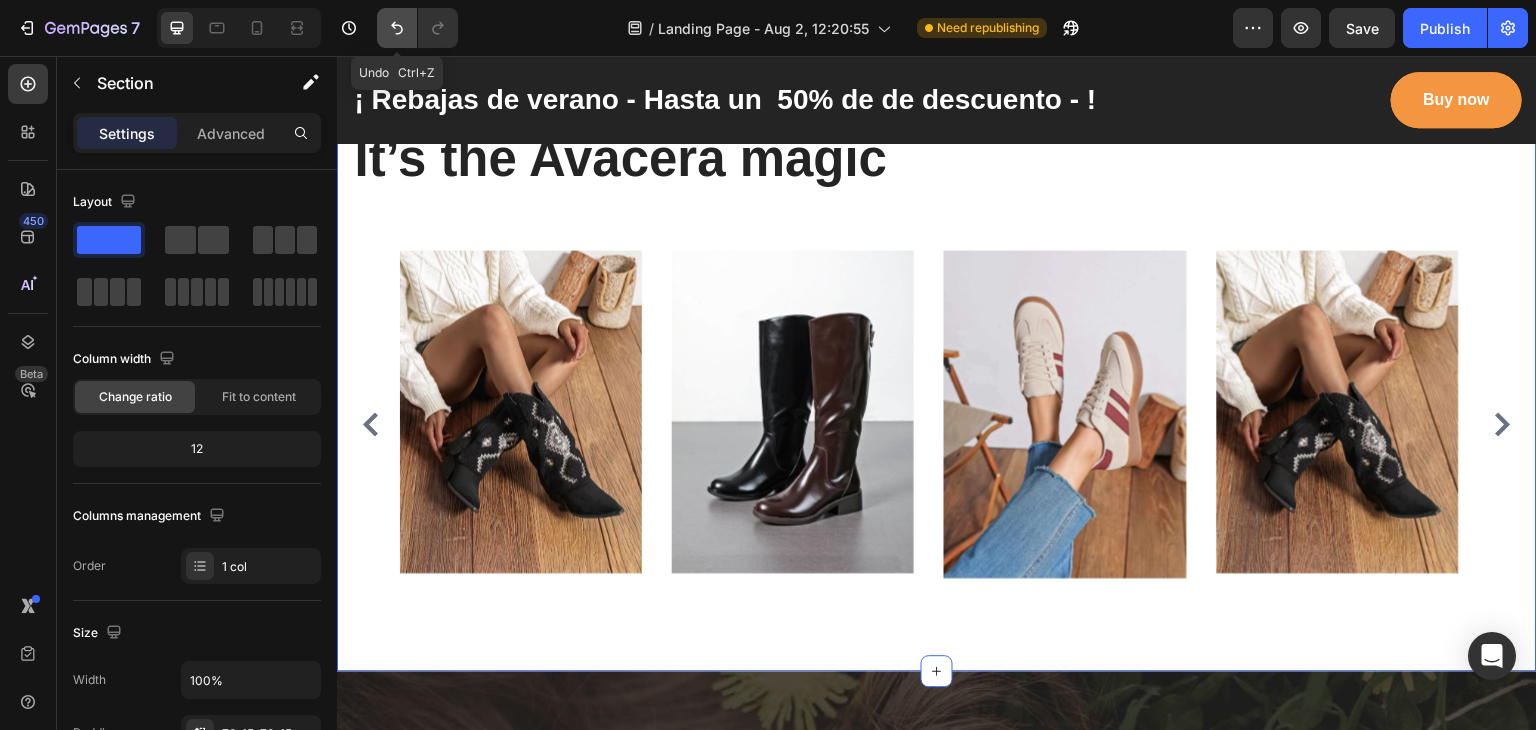 click 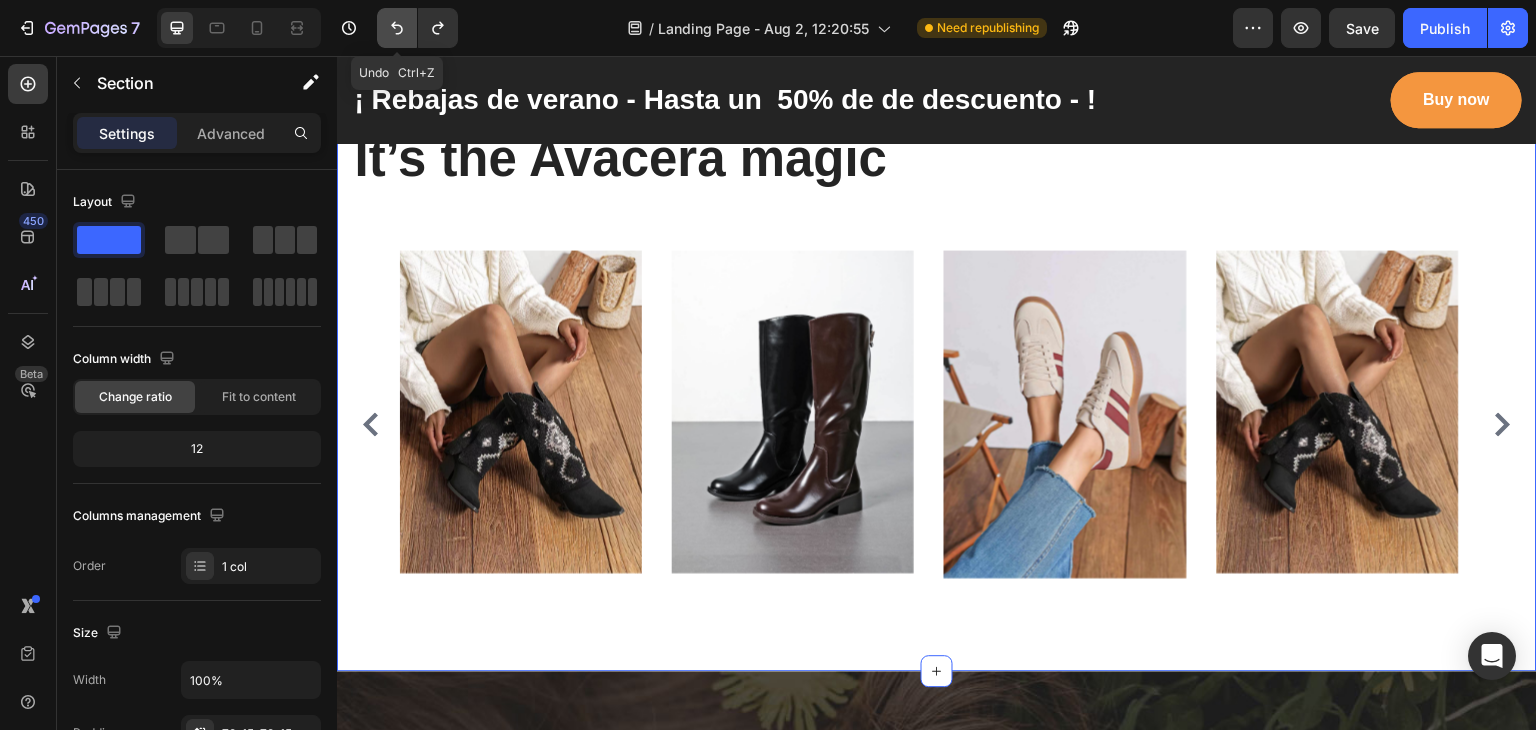 click 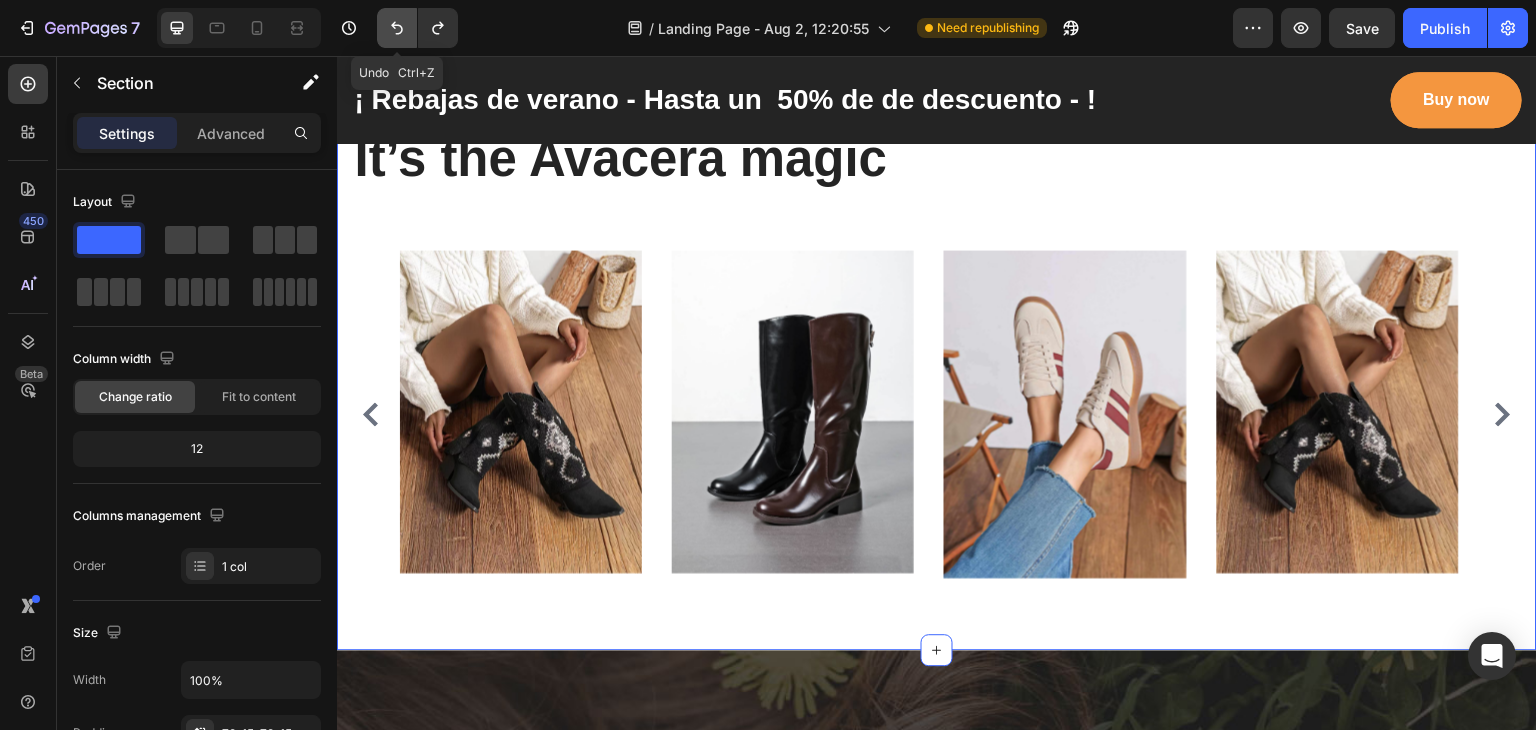 click 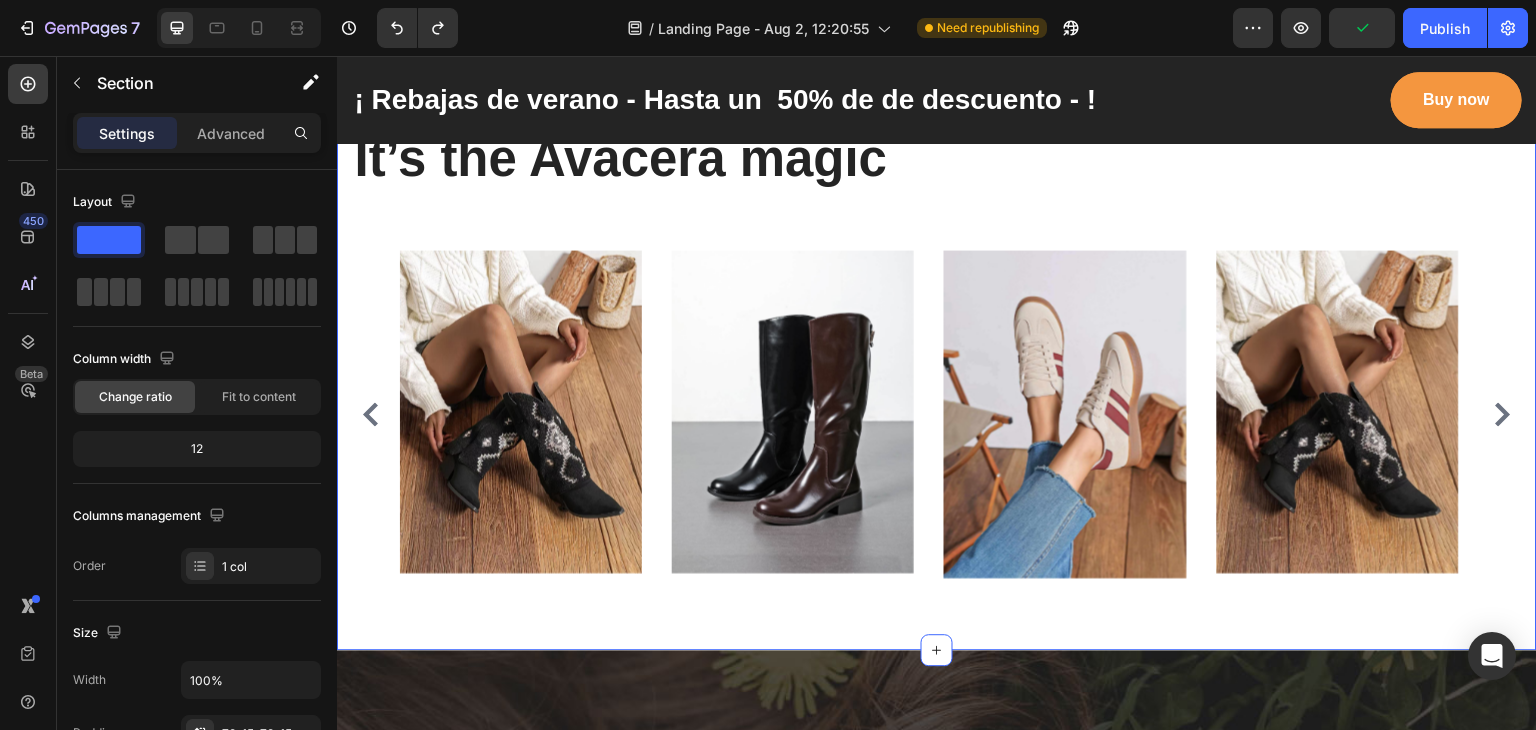 click on "From our customers Text block It’s the Avacera magic Heading Row
Image Image Image Image
Carousel Section 8   You can create reusable sections Create Theme Section AI Content Write with GemAI What would you like to describe here? Tone and Voice Persuasive Product Show more Generate" at bounding box center [937, 329] 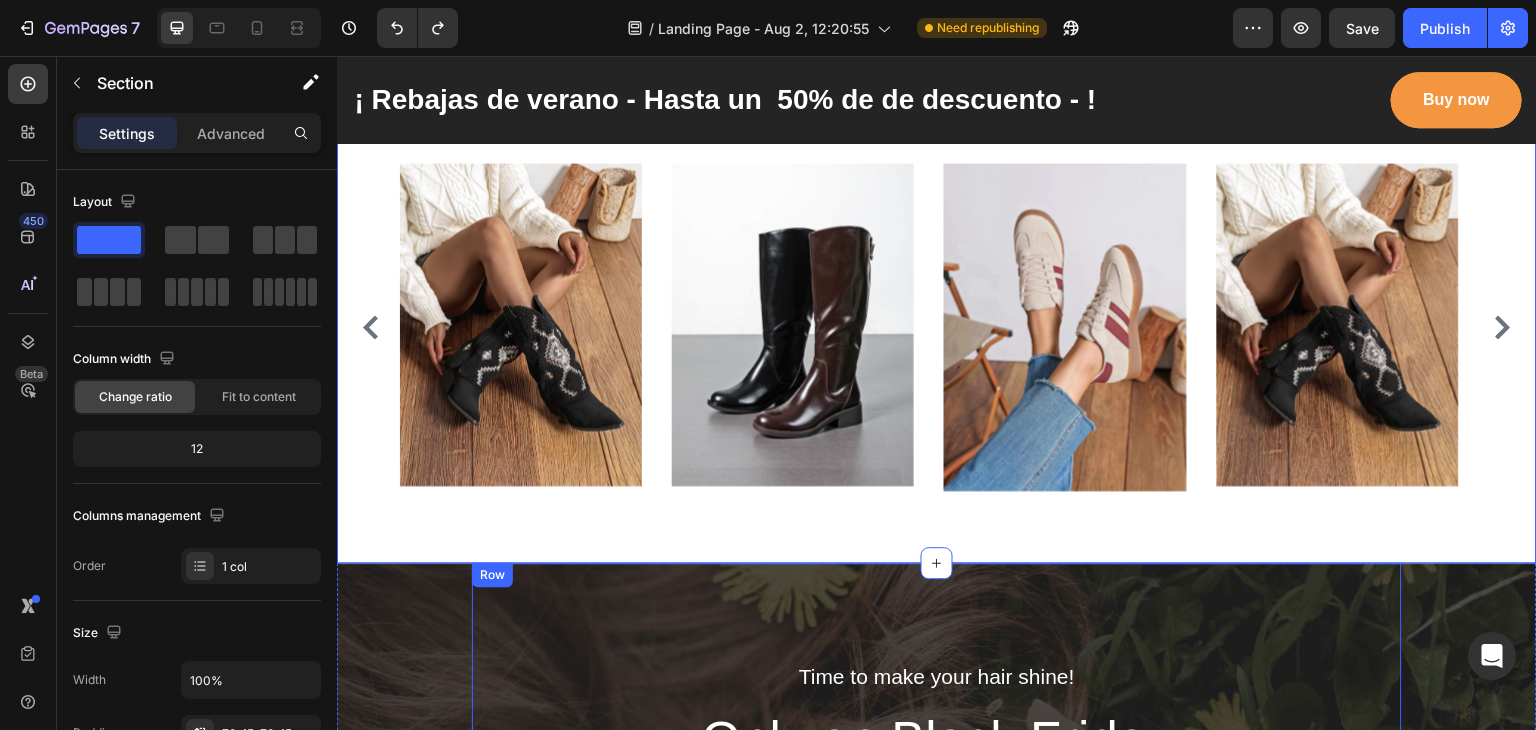 scroll, scrollTop: 4052, scrollLeft: 0, axis: vertical 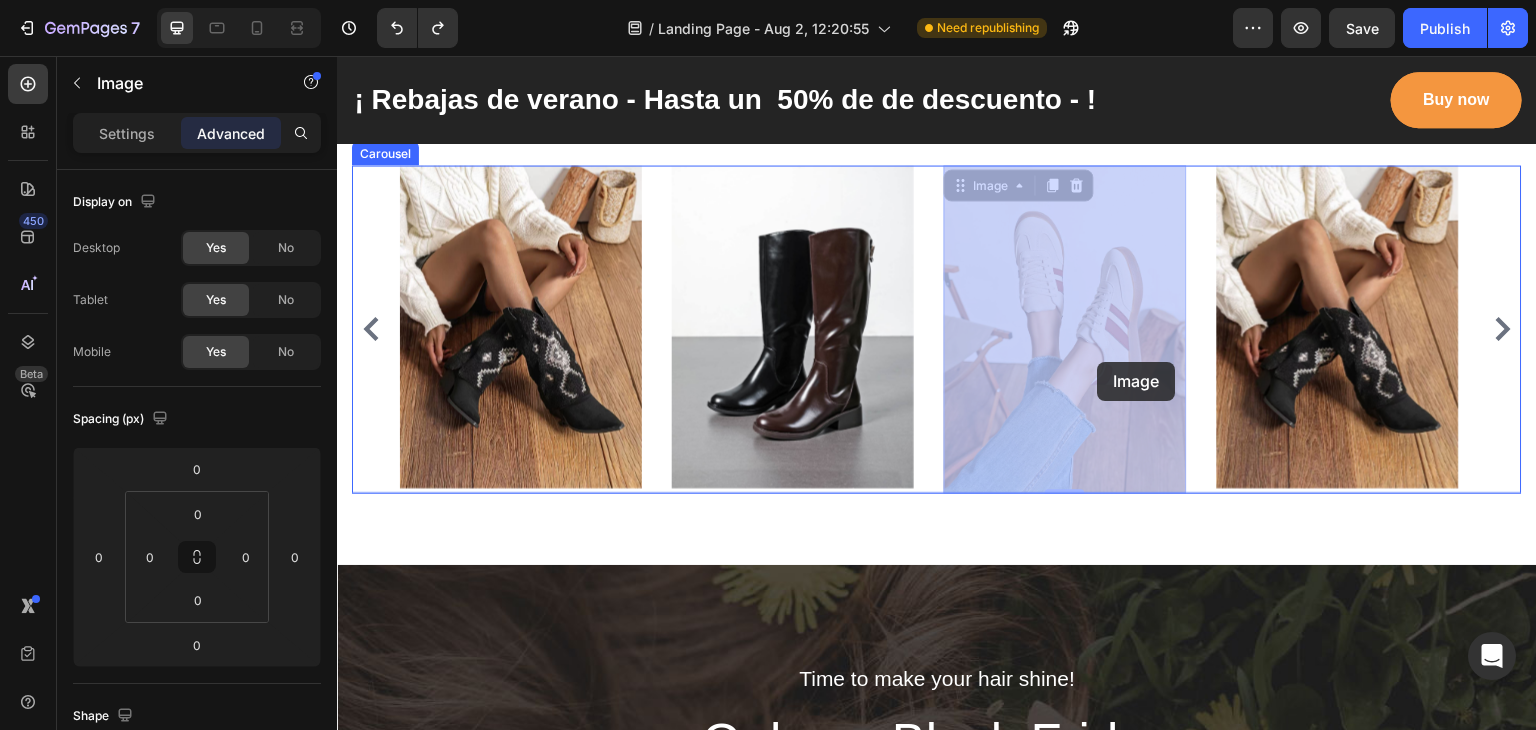 drag, startPoint x: 1096, startPoint y: 404, endPoint x: 1098, endPoint y: 365, distance: 39.051247 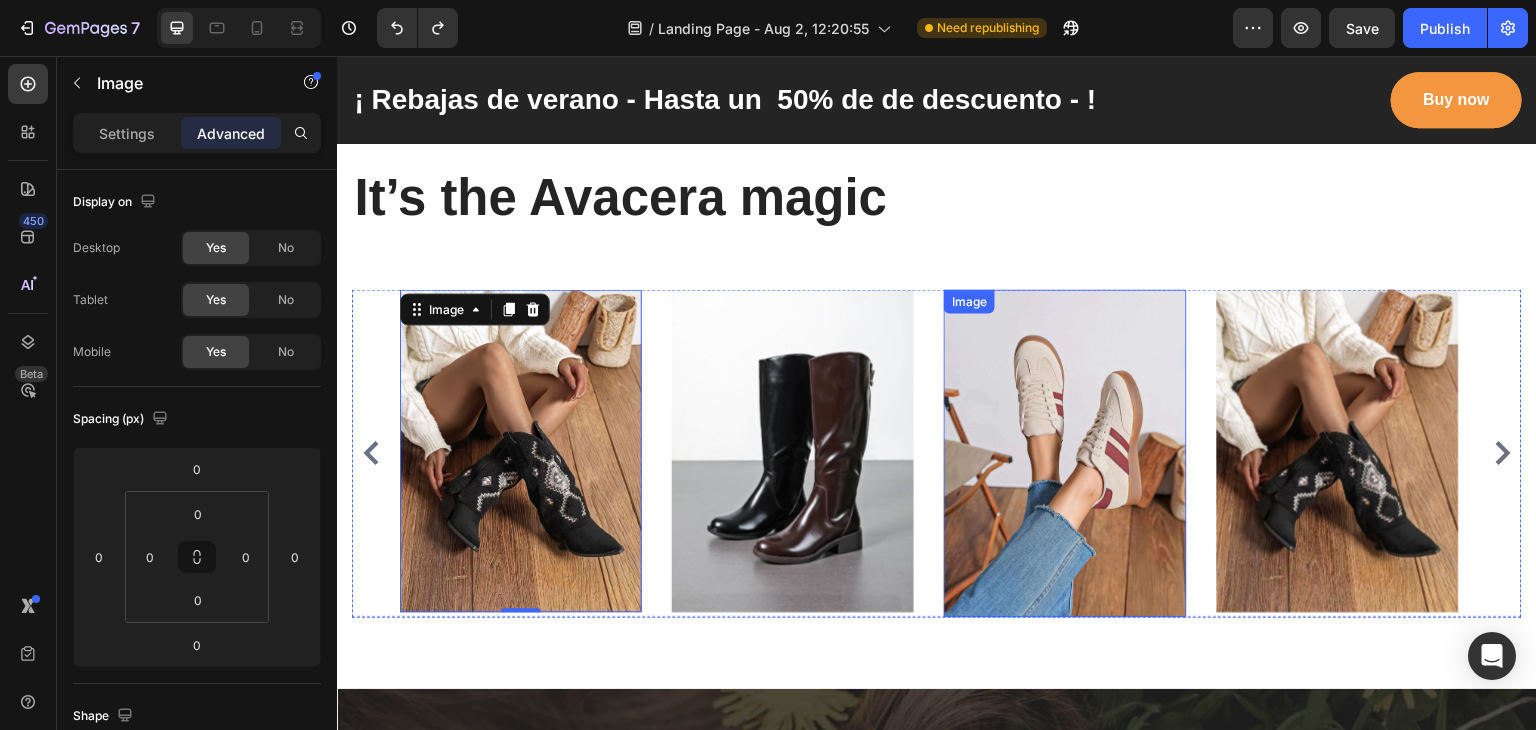 scroll, scrollTop: 3928, scrollLeft: 0, axis: vertical 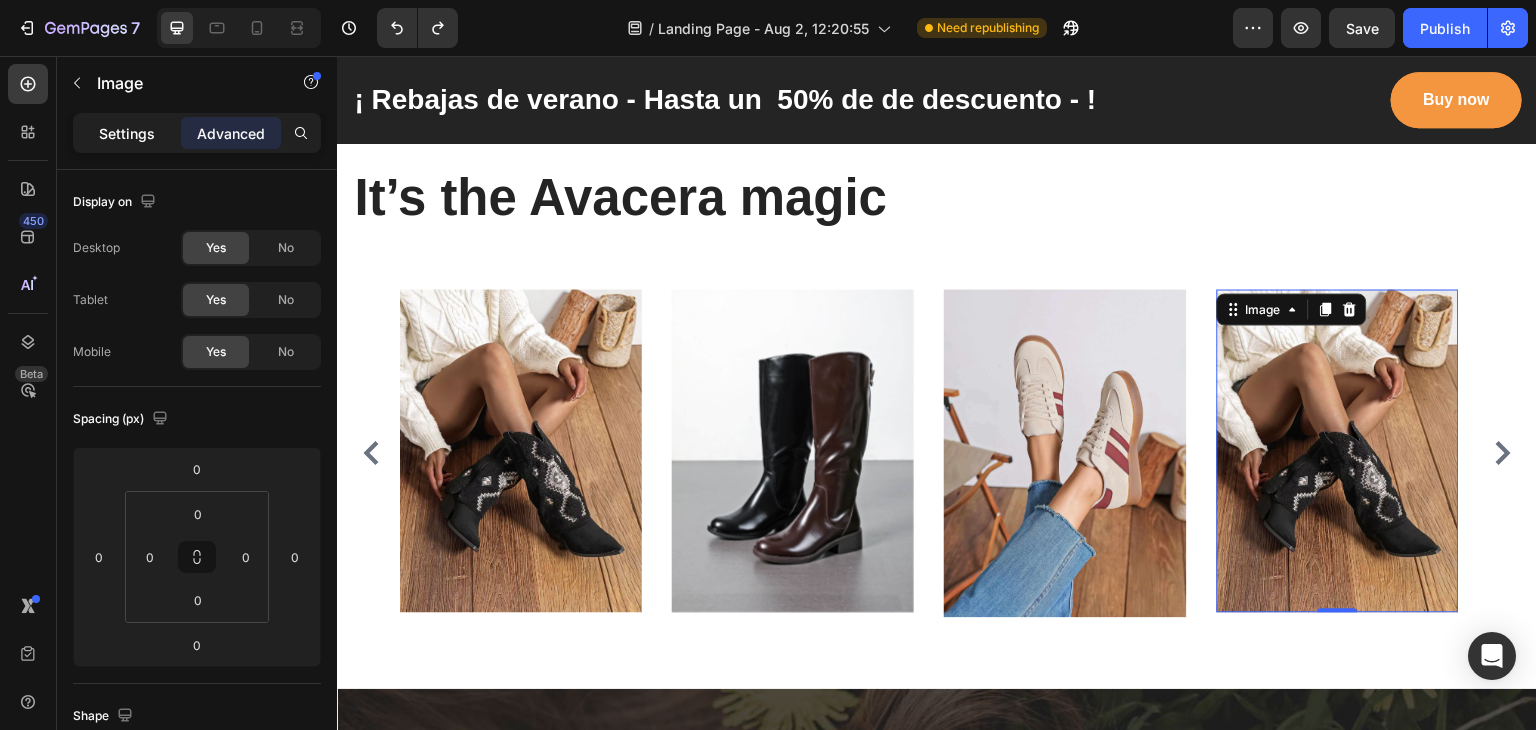click on "Settings" 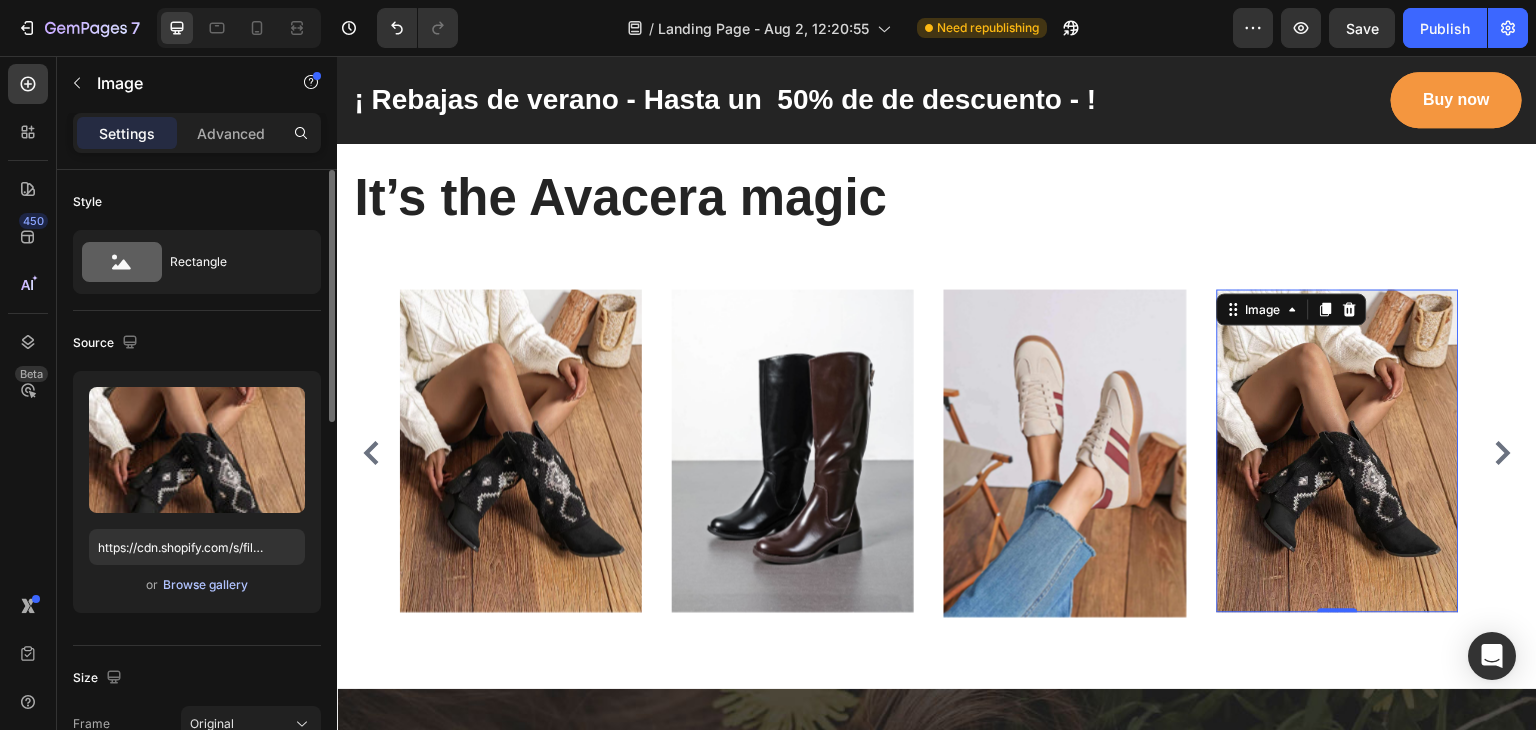 click on "Browse gallery" at bounding box center (205, 585) 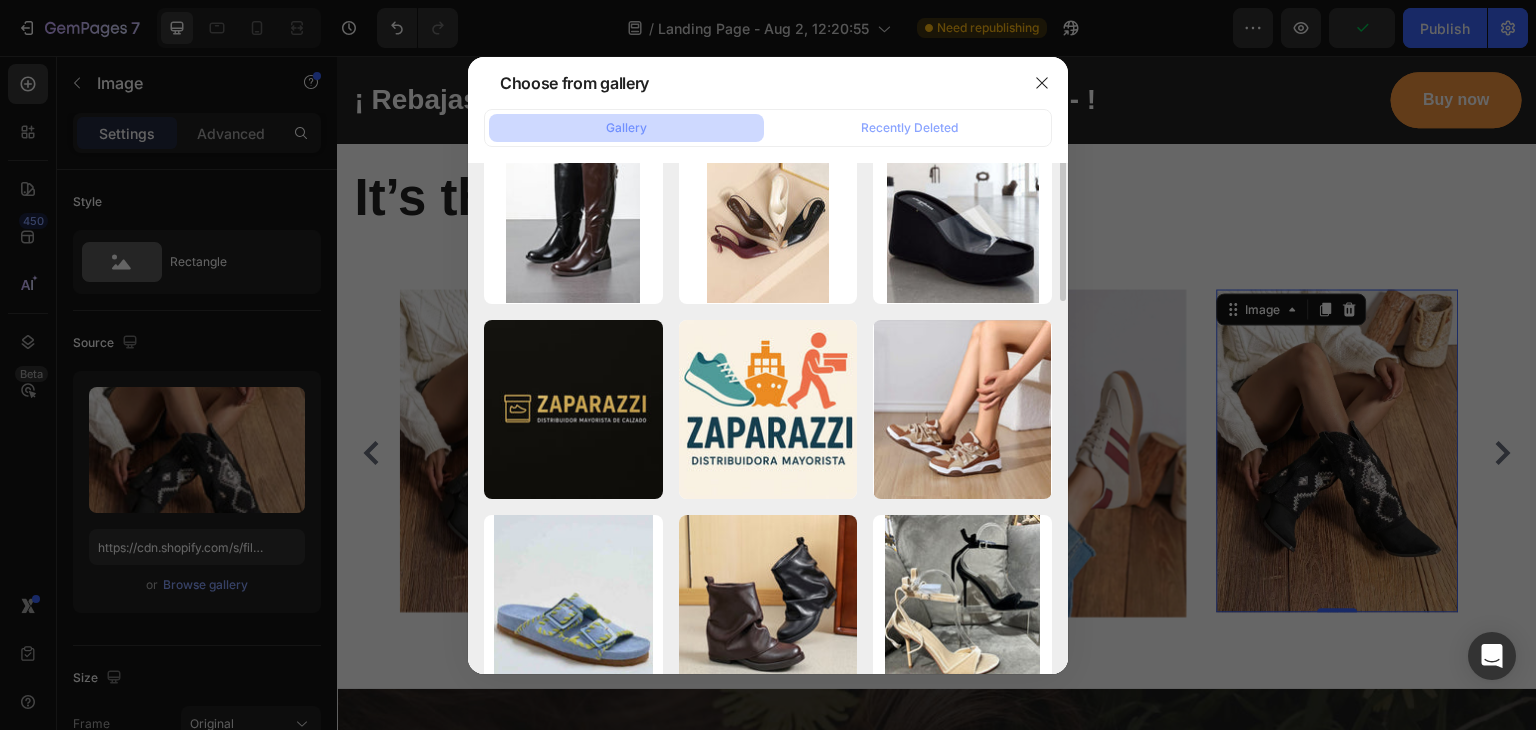 scroll, scrollTop: 0, scrollLeft: 0, axis: both 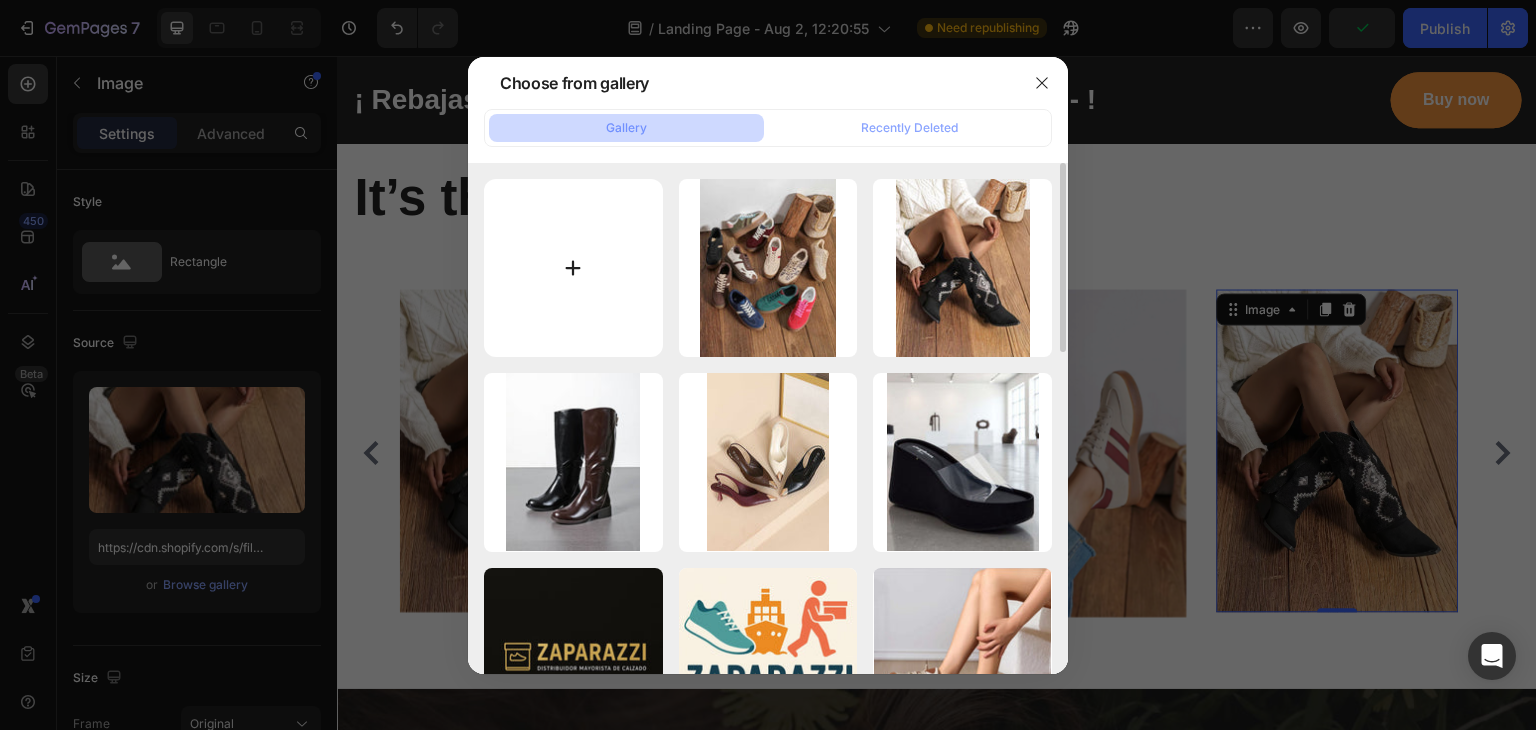 click at bounding box center [573, 268] 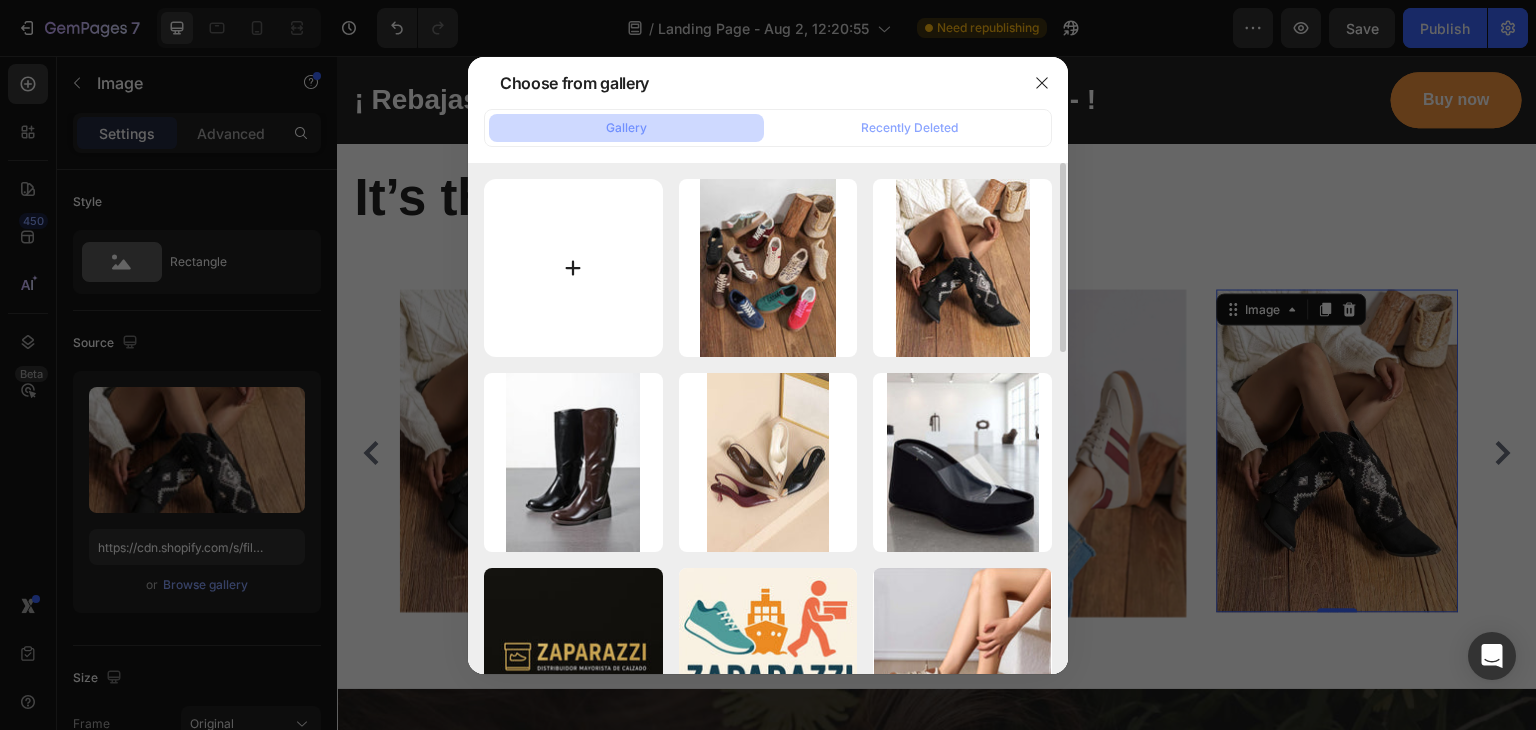 type on "C:\fakepath\[FILENAME].jpeg" 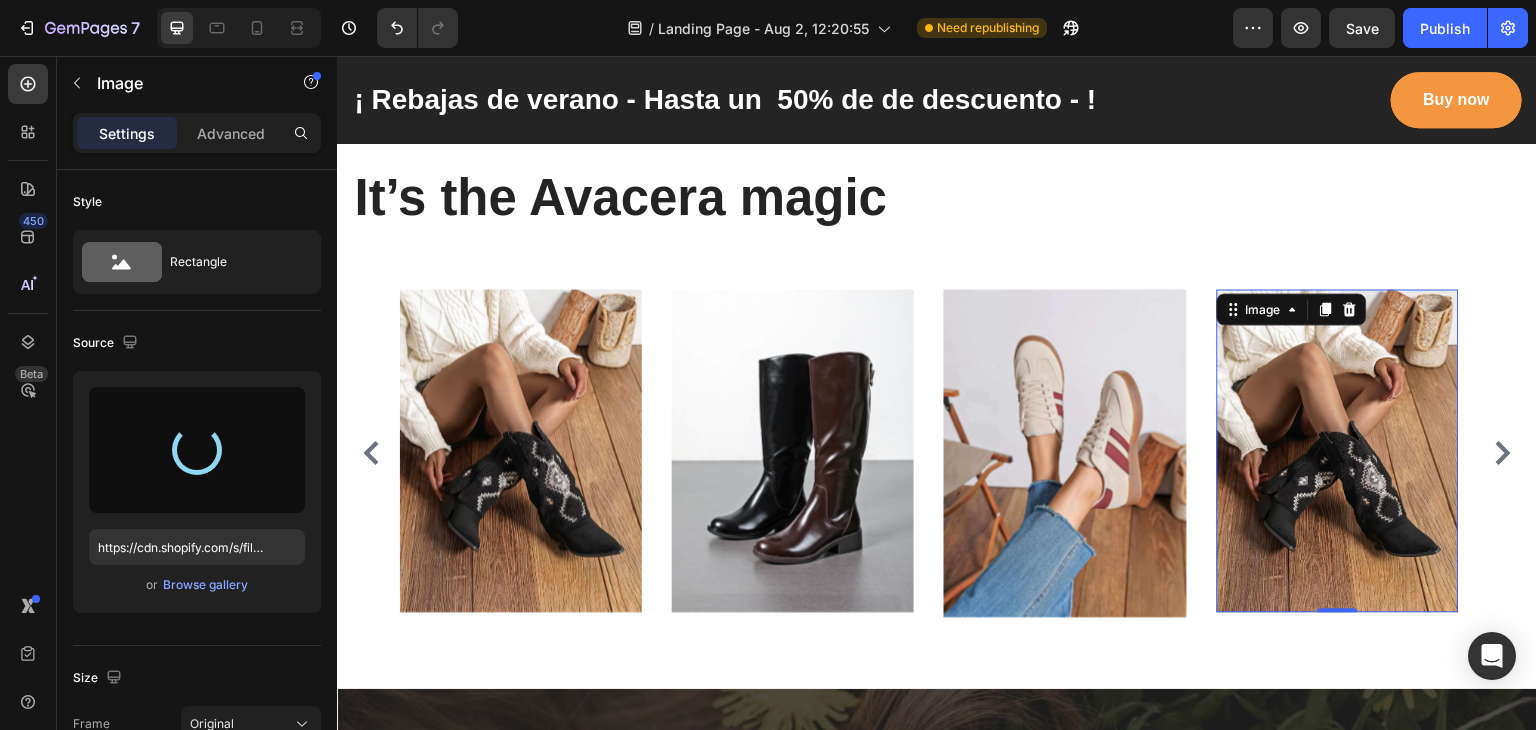 type on "https://cdn.shopify.com/s/files/1/0941/4682/2492/files/gempages_578142935518806716-4bf696cd-3681-44a7-91a2-ac2ba0103e6b.jpg" 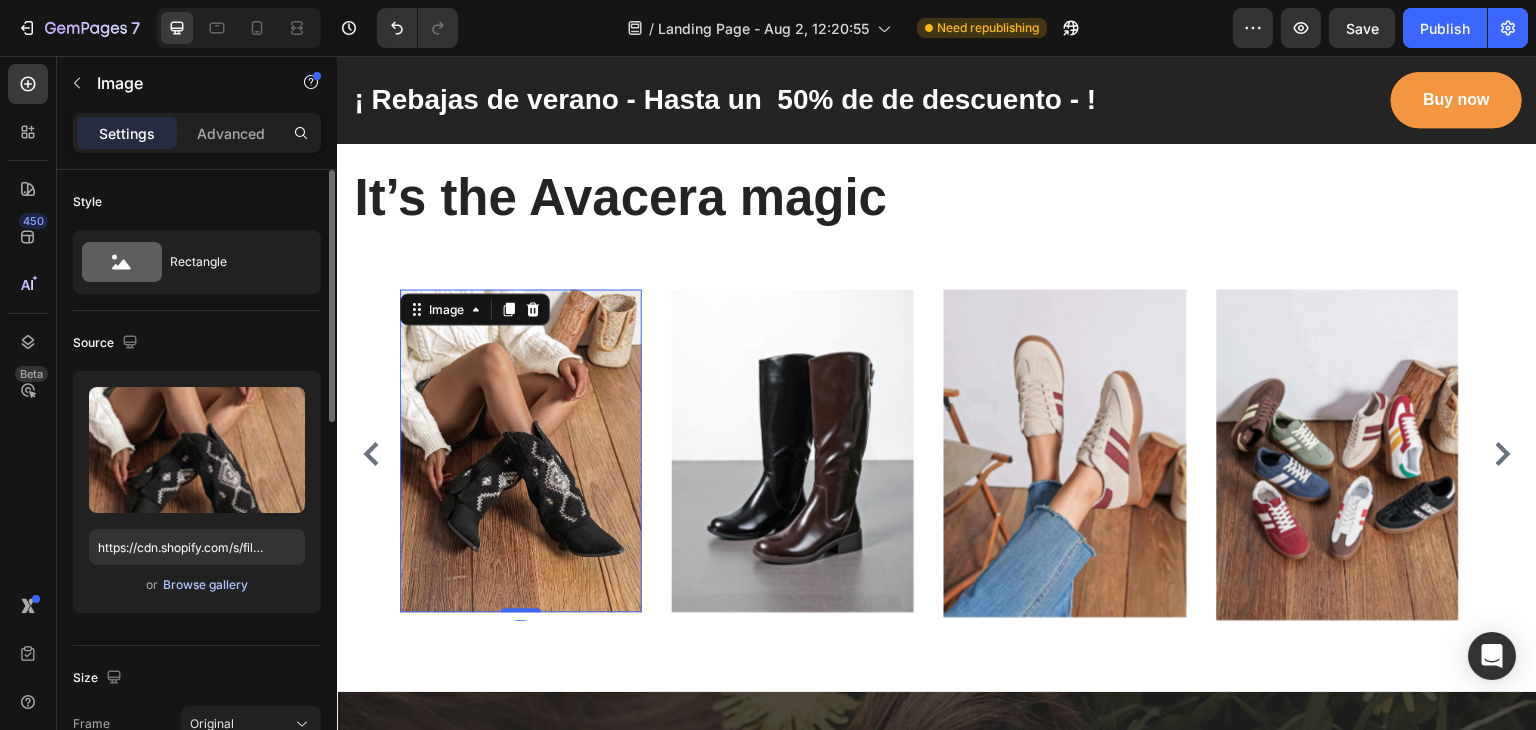 click on "Browse gallery" at bounding box center [205, 585] 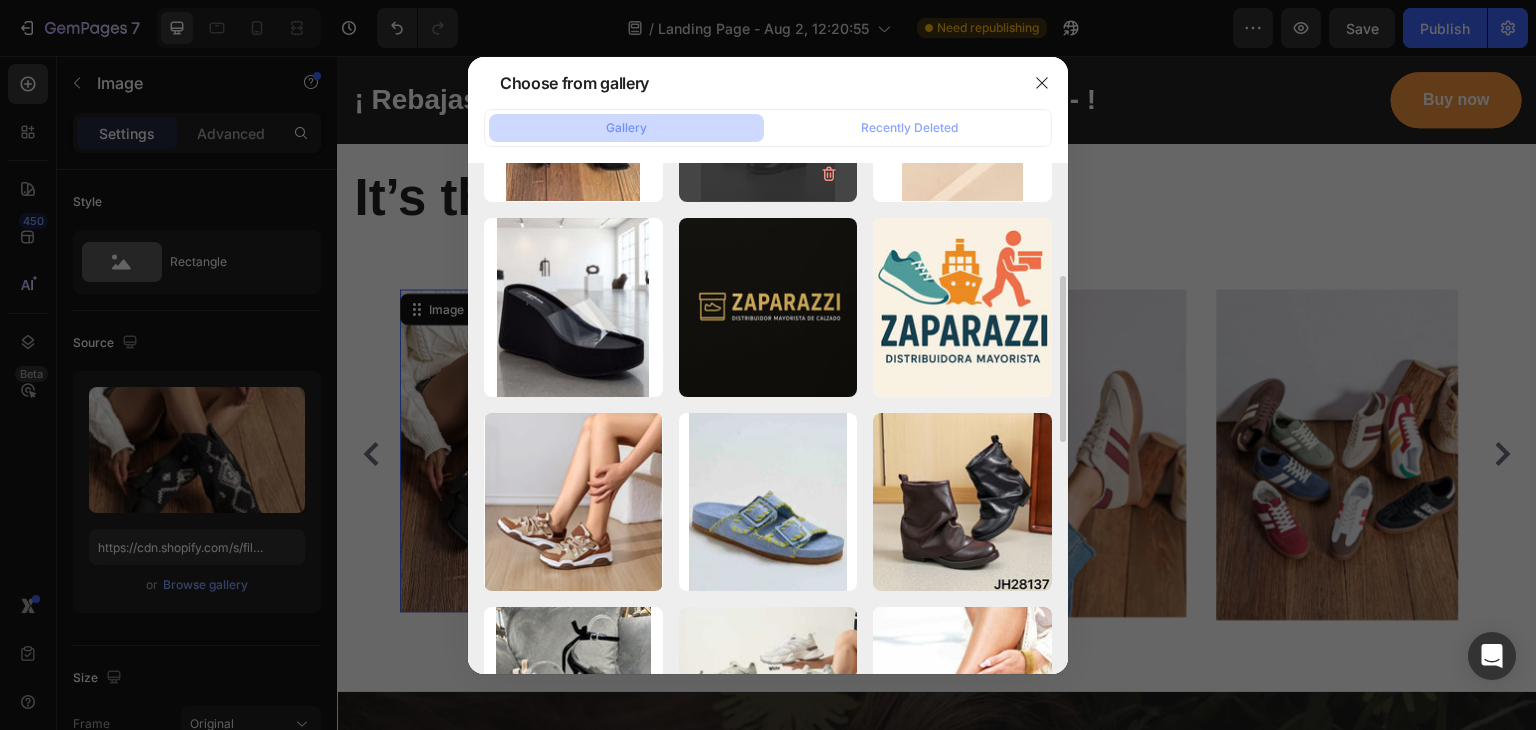 scroll, scrollTop: 155, scrollLeft: 0, axis: vertical 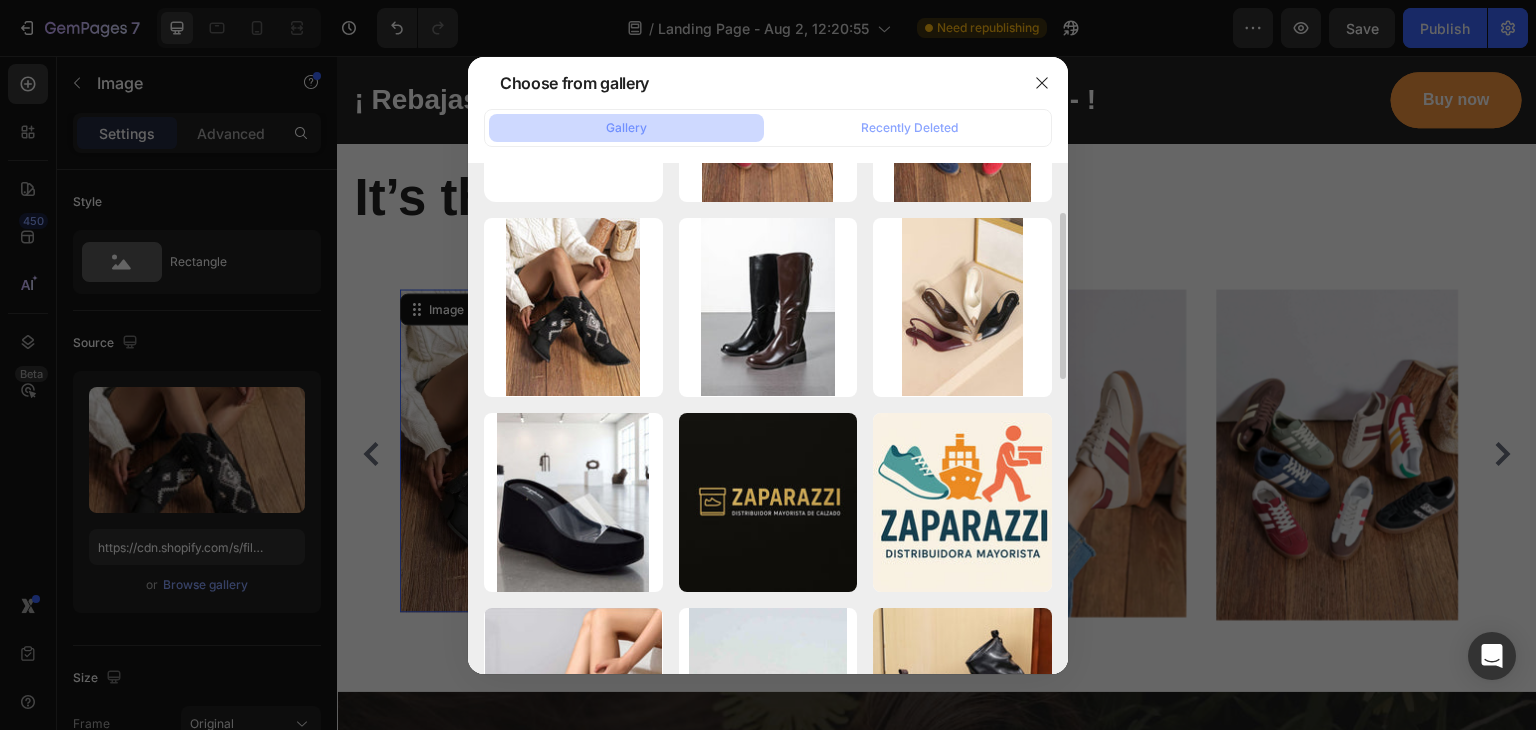 click at bounding box center (573, 113) 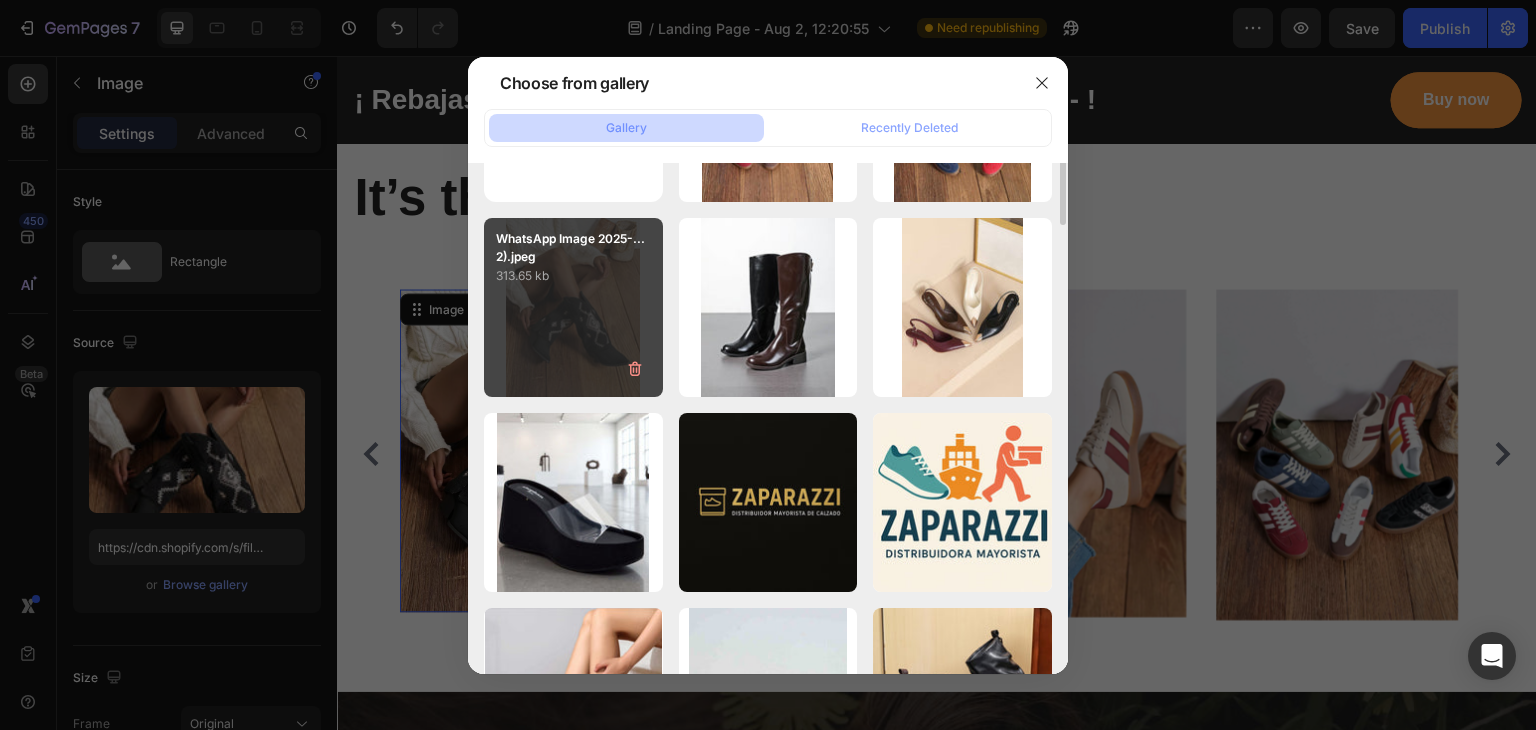 scroll, scrollTop: 0, scrollLeft: 0, axis: both 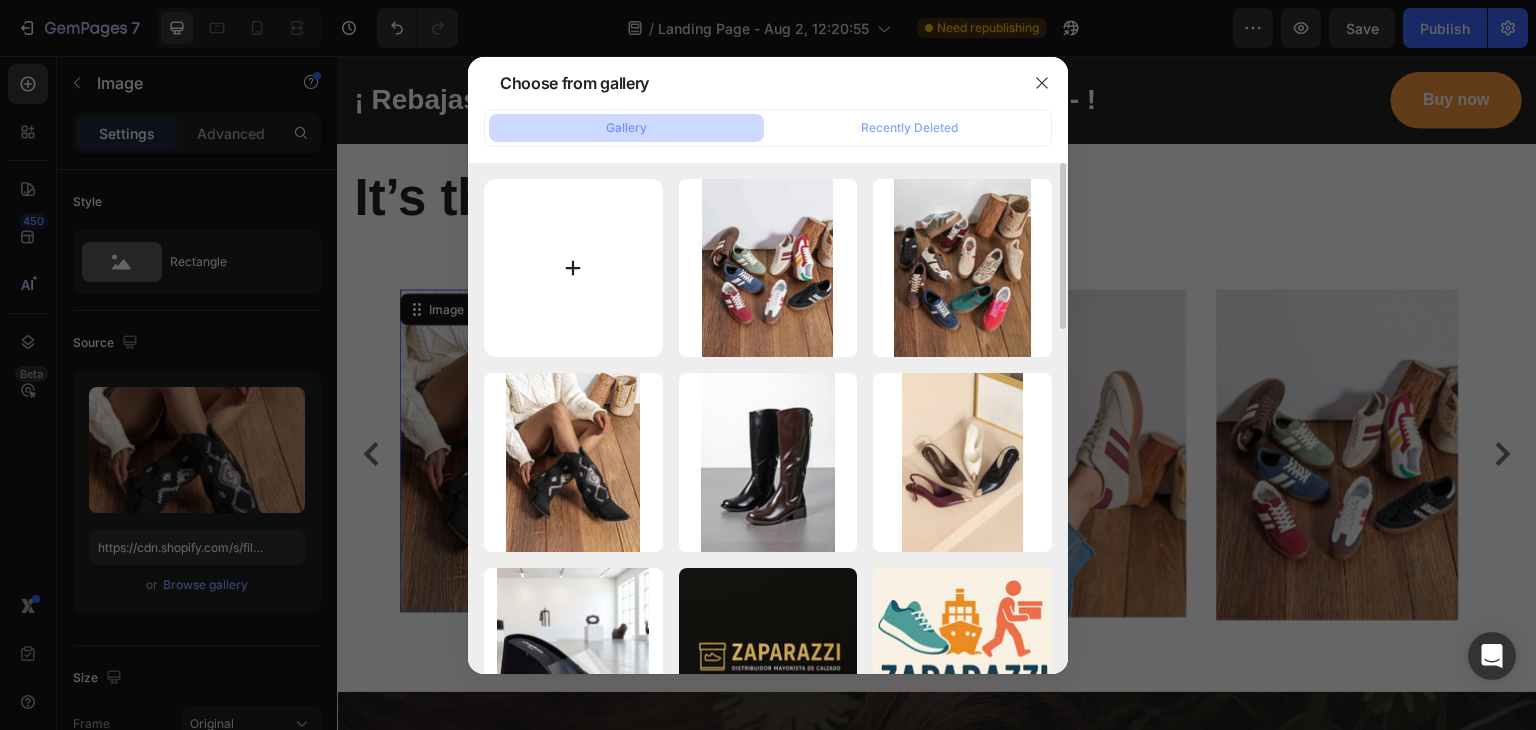 click at bounding box center [573, 268] 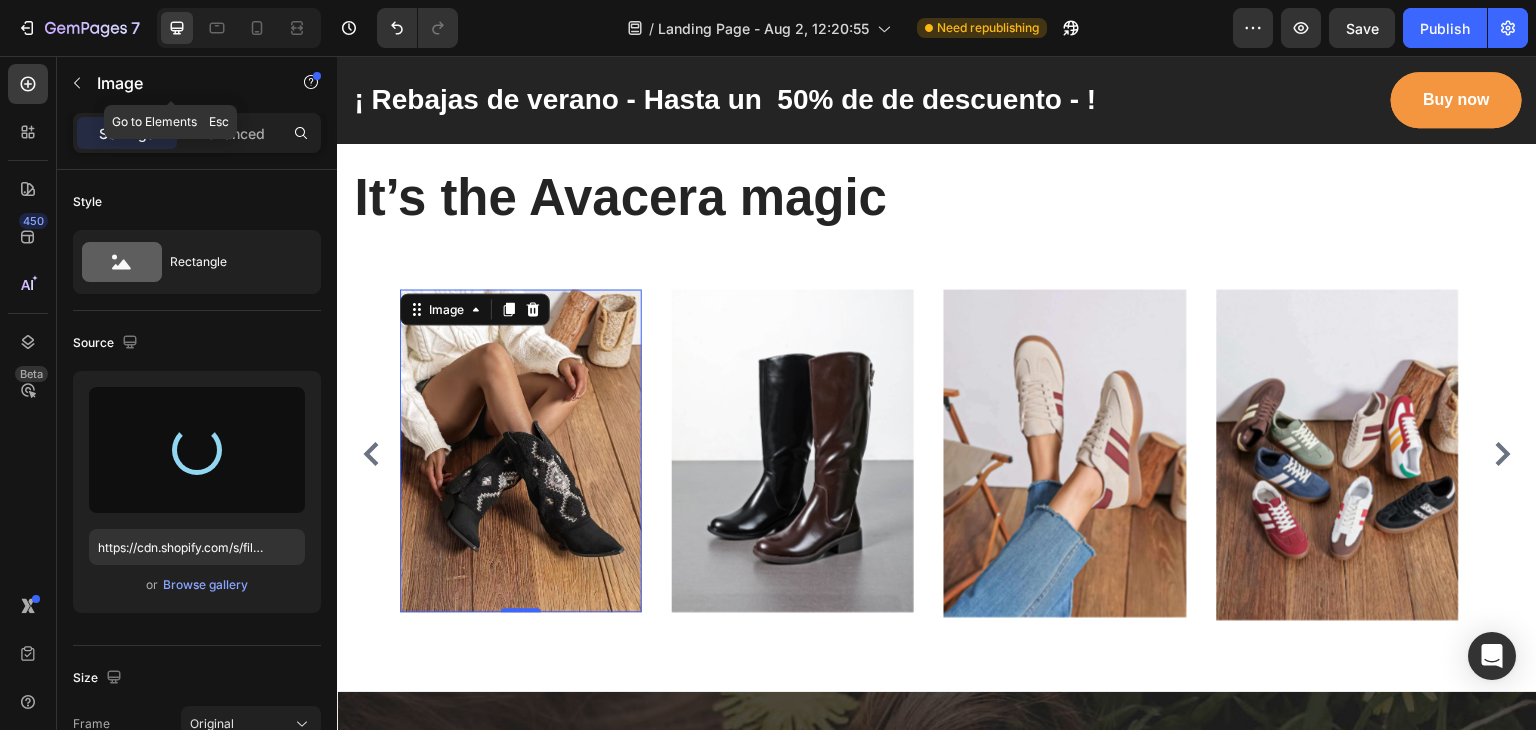 type on "https://cdn.shopify.com/s/files/1/0941/4682/2492/files/gempages_578142935518806716-78f93c75-eb21-4c62-b9b4-34ea1cec267f.jpg" 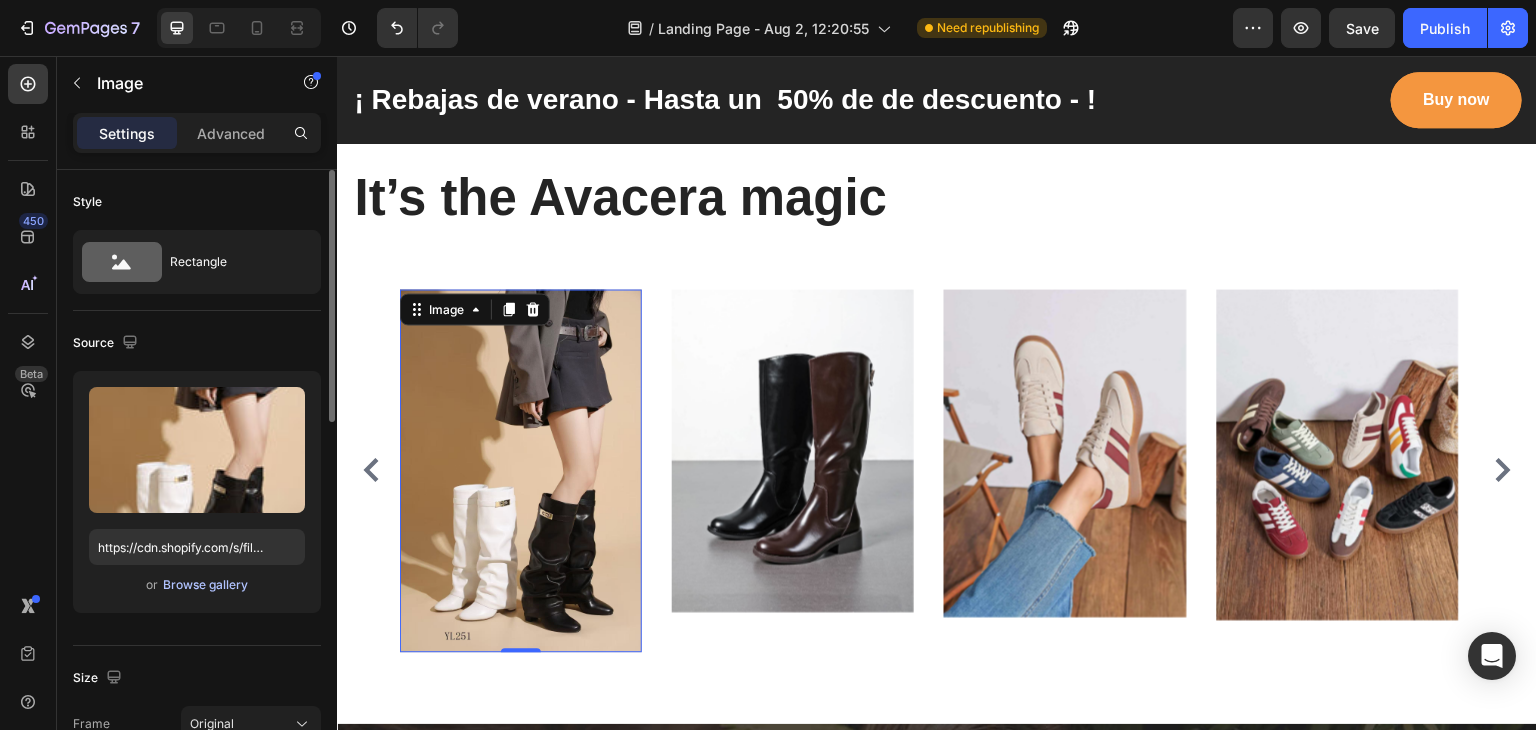 click on "Browse gallery" at bounding box center [205, 585] 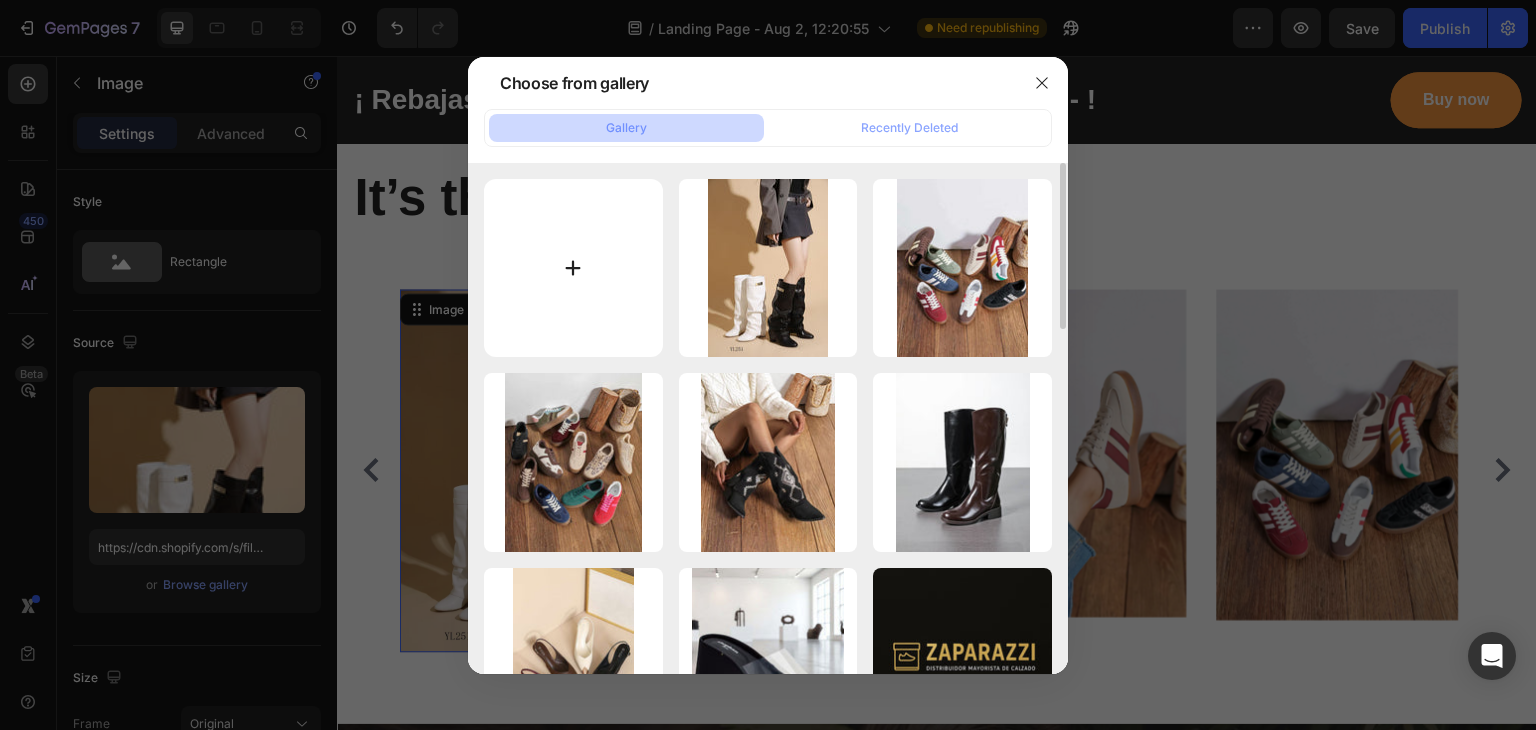 click at bounding box center [573, 268] 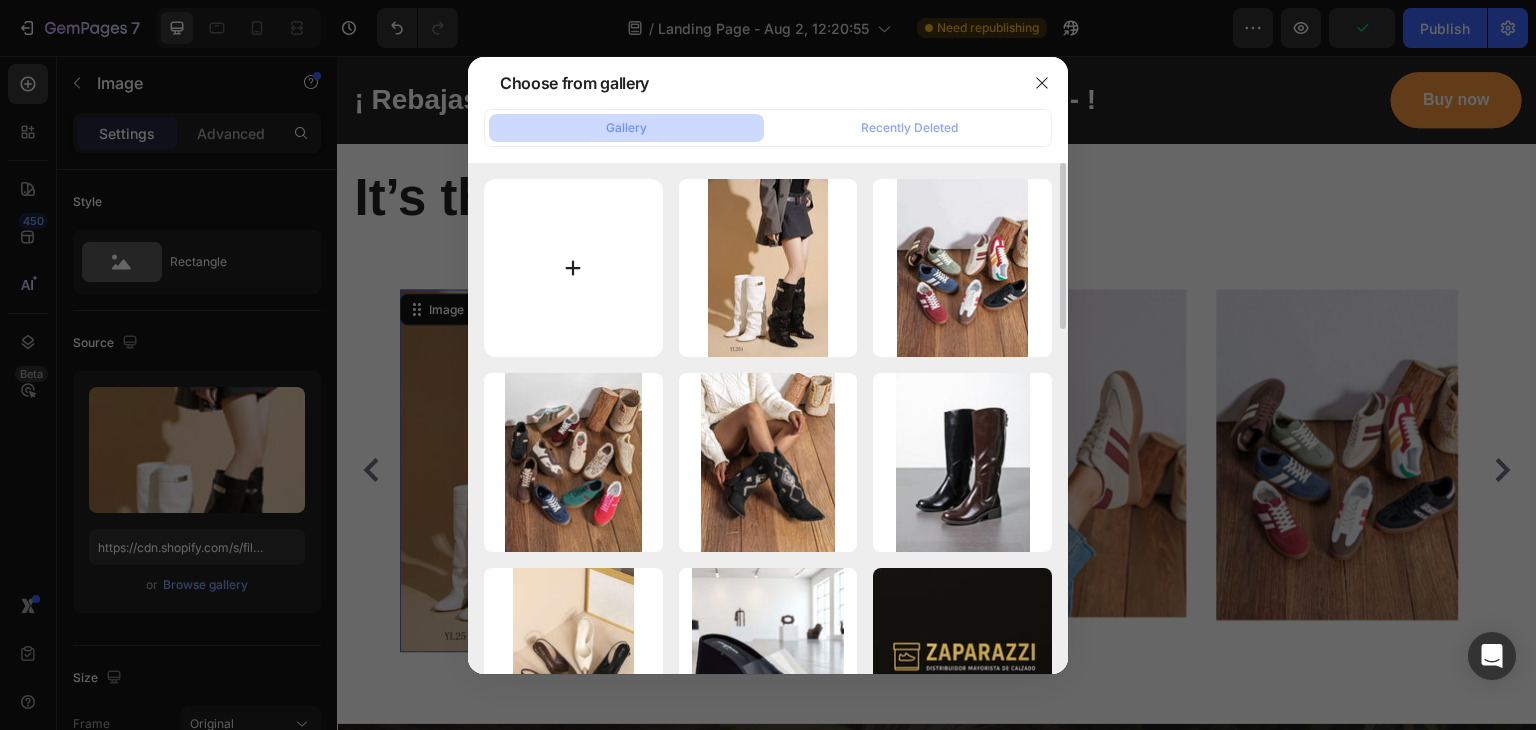 type on "C:\fakepath\[FILENAME].jpeg" 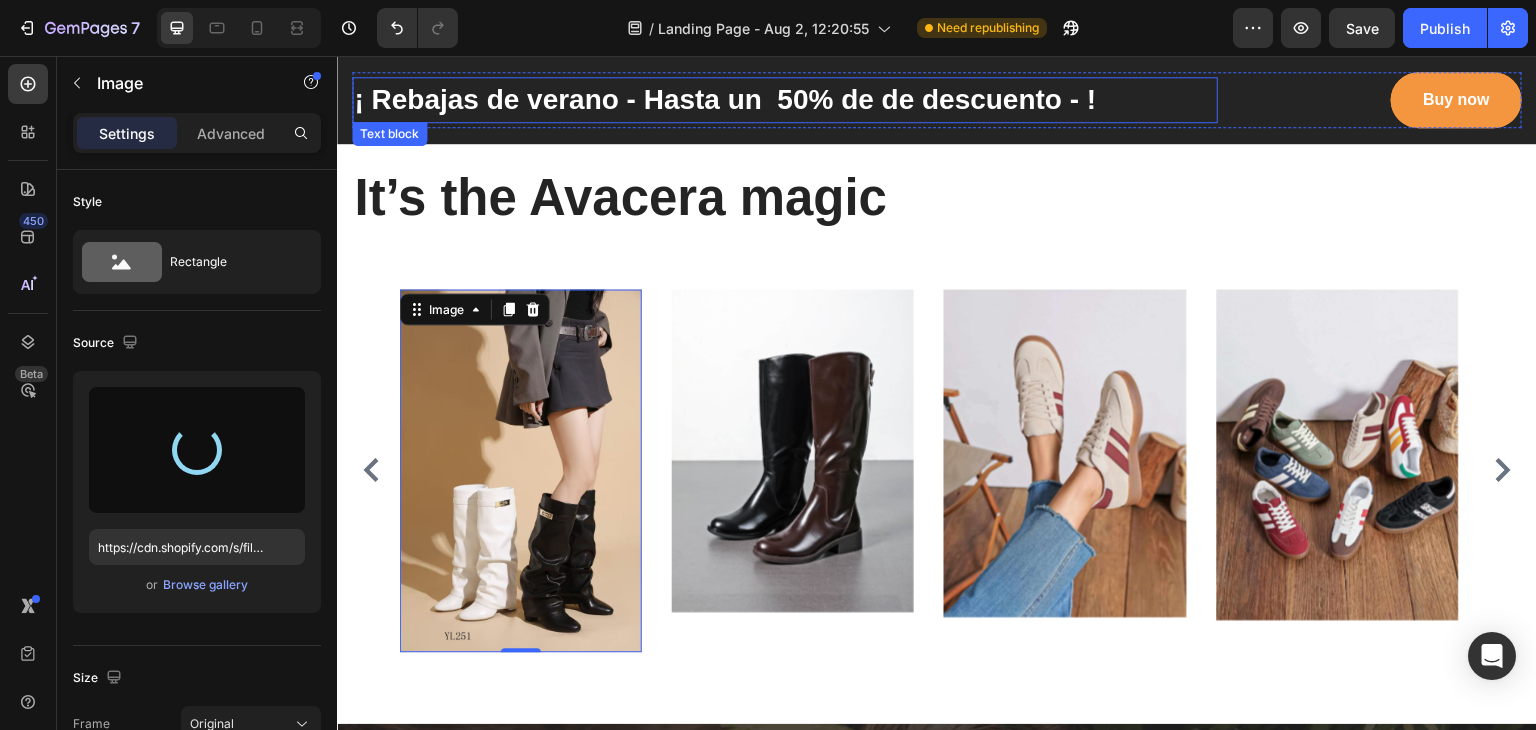 type on "https://cdn.shopify.com/s/files/1/0941/4682/2492/files/gempages_578142935518806716-0efb7851-de5b-4110-a8f8-44fd8048dddd.jpg" 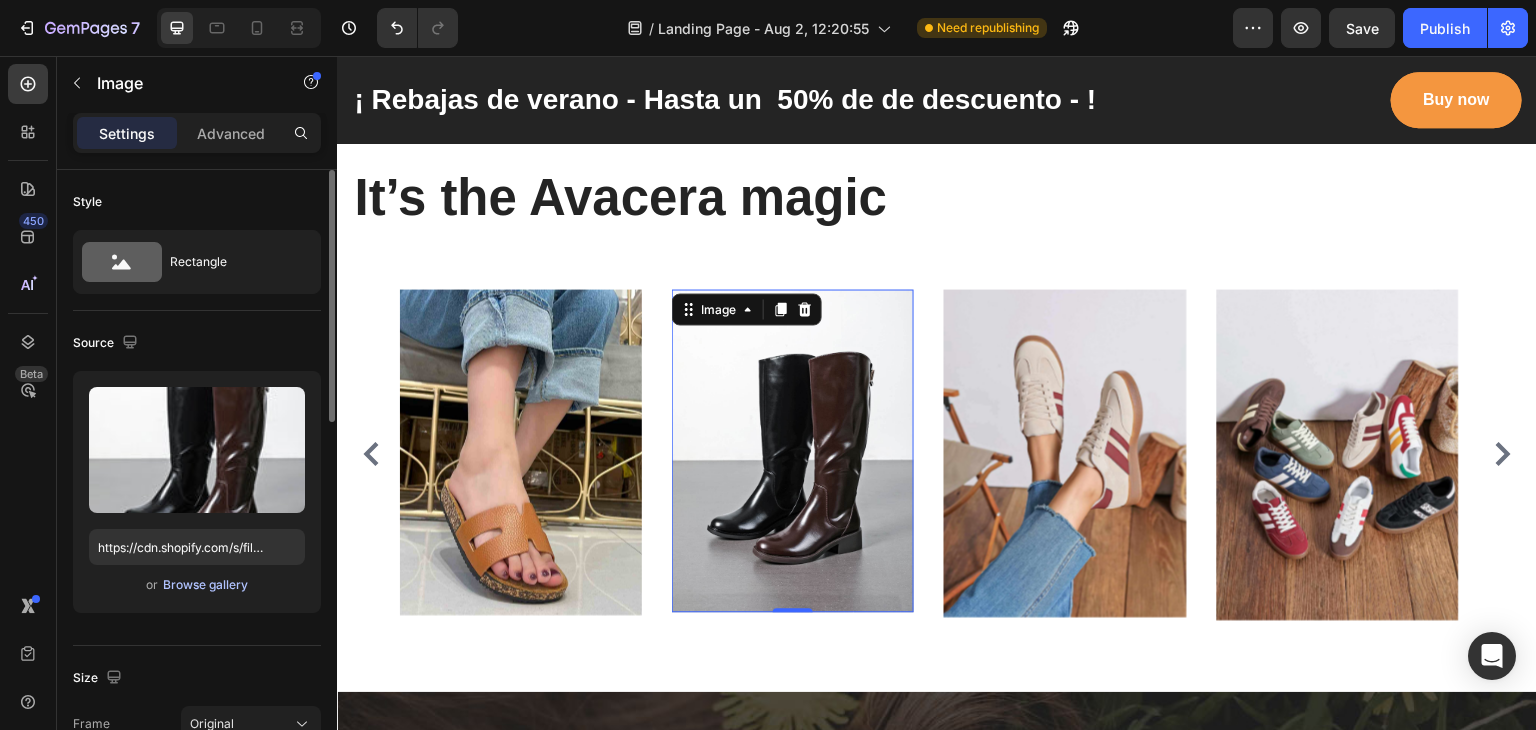 click on "Browse gallery" at bounding box center (205, 585) 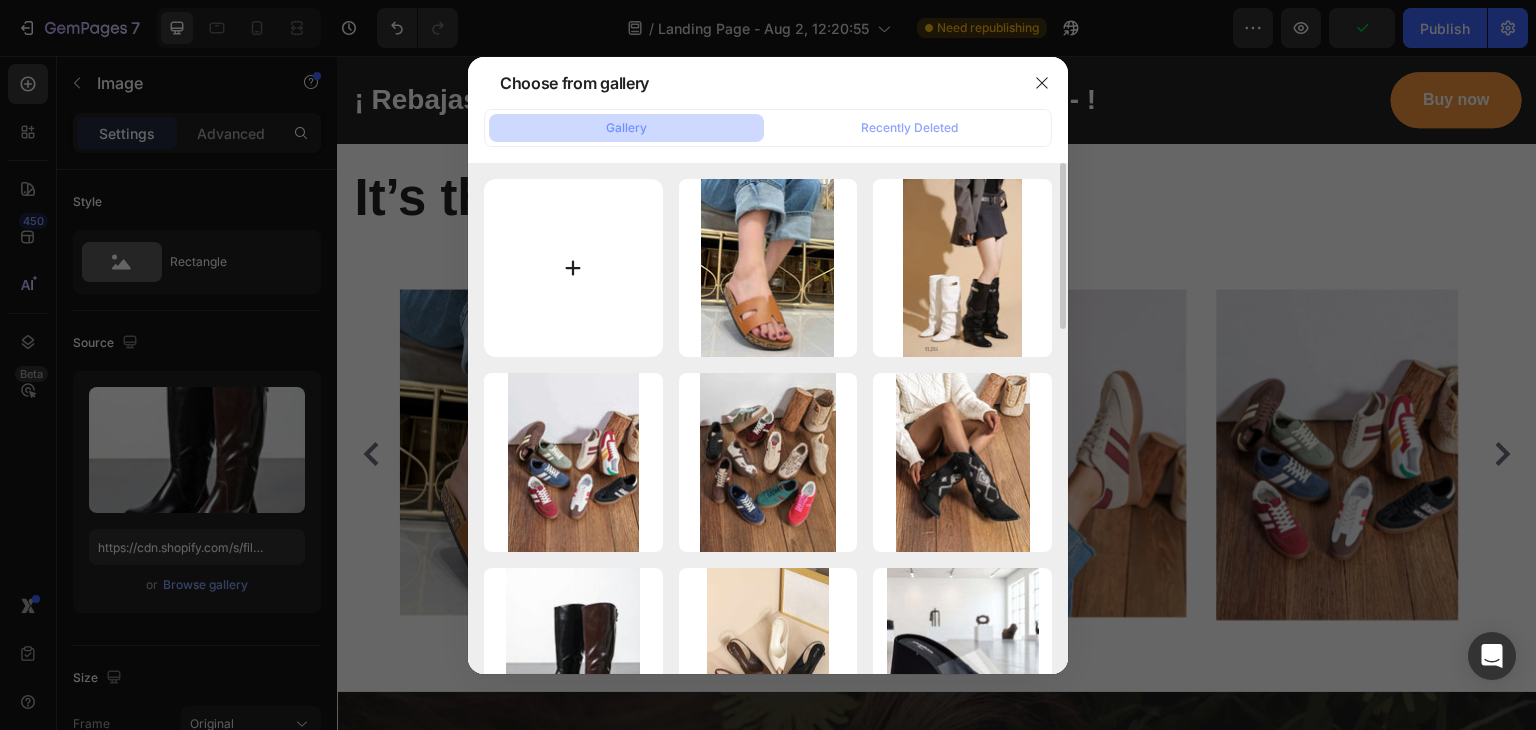 click at bounding box center (573, 268) 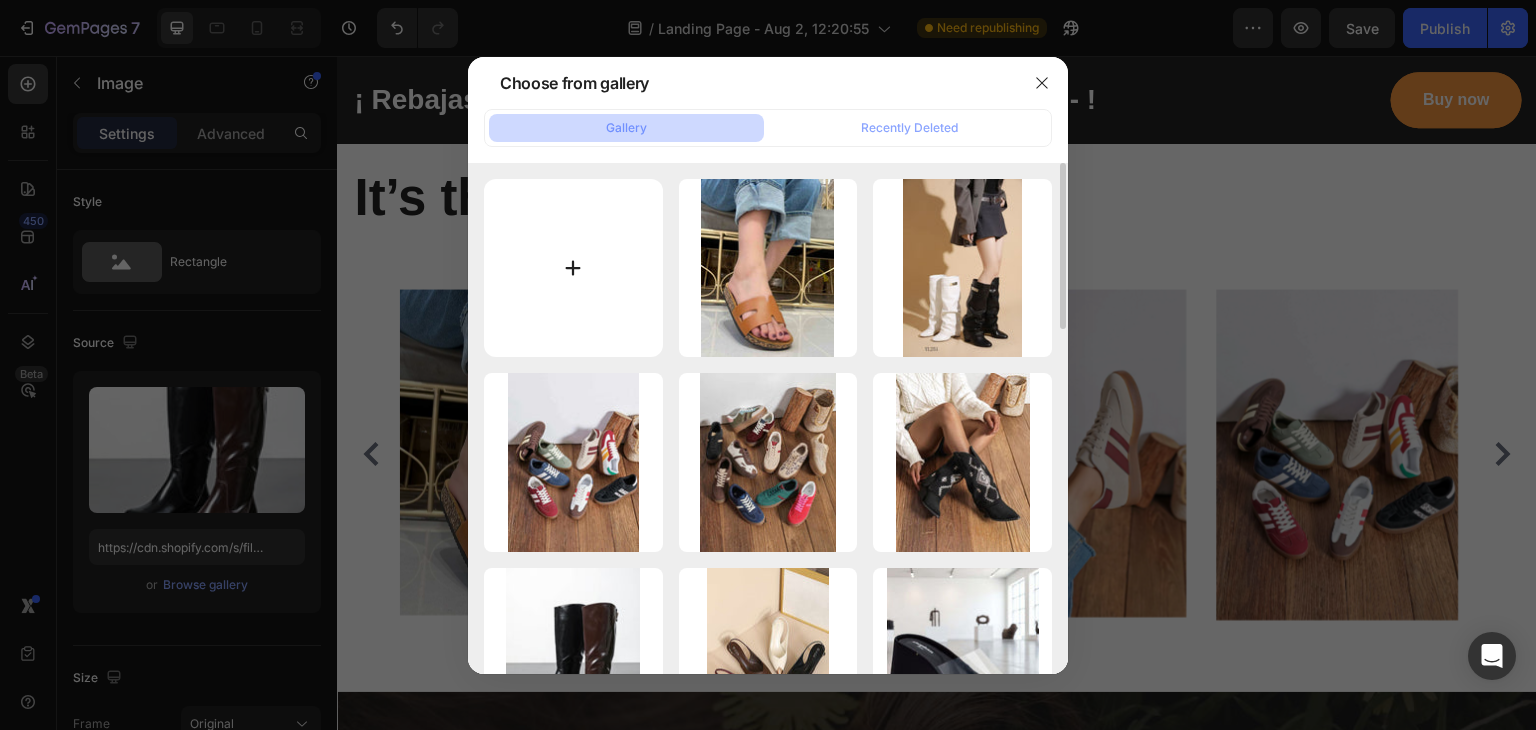 type on "C:\fakepath\[FILENAME].jpeg" 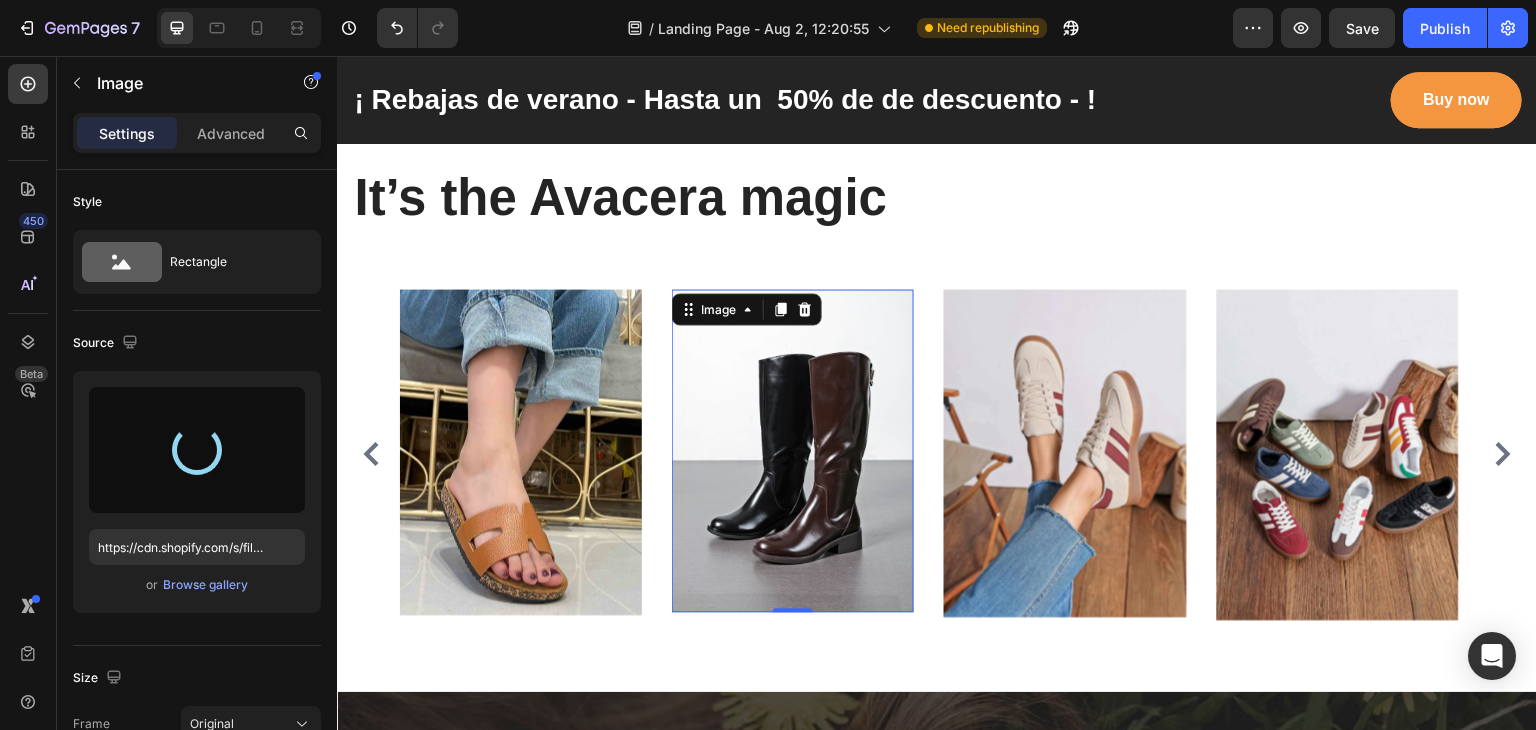 type on "https://cdn.shopify.com/s/files/1/0941/4682/2492/files/gempages_578142935518806716-a9609466-a8e4-4e64-a42d-fad5b0560b1e.jpg" 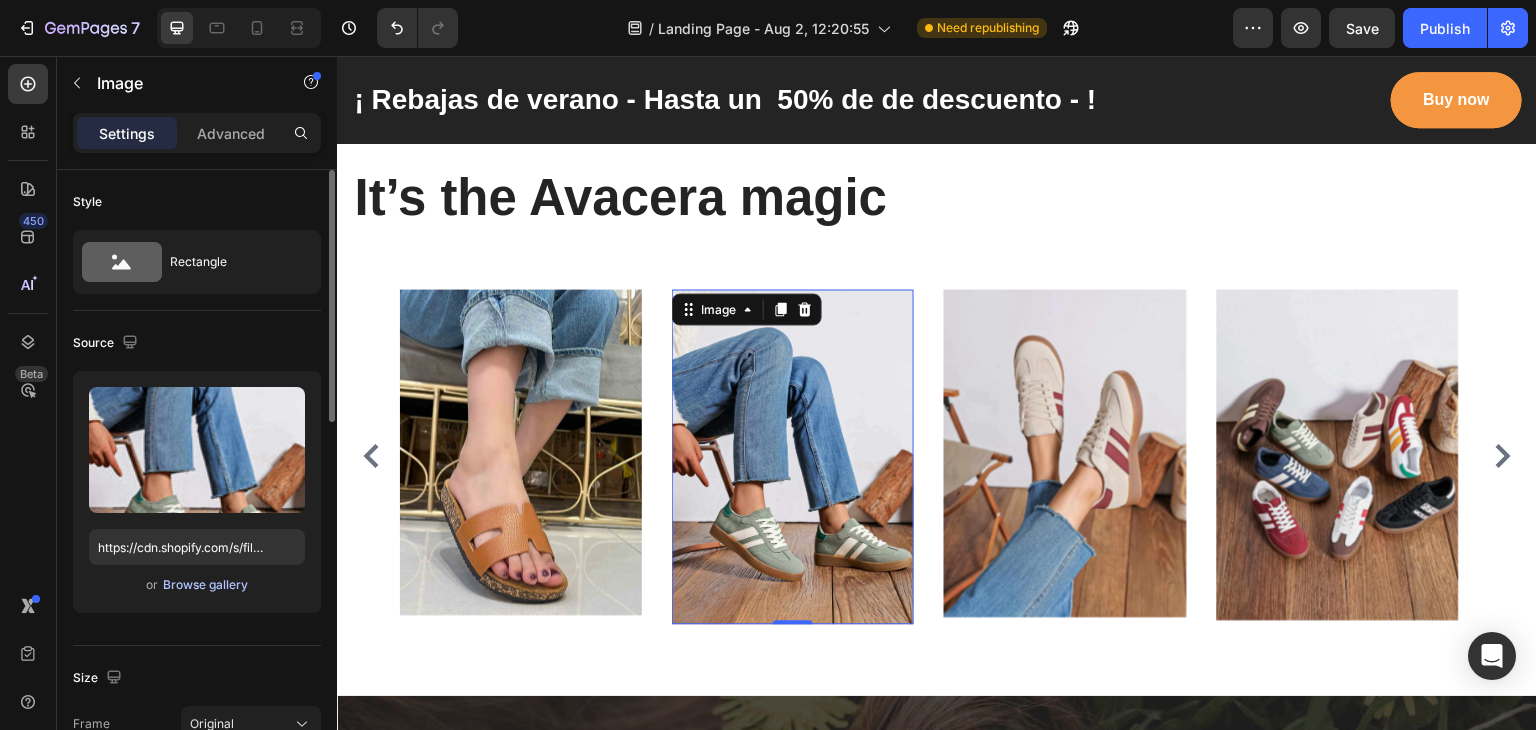 click on "Browse gallery" at bounding box center [205, 585] 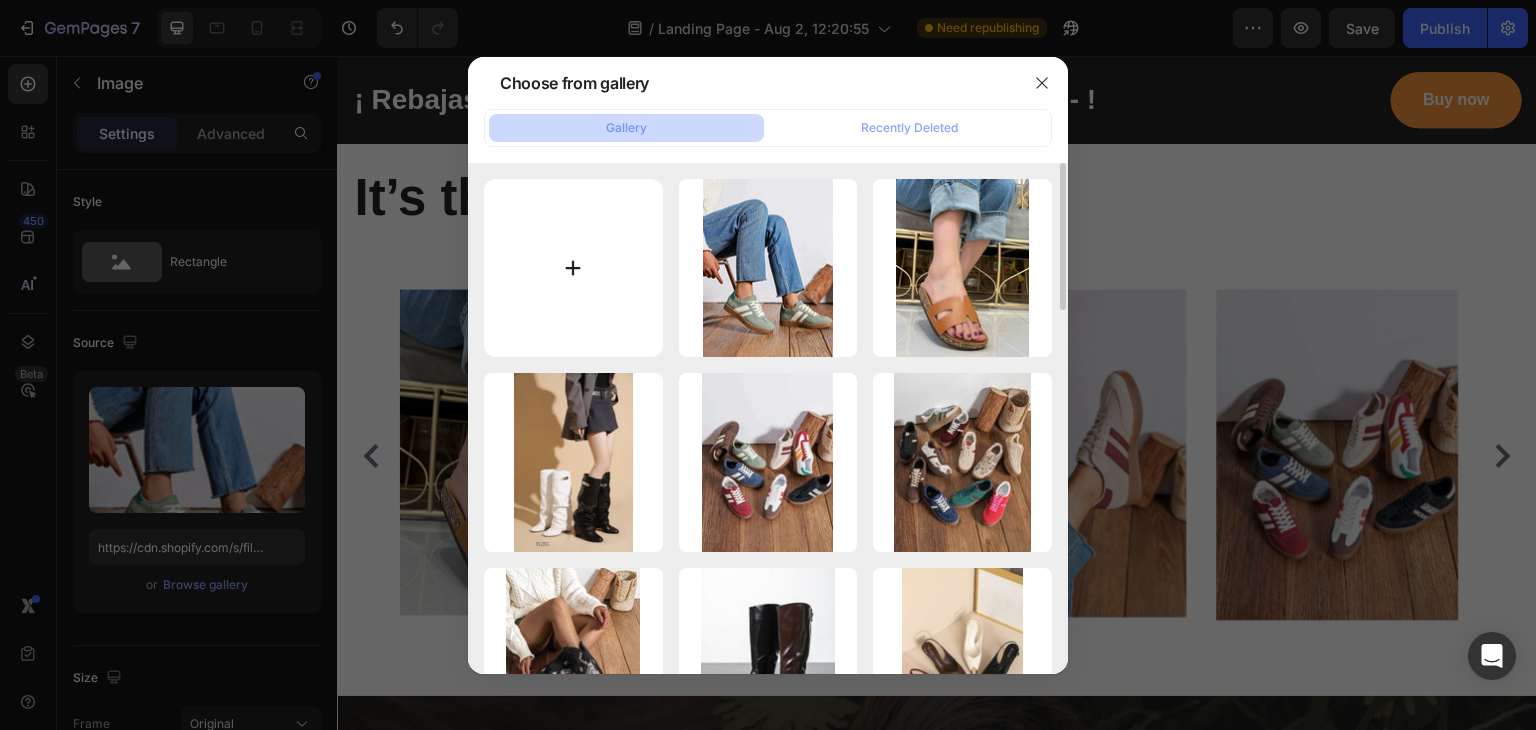 click at bounding box center [573, 268] 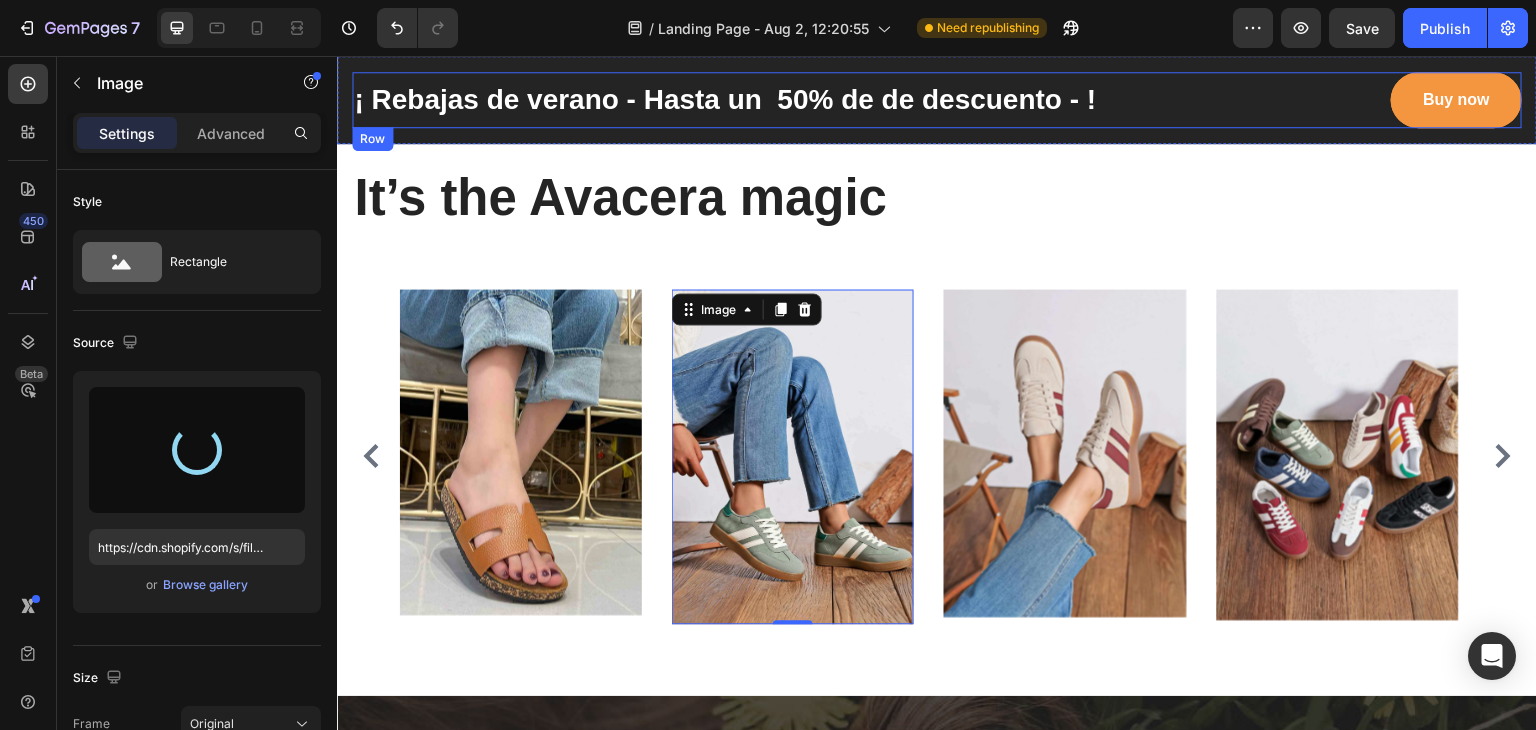 type on "https://cdn.shopify.com/s/files/1/0941/4682/2492/files/gempages_578142935518806716-39262257-f211-452d-b5e9-b0f07d03f215.jpg" 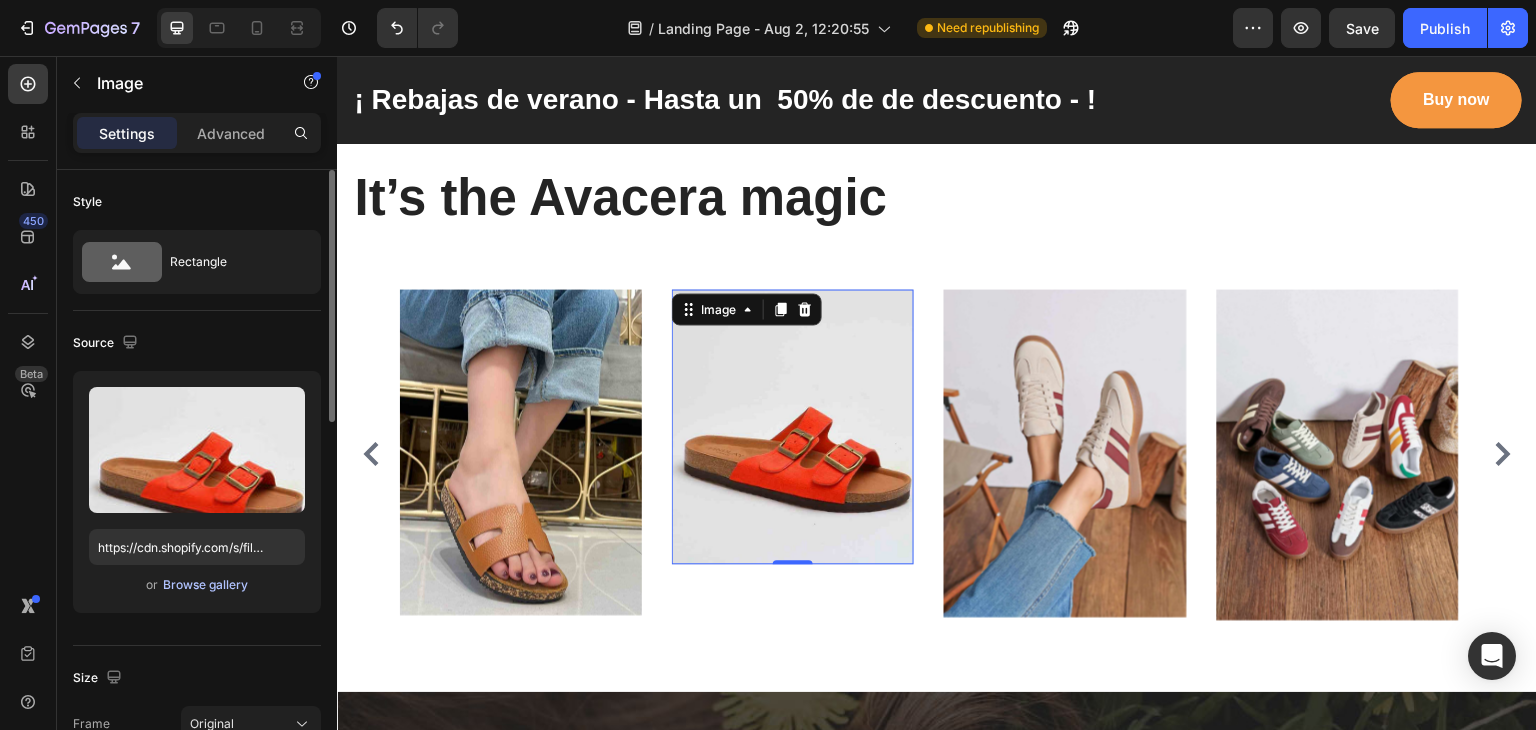 click on "Browse gallery" at bounding box center [205, 585] 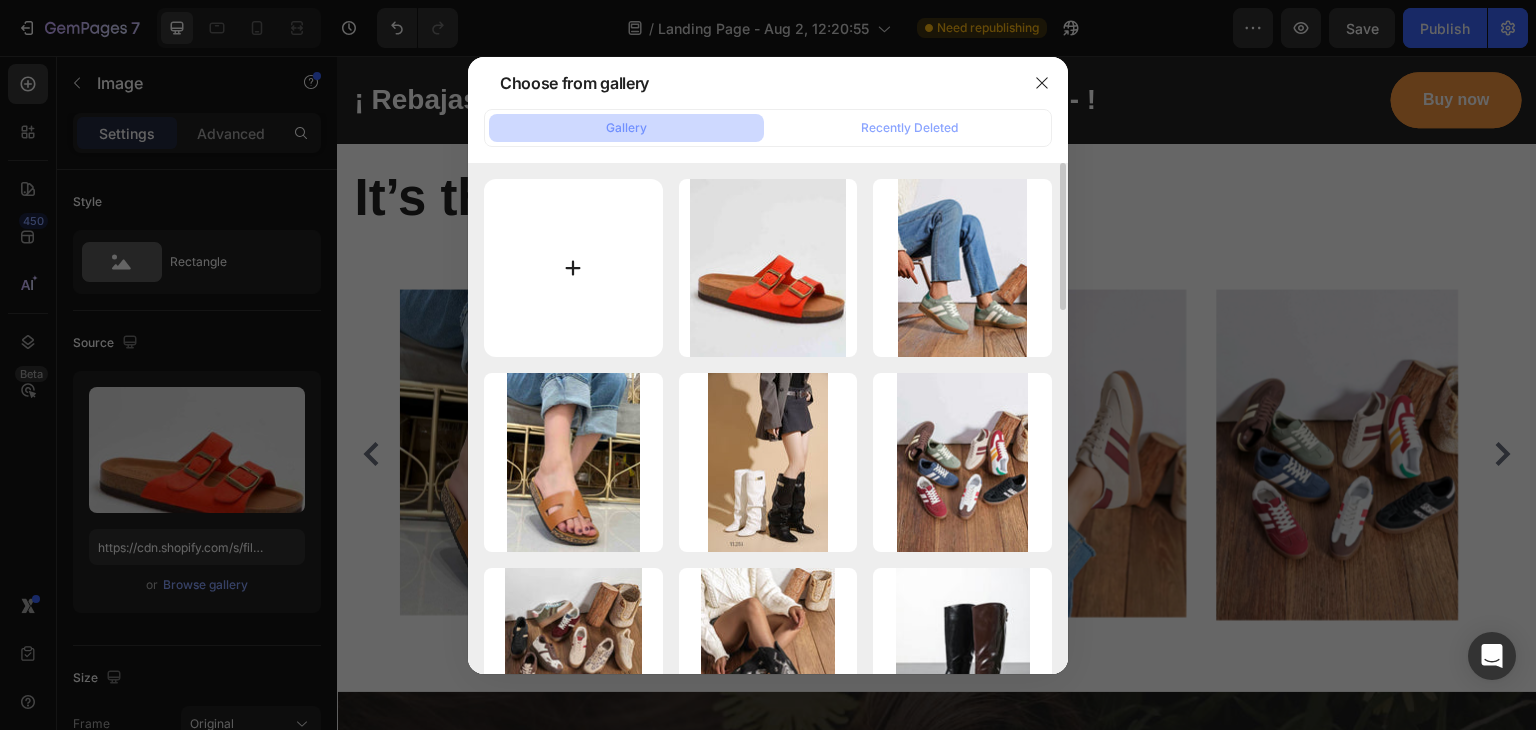click at bounding box center (573, 268) 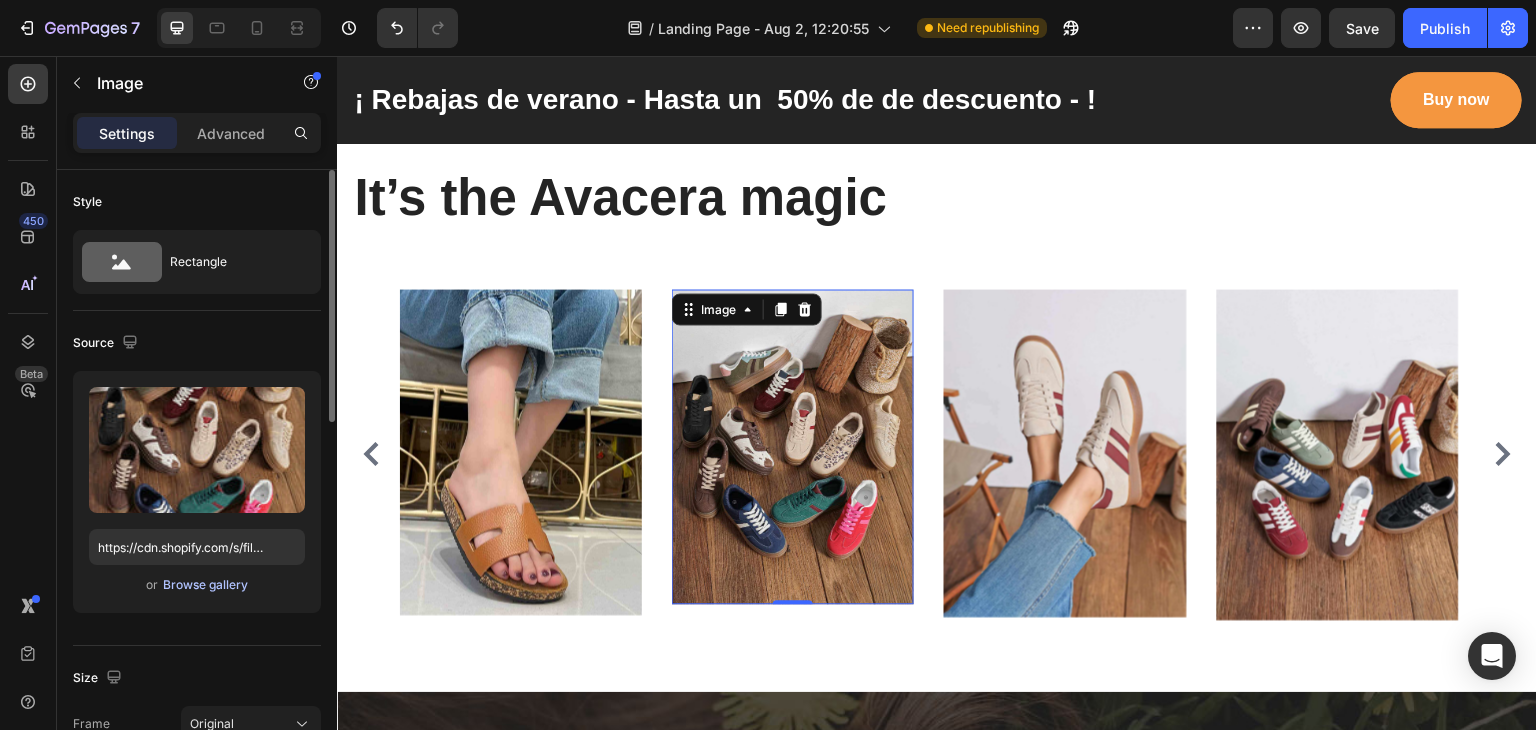 click on "Browse gallery" at bounding box center (205, 585) 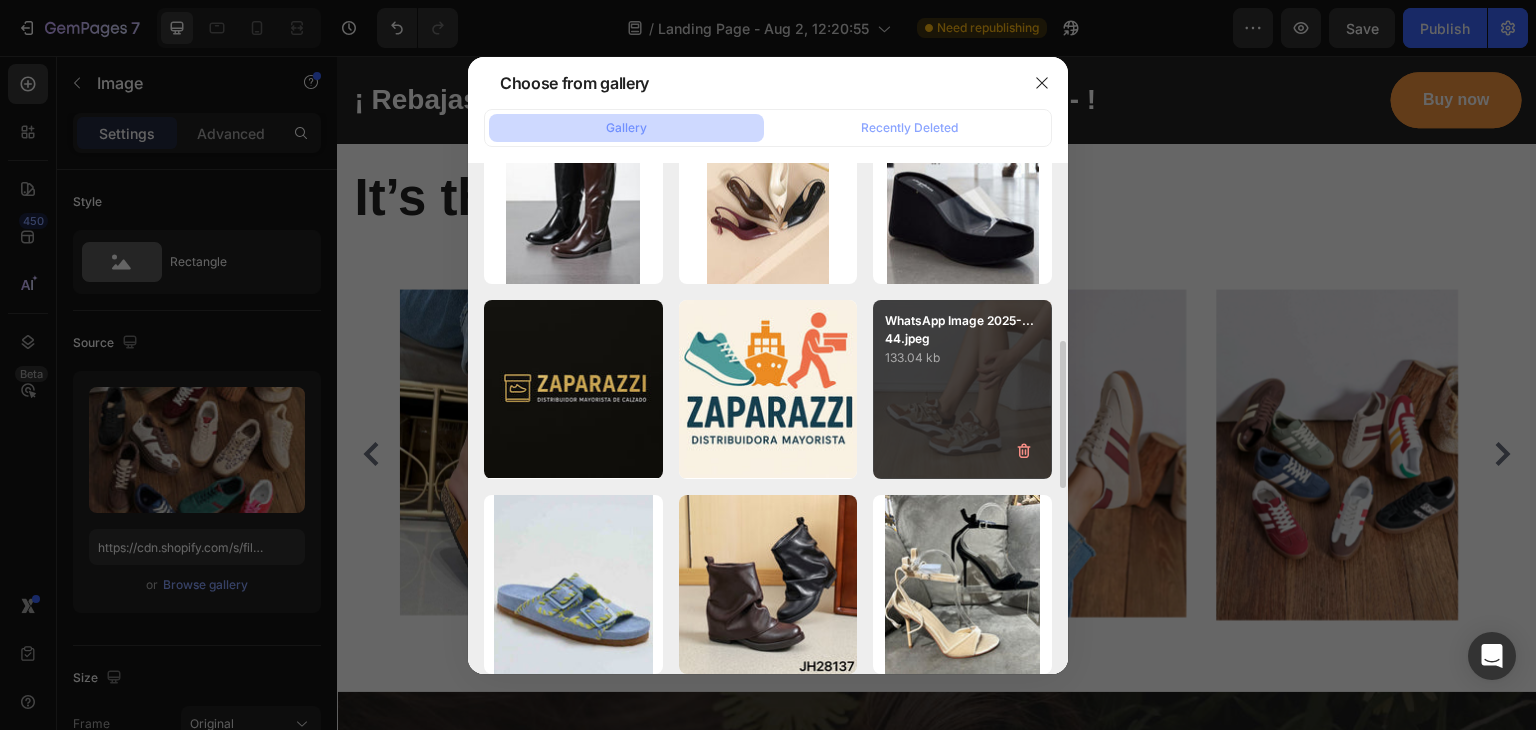 scroll, scrollTop: 659, scrollLeft: 0, axis: vertical 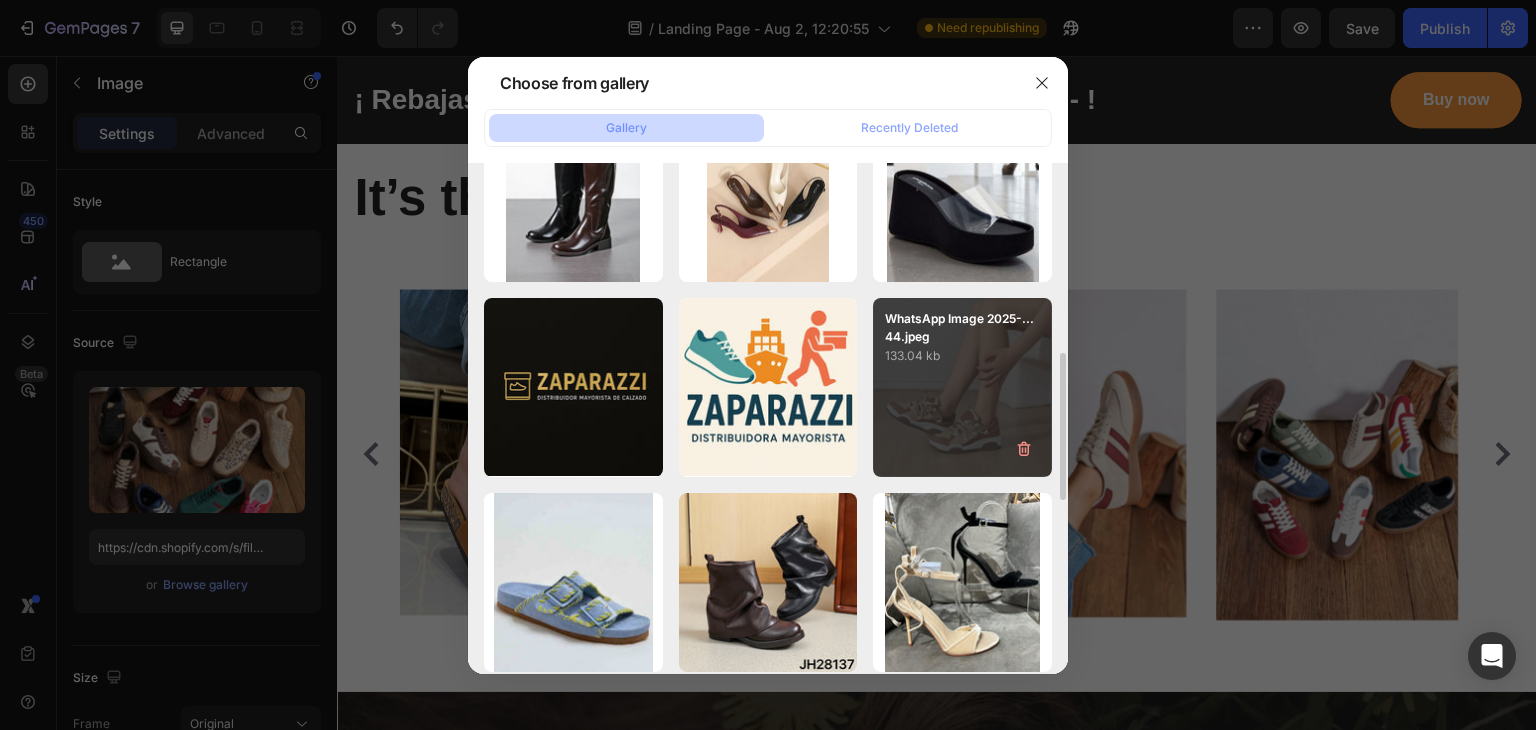 click on "WhatsApp Image 2025-...44.jpeg 133.04 kb" at bounding box center (962, 387) 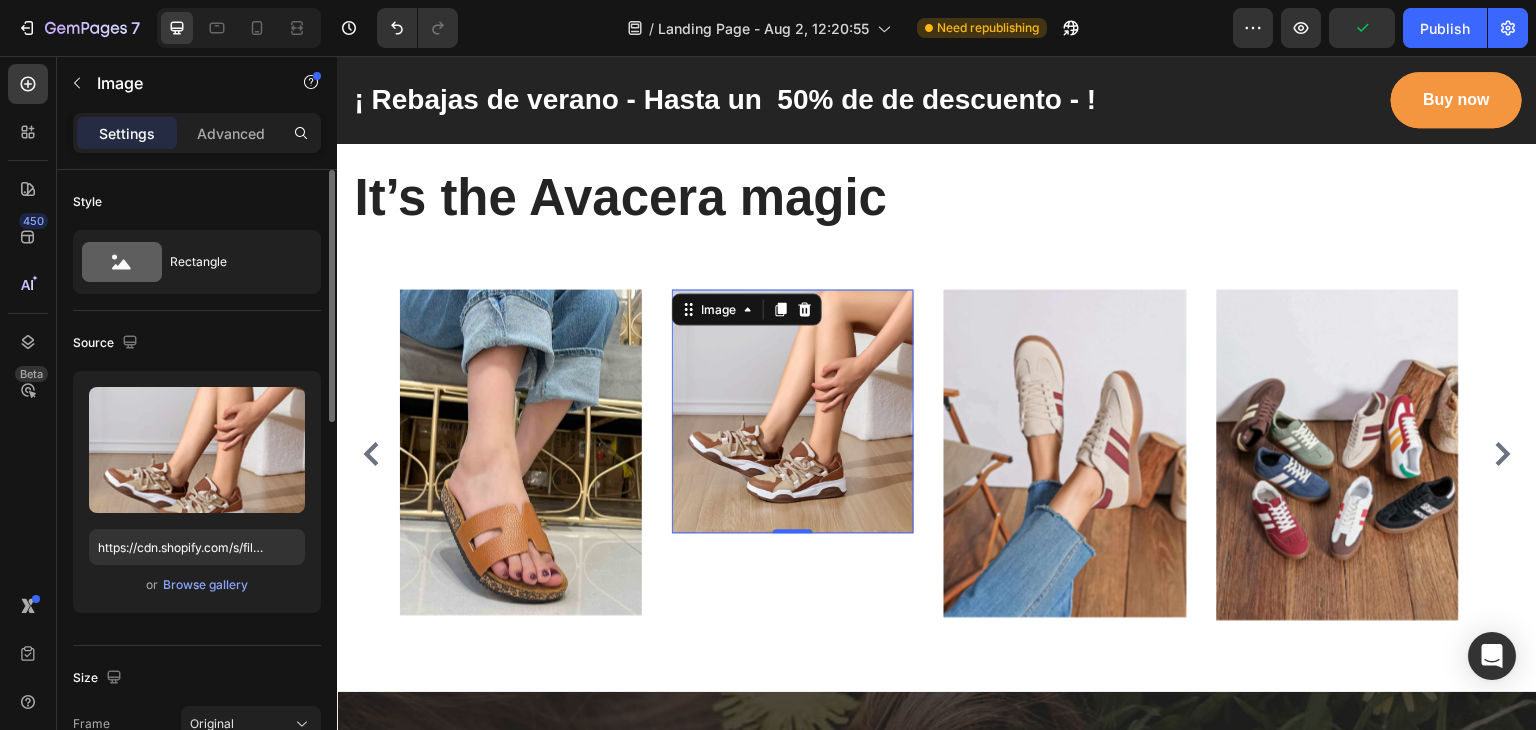 click on "or  Browse gallery" at bounding box center [197, 585] 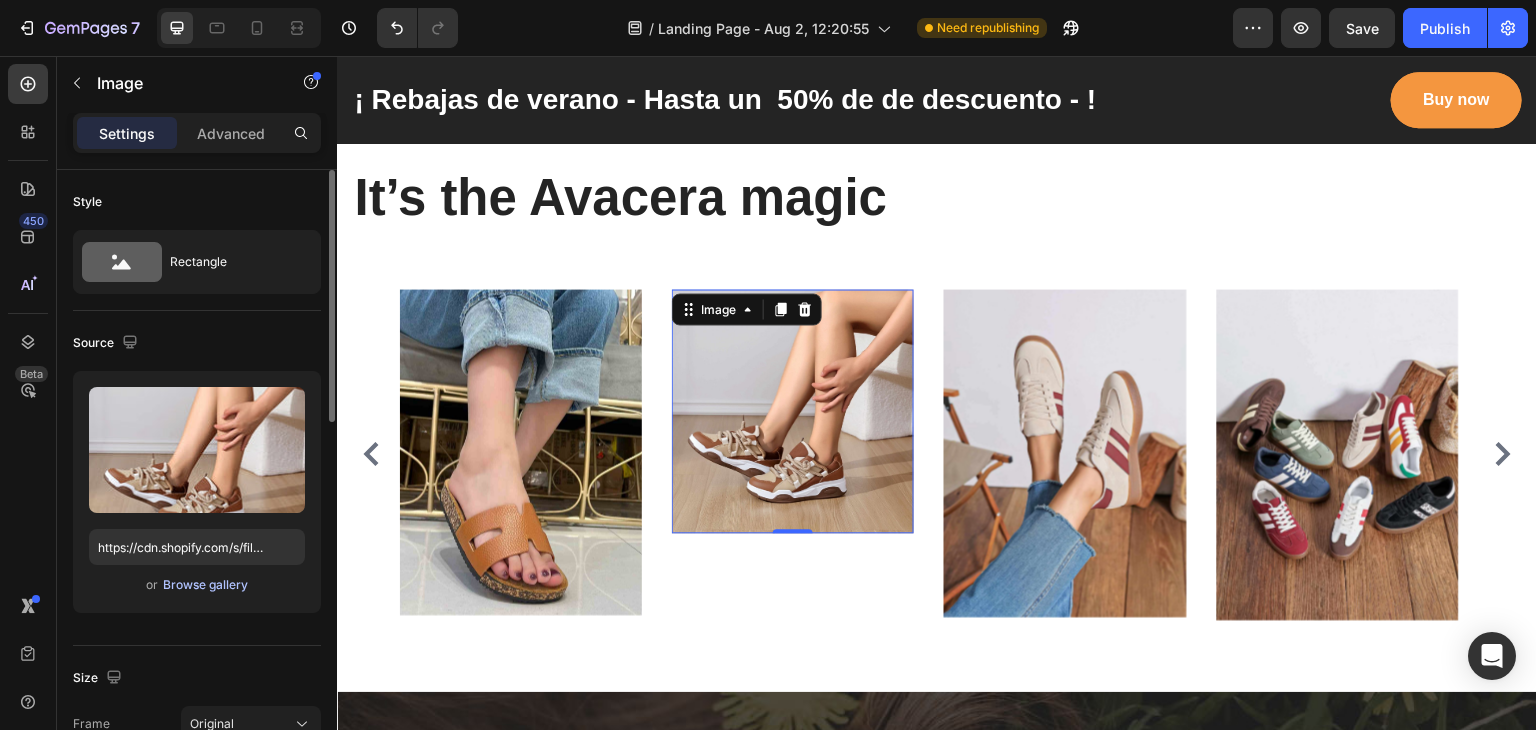 click on "Browse gallery" at bounding box center [205, 585] 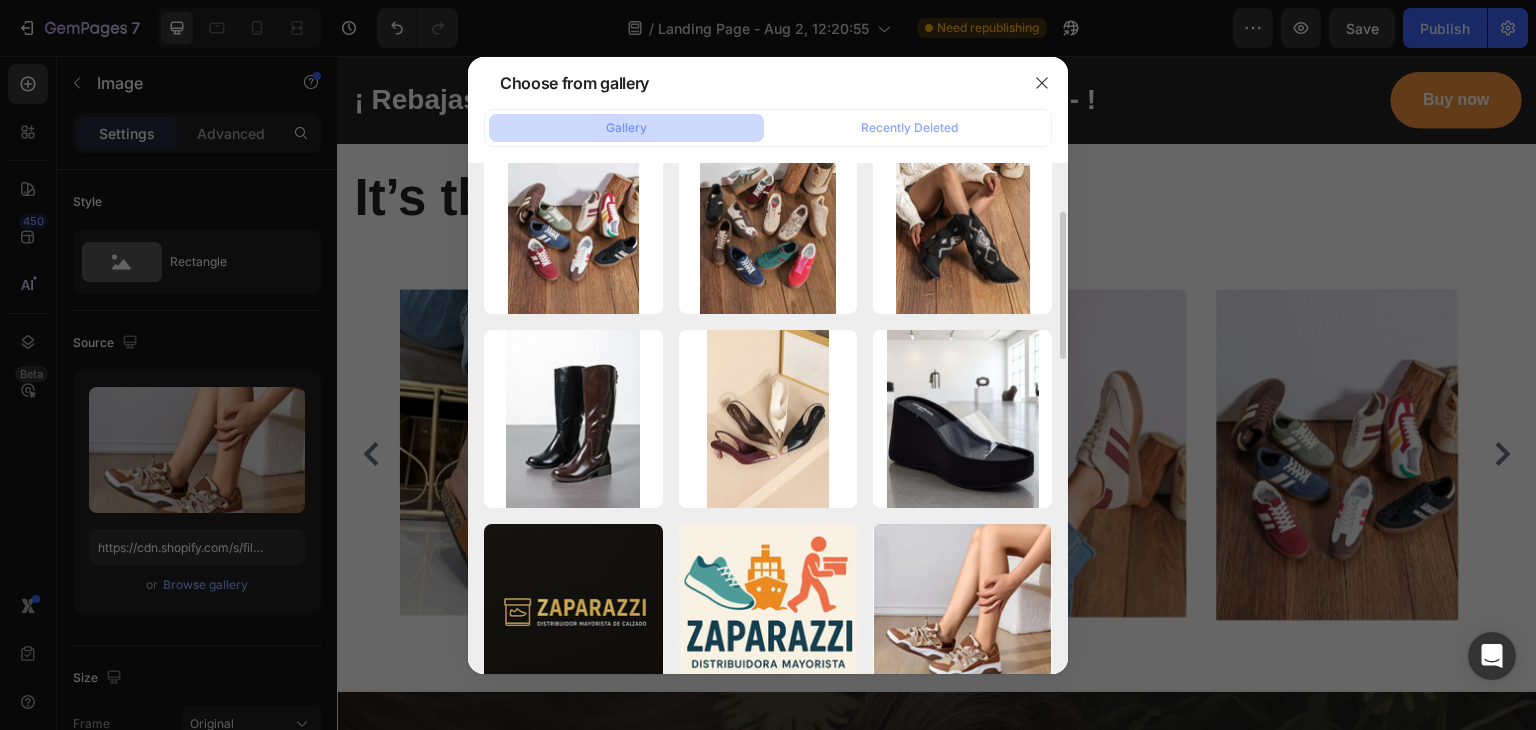 scroll, scrollTop: 434, scrollLeft: 0, axis: vertical 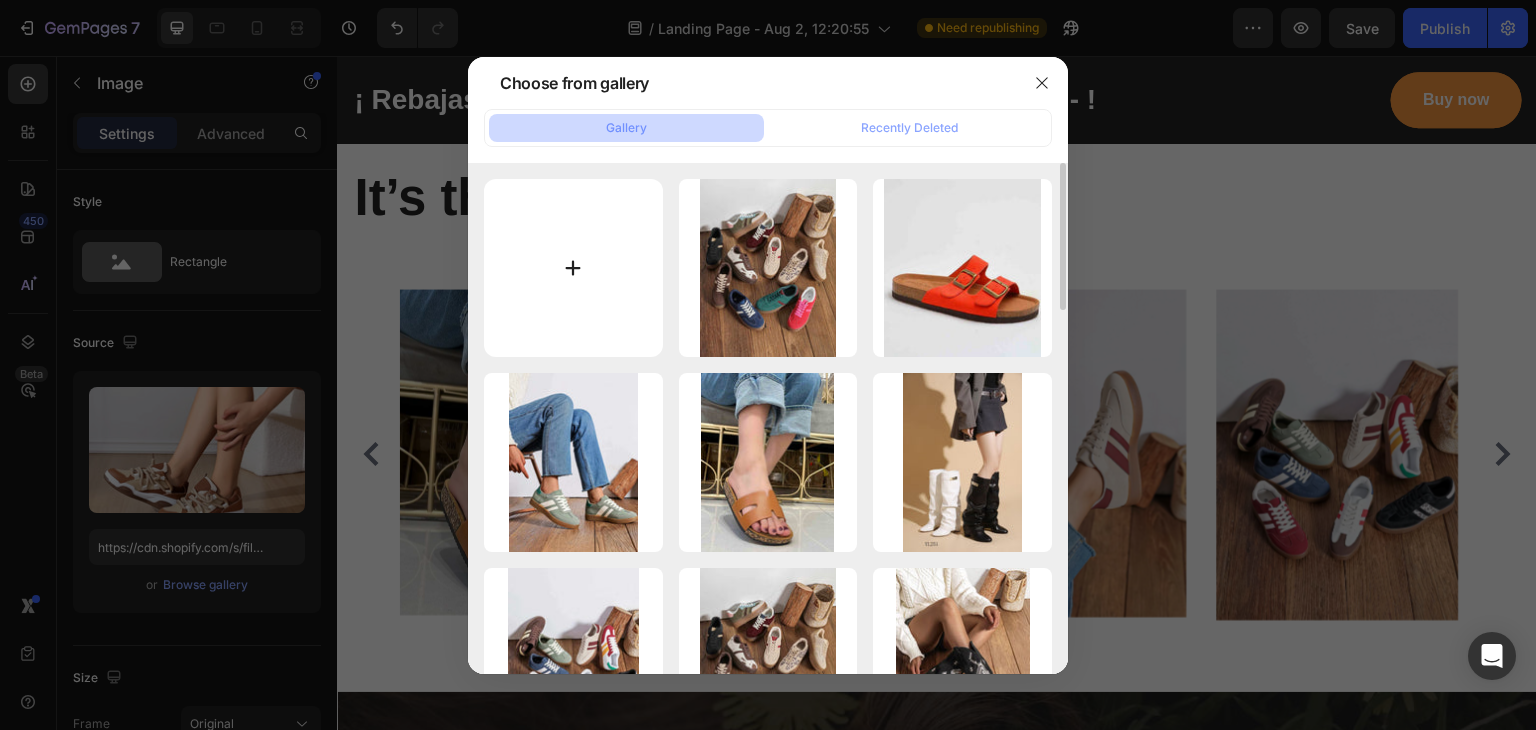 click at bounding box center (573, 268) 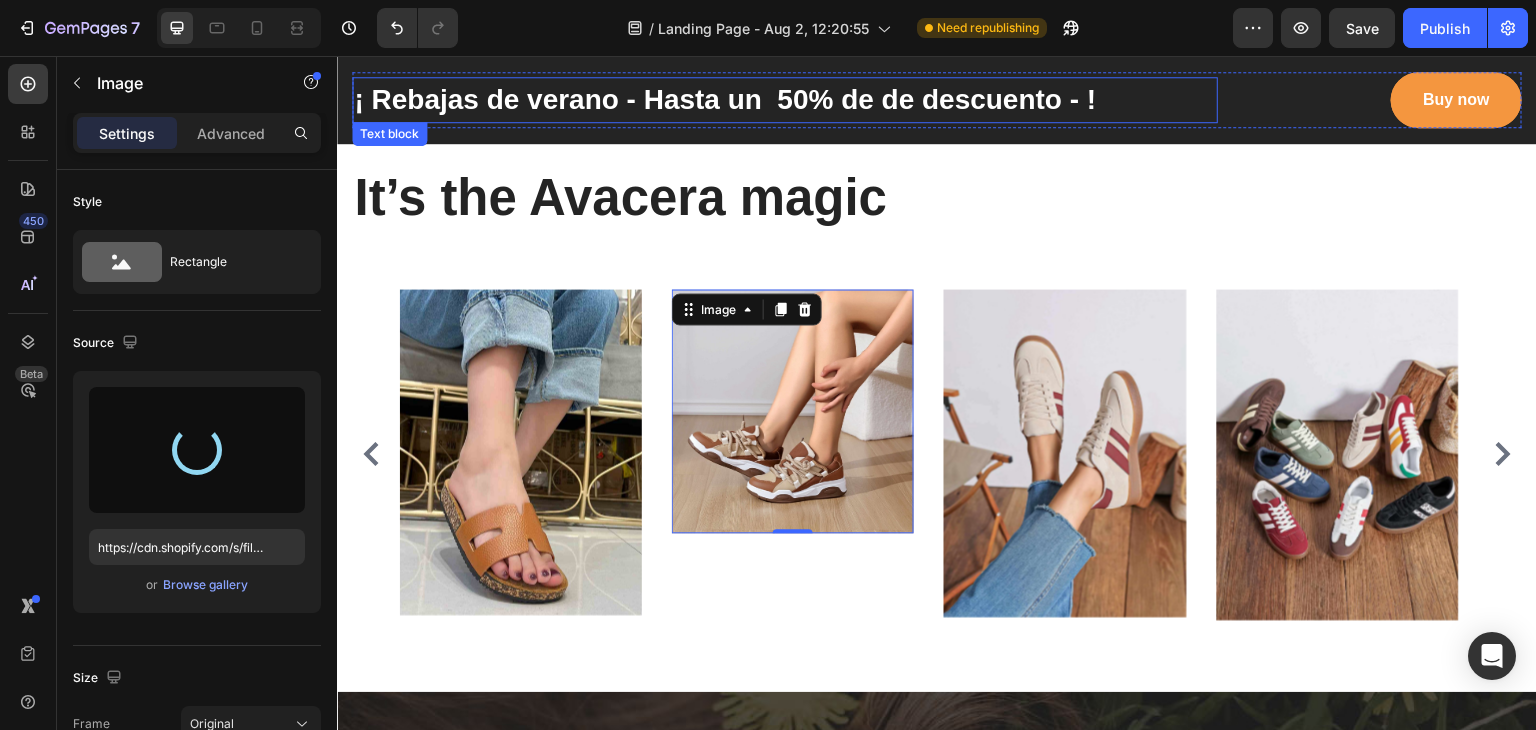type on "https://cdn.shopify.com/s/files/1/0941/4682/2492/files/gempages_578142935518806716-2b9ba860-493b-4da2-9270-a7575d9f3c07.jpg" 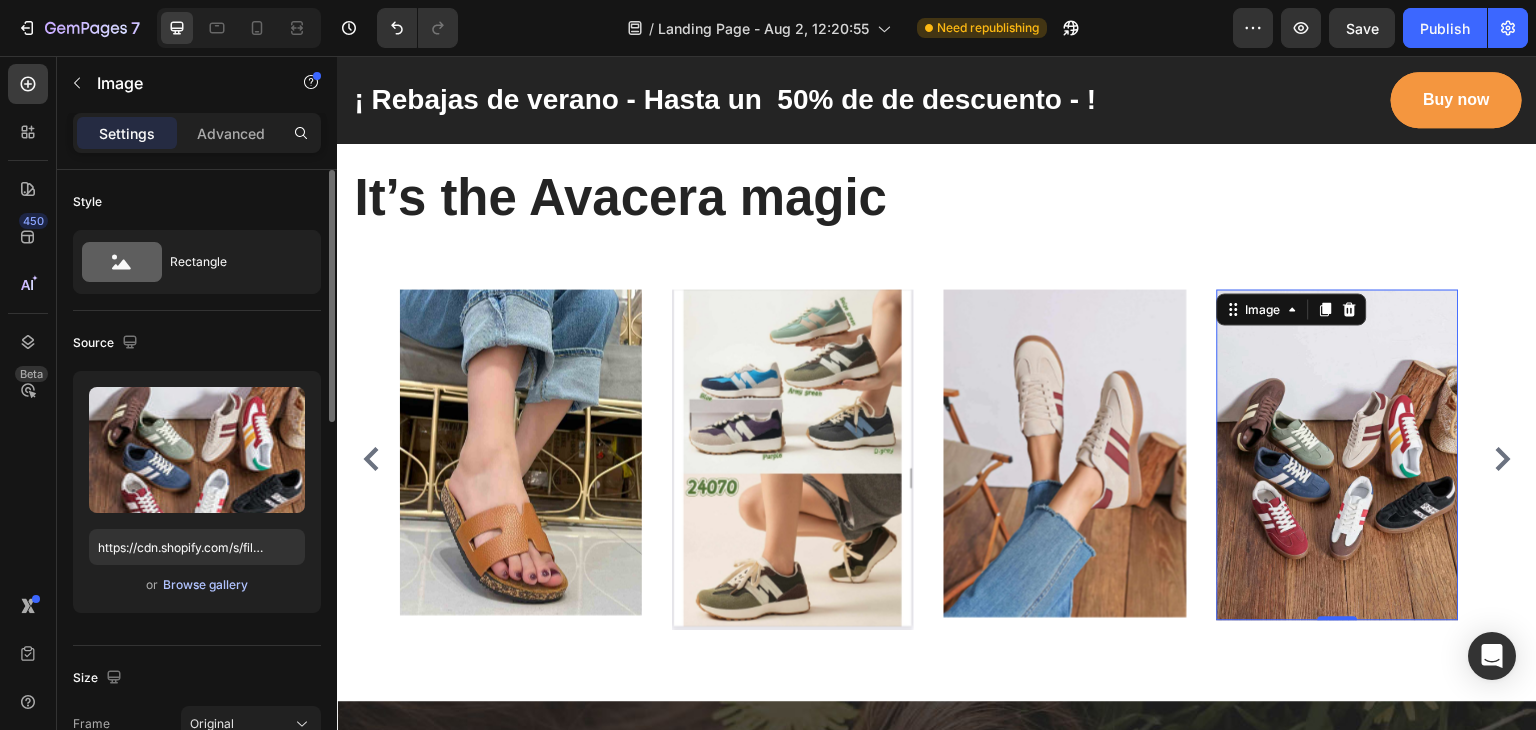 click on "Browse gallery" at bounding box center (205, 585) 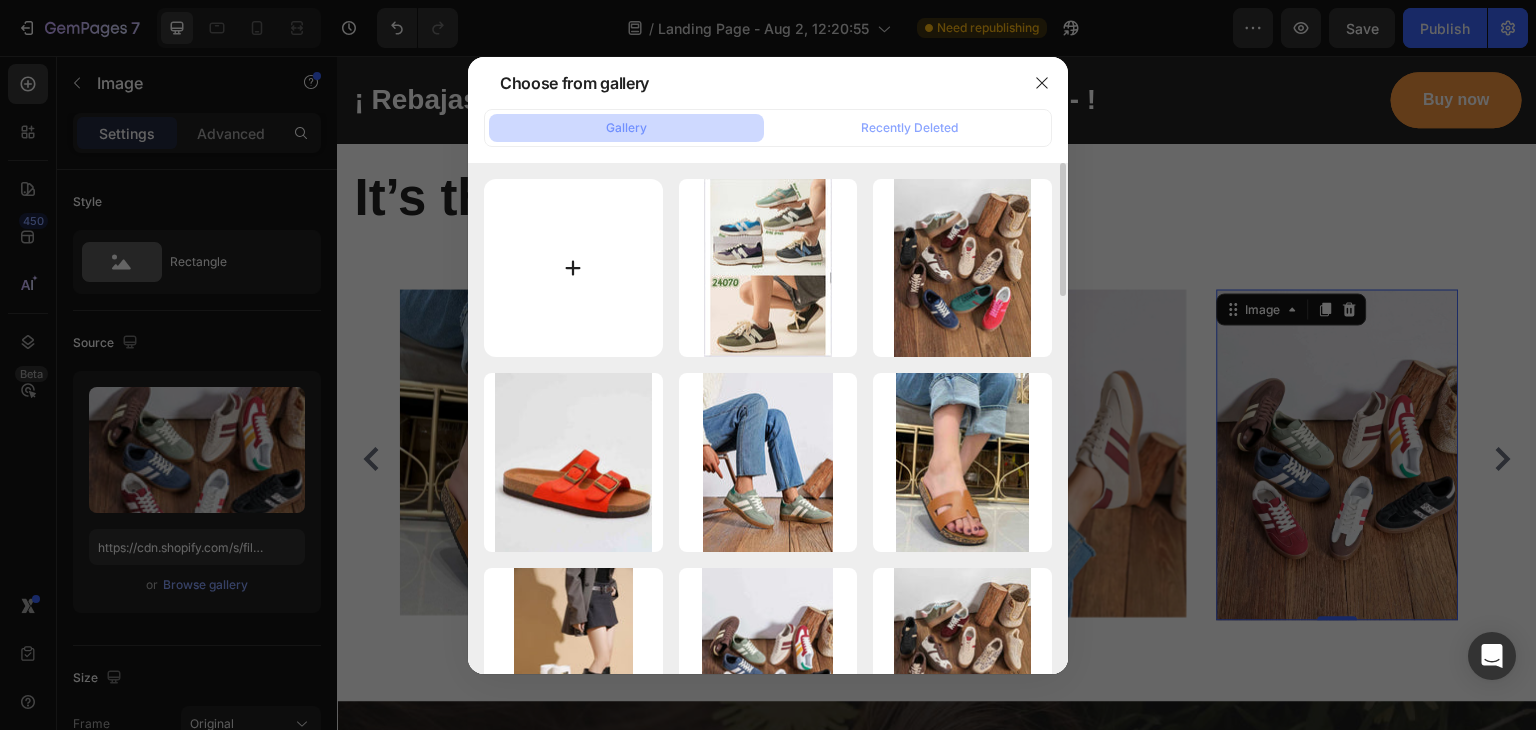 click at bounding box center (573, 268) 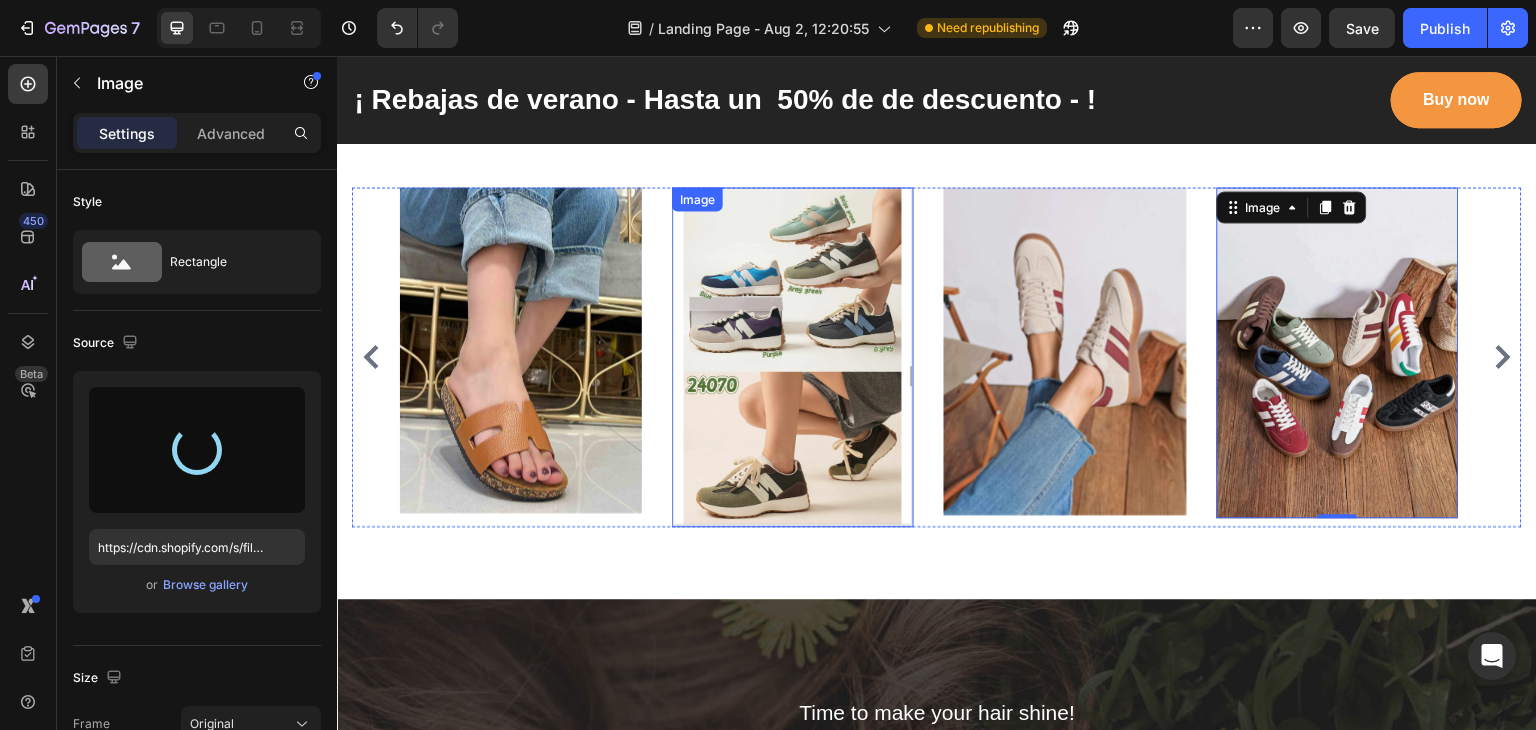 scroll, scrollTop: 4043, scrollLeft: 0, axis: vertical 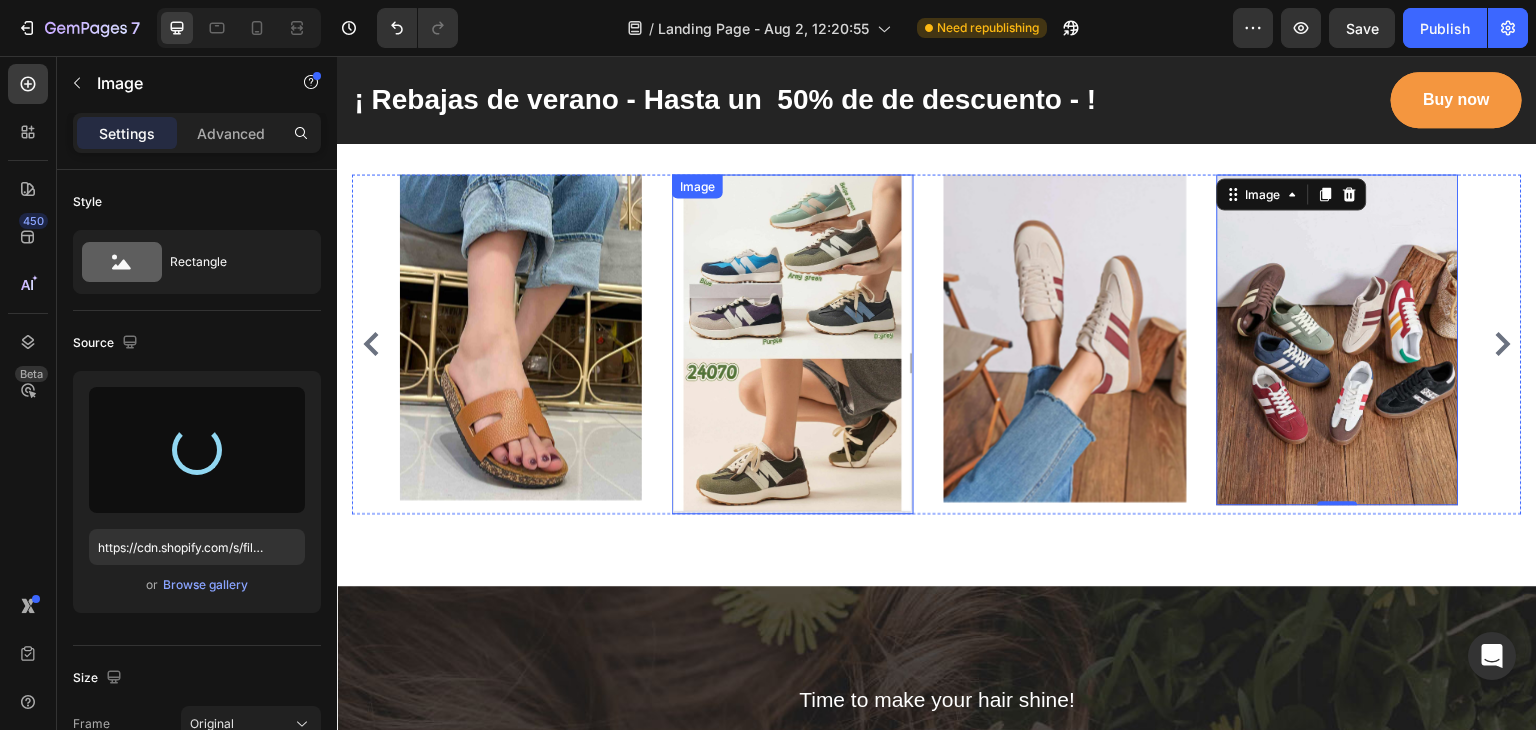 type on "https://cdn.shopify.com/s/files/1/0941/4682/2492/files/gempages_578142935518806716-46b9441a-85e5-4fbb-9f50-9388fdb4ea06.jpg" 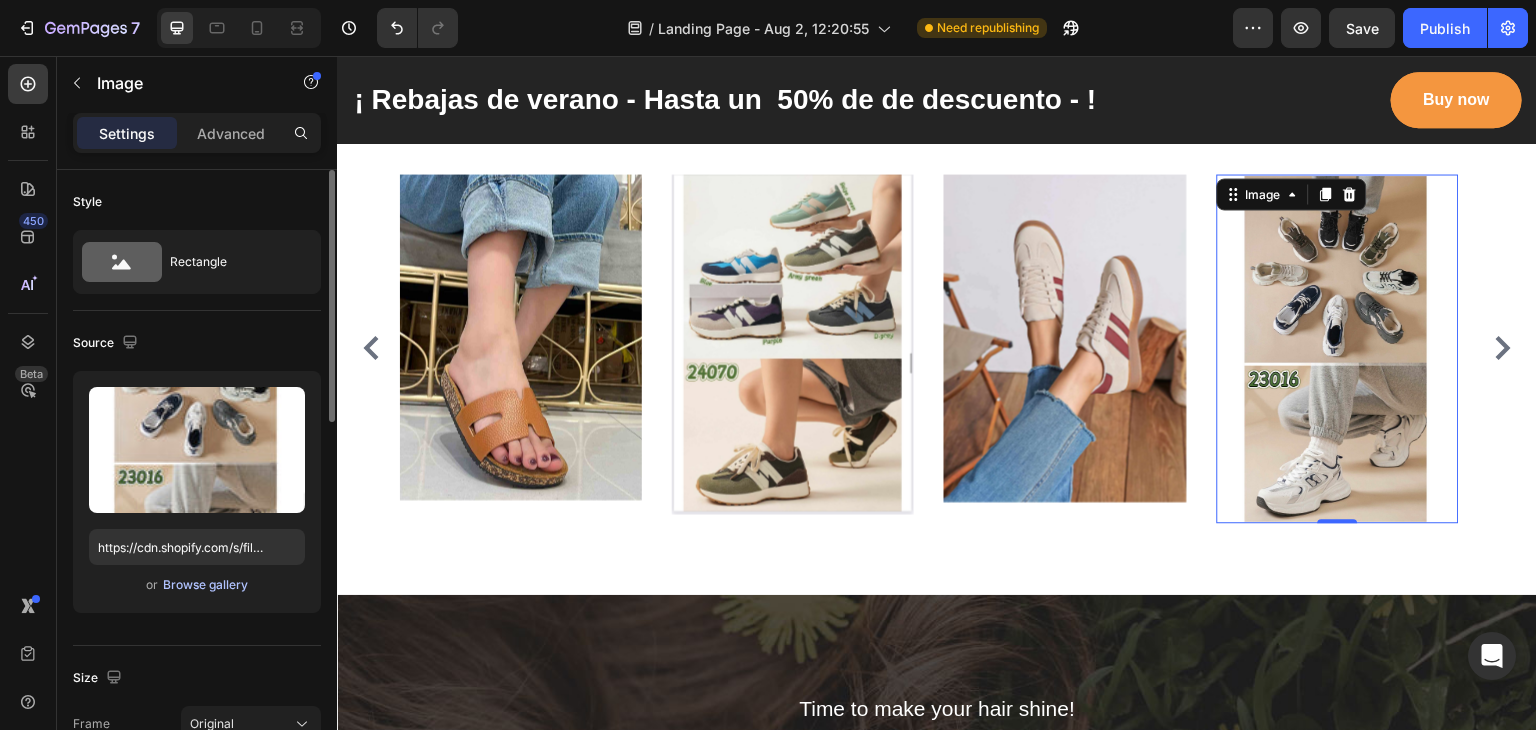 click on "Browse gallery" at bounding box center [205, 585] 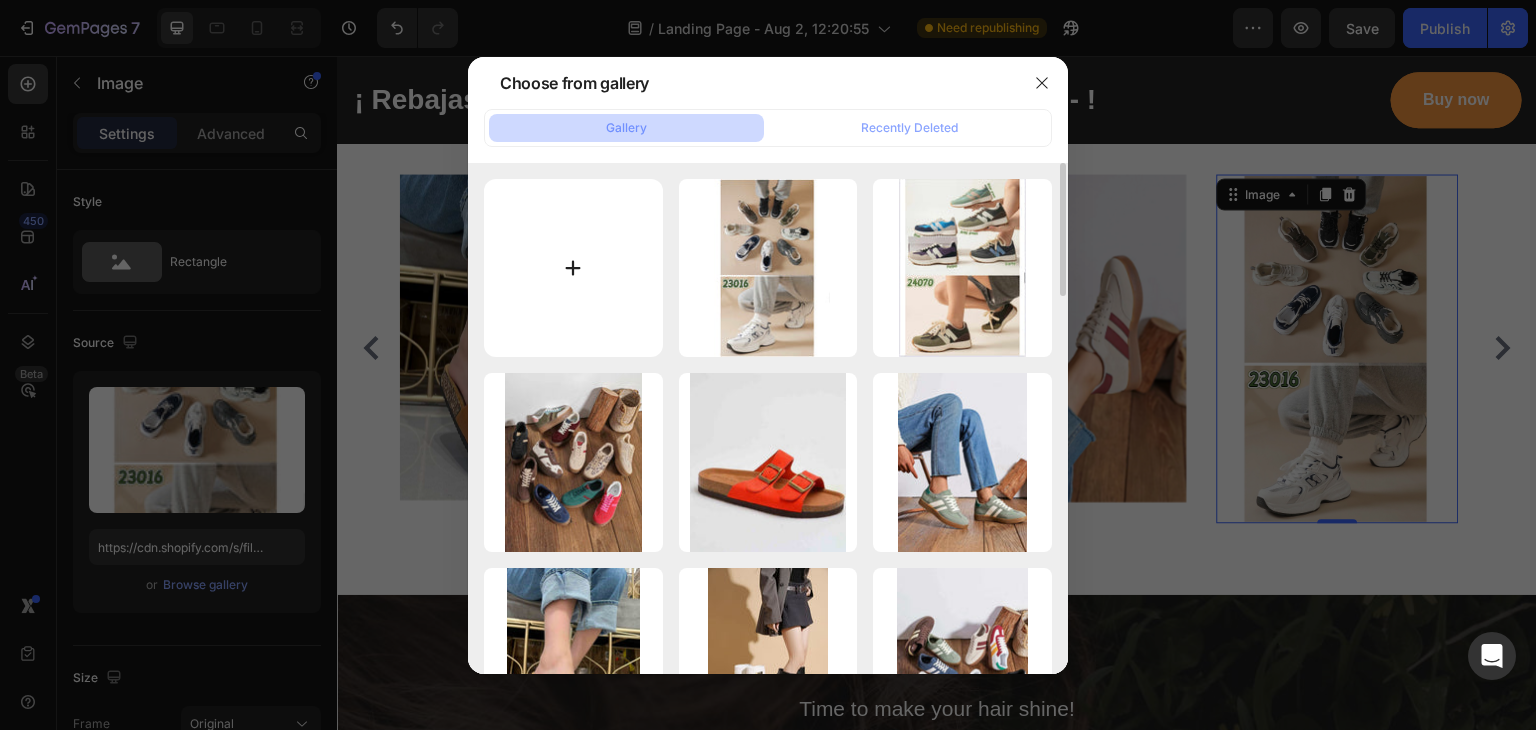click at bounding box center (573, 268) 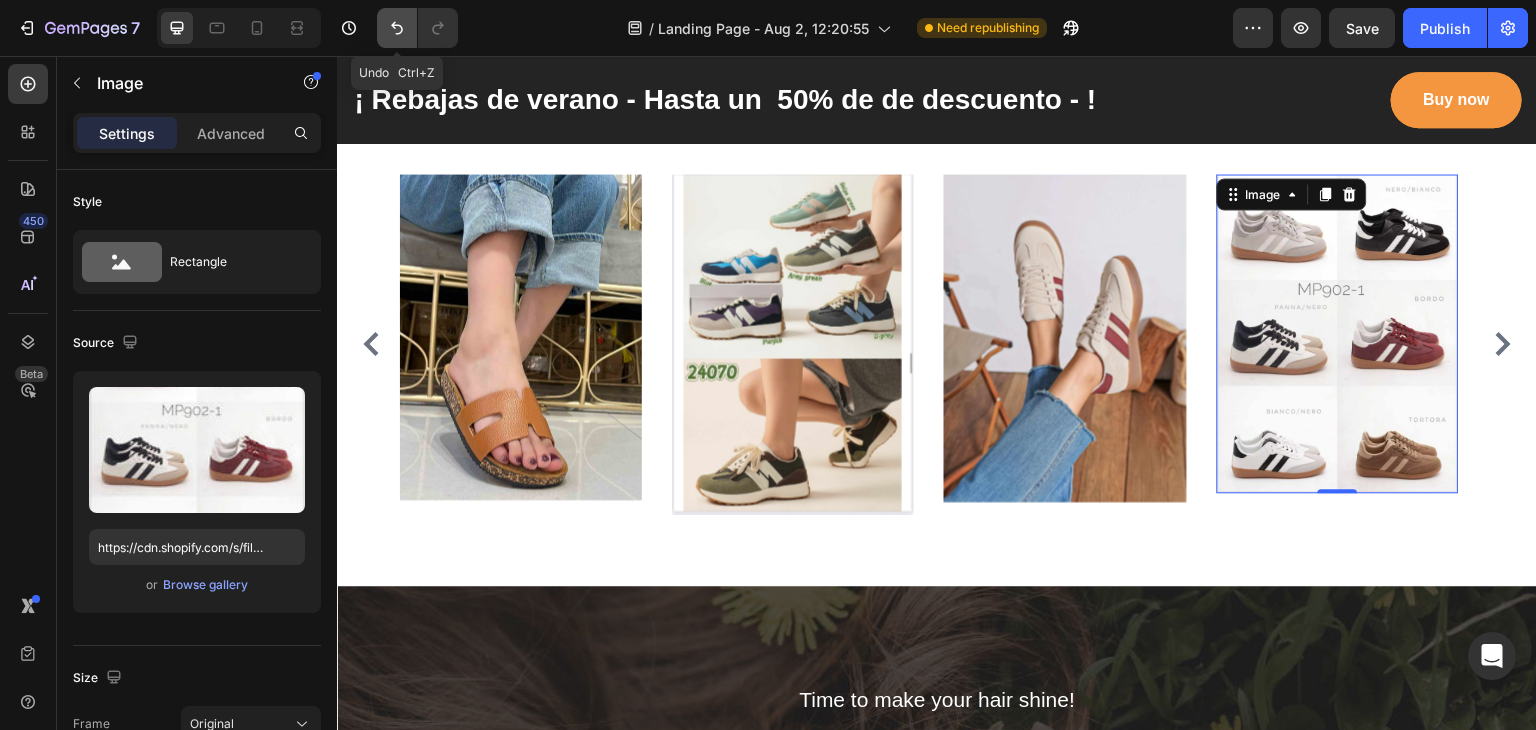 click 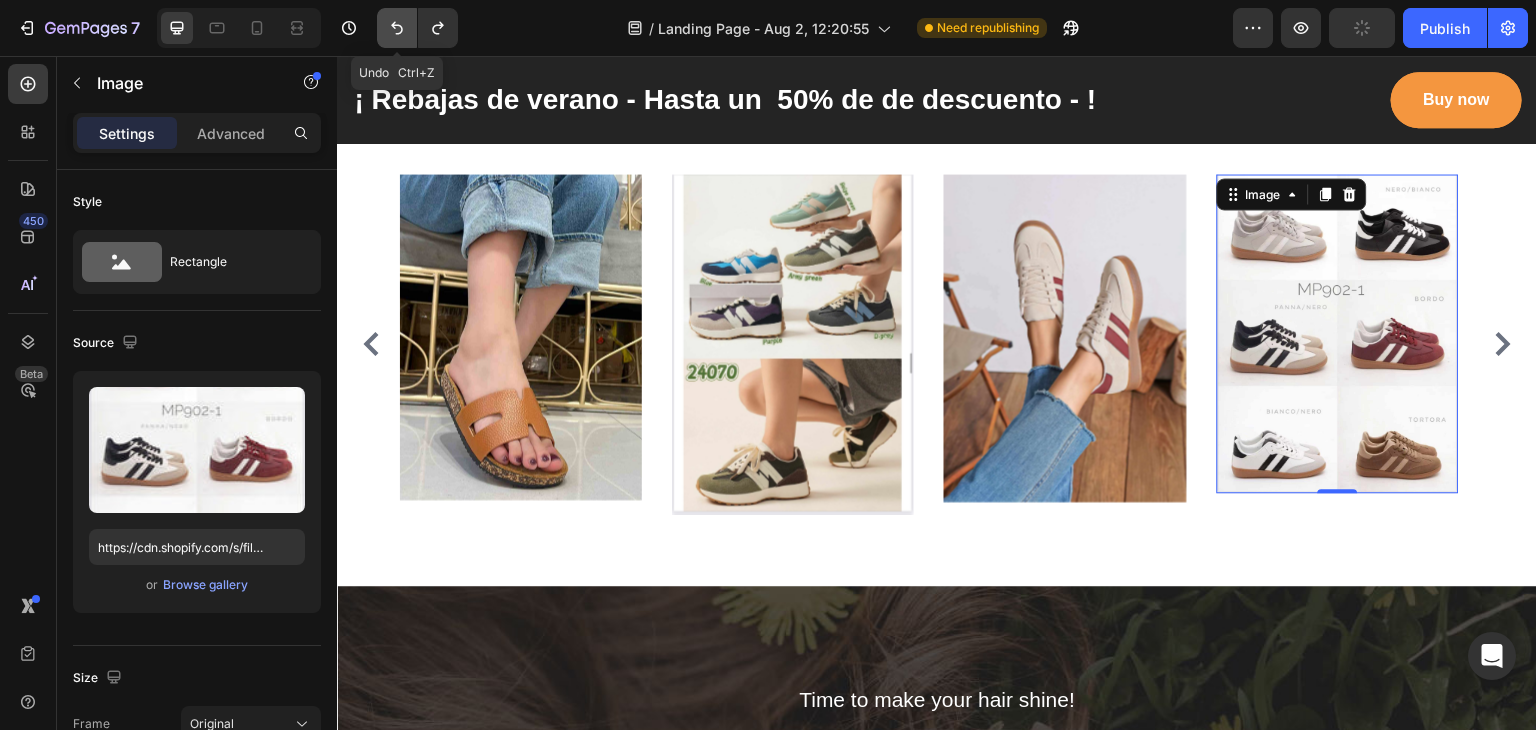click 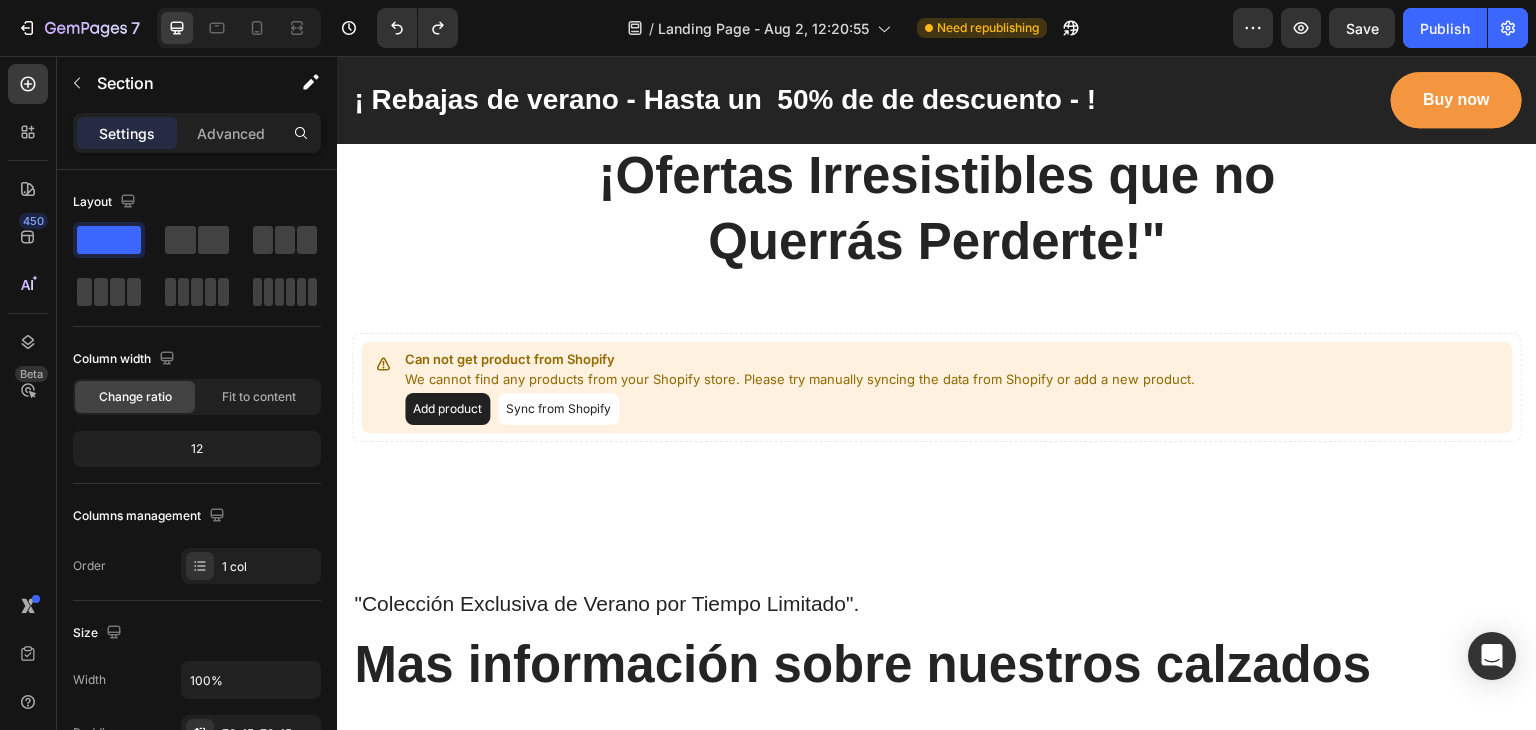 scroll, scrollTop: 962, scrollLeft: 0, axis: vertical 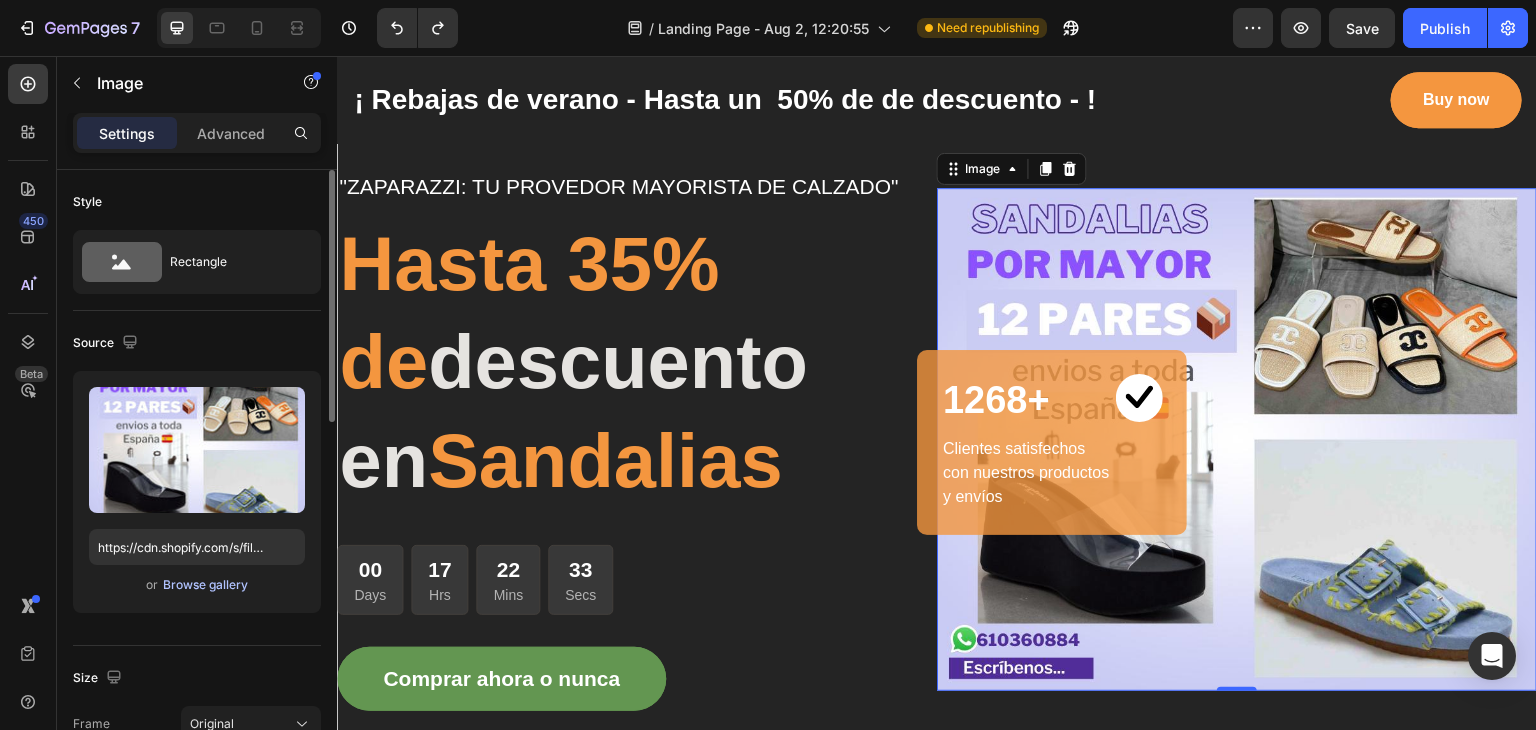 click on "Browse gallery" at bounding box center (205, 585) 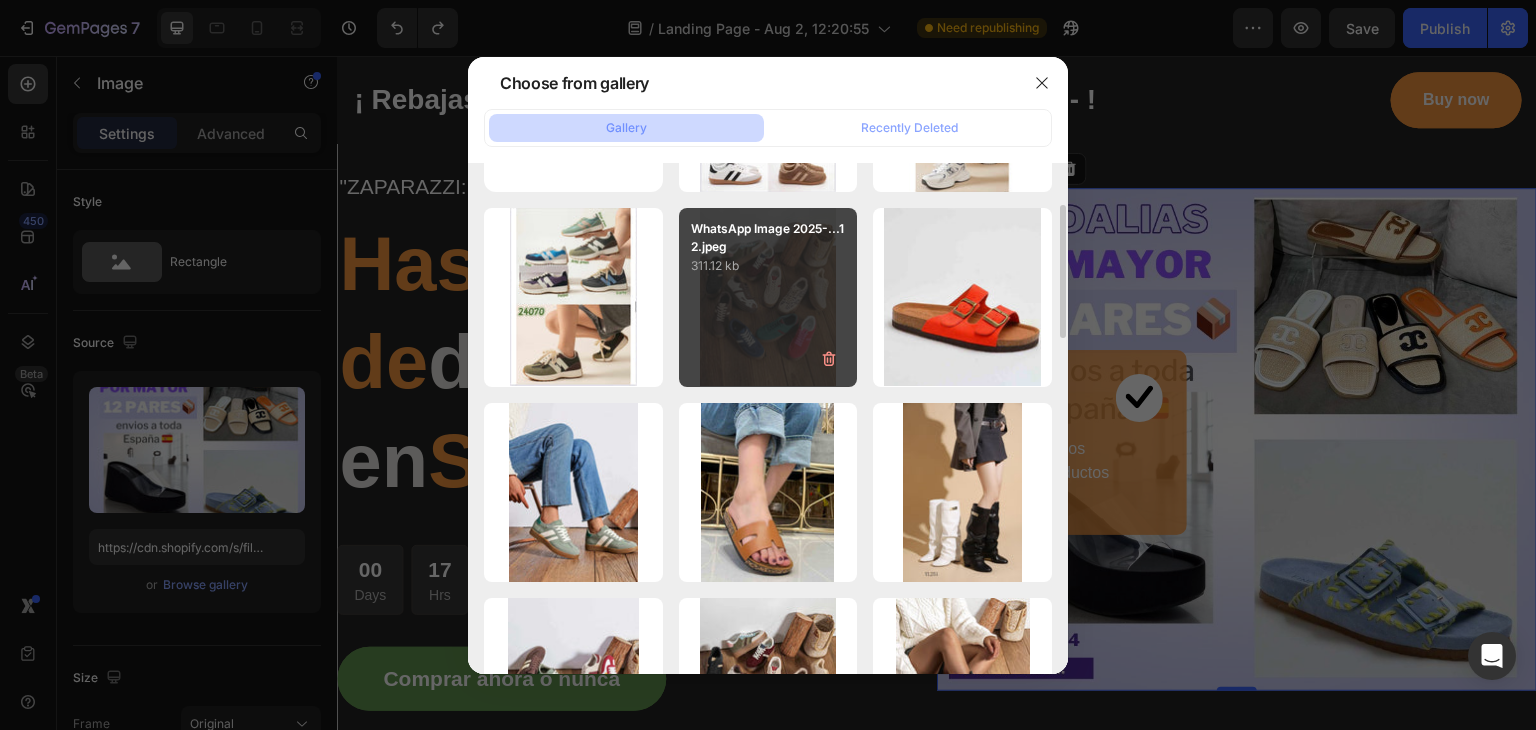 scroll, scrollTop: 166, scrollLeft: 0, axis: vertical 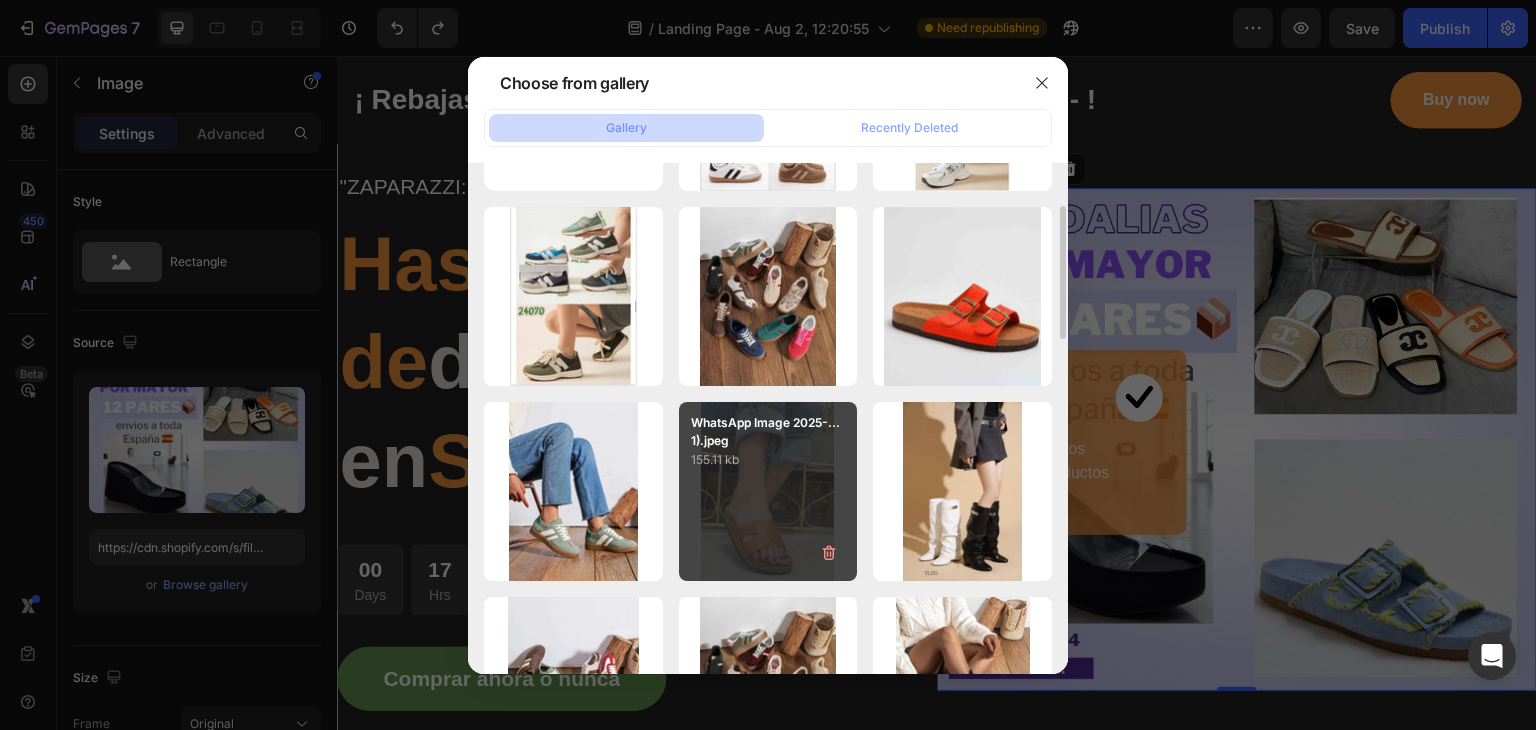 click on "WhatsApp Image 2025-...1).jpeg 155.11 kb" at bounding box center (768, 491) 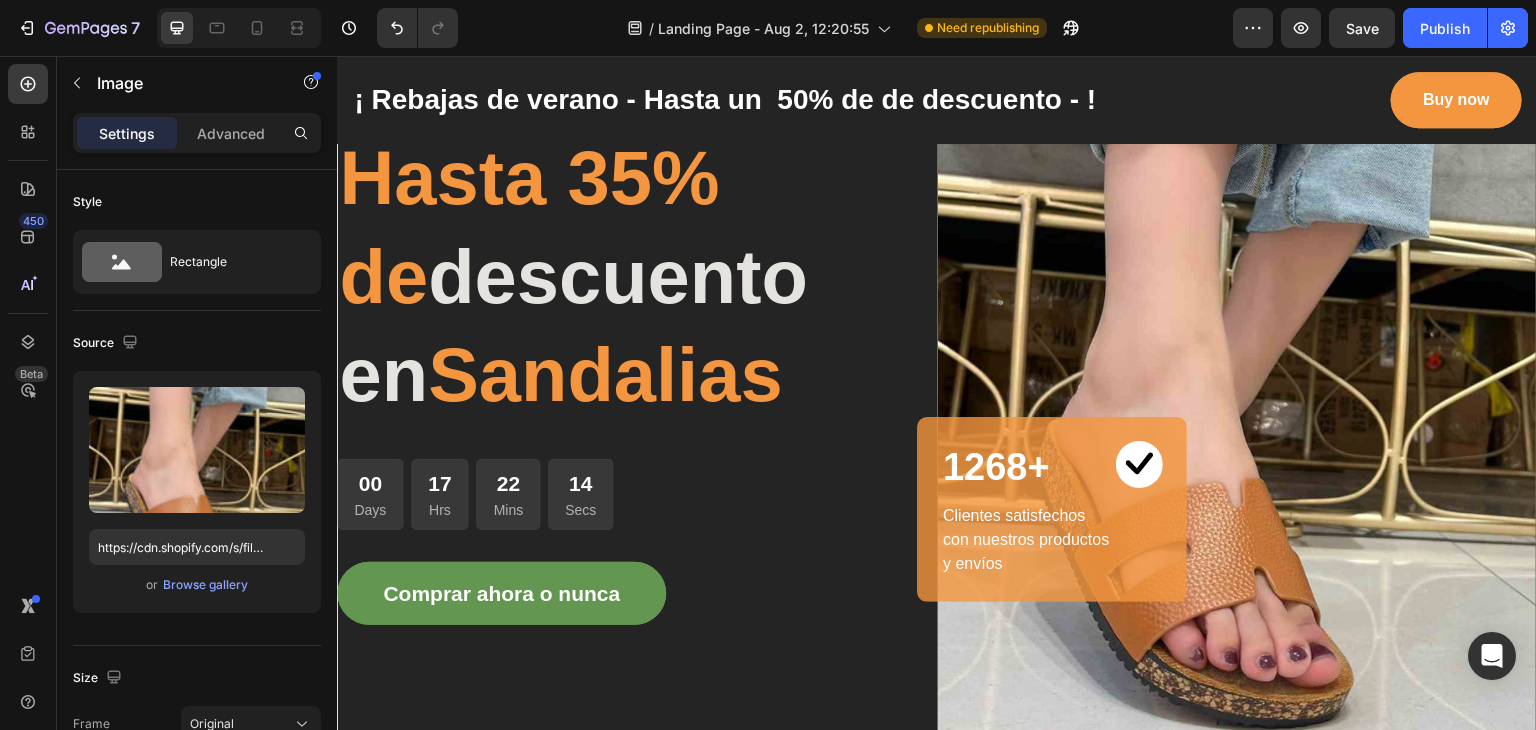 scroll, scrollTop: 218, scrollLeft: 0, axis: vertical 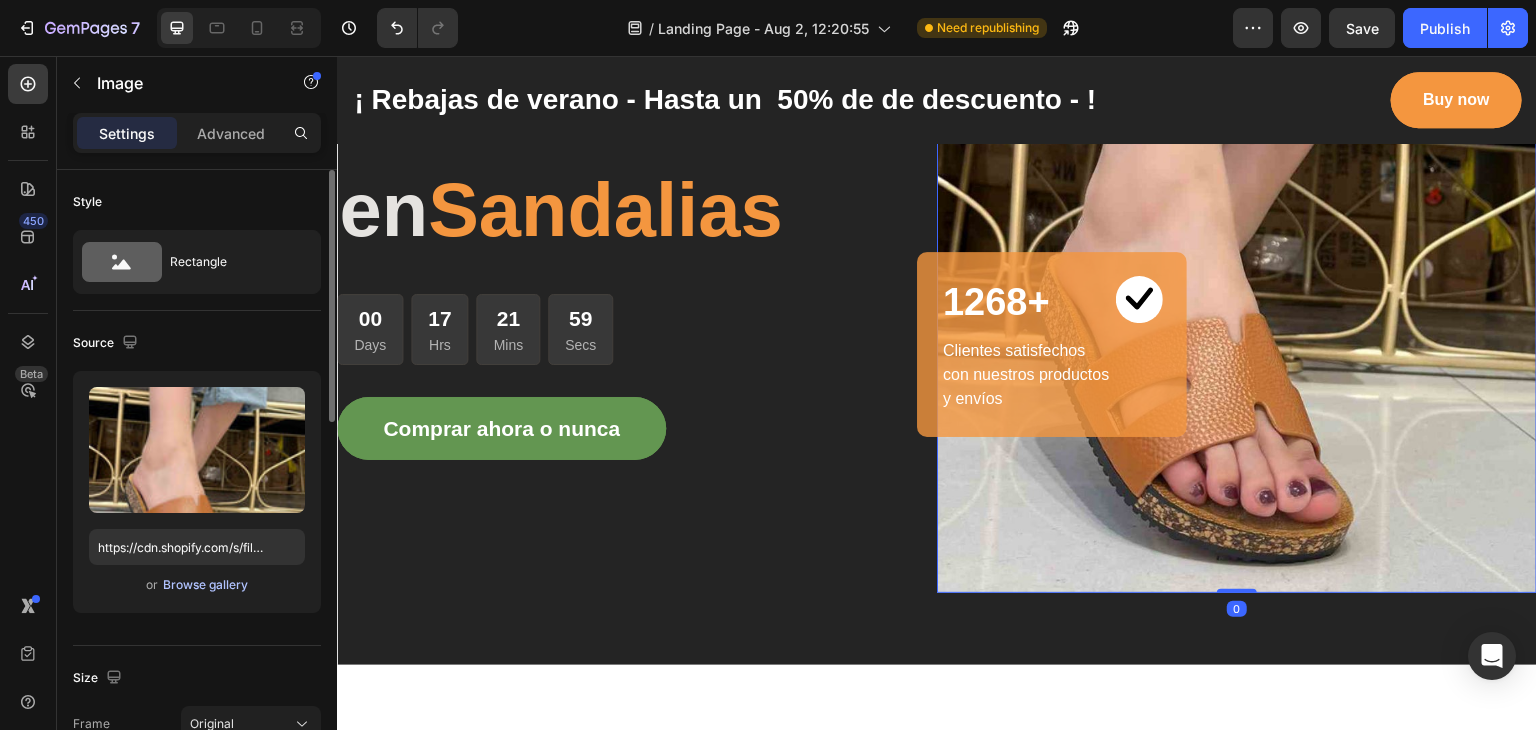 click on "Browse gallery" at bounding box center [205, 585] 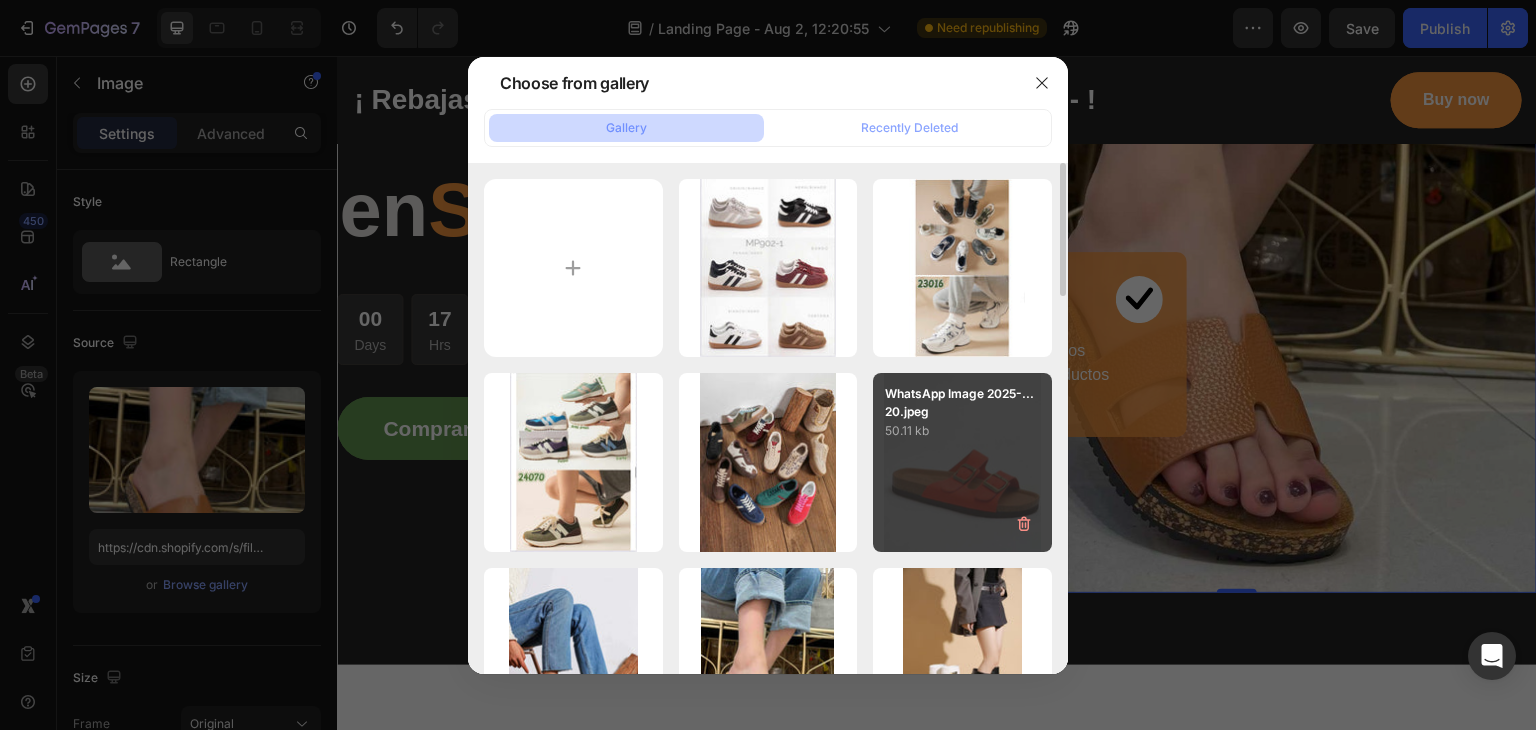 click on "WhatsApp Image 2025-...20.jpeg 50.11 kb" at bounding box center (962, 462) 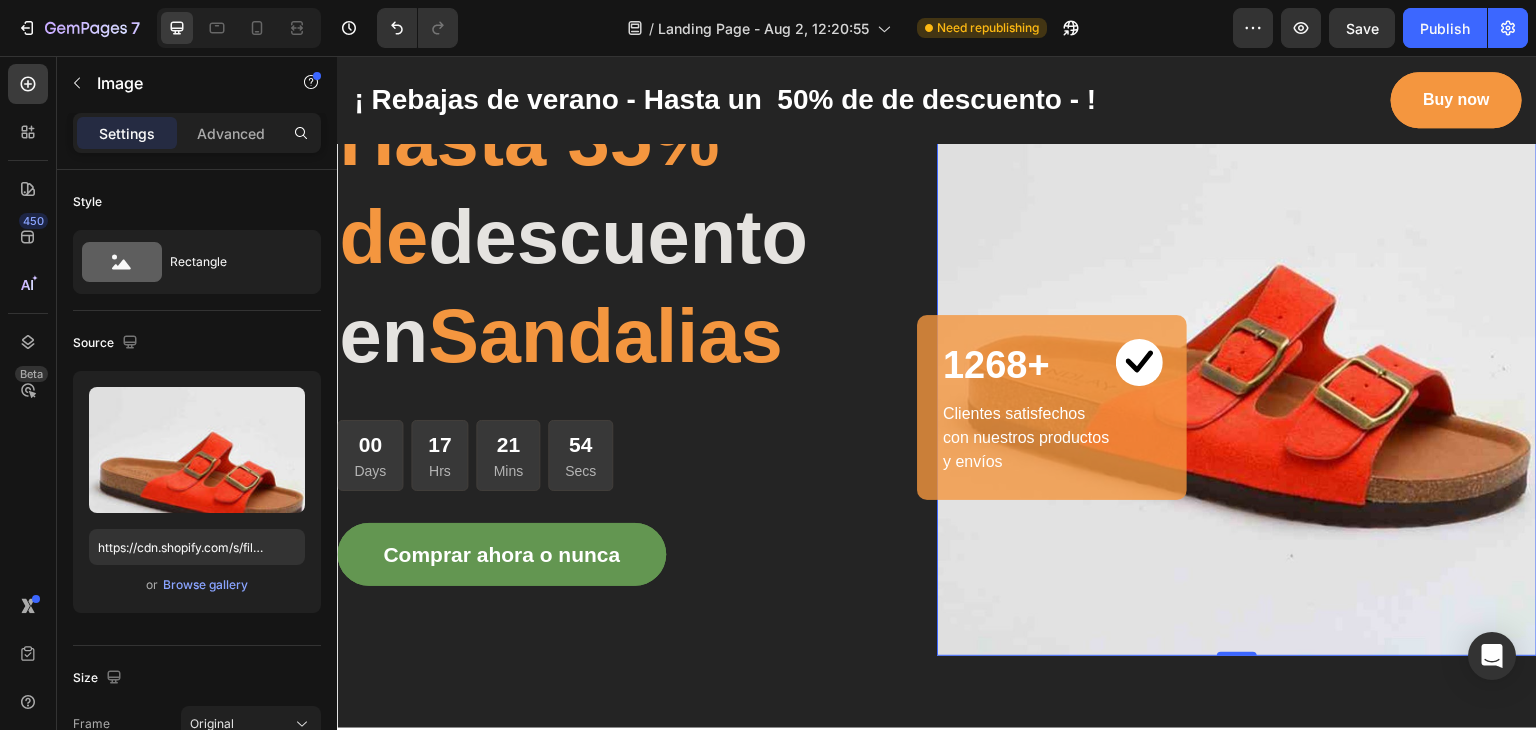 scroll, scrollTop: 155, scrollLeft: 0, axis: vertical 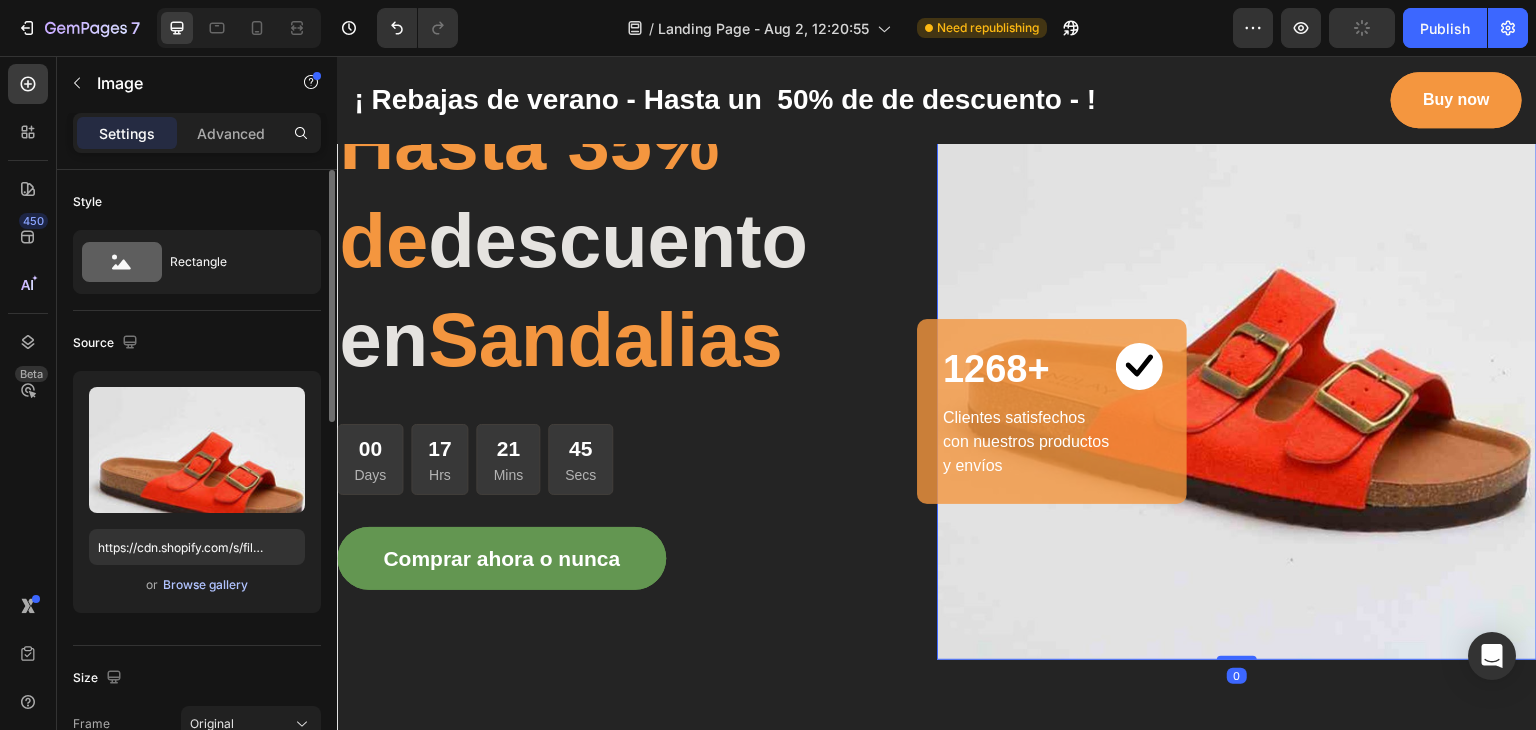 click on "Browse gallery" at bounding box center (205, 585) 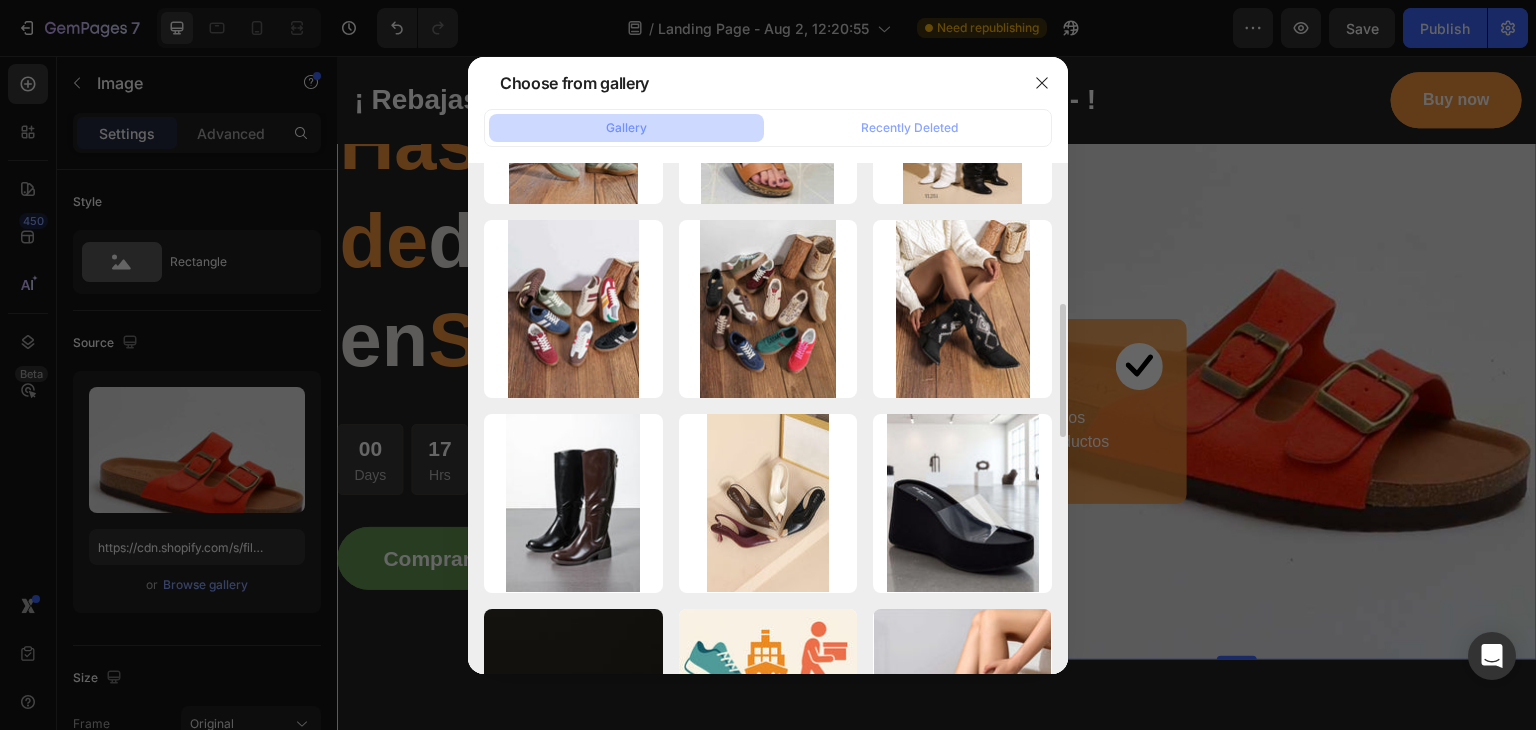 scroll, scrollTop: 548, scrollLeft: 0, axis: vertical 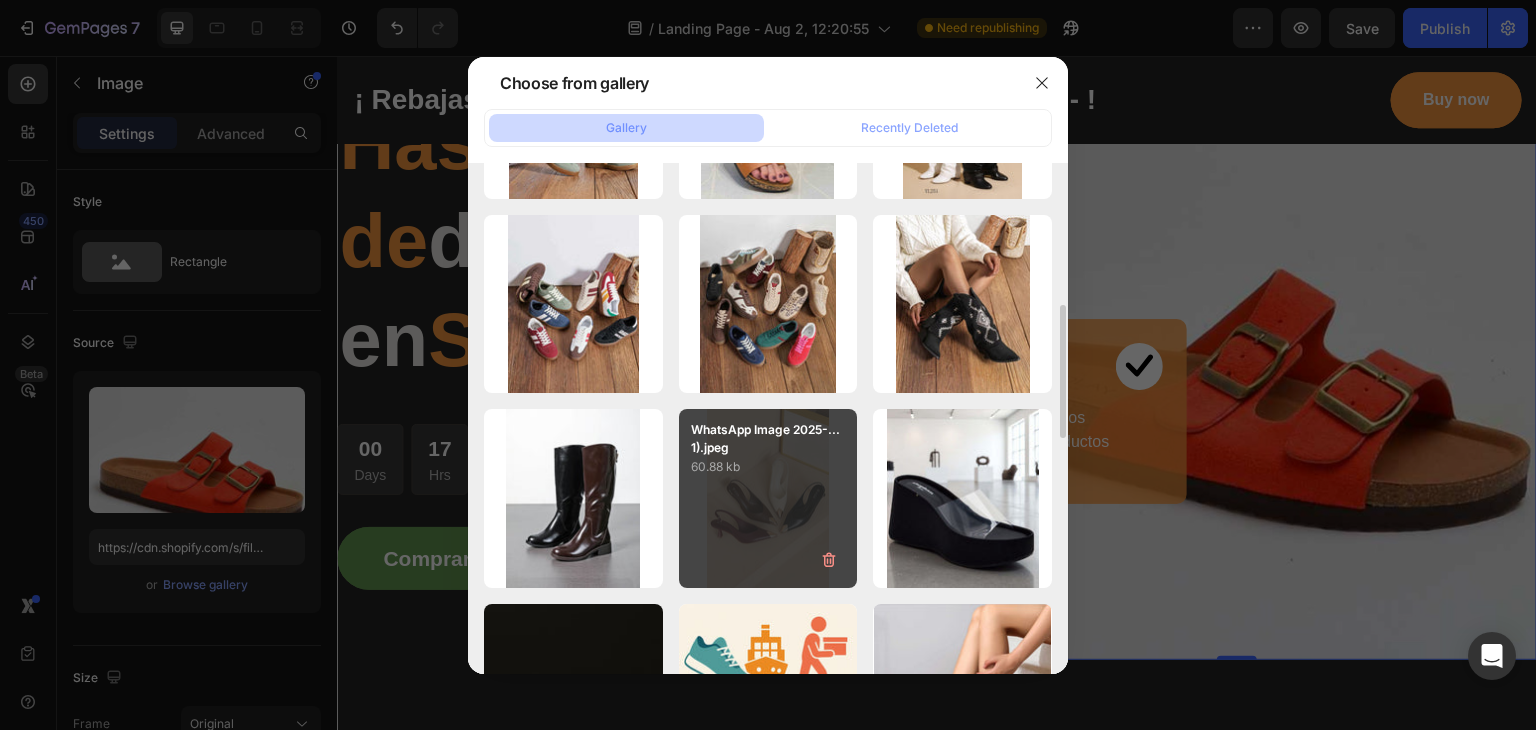 click on "WhatsApp Image 2025-...1).jpeg 60.88 kb" at bounding box center (768, 498) 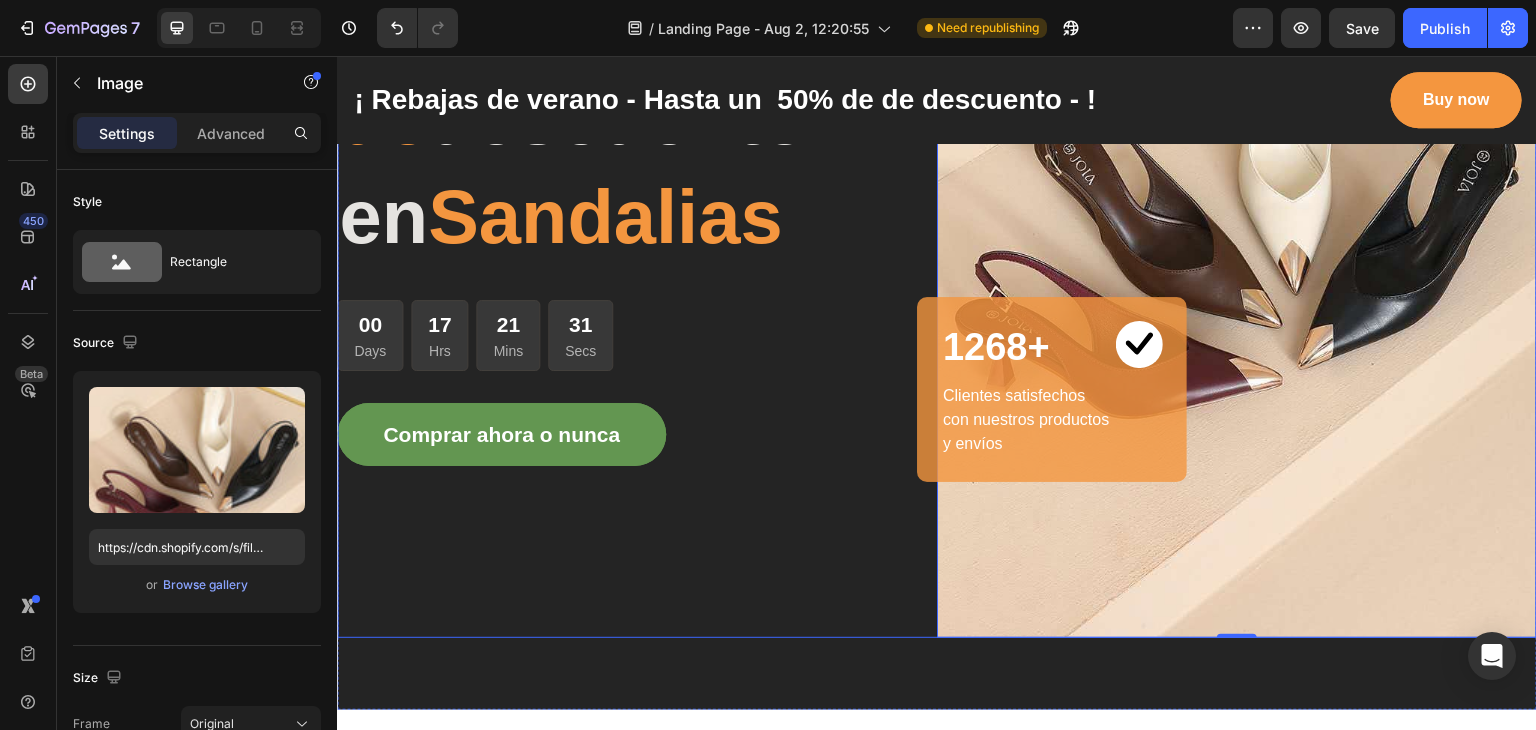 scroll, scrollTop: 418, scrollLeft: 0, axis: vertical 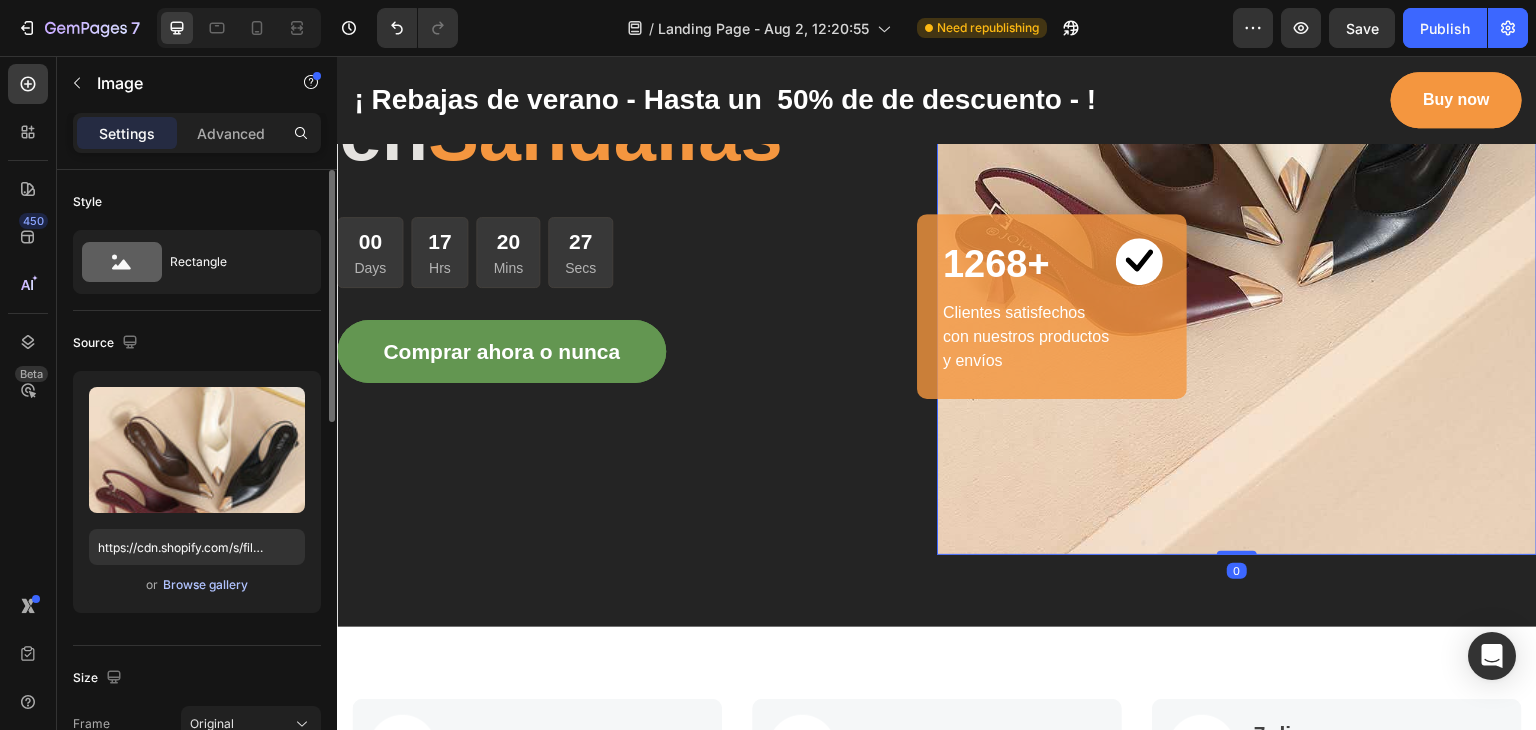 click on "Browse gallery" at bounding box center (205, 585) 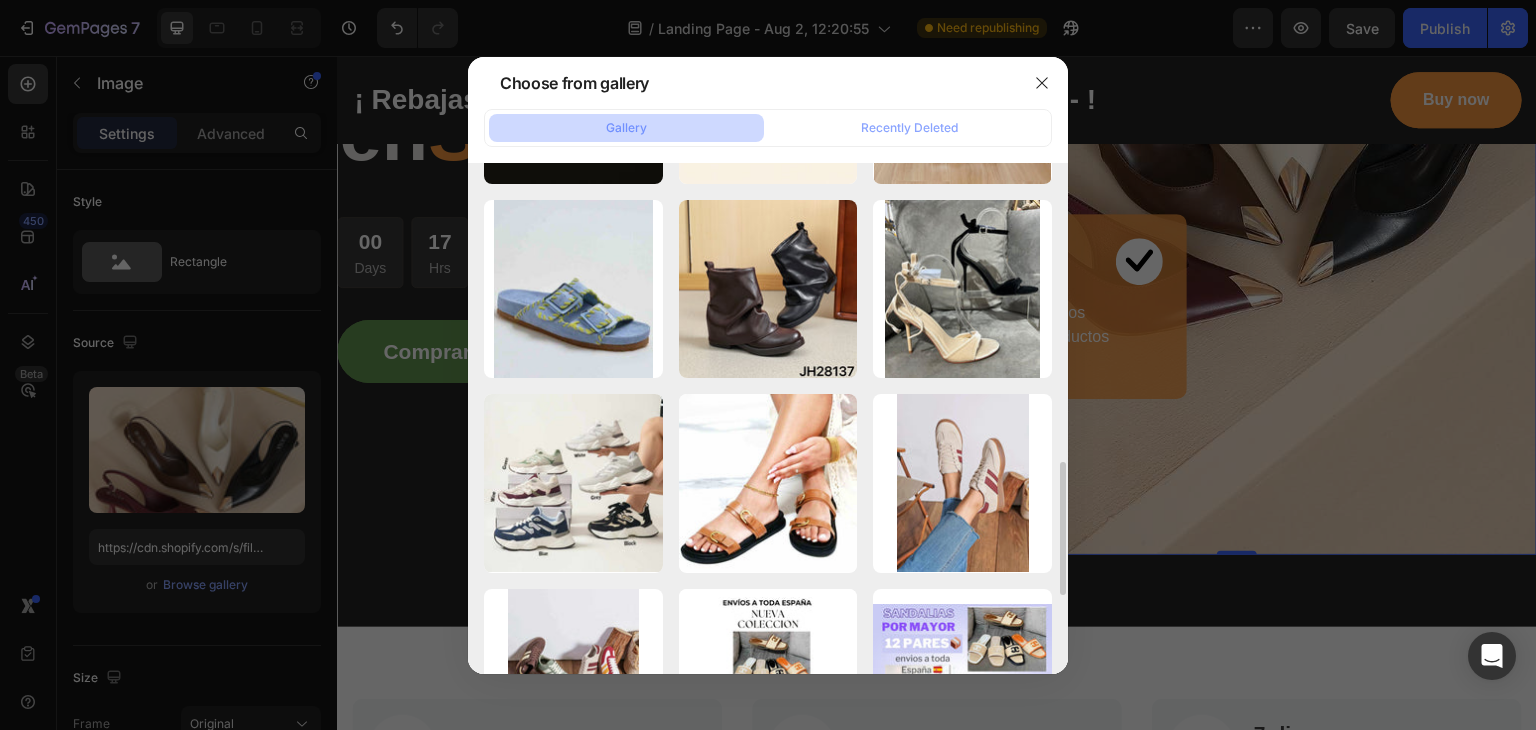scroll, scrollTop: 1148, scrollLeft: 0, axis: vertical 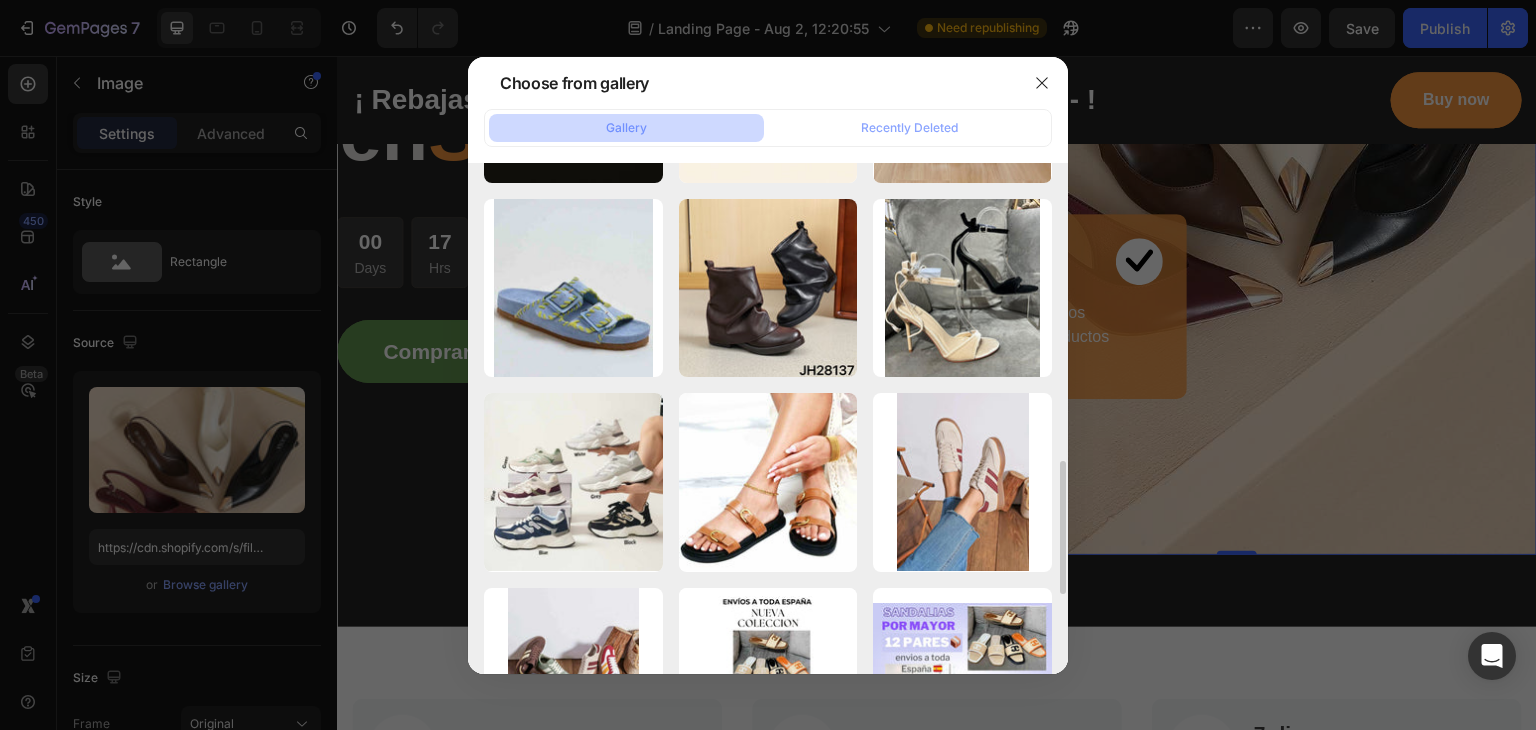 click on "WhatsApp Image 2025-...03.jpeg 94.93 kb" at bounding box center [0, 0] 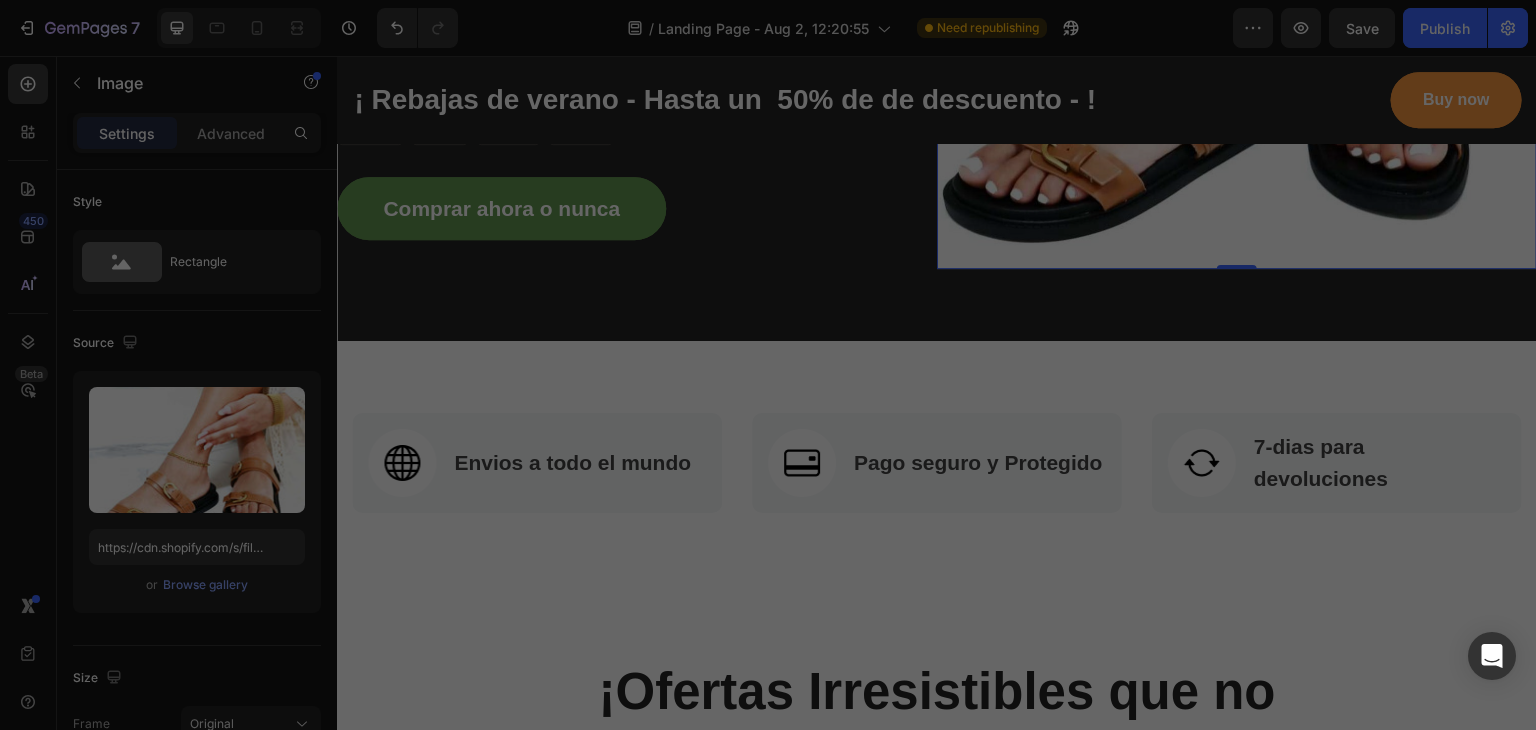 click on "WhatsApp Image 2025-...03.jpeg 94.93 kb" at bounding box center (0, 0) 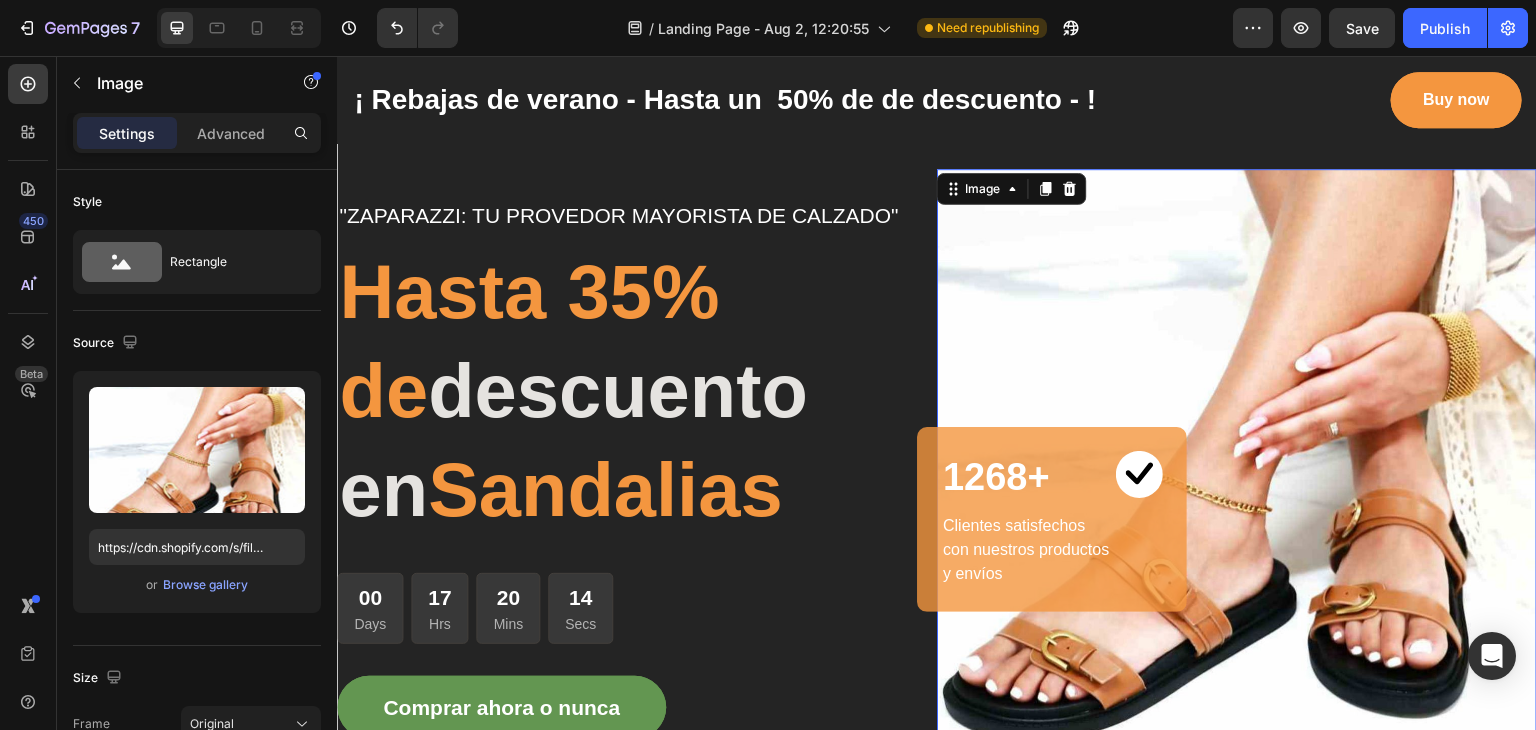 scroll, scrollTop: 0, scrollLeft: 0, axis: both 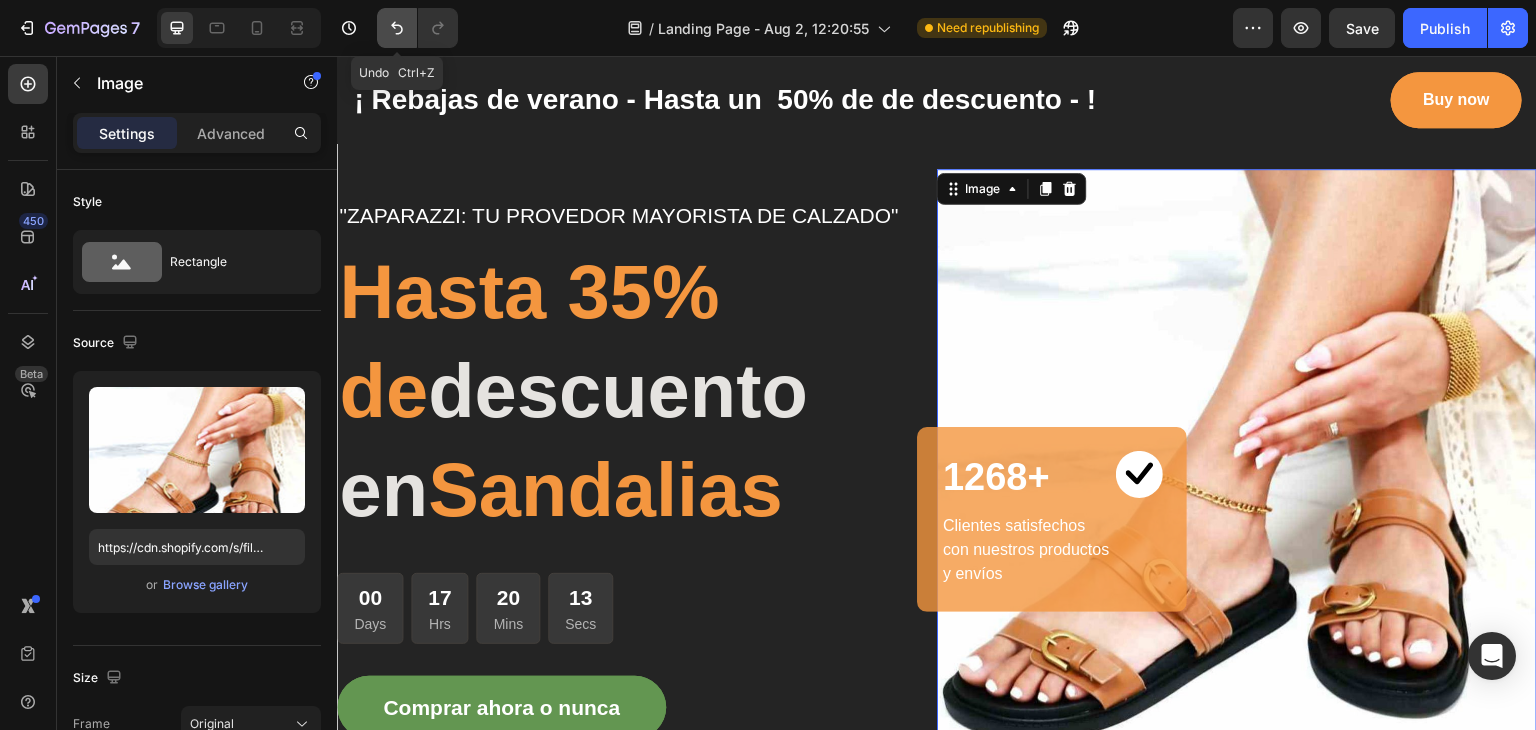 click 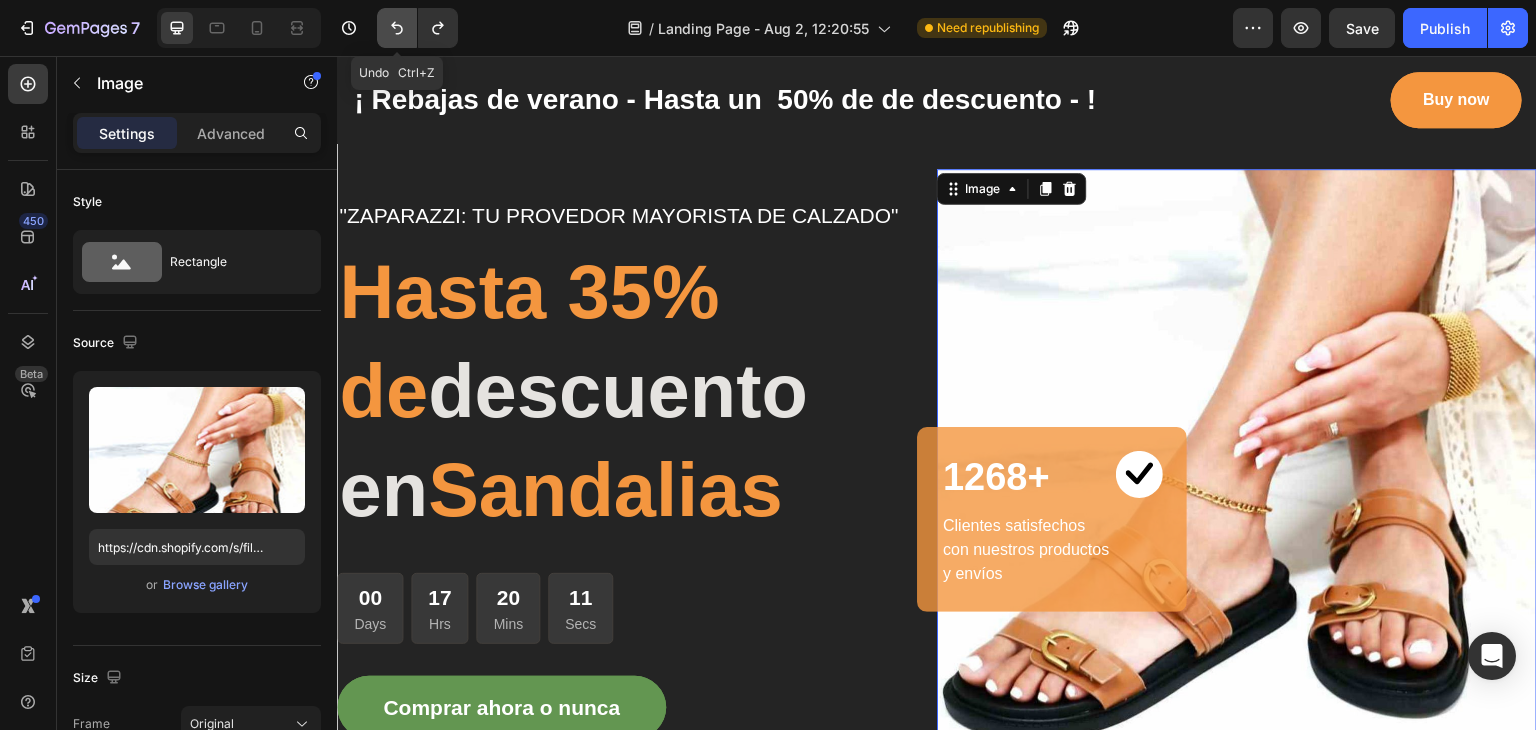 click 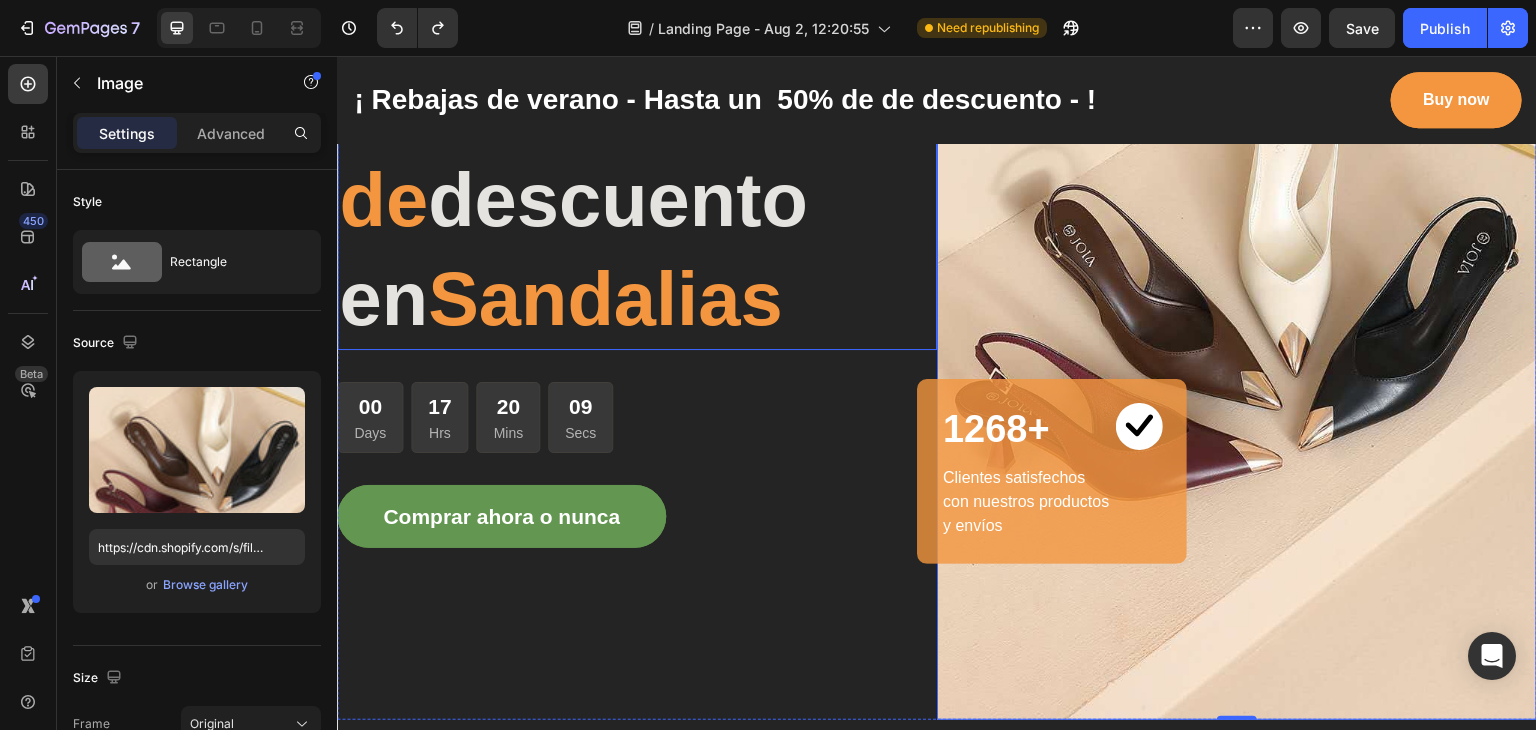 scroll, scrollTop: 368, scrollLeft: 0, axis: vertical 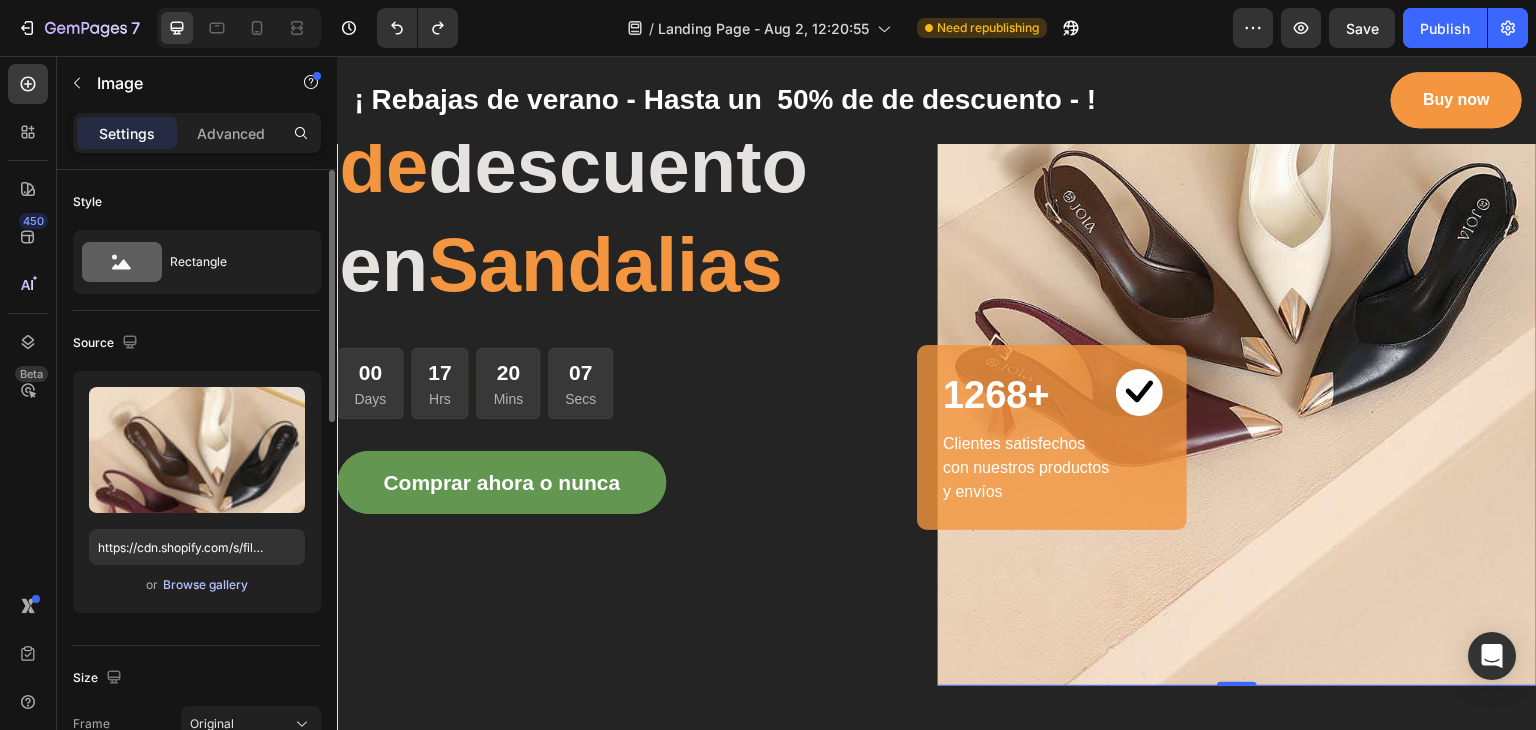 click on "Browse gallery" at bounding box center [205, 585] 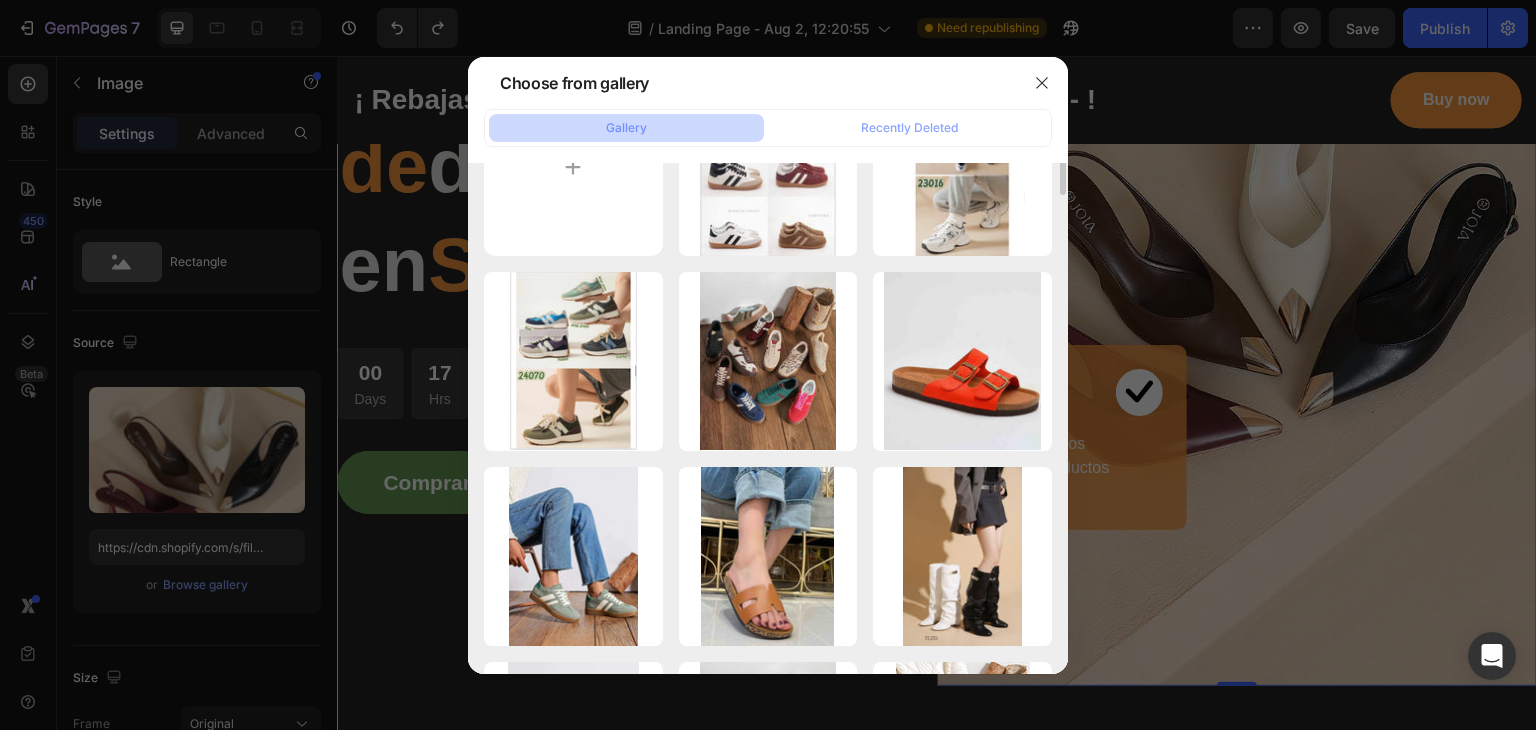 scroll, scrollTop: 0, scrollLeft: 0, axis: both 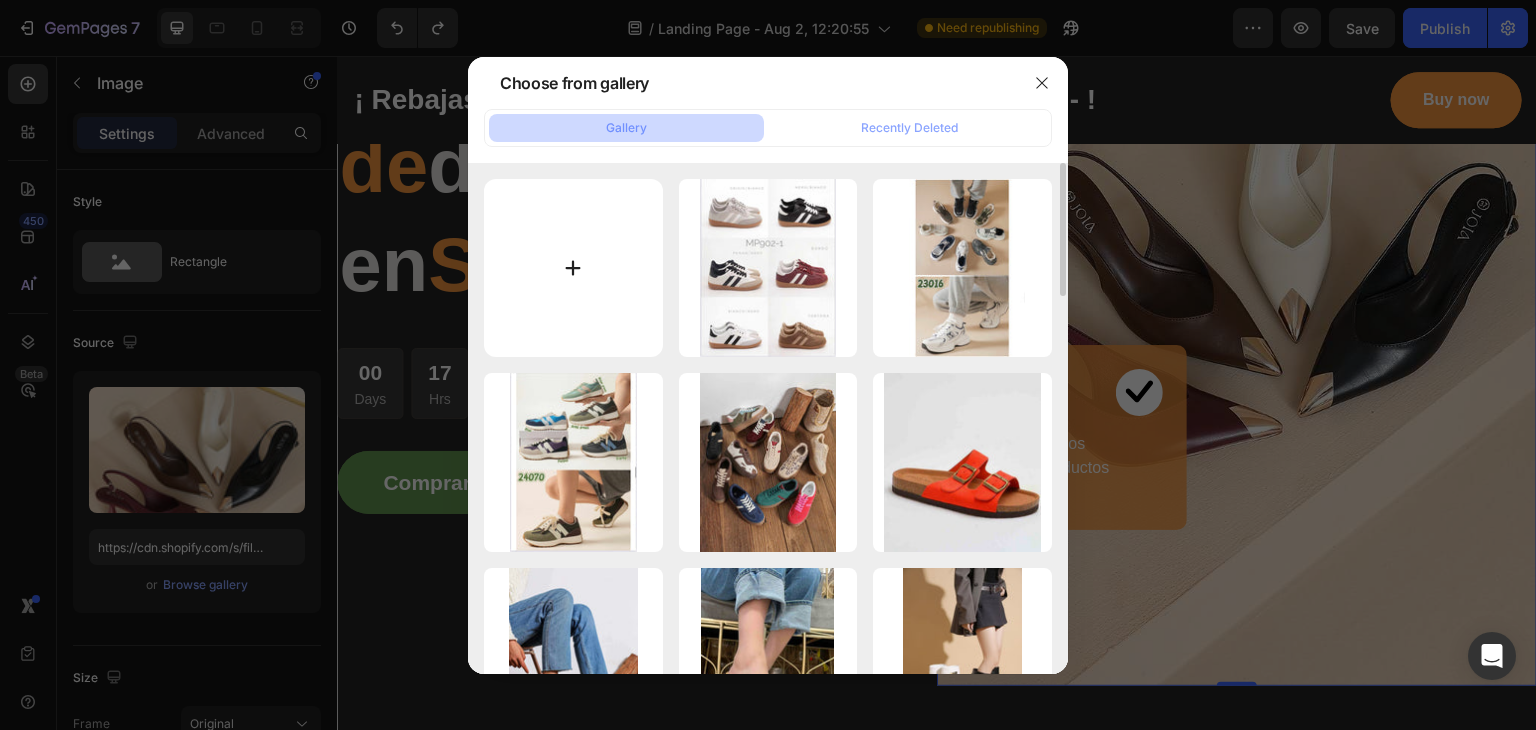 click at bounding box center [573, 268] 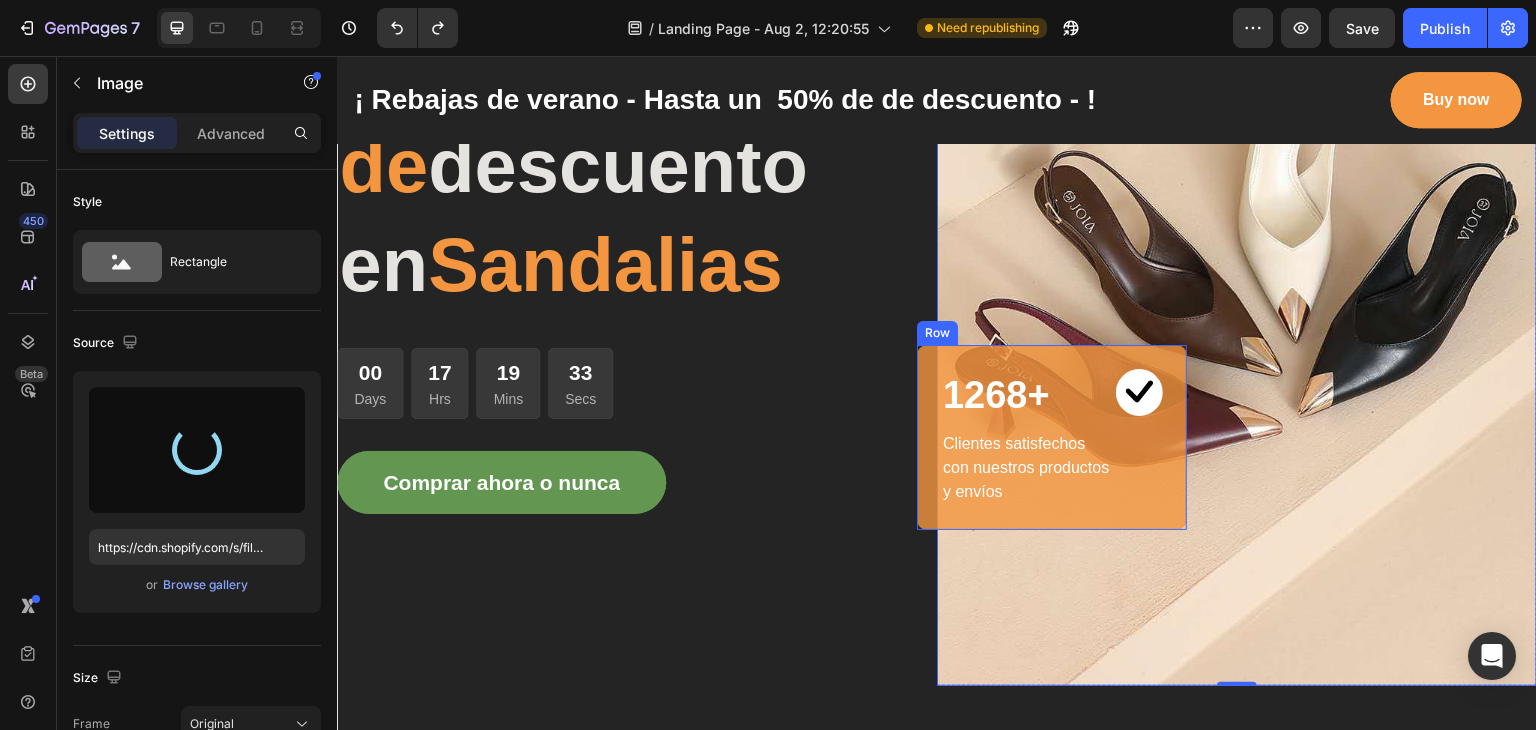 type on "https://cdn.shopify.com/s/files/1/0941/4682/2492/files/gempages_578142935518806716-0efb7851-de5b-4110-a8f8-44fd8048dddd.jpg" 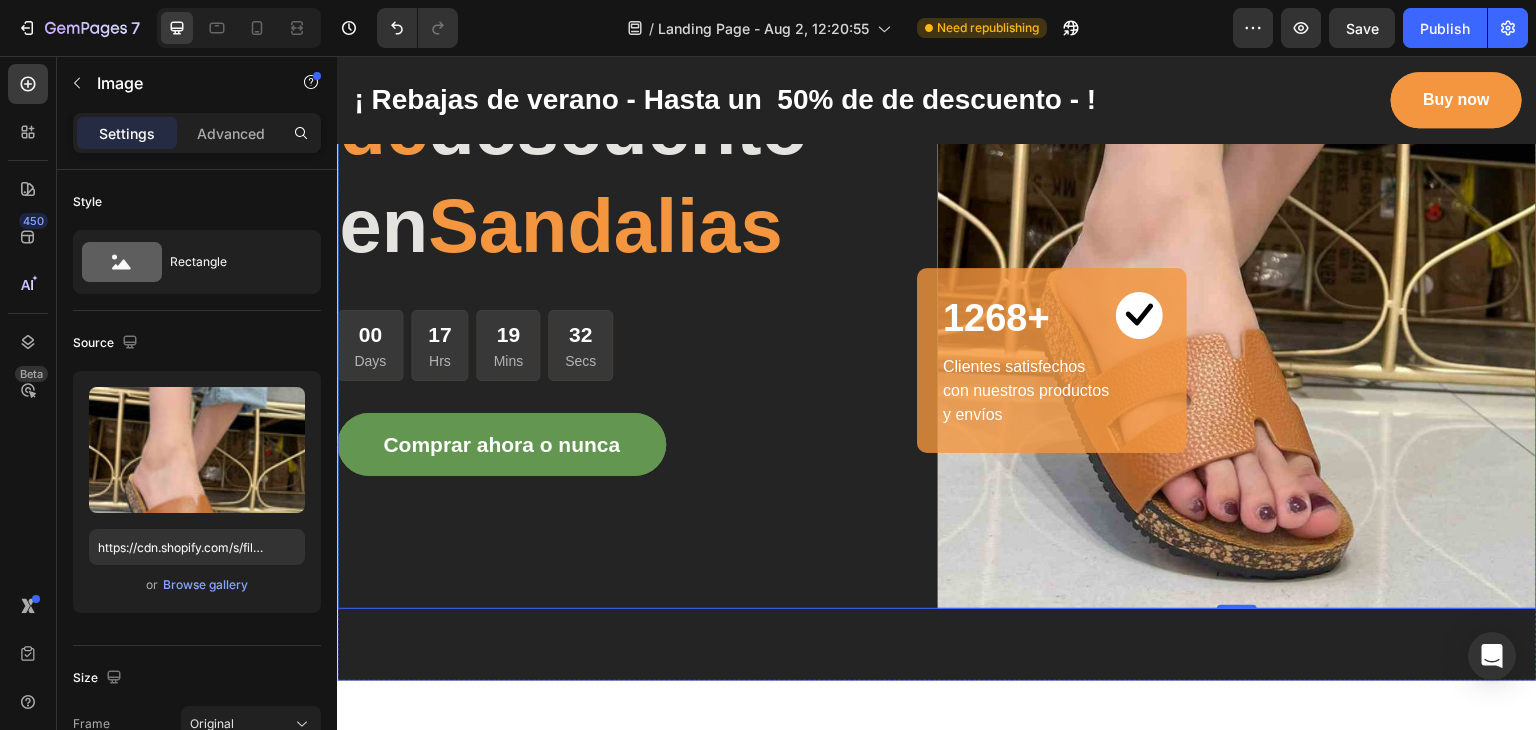 scroll, scrollTop: 330, scrollLeft: 0, axis: vertical 